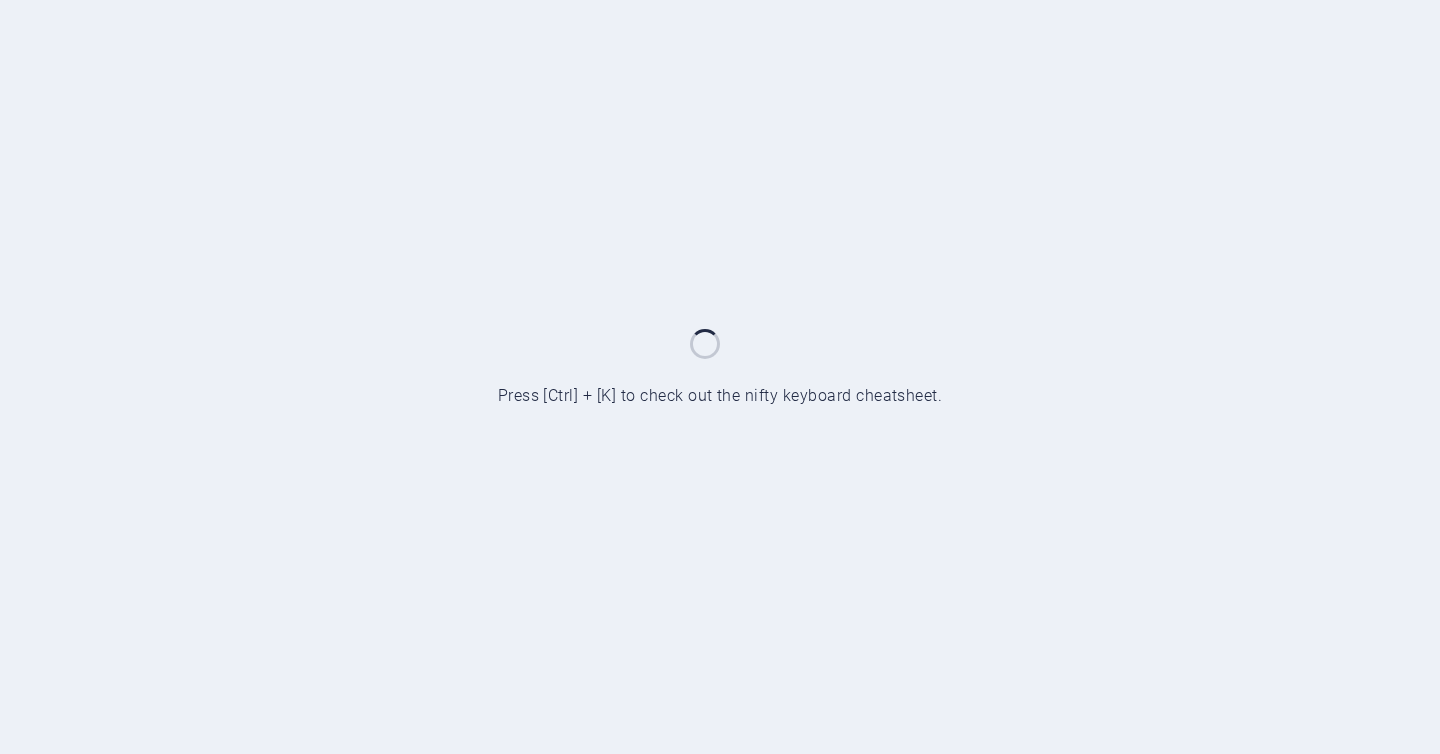 scroll, scrollTop: 0, scrollLeft: 0, axis: both 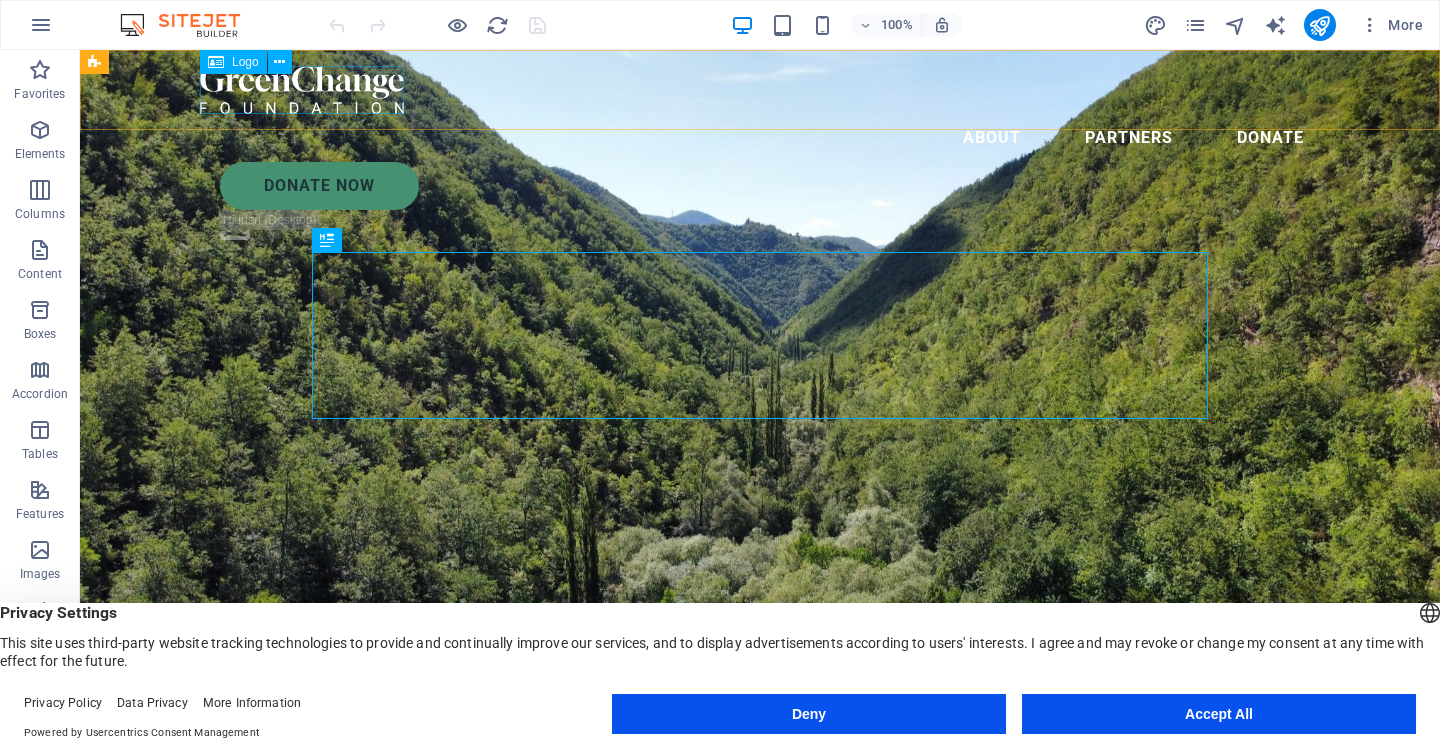 click at bounding box center (760, 90) 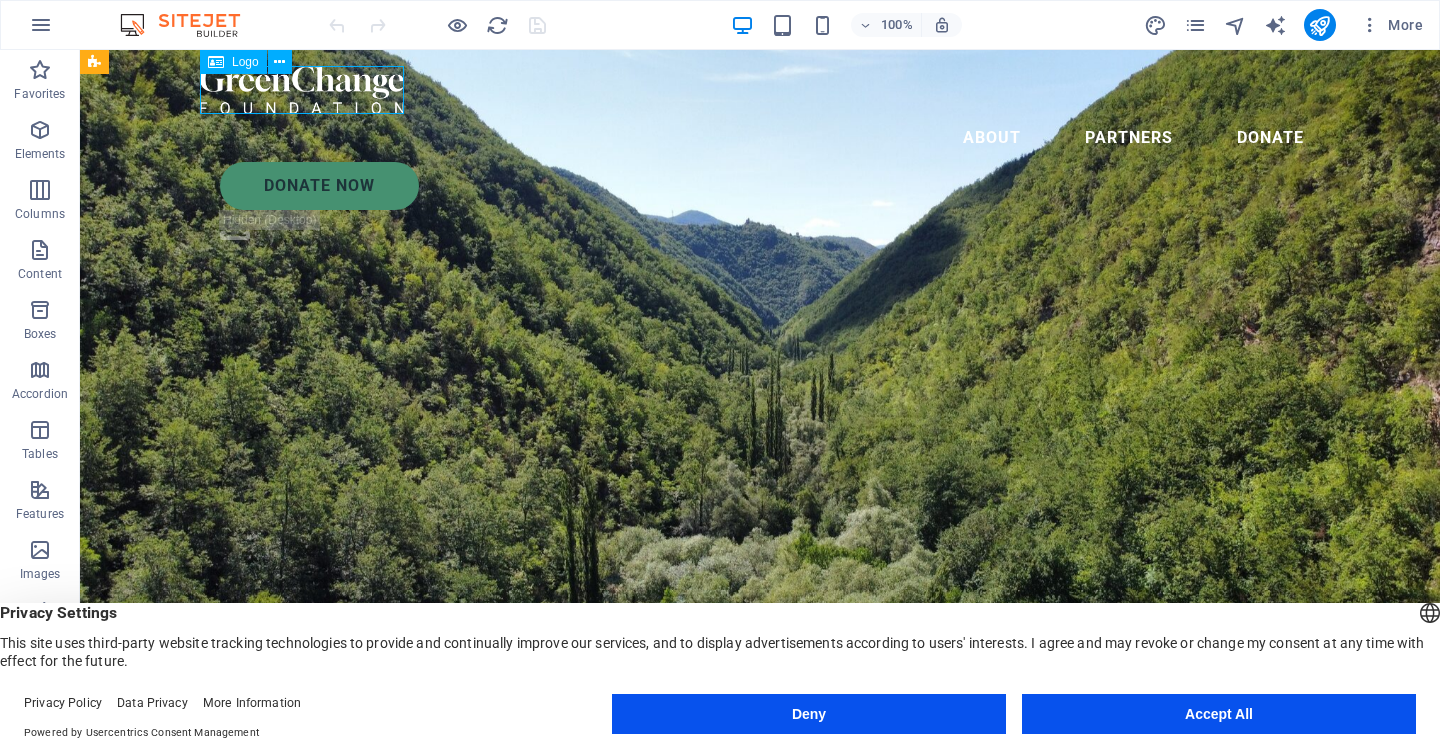 click at bounding box center [760, 90] 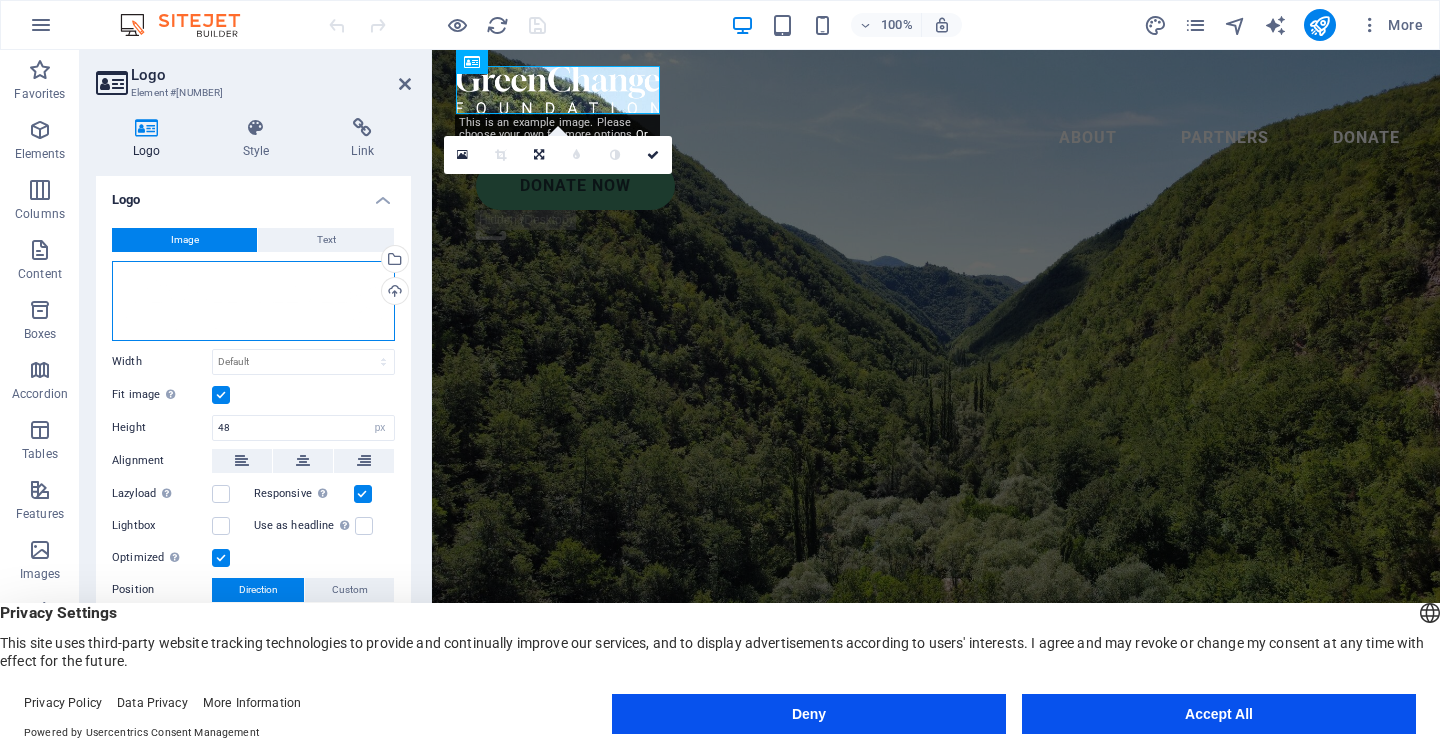 click on "Drag files here, click to choose files or select files from Files or our free stock photos & videos" at bounding box center [253, 301] 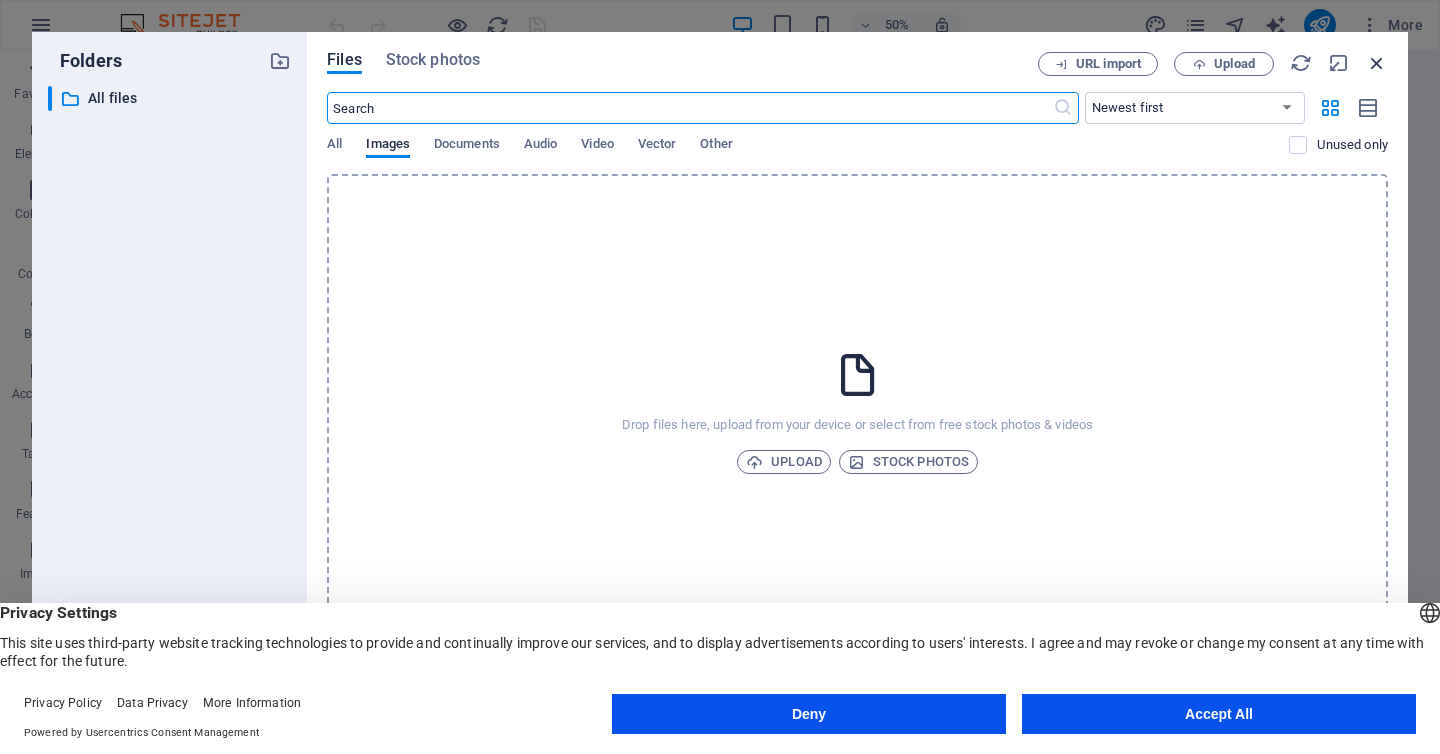 click at bounding box center [1377, 63] 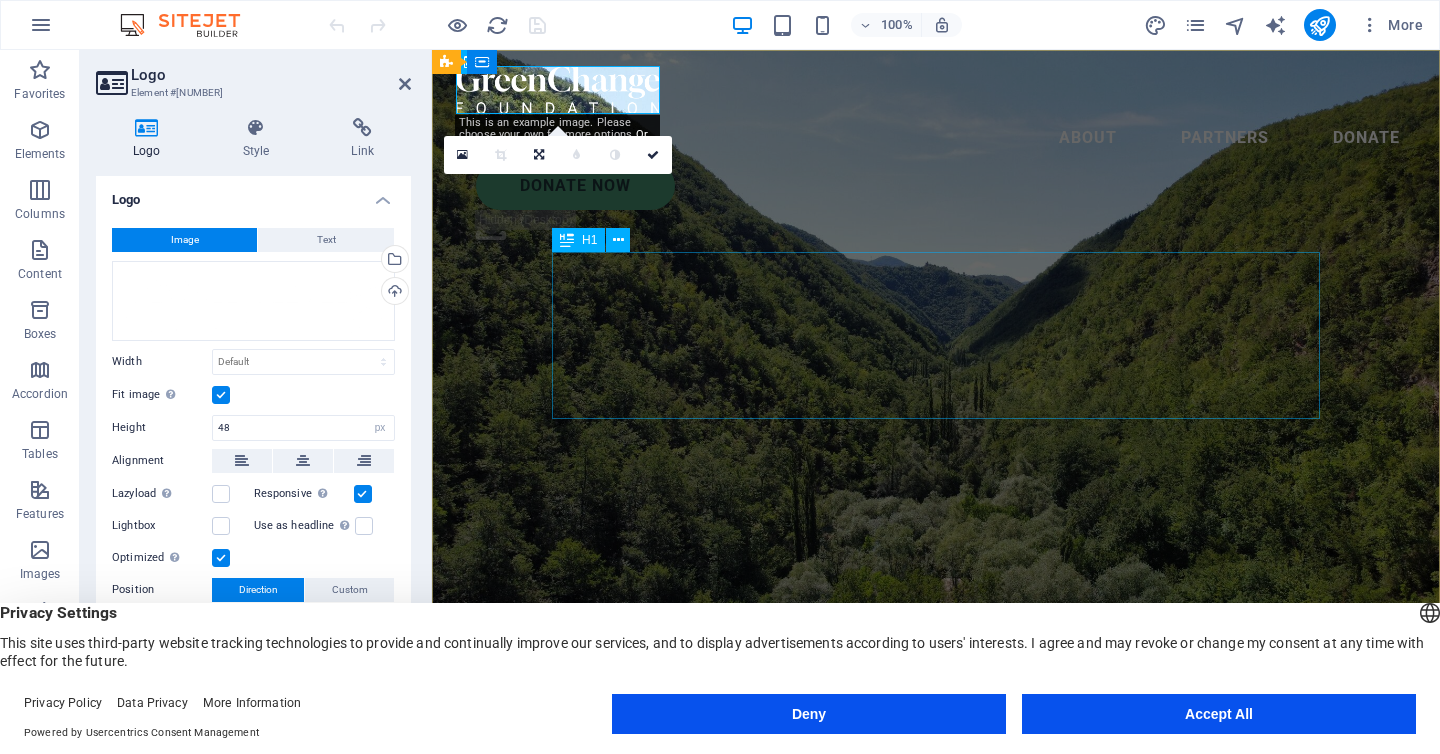 click on "Charity is the act of giving to those in need" at bounding box center (936, 885) 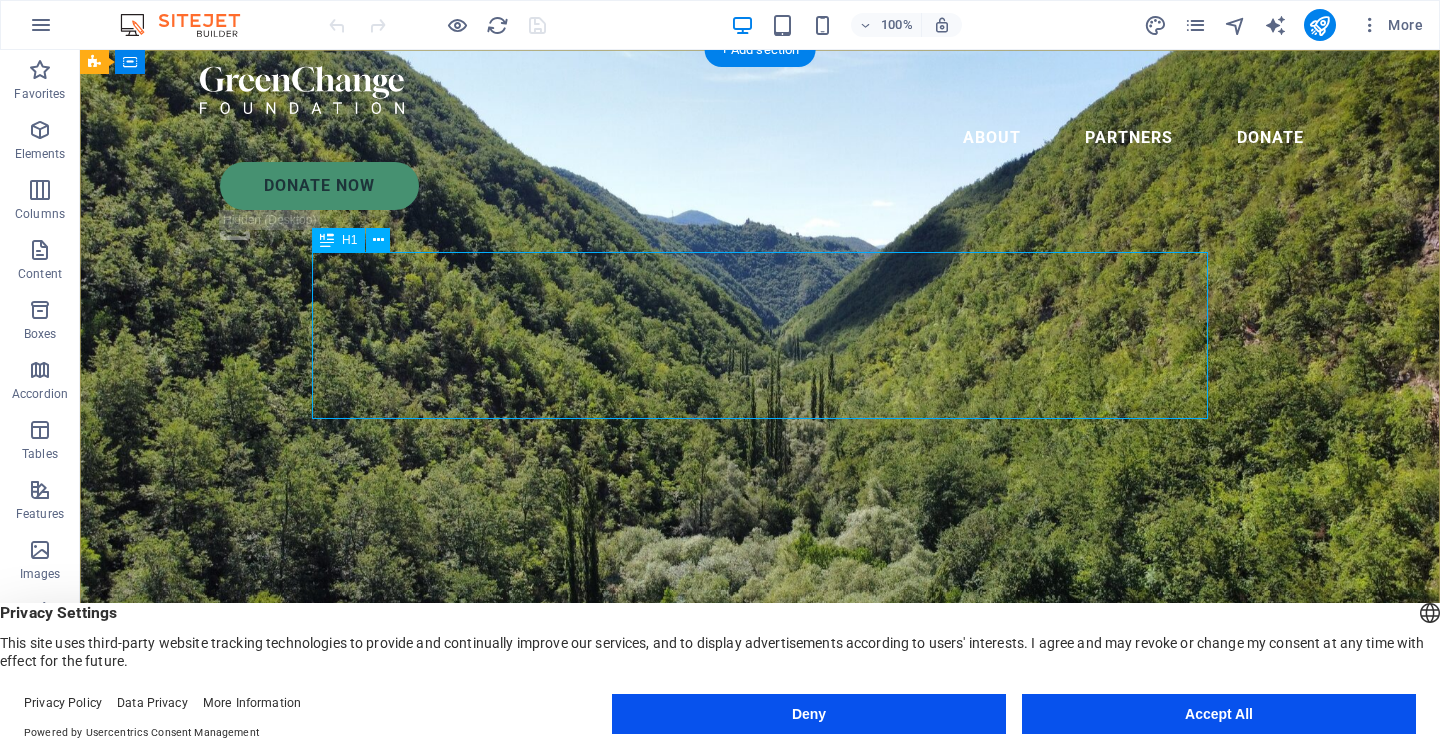 click on "Charity is the act of giving to those in need" at bounding box center (760, 885) 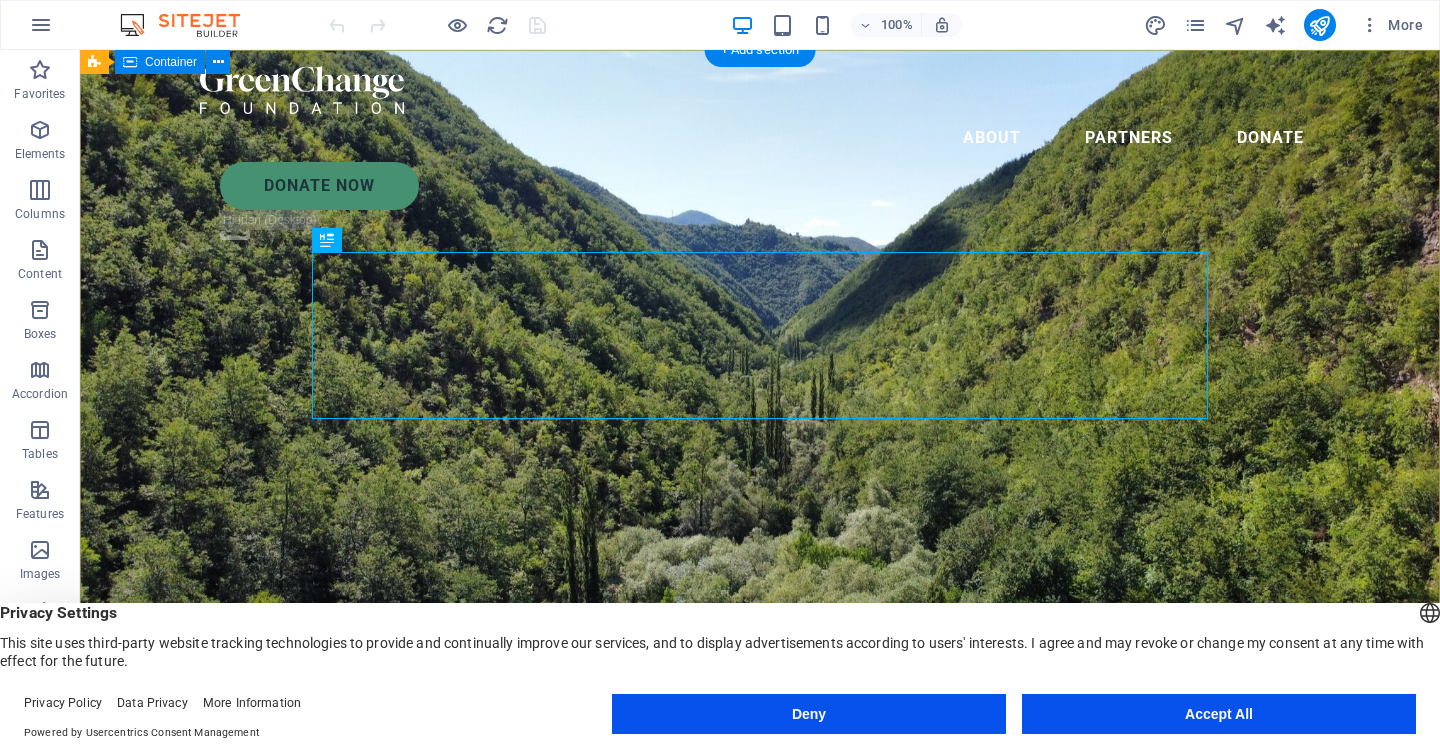 click on "Charity is the act of giving to those in need Lorem ipsum dolor sit amet consectetur. Bibendum adipiscing morbi orci nibh eget posuere arcu volutpat nulla. Tortor cras suscipit augue sodales risus auctor. Fusce nunc vitae non dui ornare tellus nibh purus lectus." at bounding box center (760, 923) 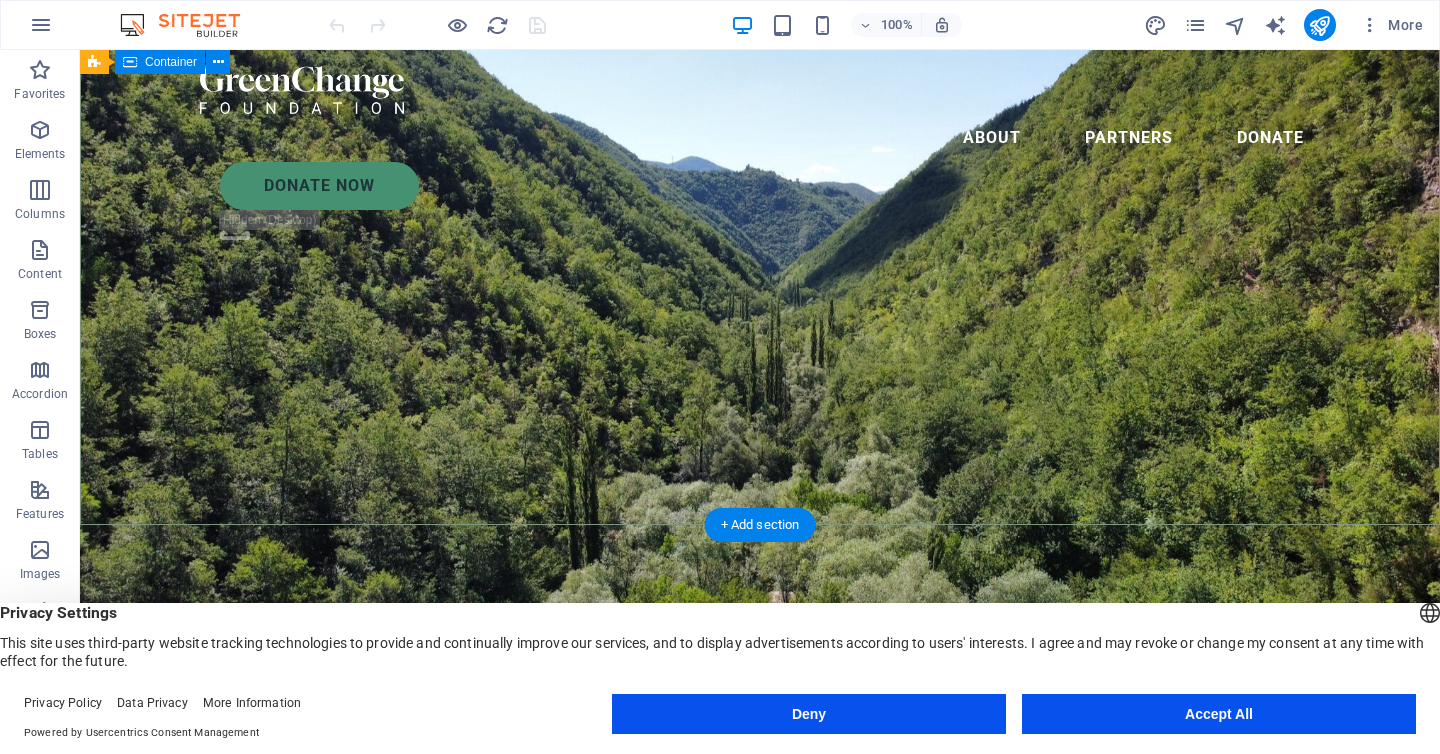 scroll, scrollTop: 0, scrollLeft: 0, axis: both 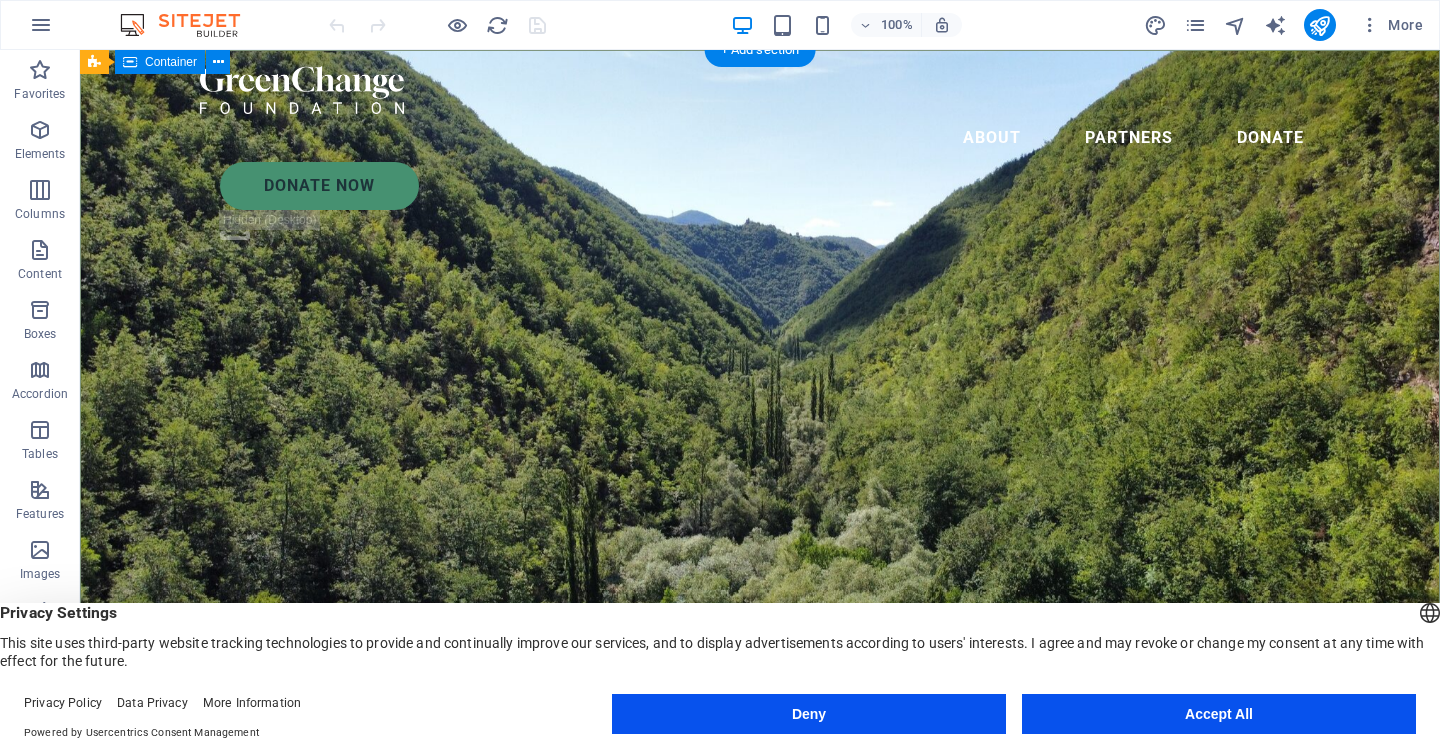 click on "Charity is the act of giving to those in need Lorem ipsum dolor sit amet consectetur. Bibendum adipiscing morbi orci nibh eget posuere arcu volutpat nulla. Tortor cras suscipit augue sodales risus auctor. Fusce nunc vitae non dui ornare tellus nibh purus lectus." at bounding box center [760, 923] 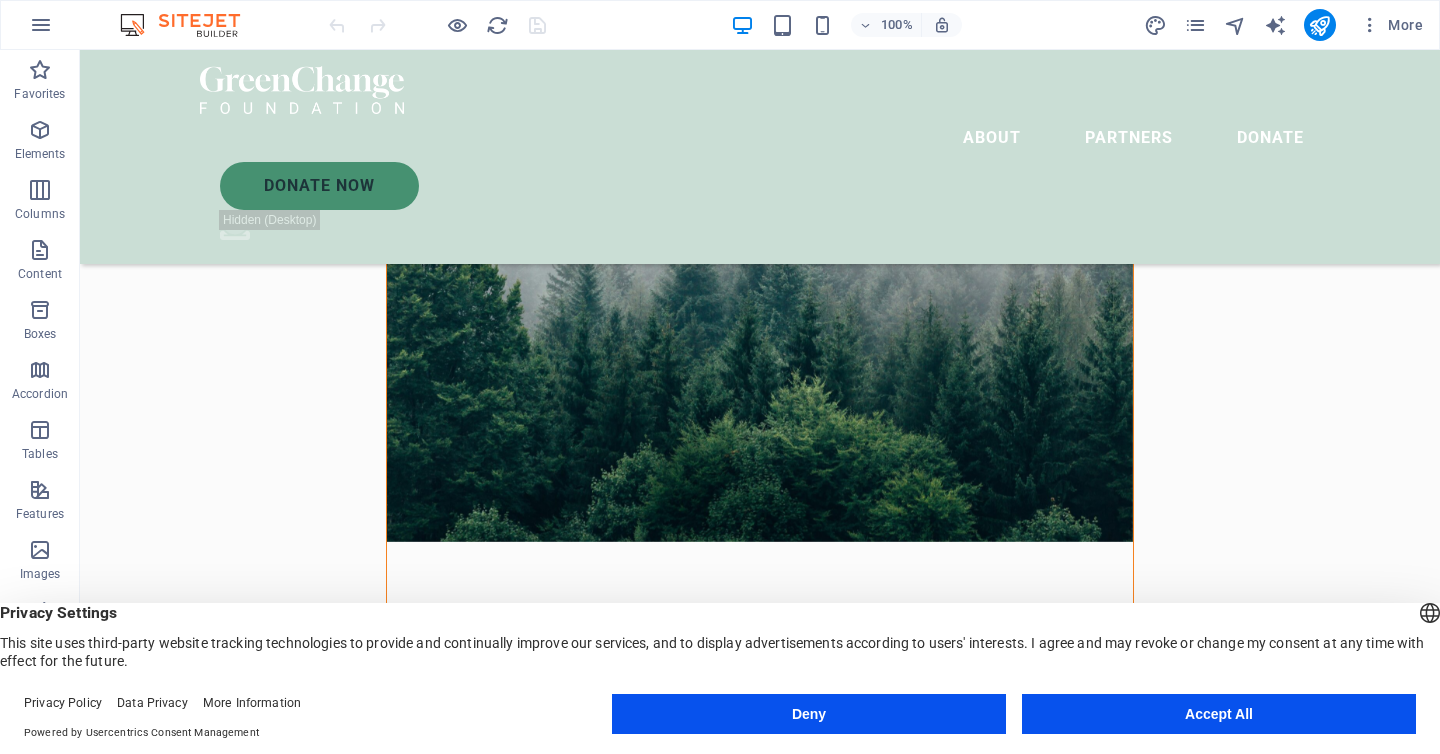 scroll, scrollTop: 1117, scrollLeft: 0, axis: vertical 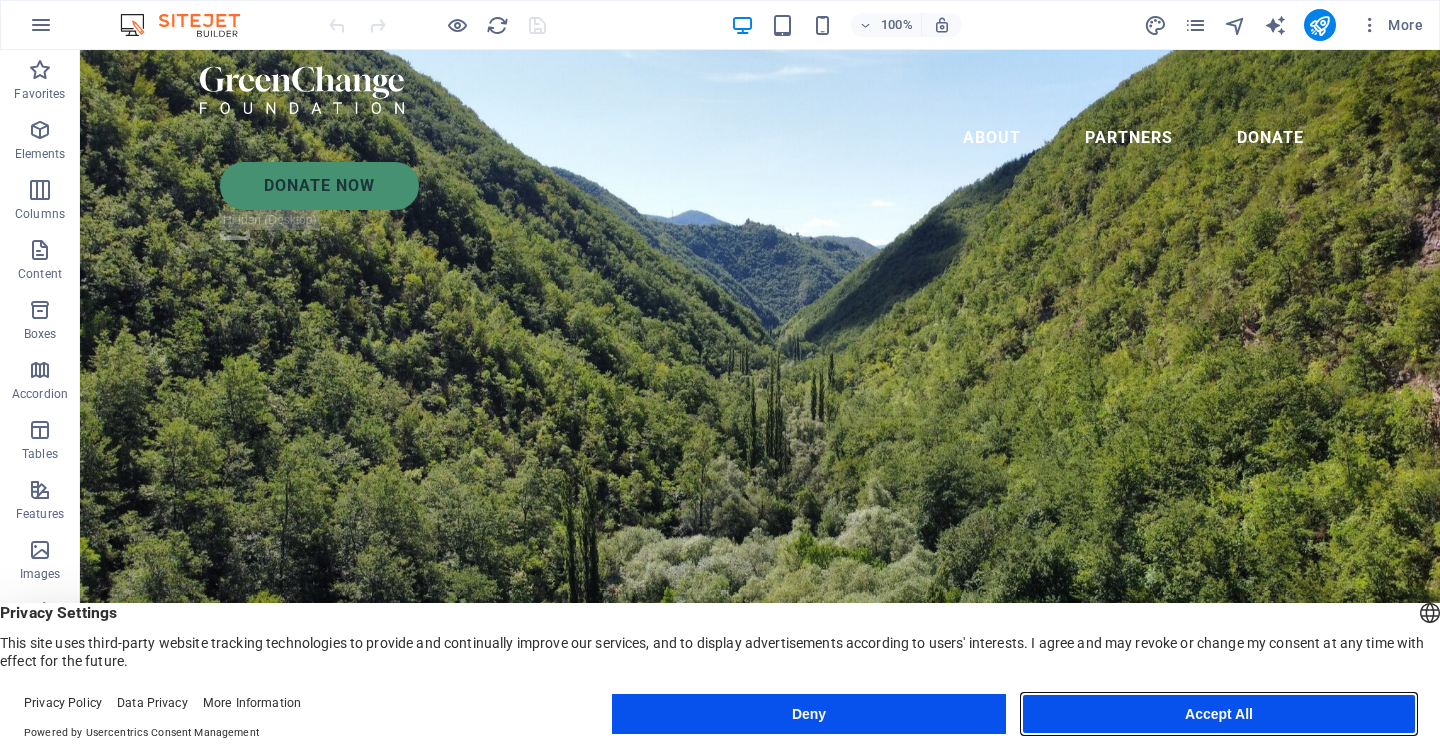 click on "Accept All" at bounding box center (1219, 714) 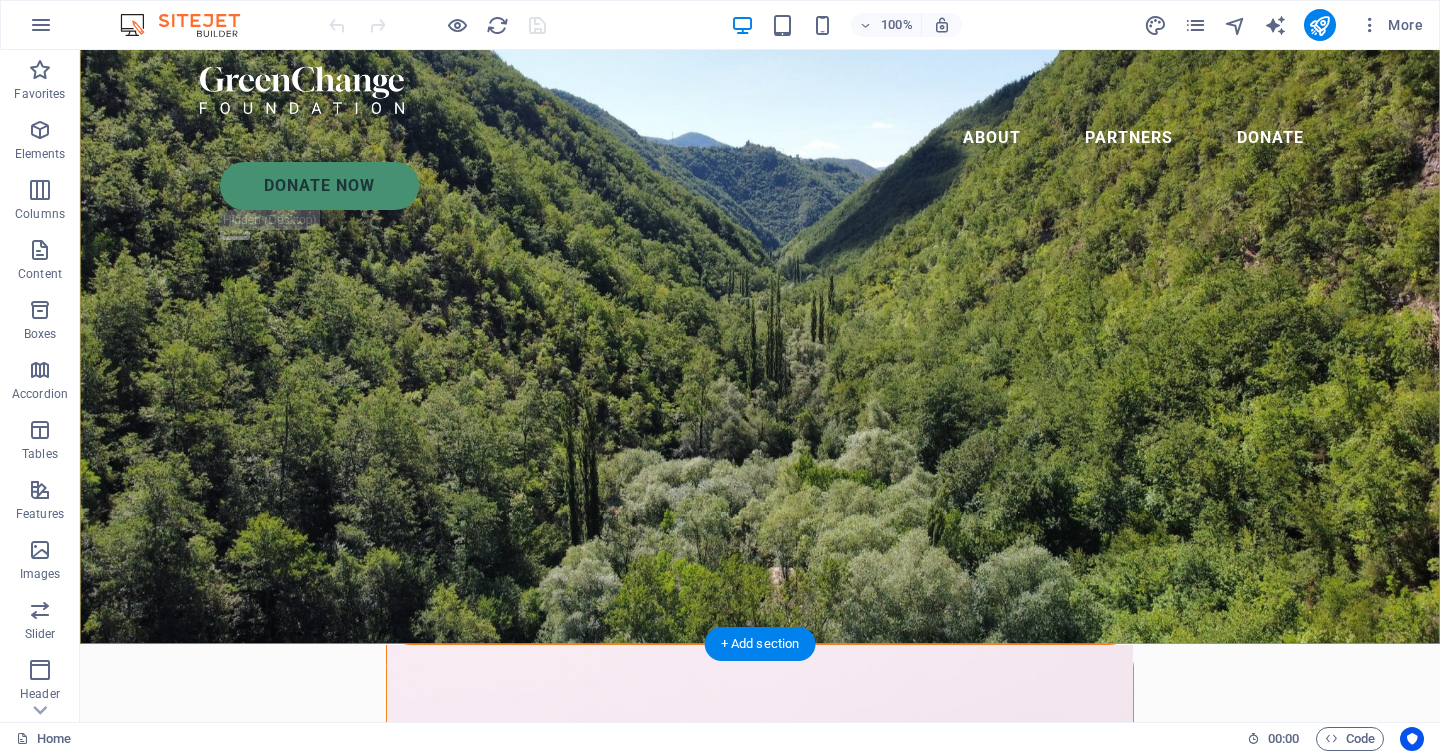 scroll, scrollTop: 0, scrollLeft: 0, axis: both 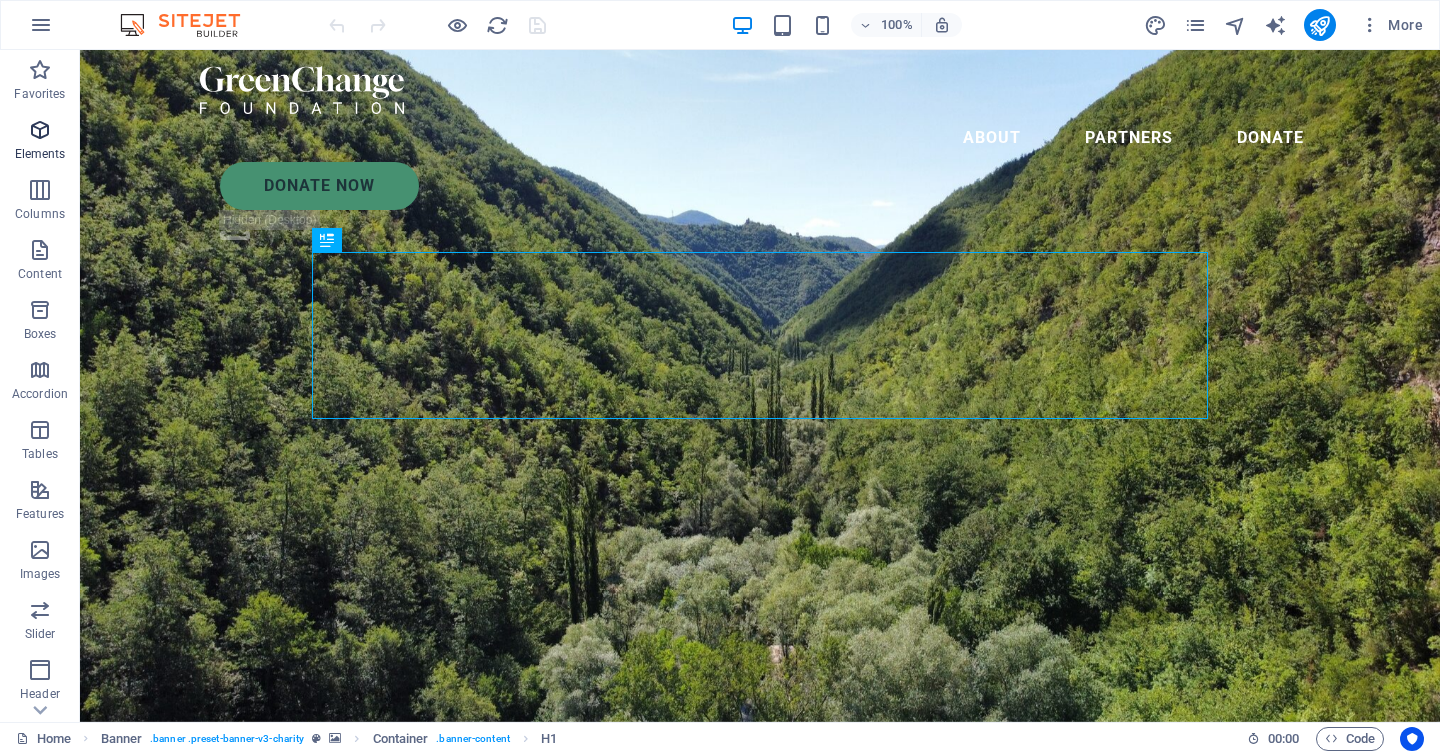 click on "Elements" at bounding box center [40, 140] 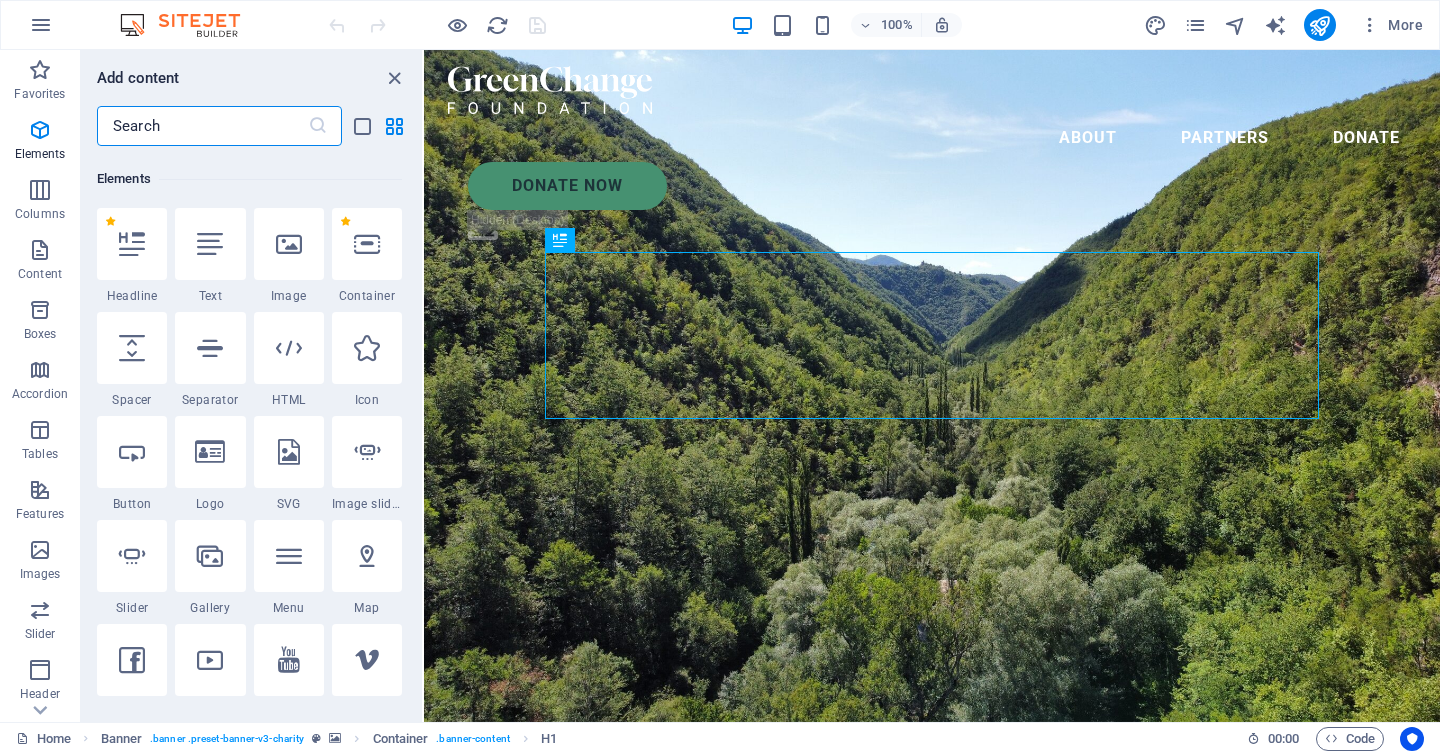 scroll, scrollTop: 213, scrollLeft: 0, axis: vertical 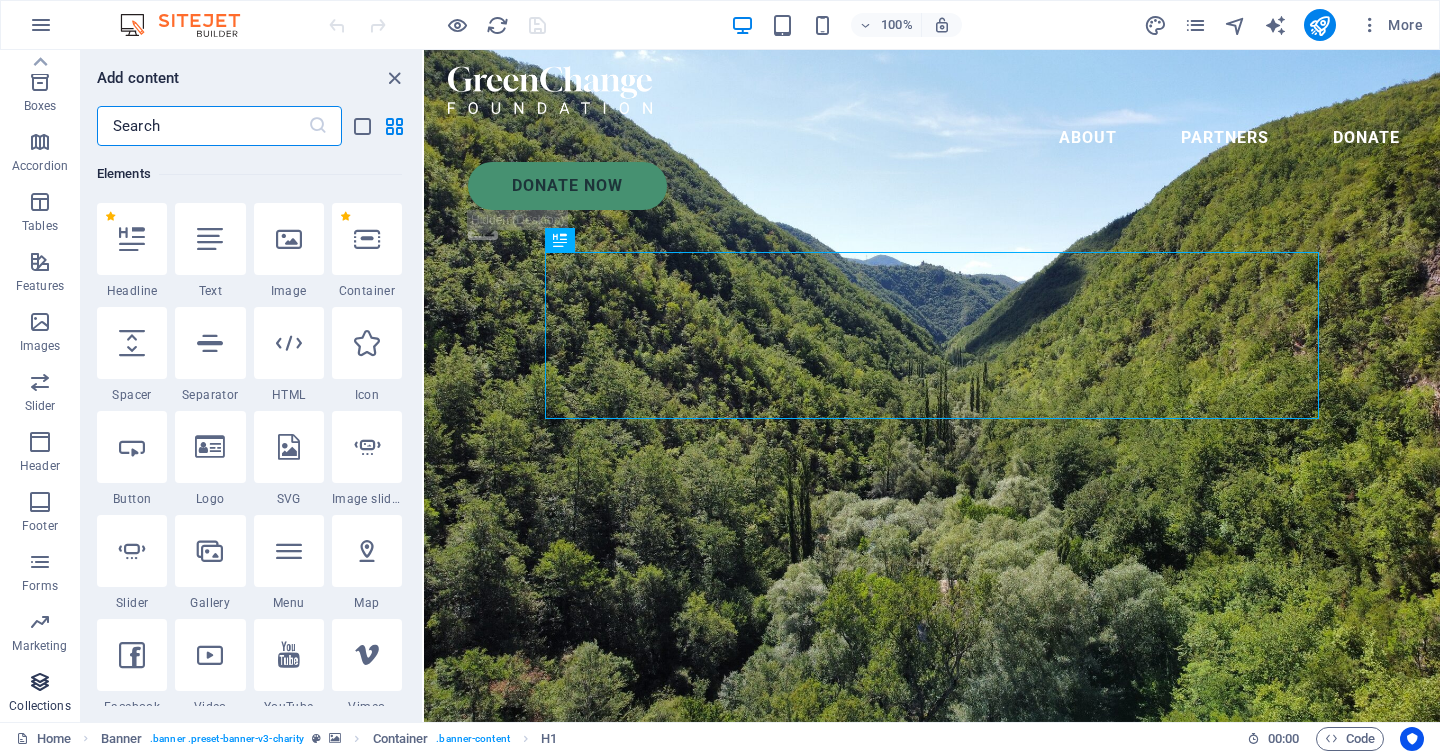 click at bounding box center [40, 682] 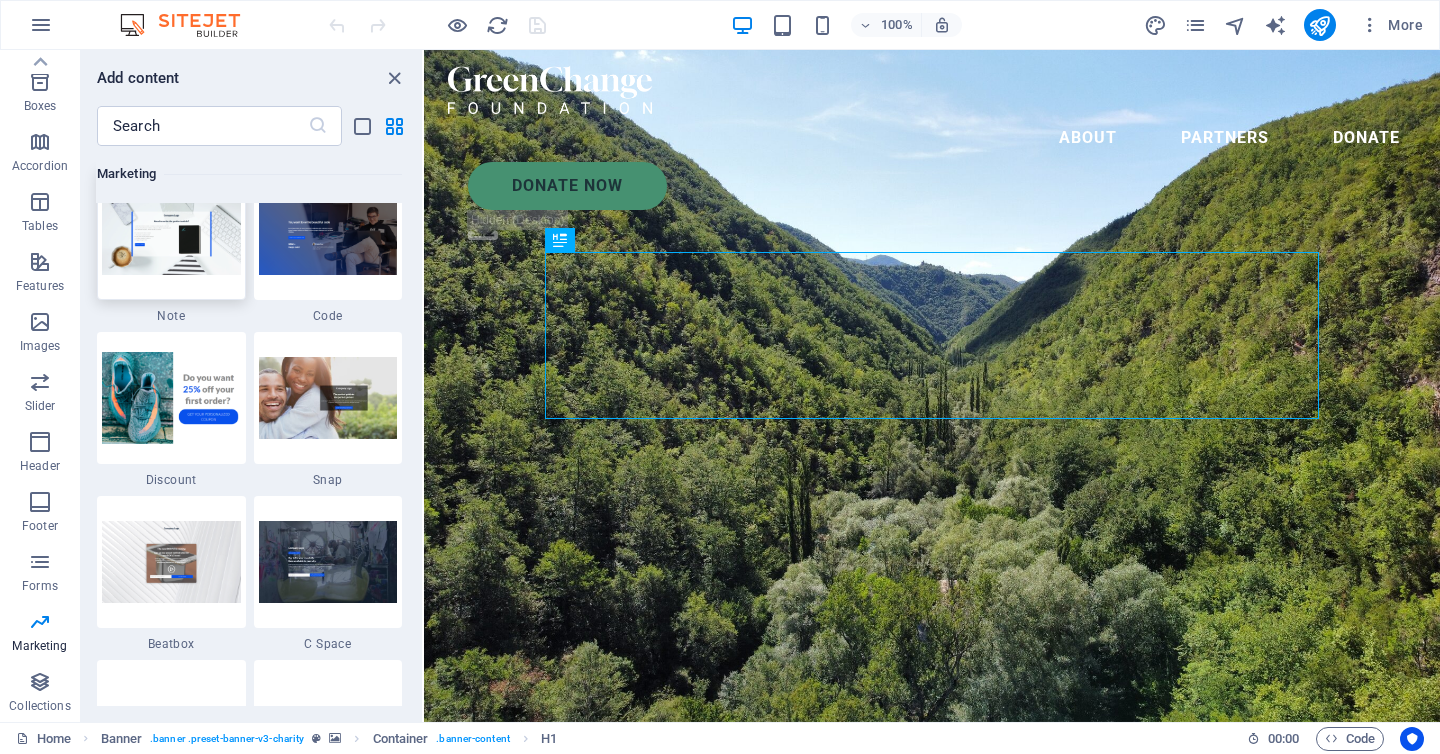 scroll, scrollTop: 17475, scrollLeft: 0, axis: vertical 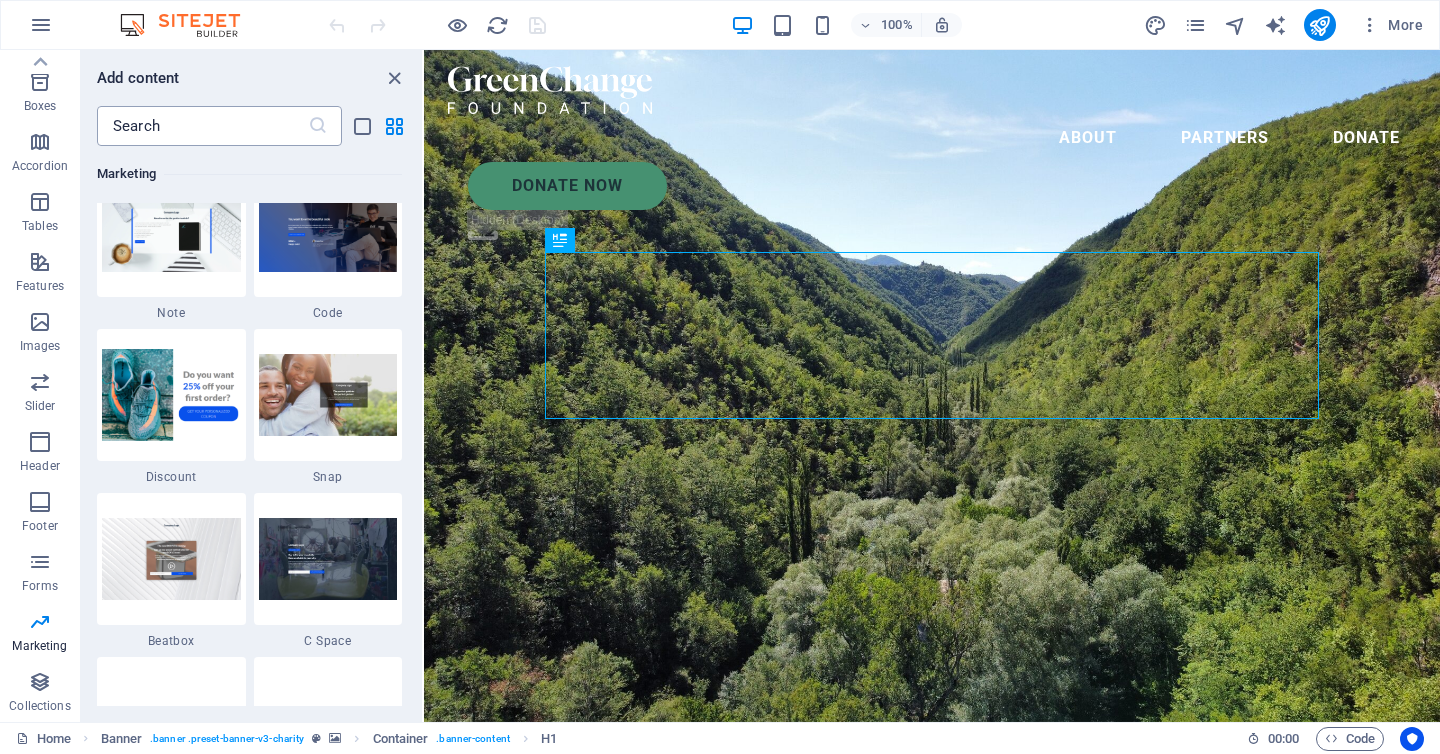click at bounding box center [202, 126] 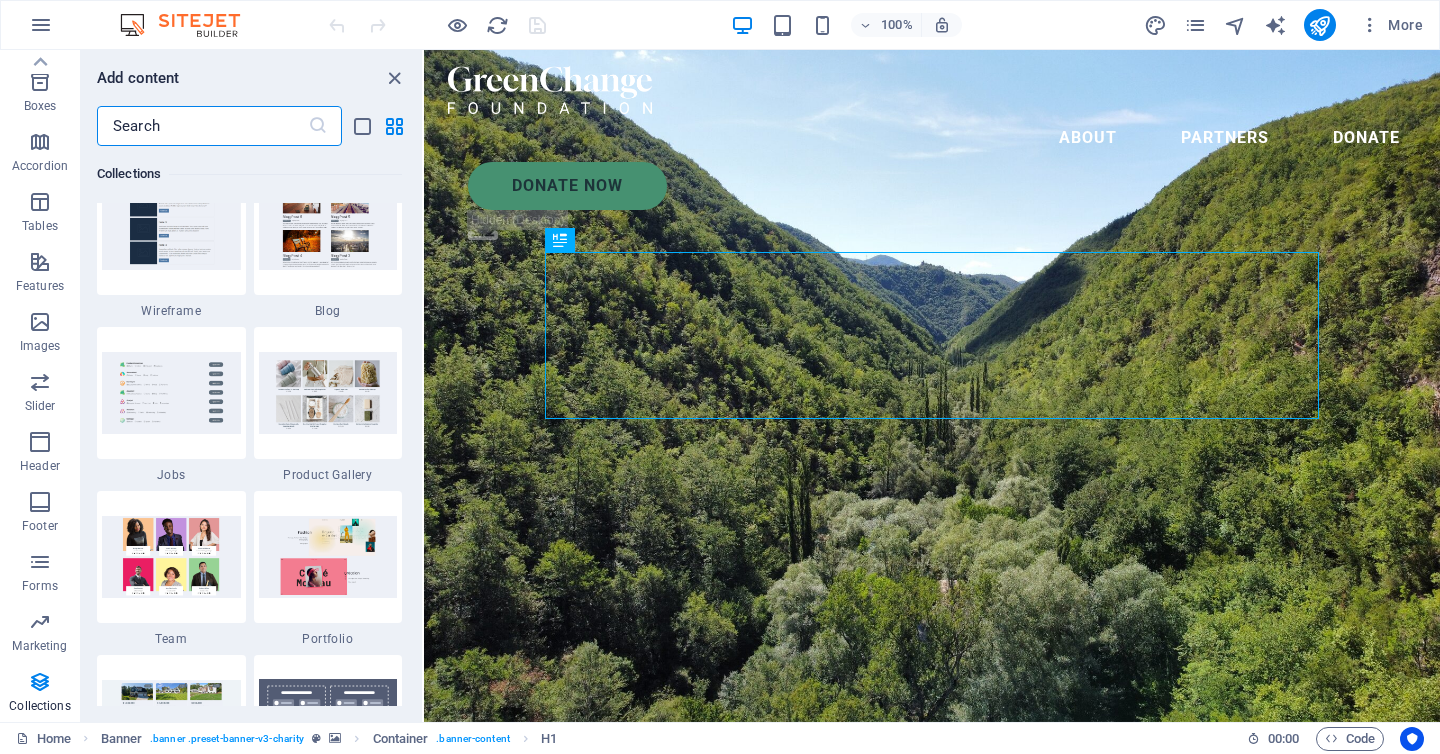 scroll, scrollTop: 18385, scrollLeft: 0, axis: vertical 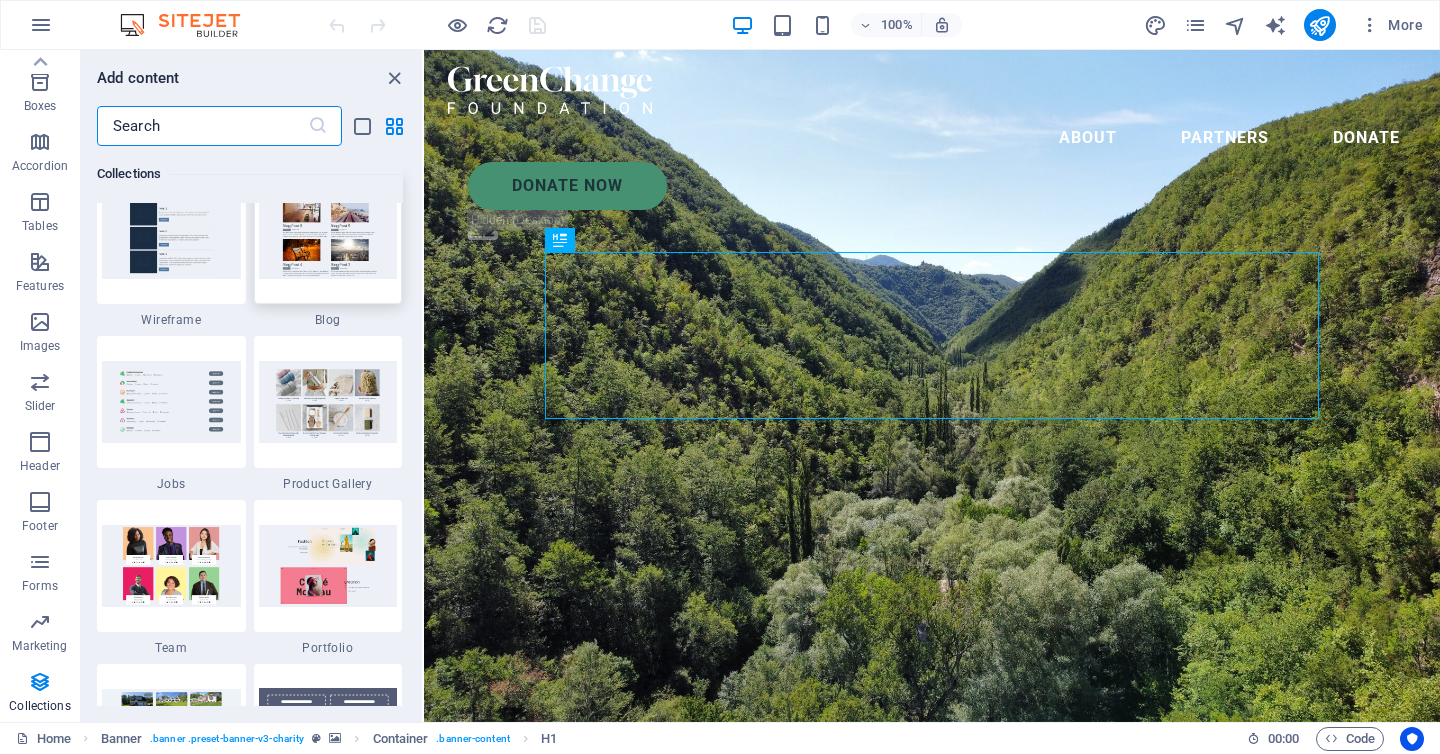 click at bounding box center (328, 237) 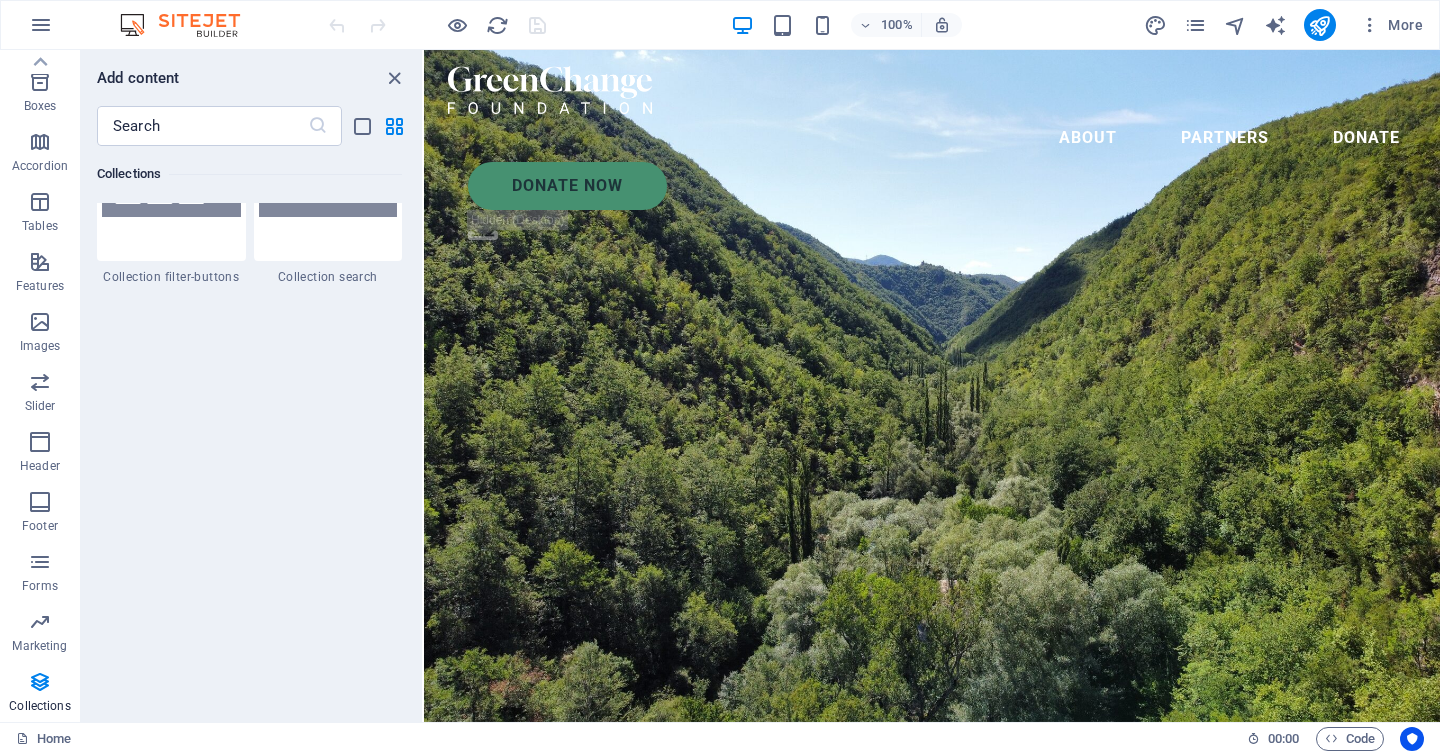 scroll, scrollTop: 19165, scrollLeft: 0, axis: vertical 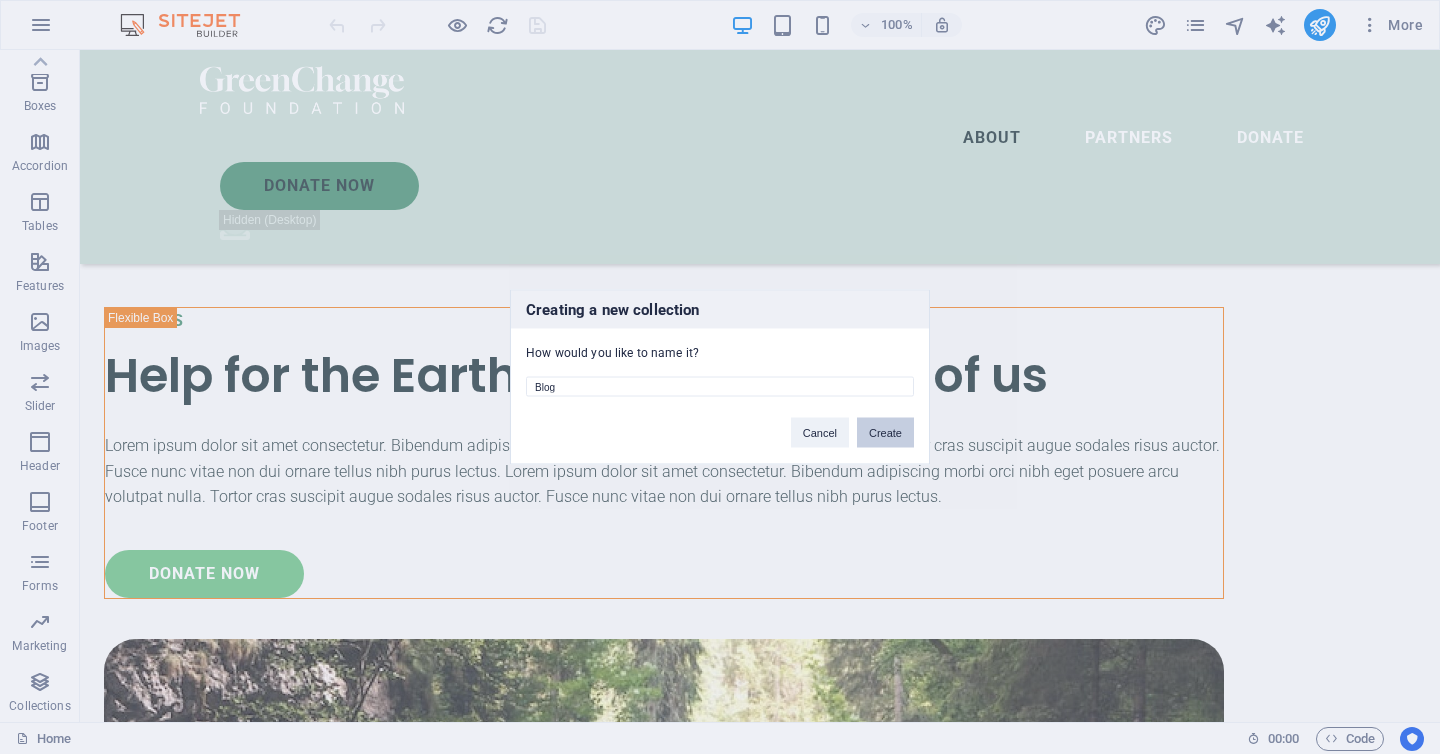 click on "Create" at bounding box center [885, 433] 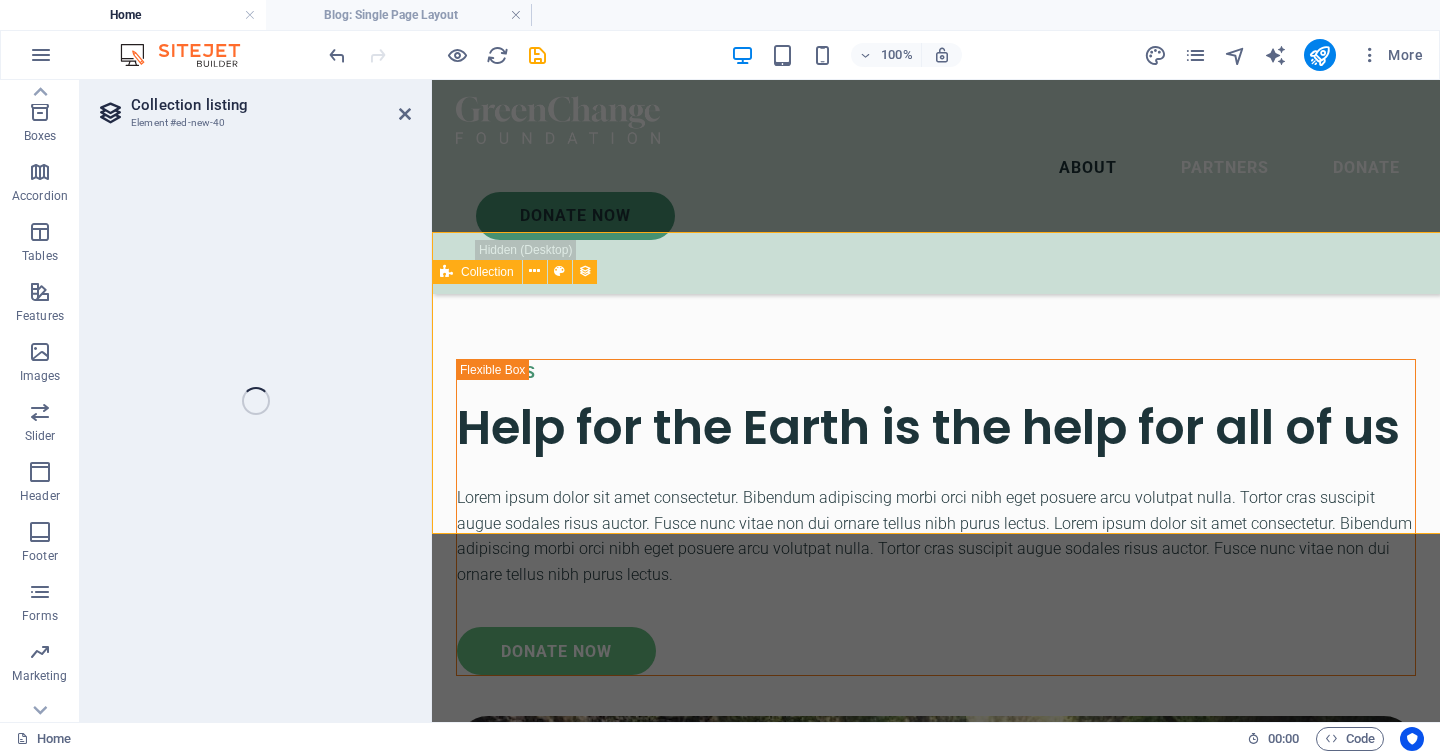 select 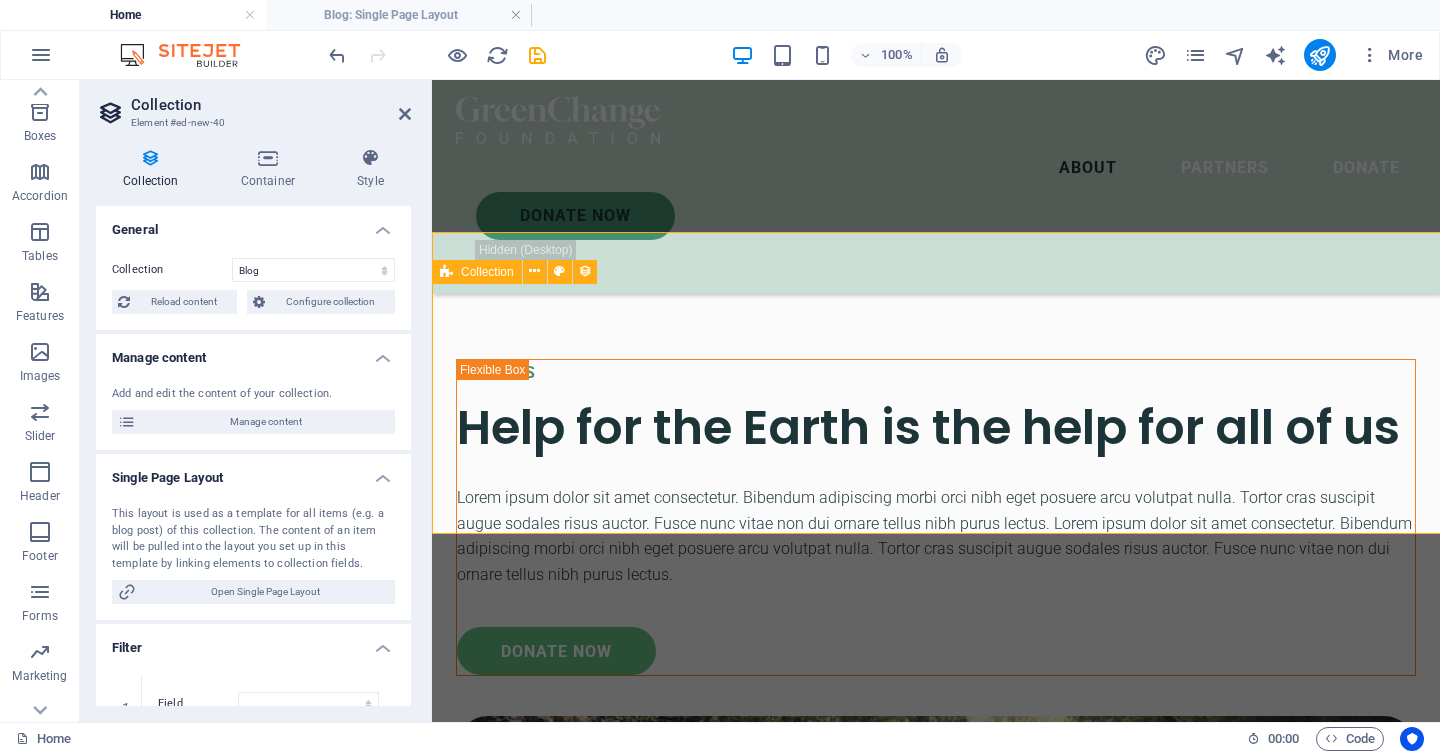 scroll, scrollTop: 2450, scrollLeft: 0, axis: vertical 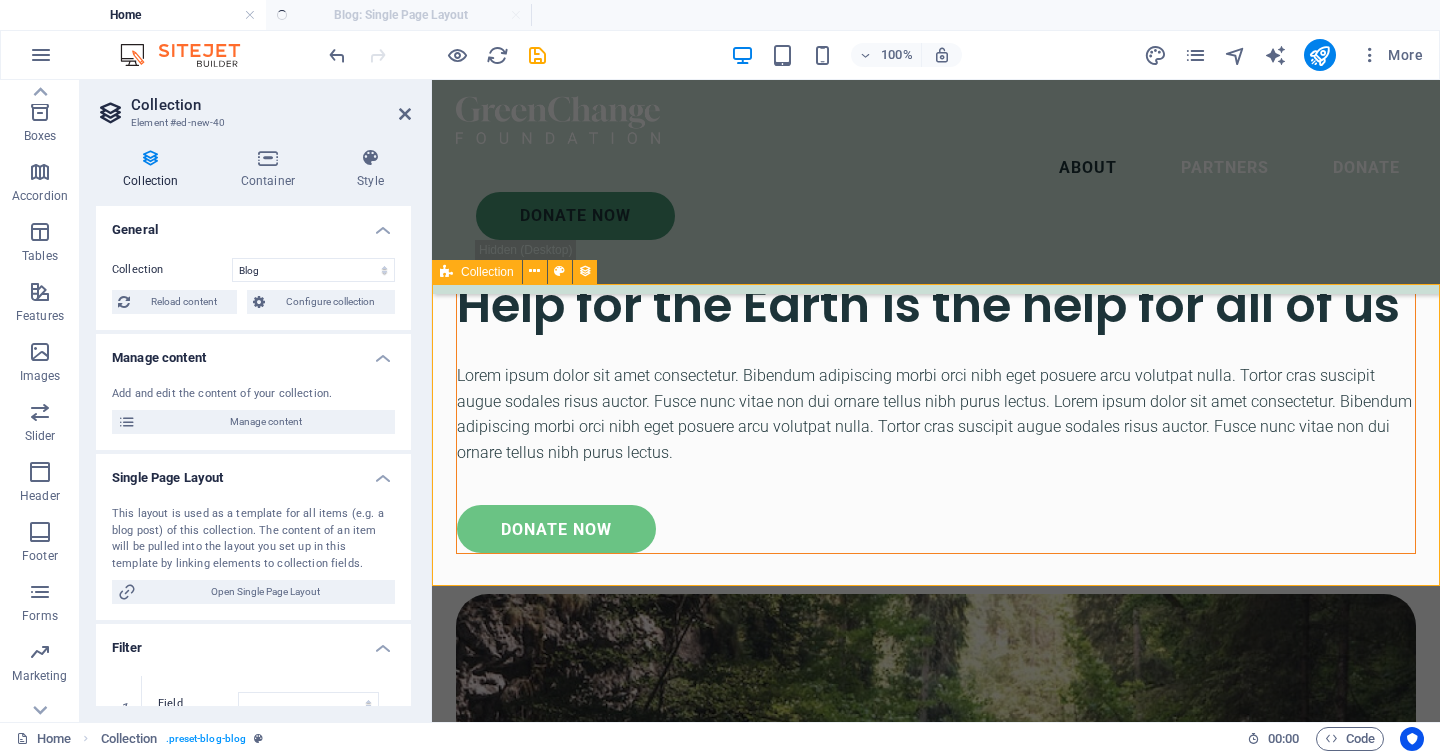 select on "columns.publishing_date_DESC" 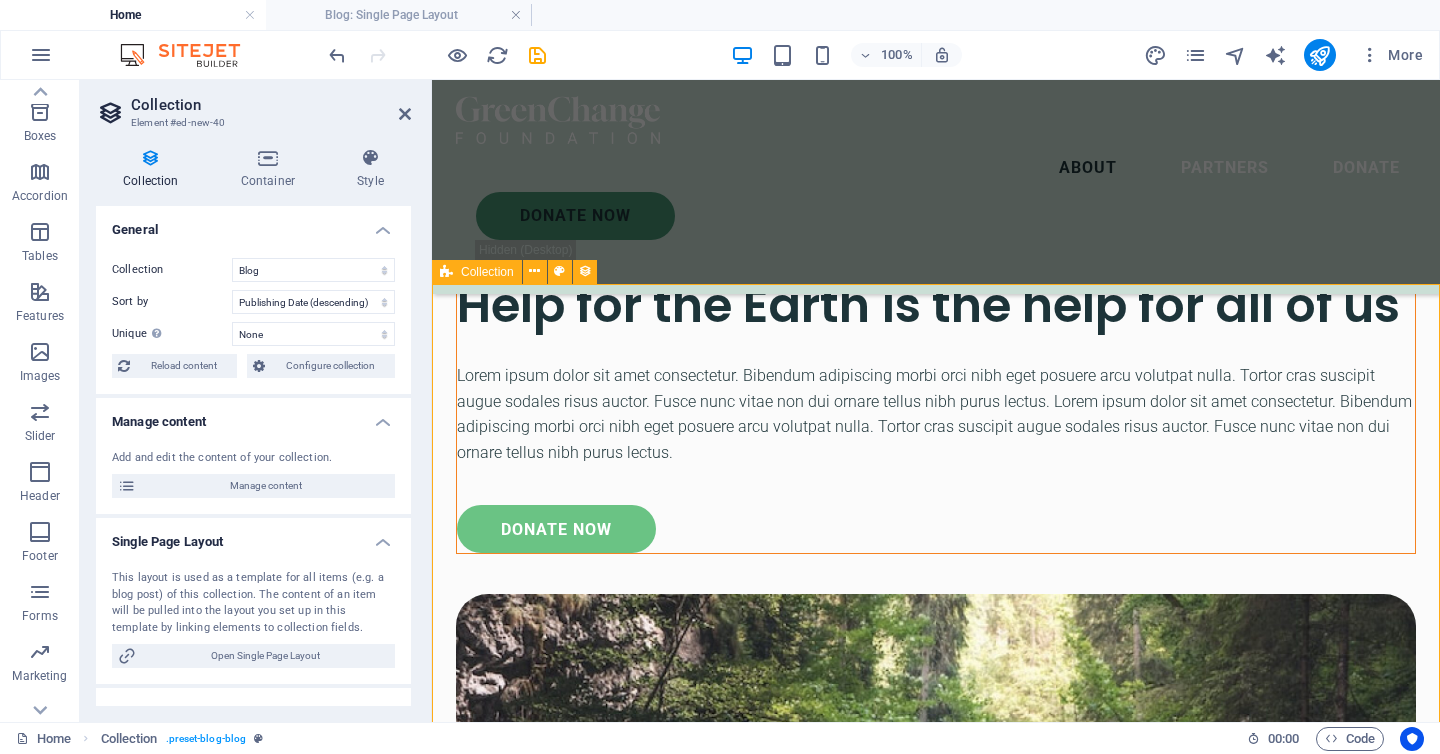 scroll, scrollTop: 2288, scrollLeft: 0, axis: vertical 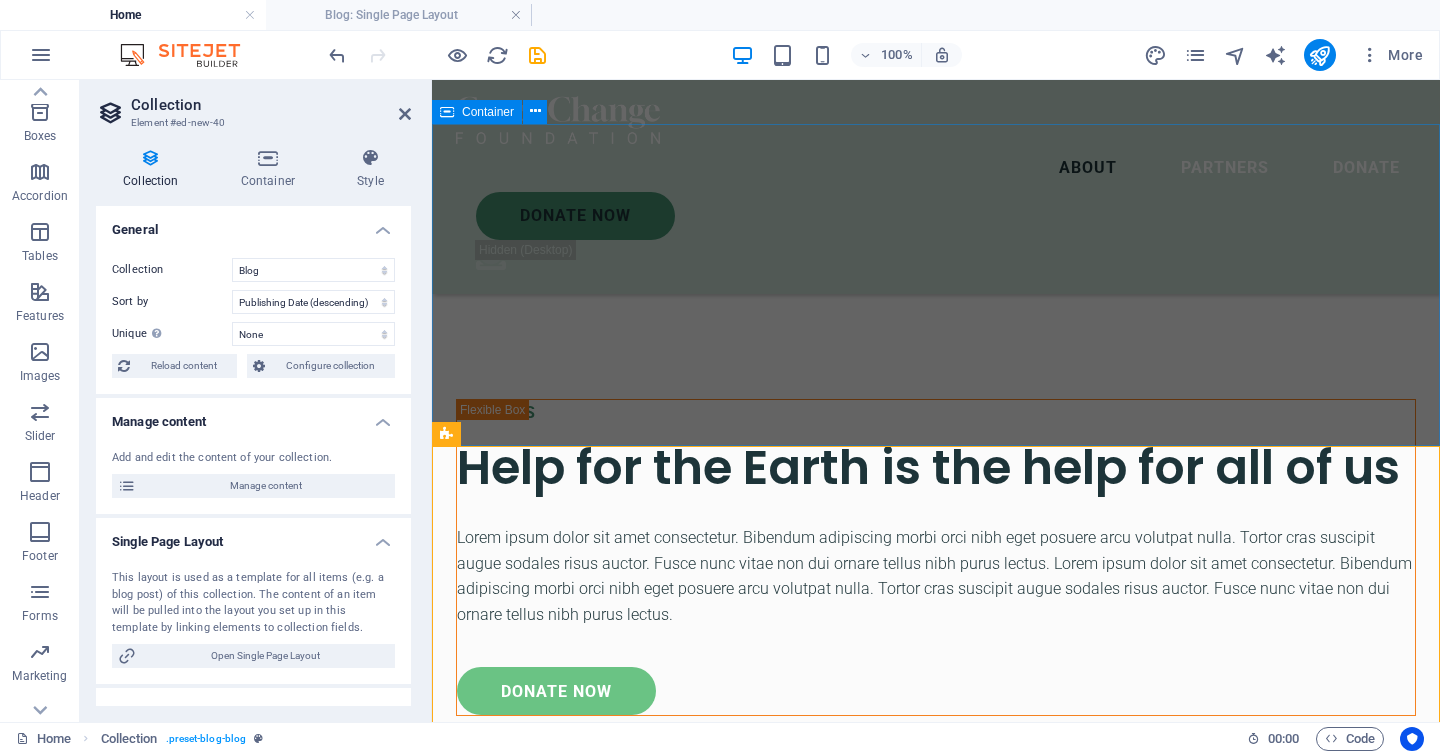 click on "Drop content here or  Add elements  Paste clipboard" at bounding box center [936, 2357] 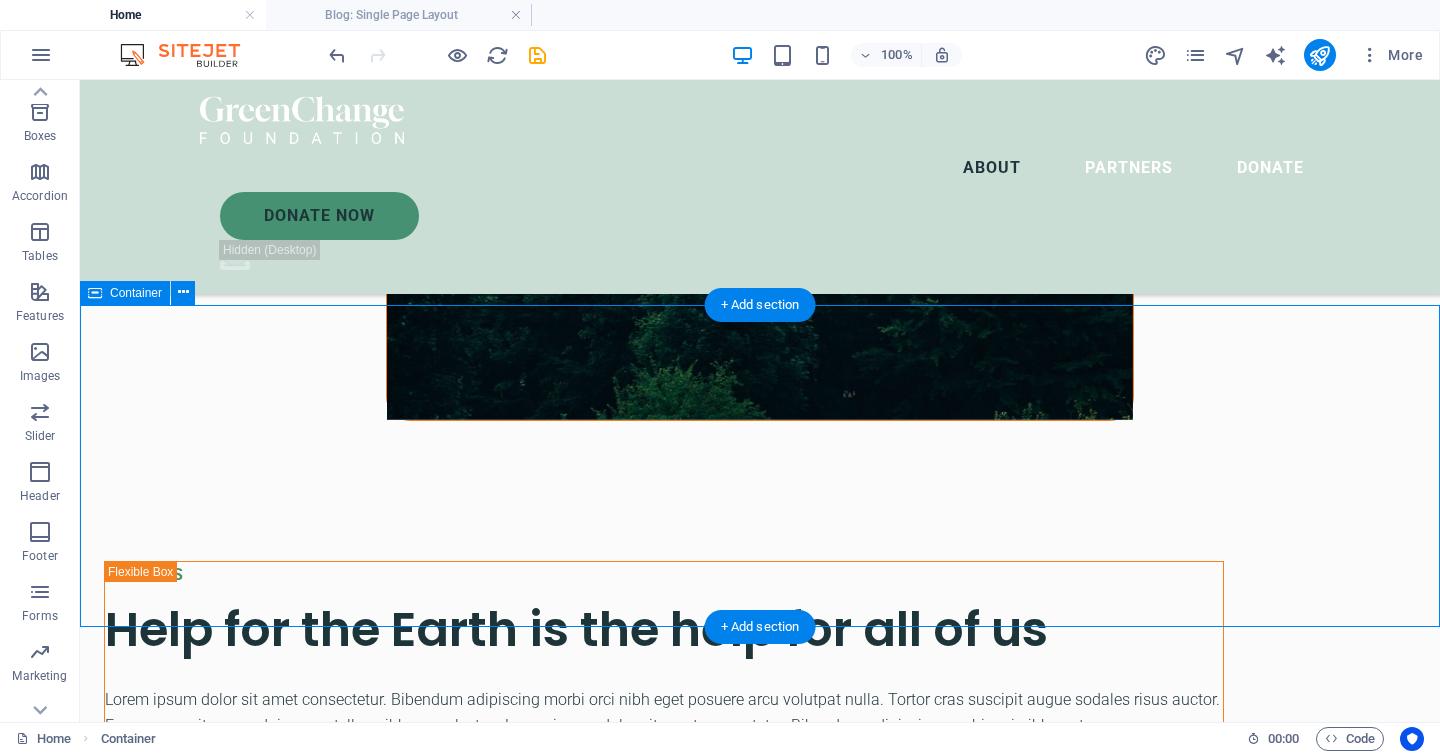 scroll, scrollTop: 2051, scrollLeft: 0, axis: vertical 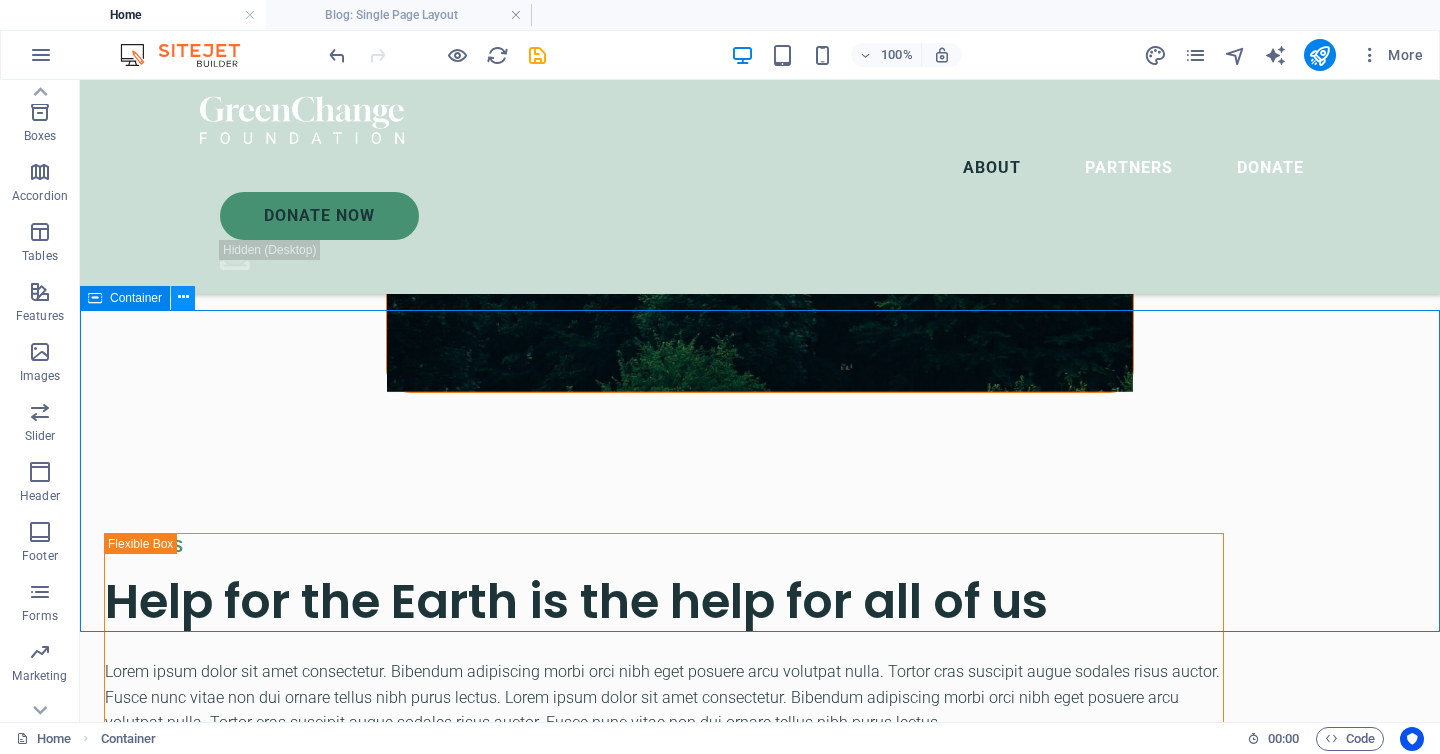 click at bounding box center [183, 297] 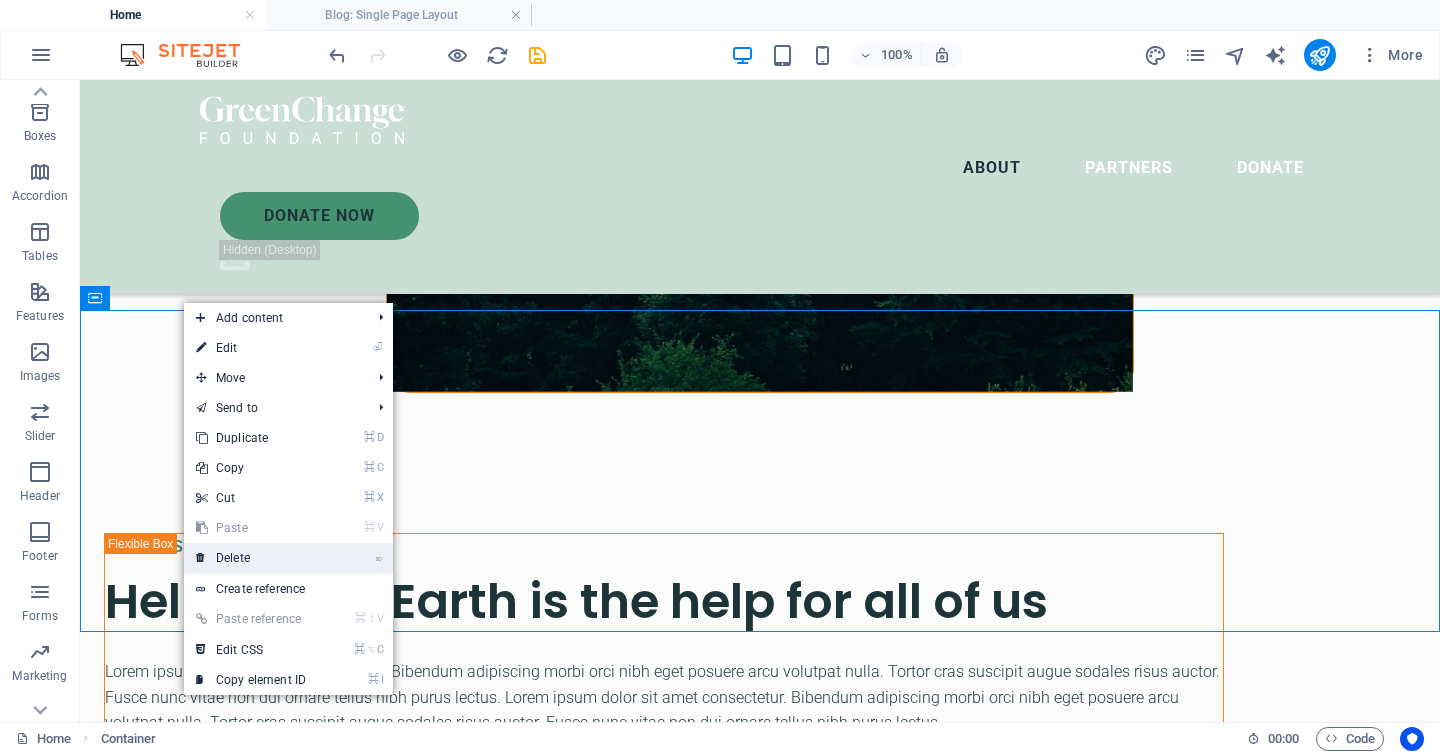 click on "⌦  Delete" at bounding box center [251, 558] 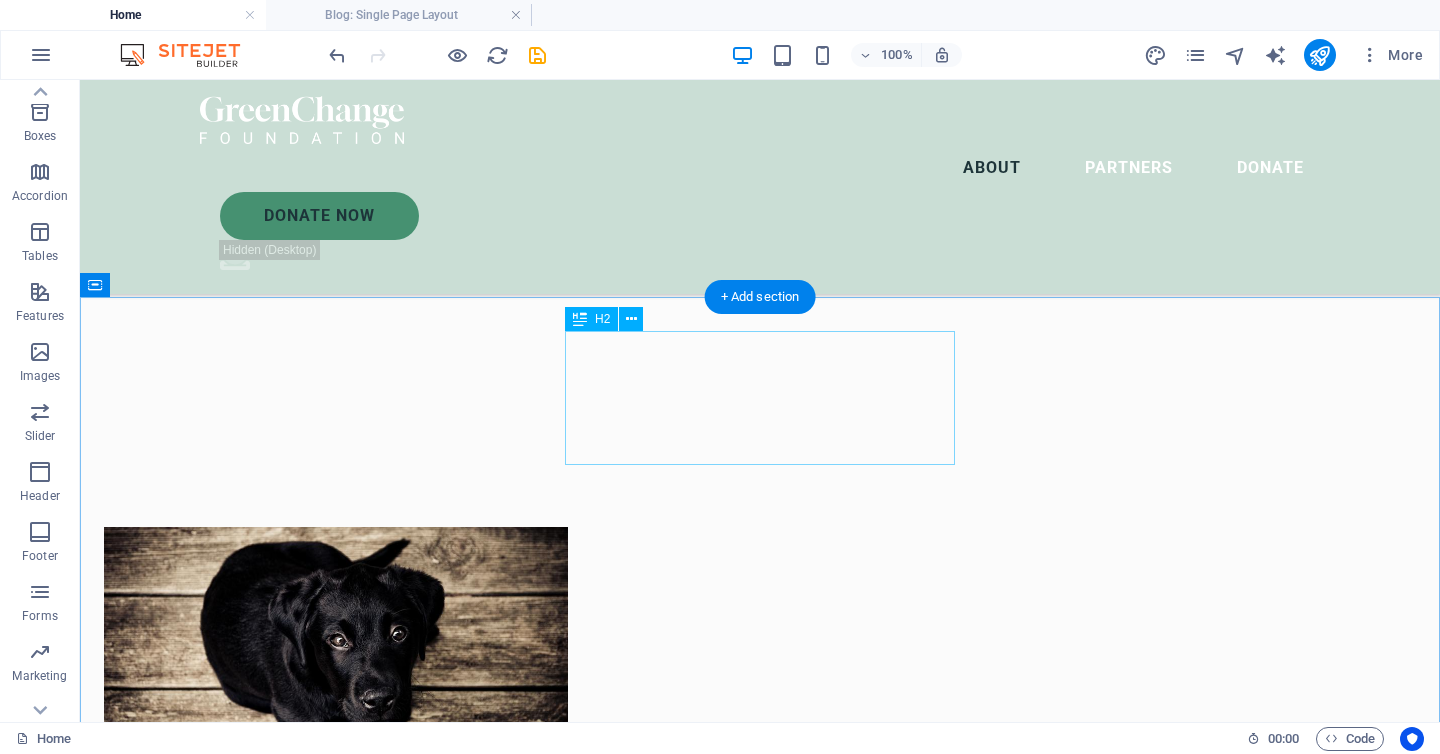 scroll, scrollTop: 3764, scrollLeft: 0, axis: vertical 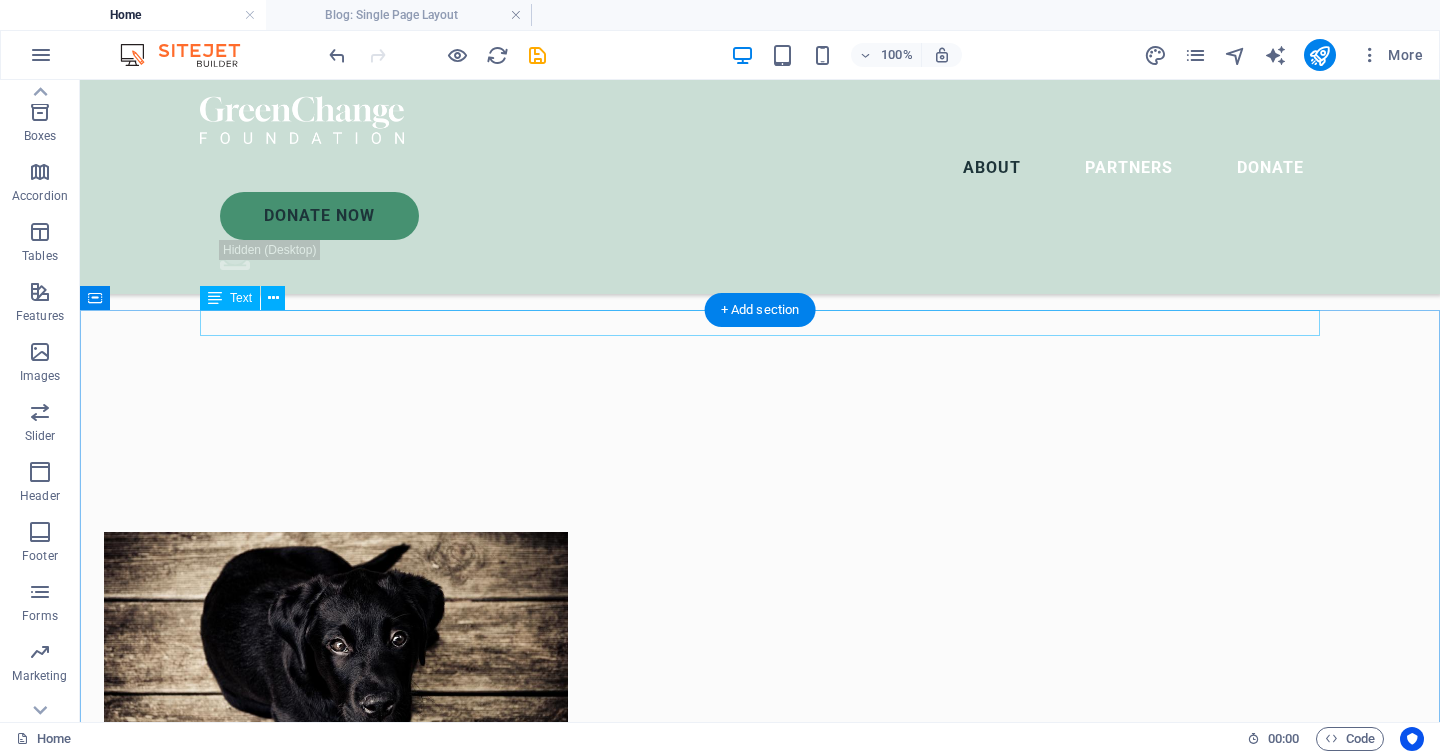 click on "Blog Post 6 Category 1 08/01/2025 Adipiscing arcu litora vivamus laoreet sem fringilla. Curabitur conubia tortor leo est. Fringilla est tellus nullam lacus, iaculis lectus. Ante cursus nam ultrices adipiscing. Fames cras! Consequat commodo? Auctor sit enim, aptent ornare condimentum tincidunt. Per ligula enim! Blog Post 5 Category 1 07/31/2025 Lobortis primis nostra tempus, ut cursus maecenas. Tortor pellentesque feugiat aliquam enim. Condimentum imperdiet ipsum semper, hendrerit rutrum purus! Accumsan mauris diam fermentum elementum, lorem euismod nec? Libero sociosqu. Blog Post 4 Category 1 07/30/2025 Volutpat elit hendrerit tellus? Gravida vehicula consequat adipiscing. Vitae nec nostra mi erat lectus accumsan purus! Urna vestibulum pellentesque pharetra habitant vulputate. Imperdiet malesuada. Congue cursus tortor habitasse feugiat nam suspendisse pretium aliquam. Ultrices nisi. Blog Post 3 Category 2 07/29/2025 Blog Post 2 Category 2 07/28/2025 Blog Post 1 Category 1 07/27/2025  Previous Next" at bounding box center [760, 1987] 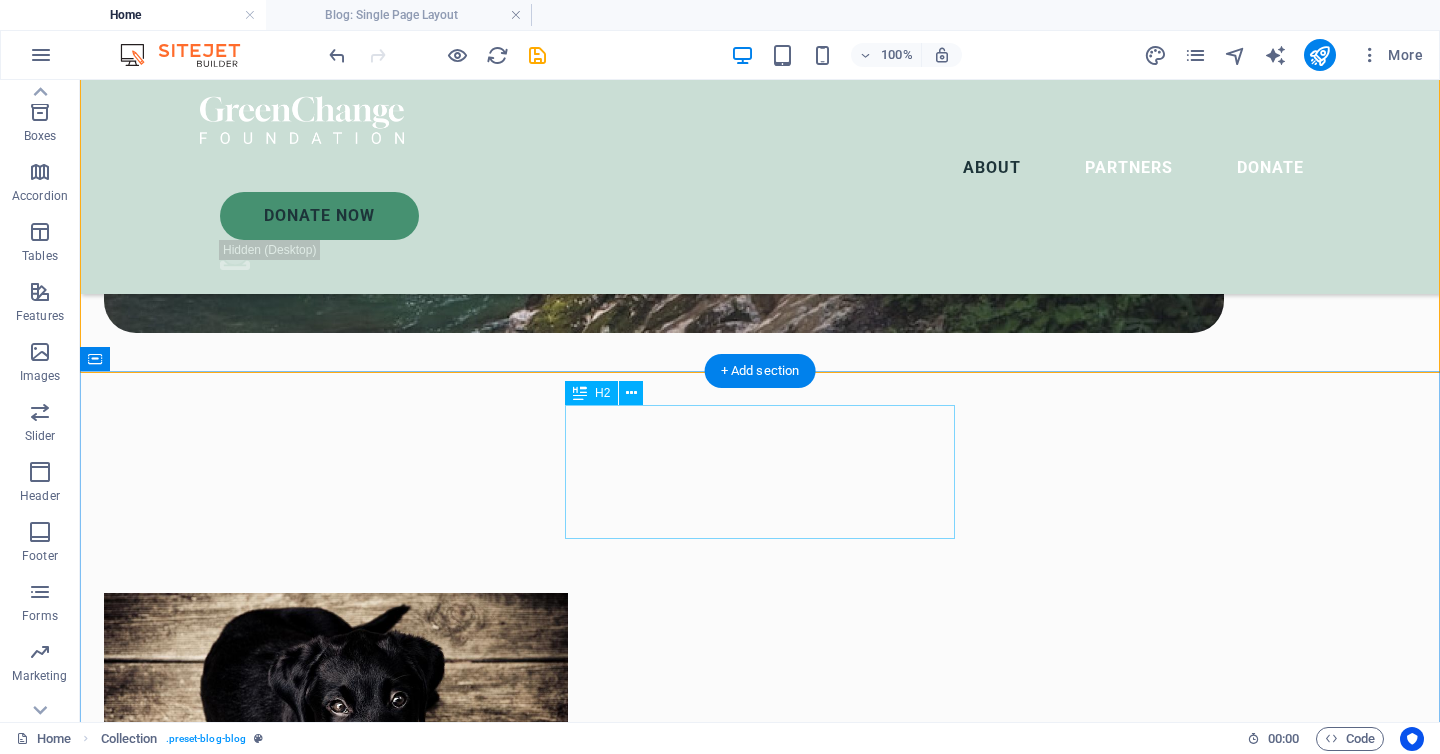 scroll, scrollTop: 3704, scrollLeft: 0, axis: vertical 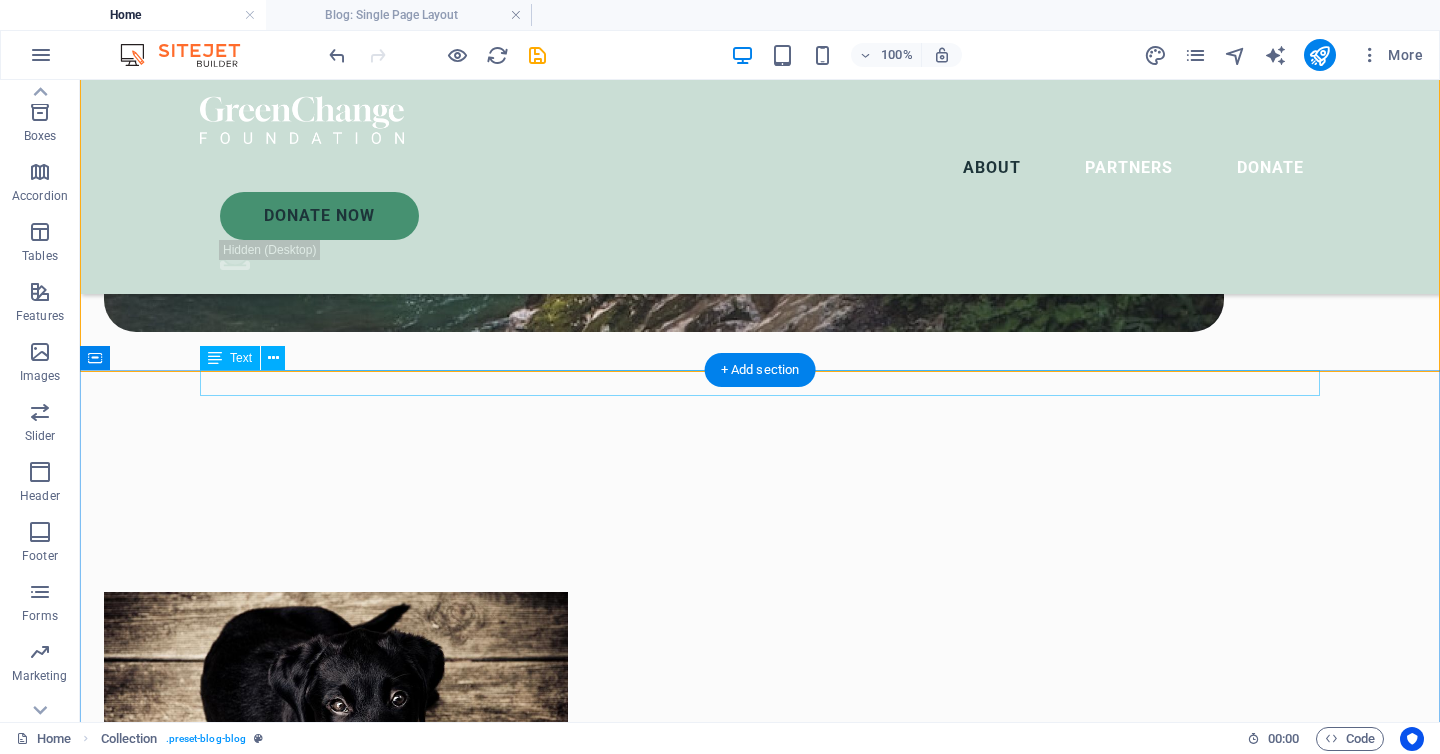 click on "OUR ACHIEVEMENTS" at bounding box center (760, 3592) 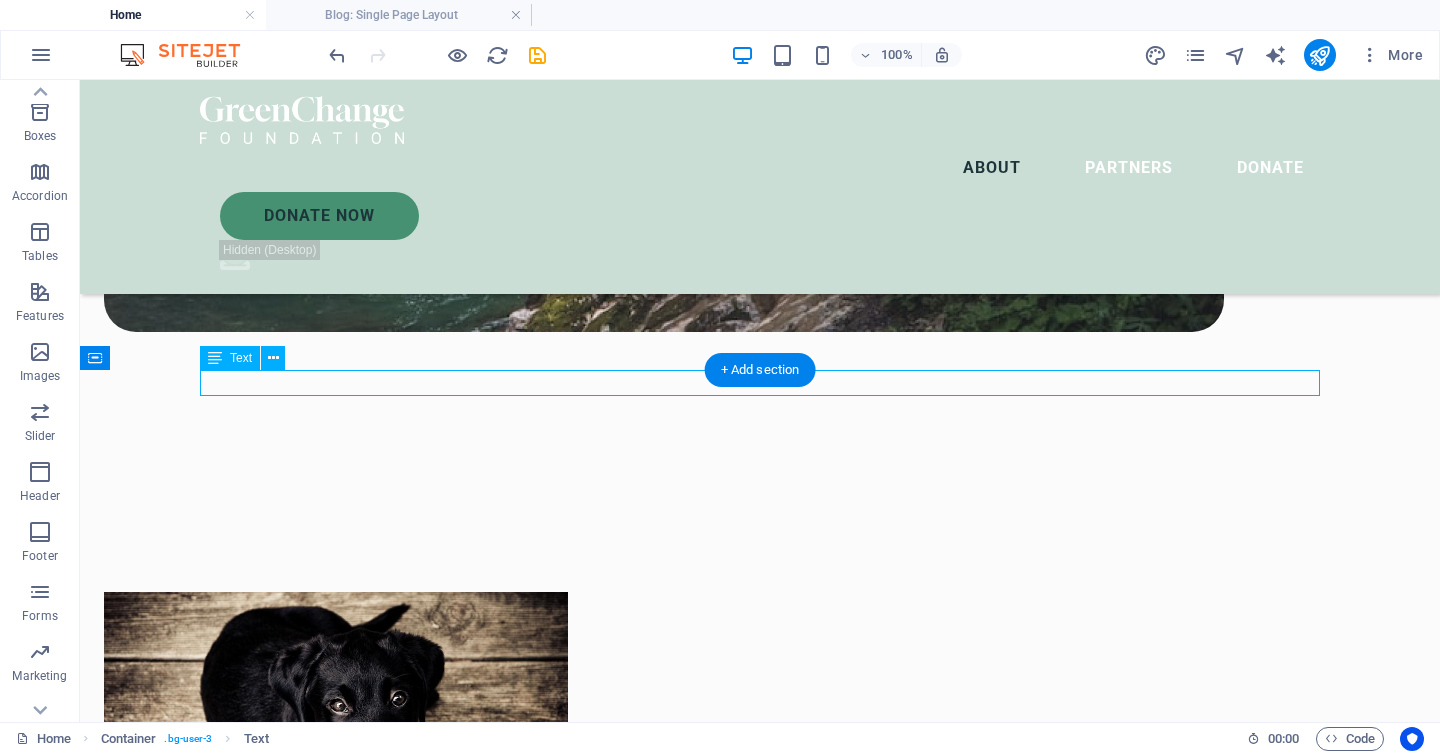 click on "OUR ACHIEVEMENTS" at bounding box center (760, 3592) 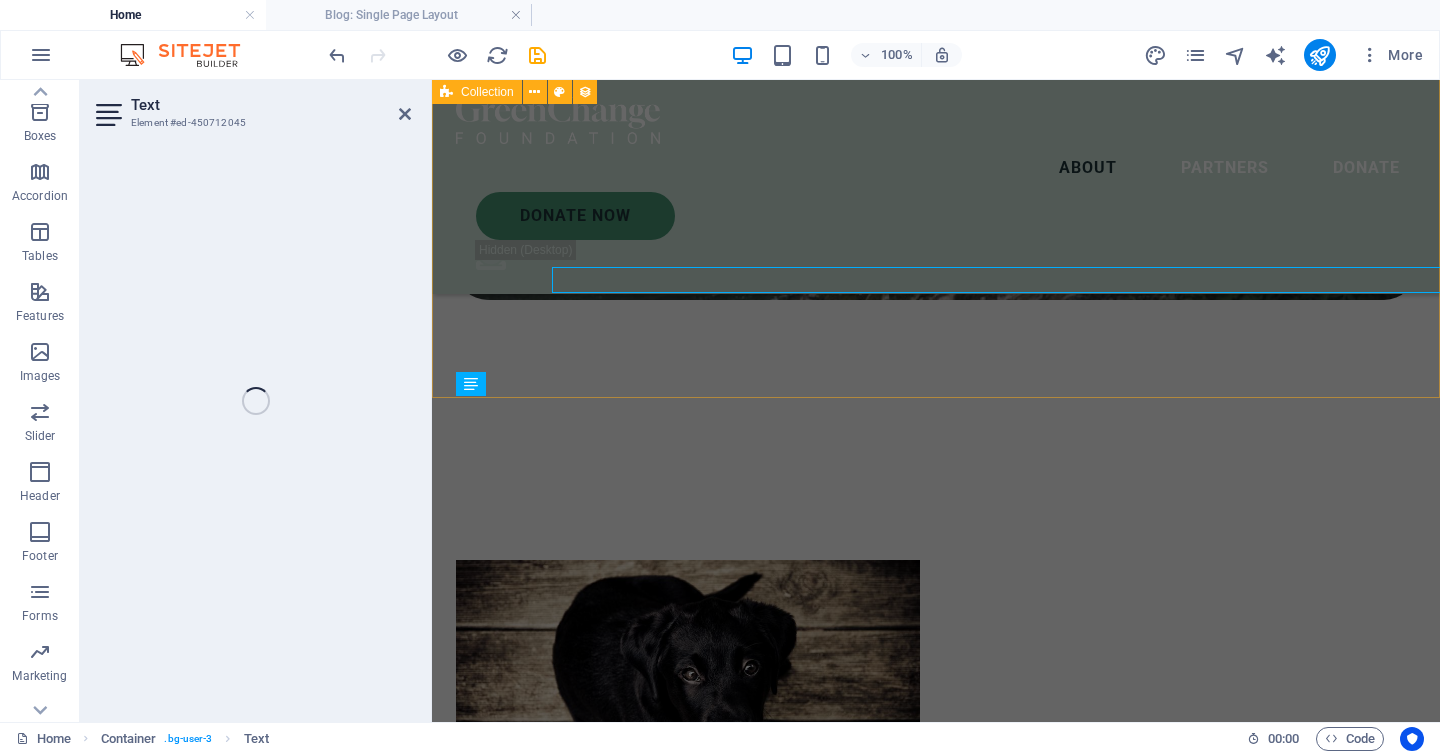 scroll, scrollTop: 3807, scrollLeft: 0, axis: vertical 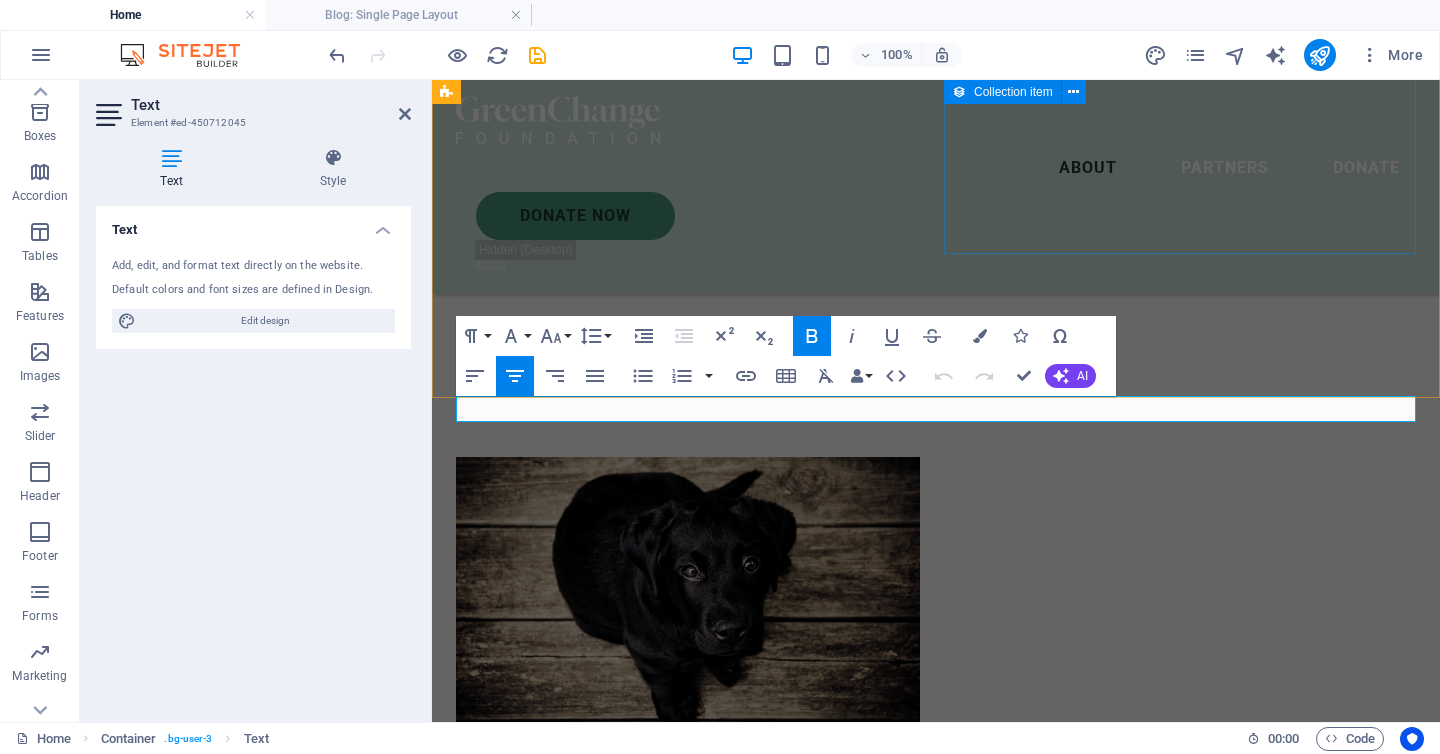 click on "Previous Next" at bounding box center (936, 3396) 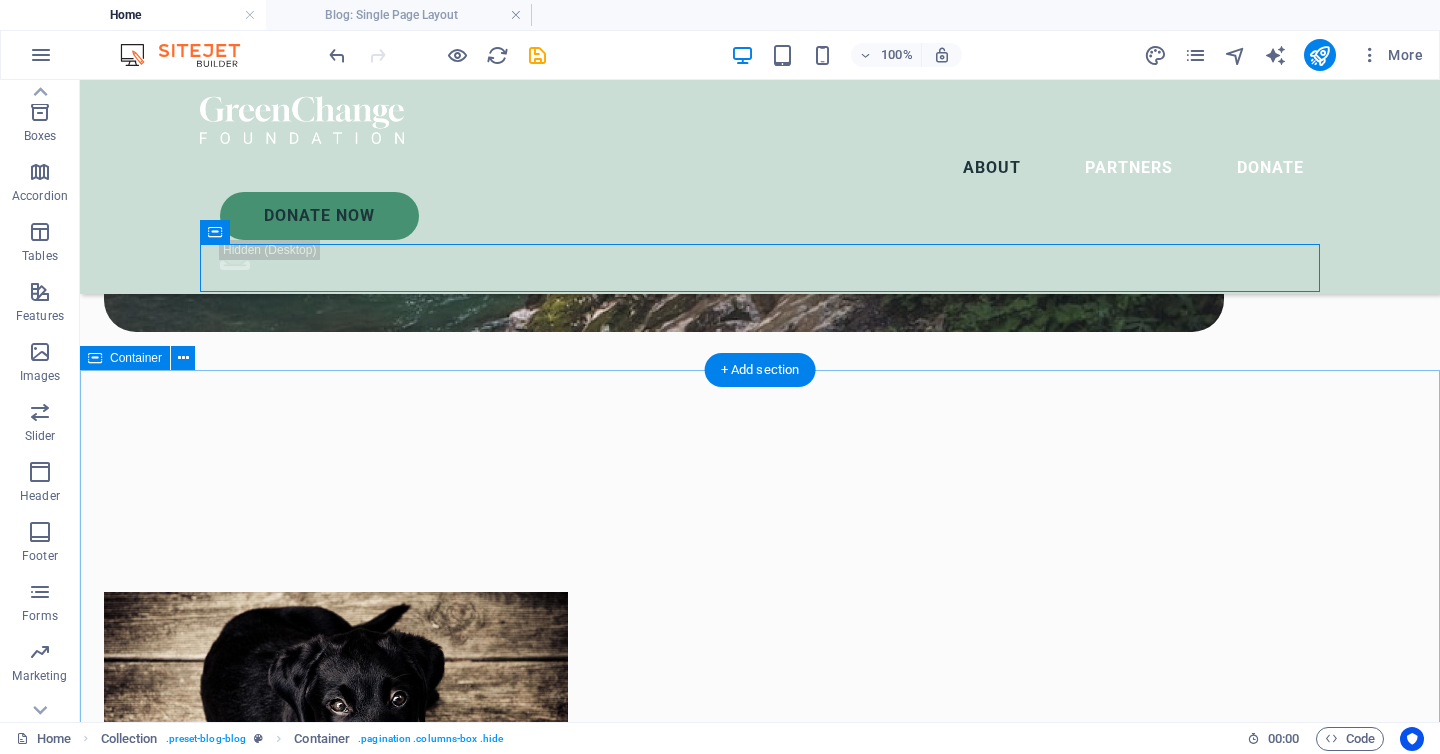 click on "OUR ACHIEVEMENTS What we’ve done so far Lorem ipsum dolor sit amet consectetur. Bibendum adipiscing morbi orci nibh eget posuere arcu volutpat nulla. 100.000  + Lorem ipsum dolor sit amet consectetur bibendum  $ 54.000 Lorem ipsum dolor sit amet consectetur bibendum 4000 Lorem ipsum dolor sit amet consectetur bibendum 12.000  + Lorem ipsum dolor sit amet consectetur bibendum" at bounding box center [760, 4205] 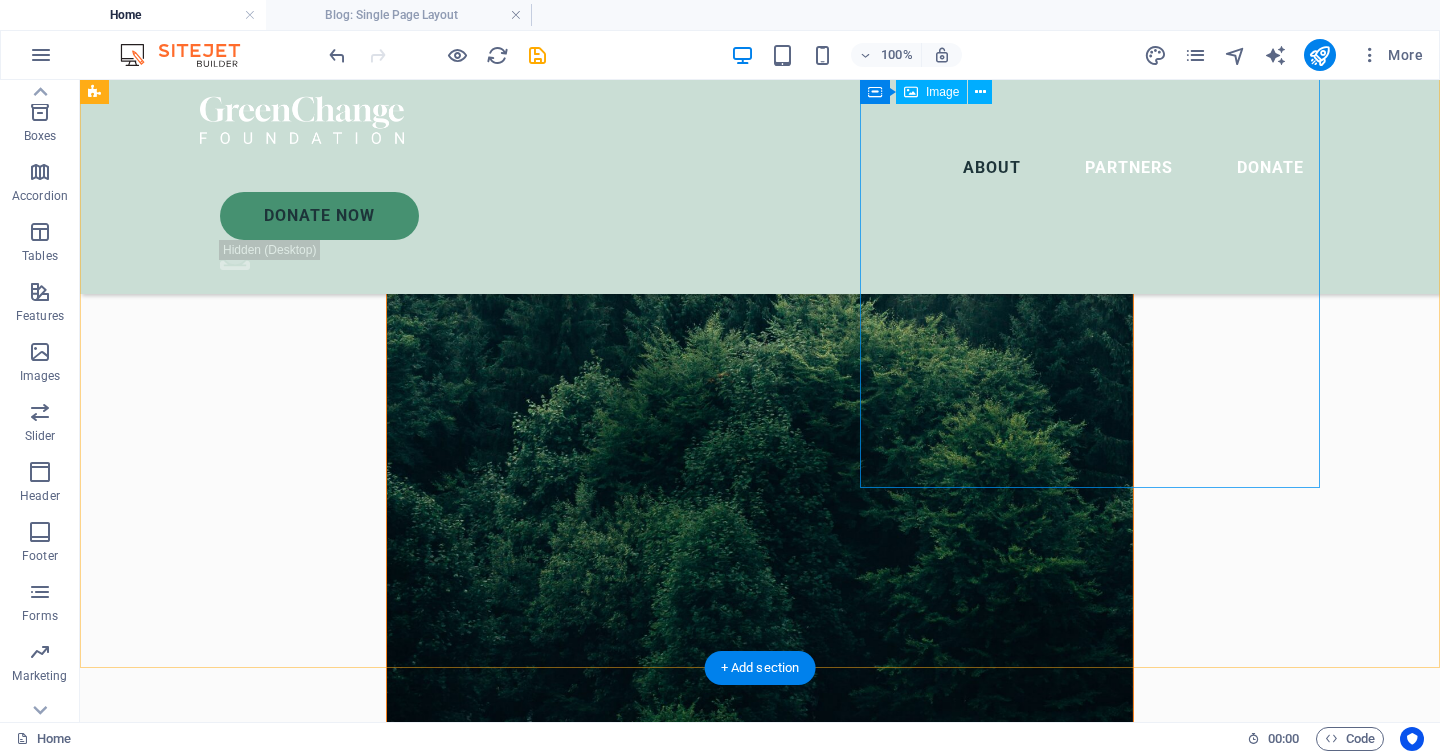 scroll, scrollTop: 1682, scrollLeft: 0, axis: vertical 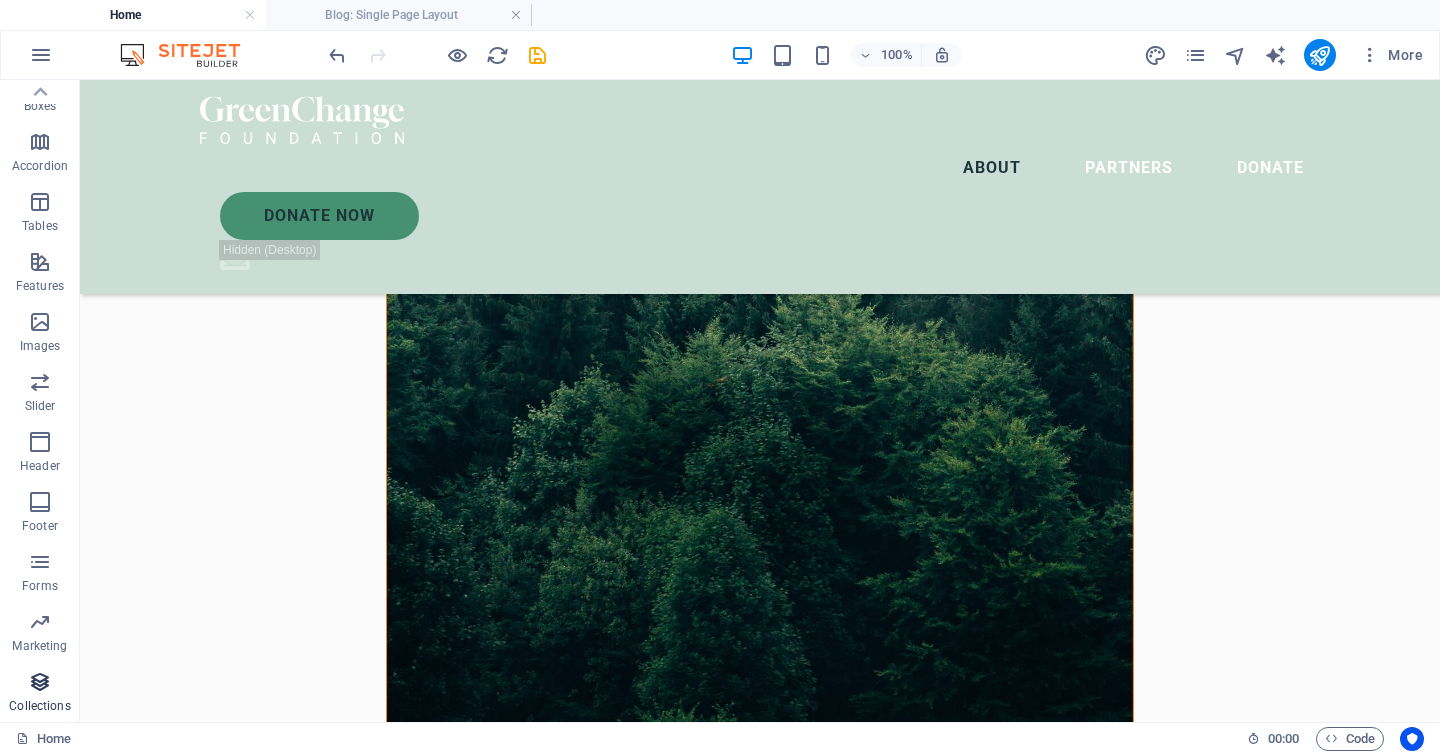 click at bounding box center [40, 682] 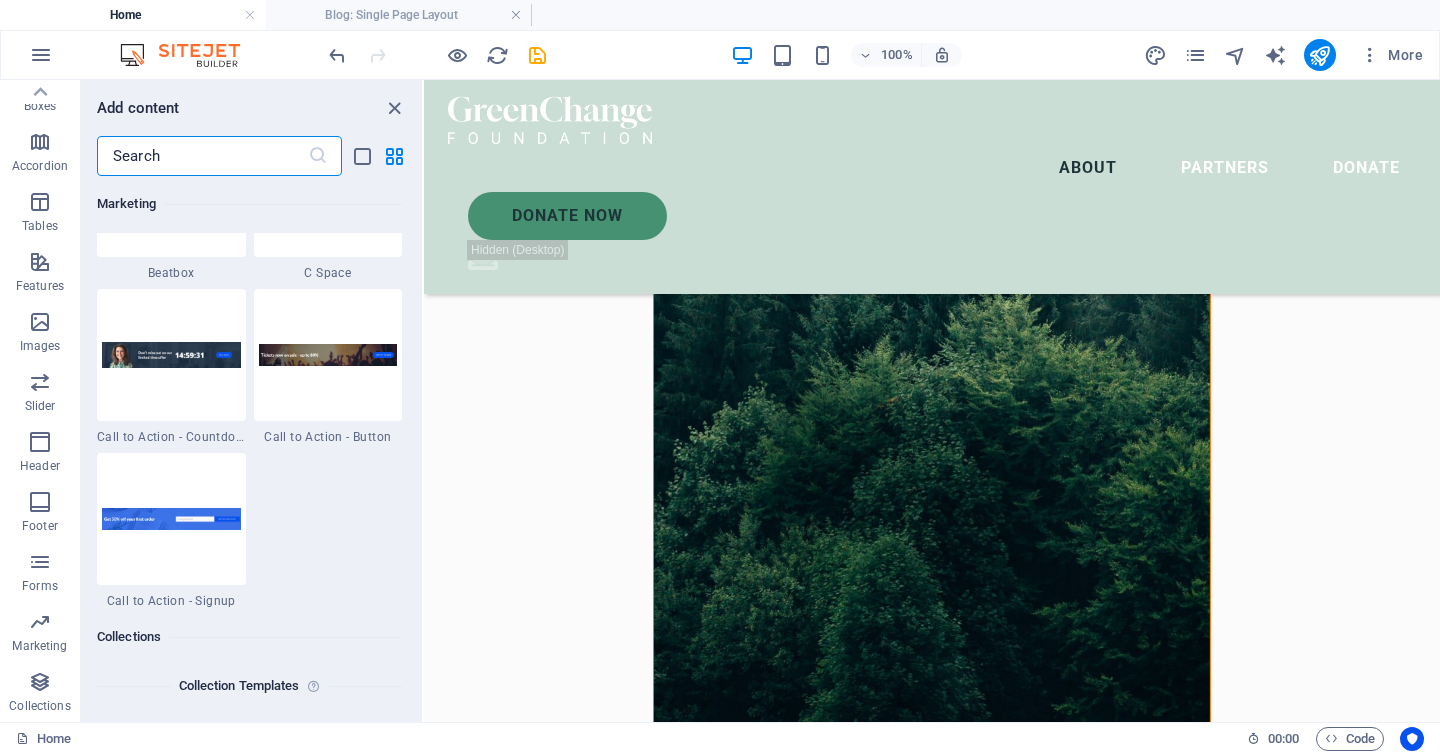 scroll, scrollTop: 18306, scrollLeft: 0, axis: vertical 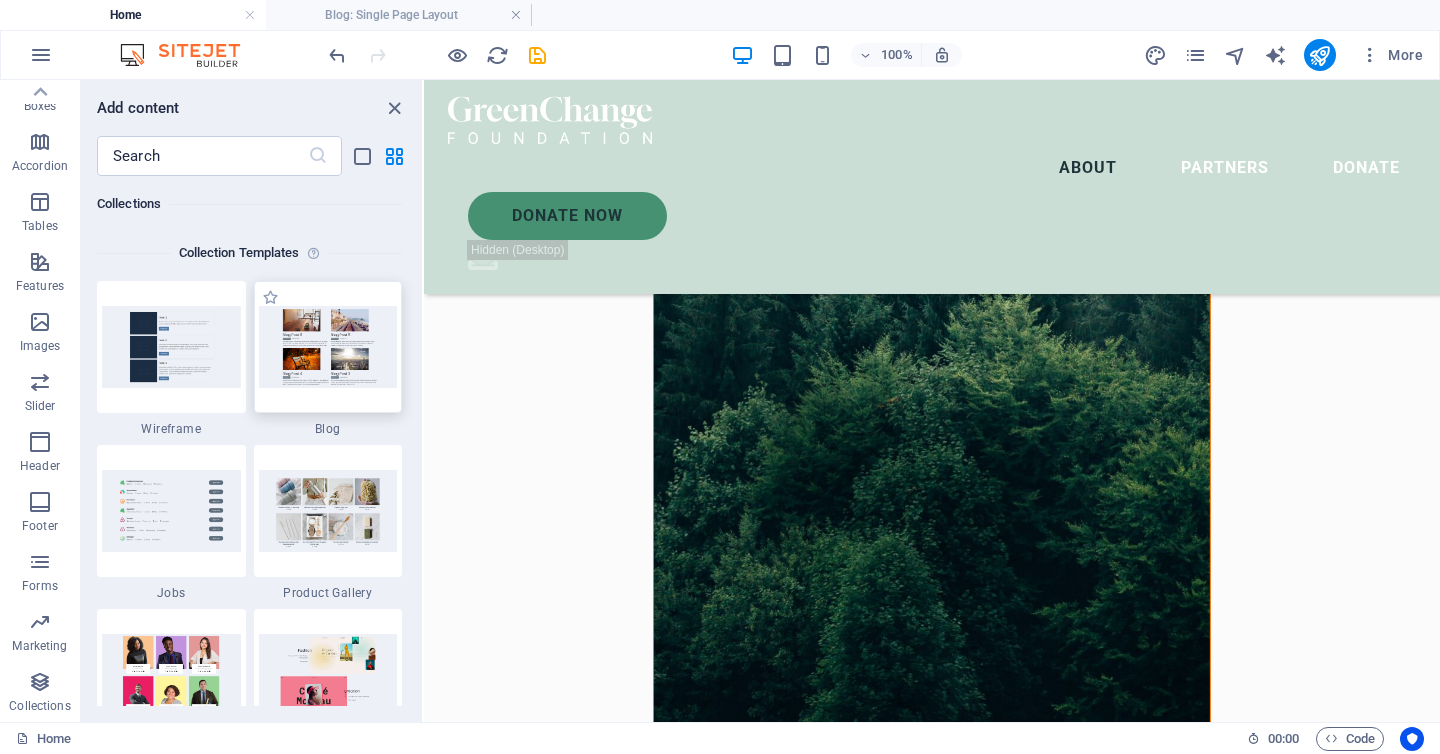 click at bounding box center [328, 346] 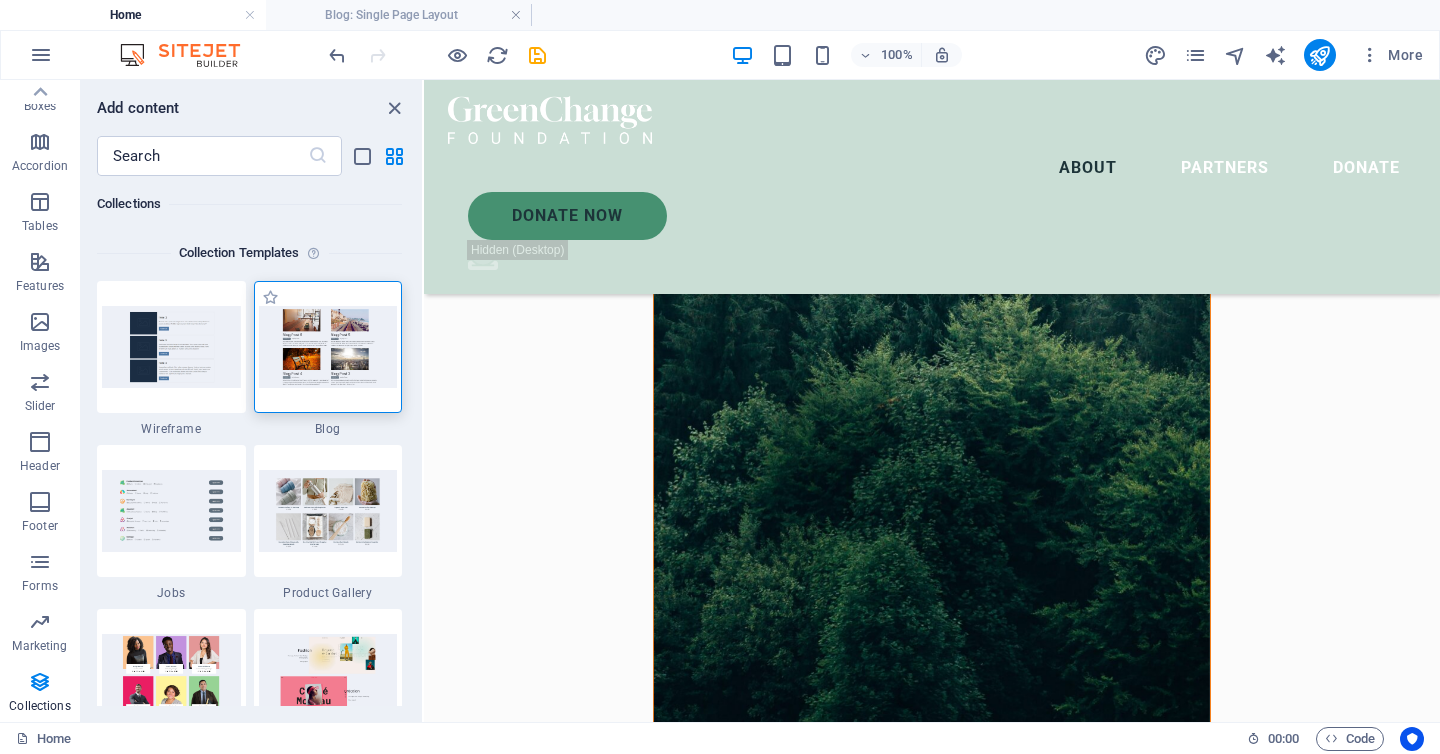 click on "Blog" at bounding box center [328, 429] 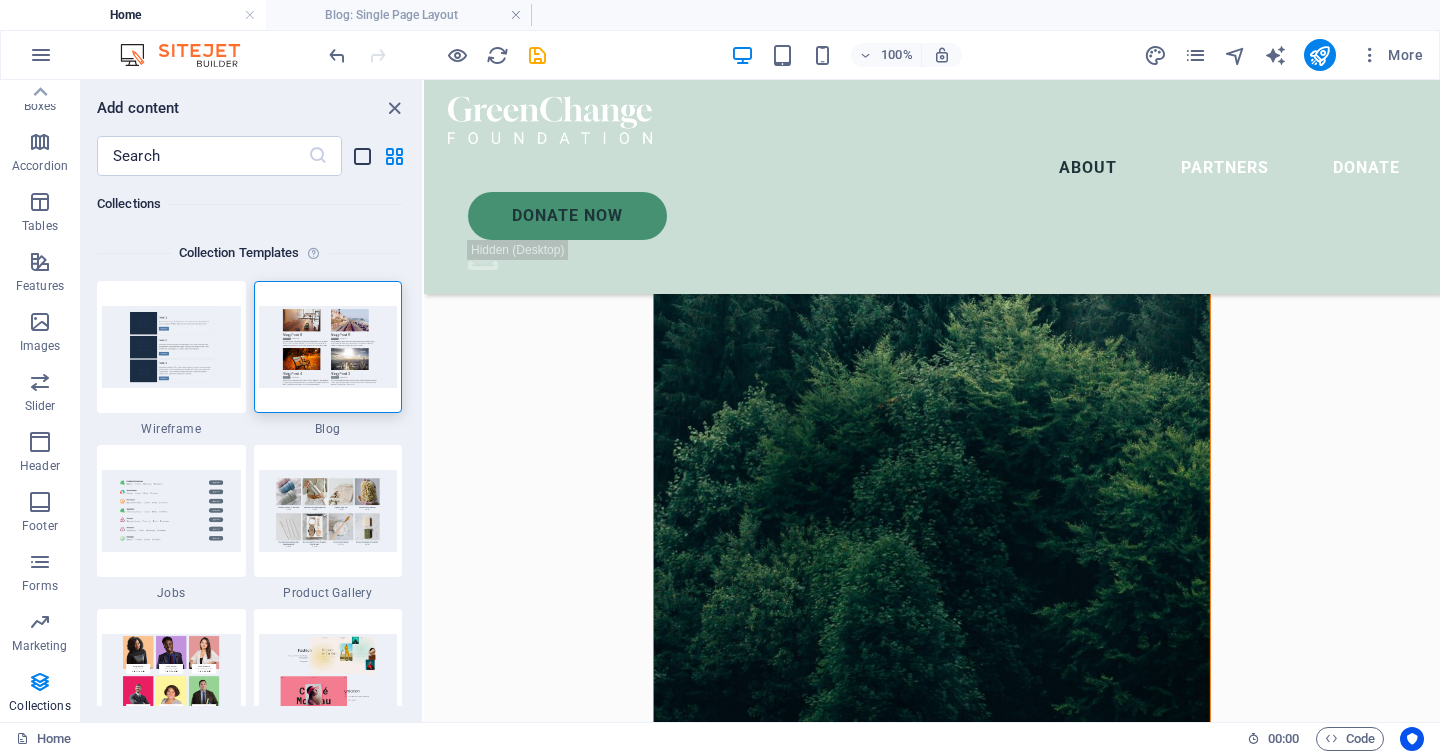 click at bounding box center (362, 156) 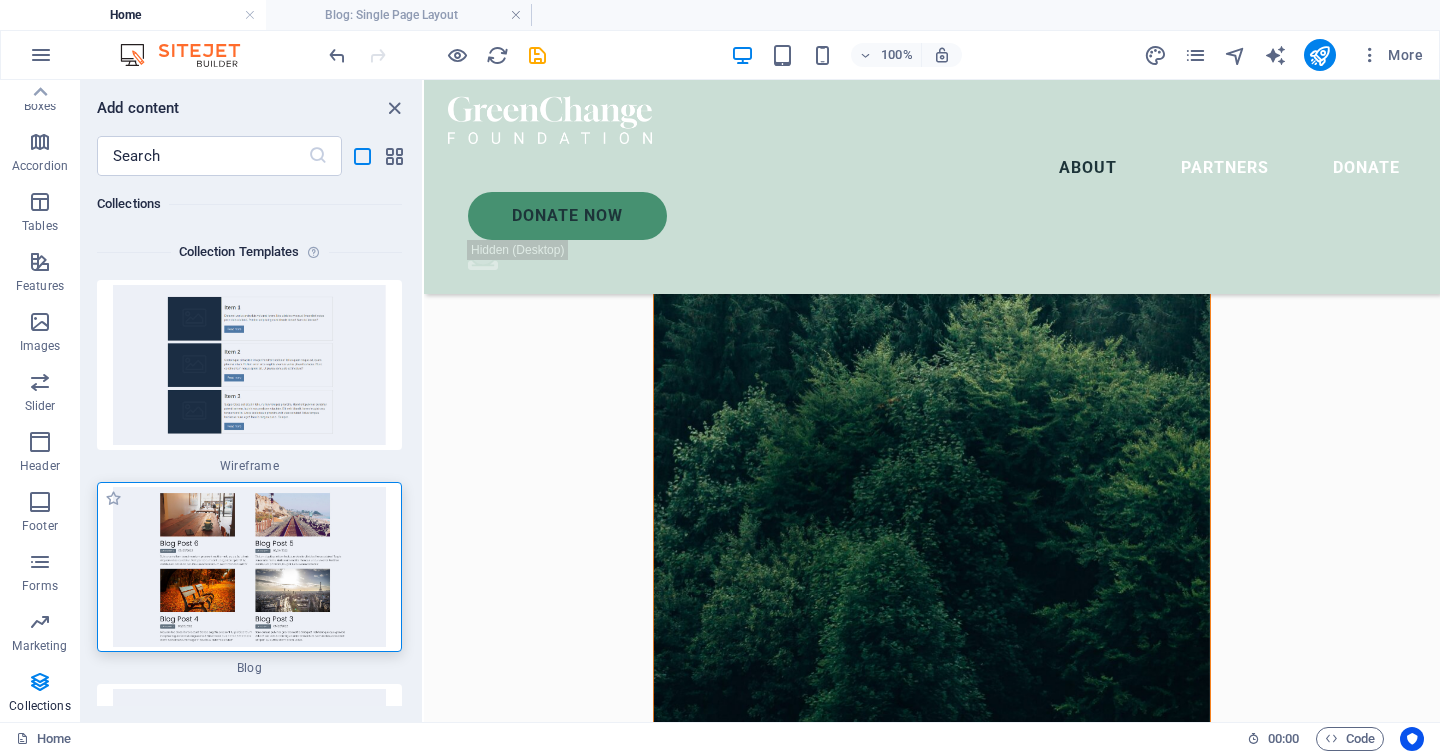 click at bounding box center (249, 567) 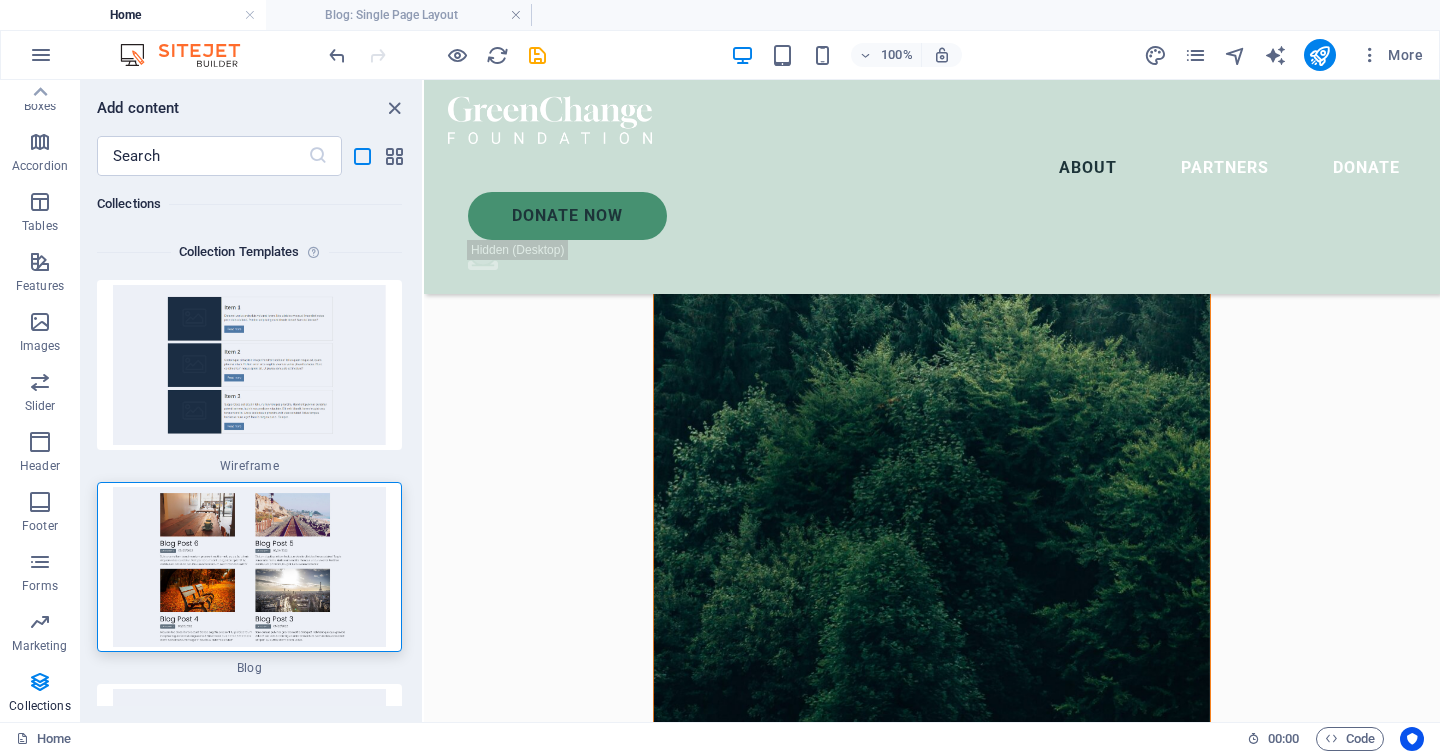 click on "​" at bounding box center (251, 156) 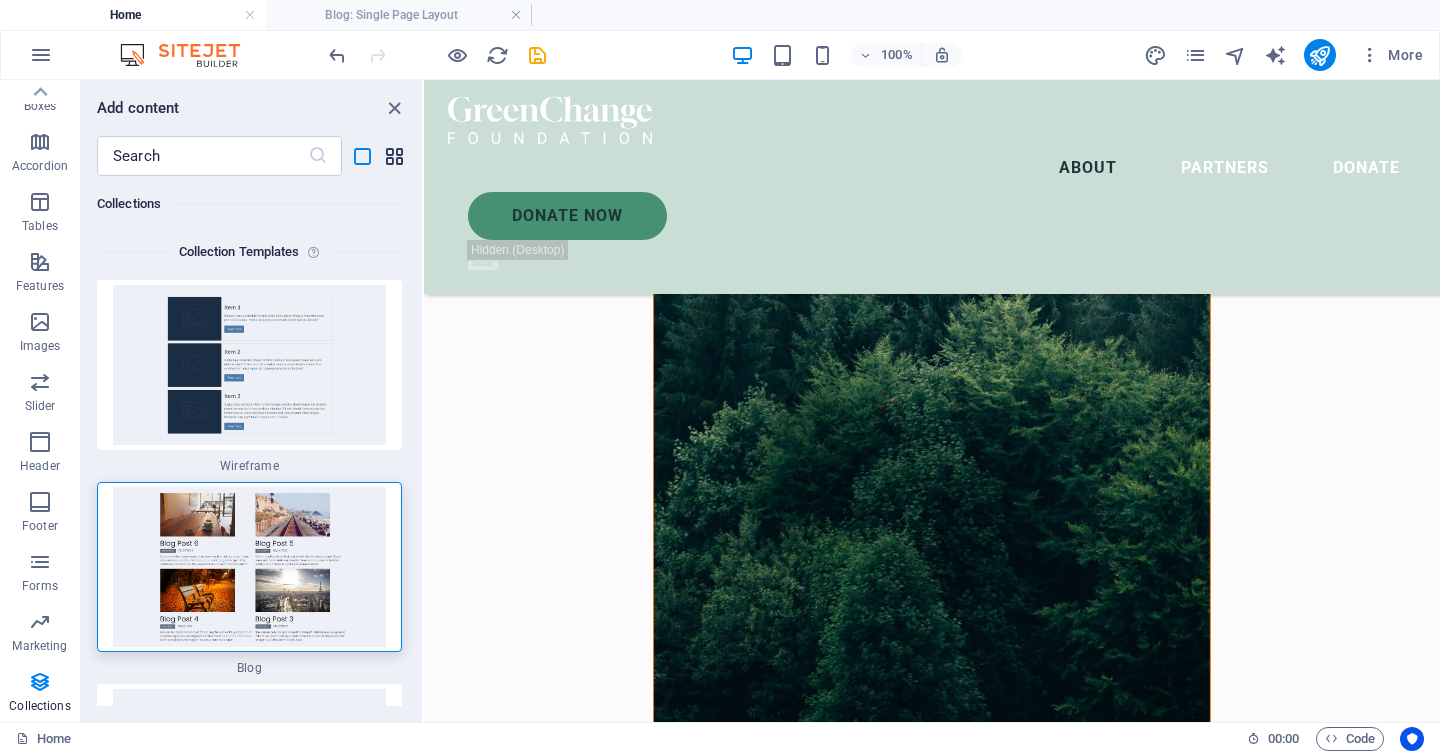 click at bounding box center [394, 156] 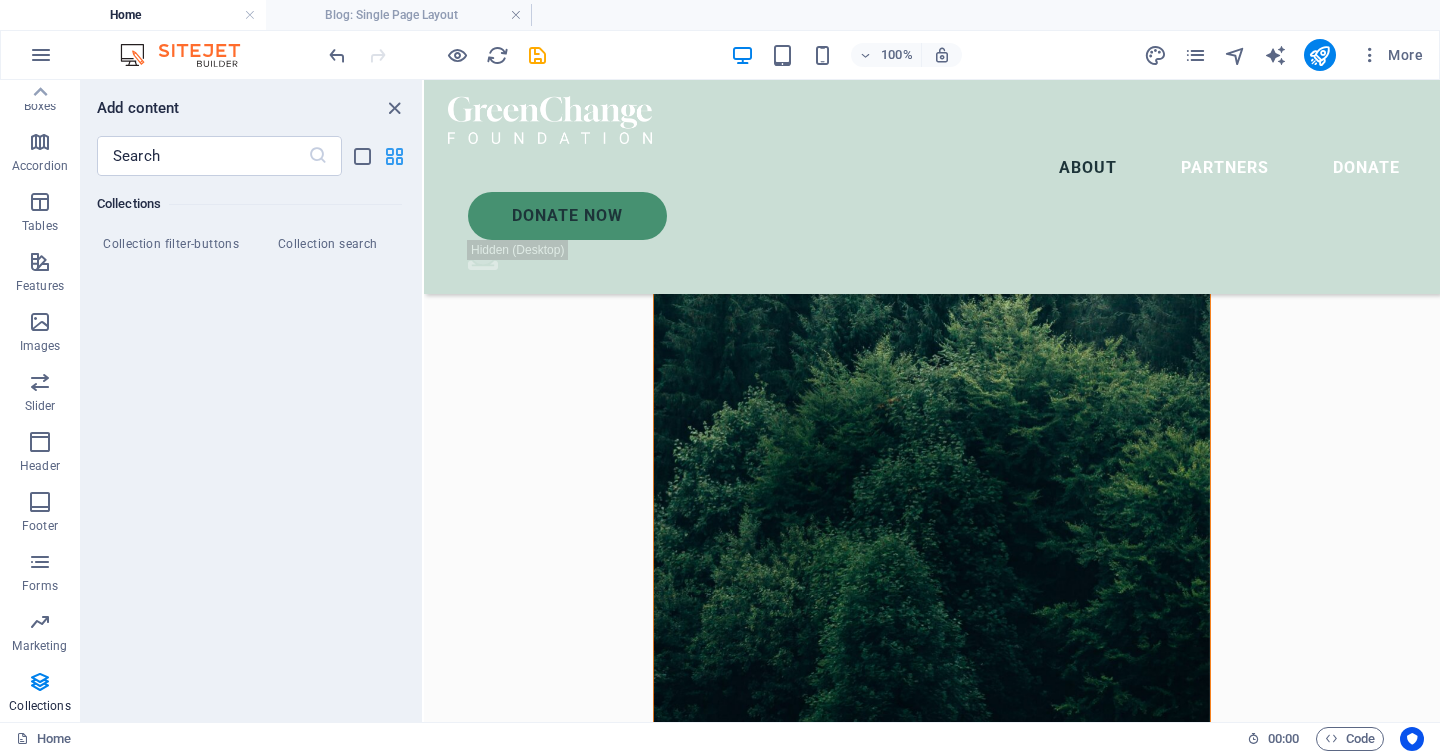 scroll, scrollTop: 18306, scrollLeft: 0, axis: vertical 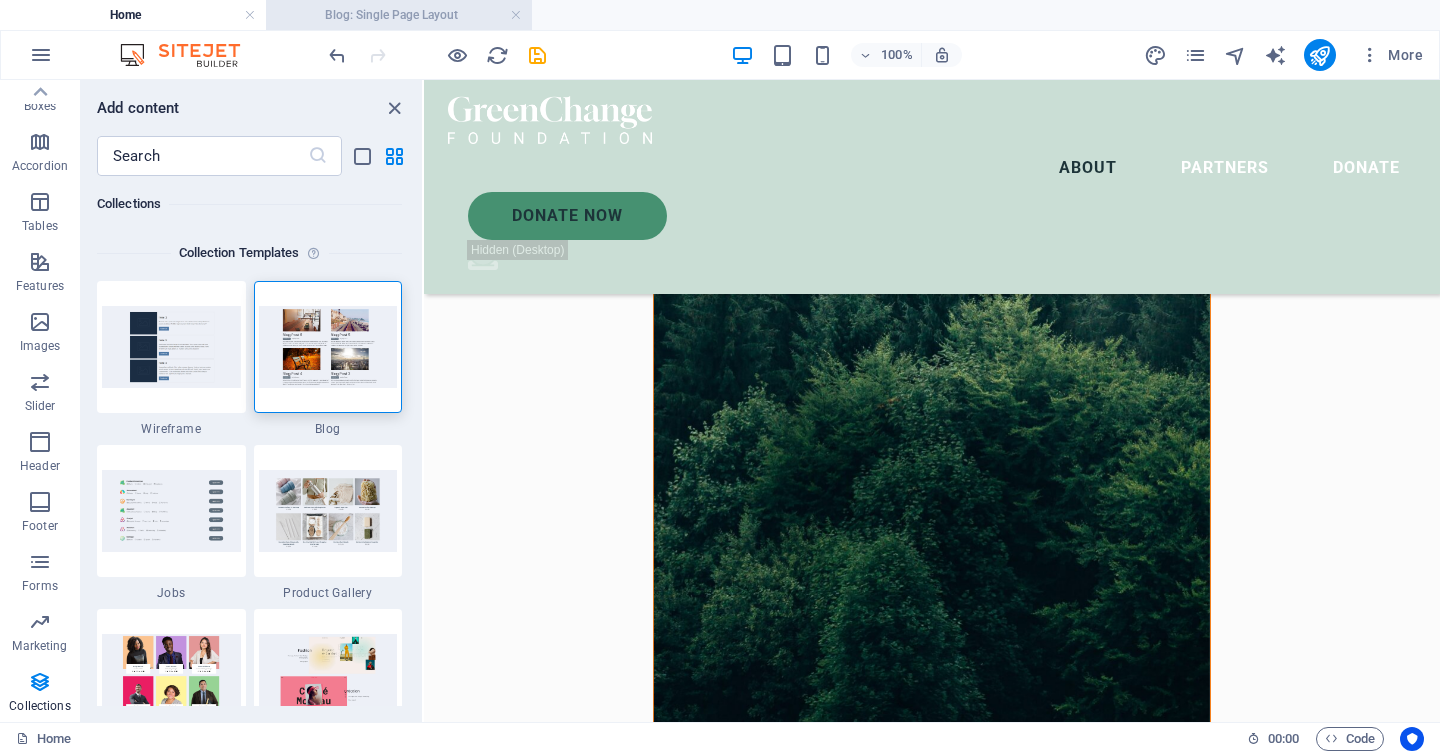 click on "Blog: Single Page Layout" at bounding box center (399, 15) 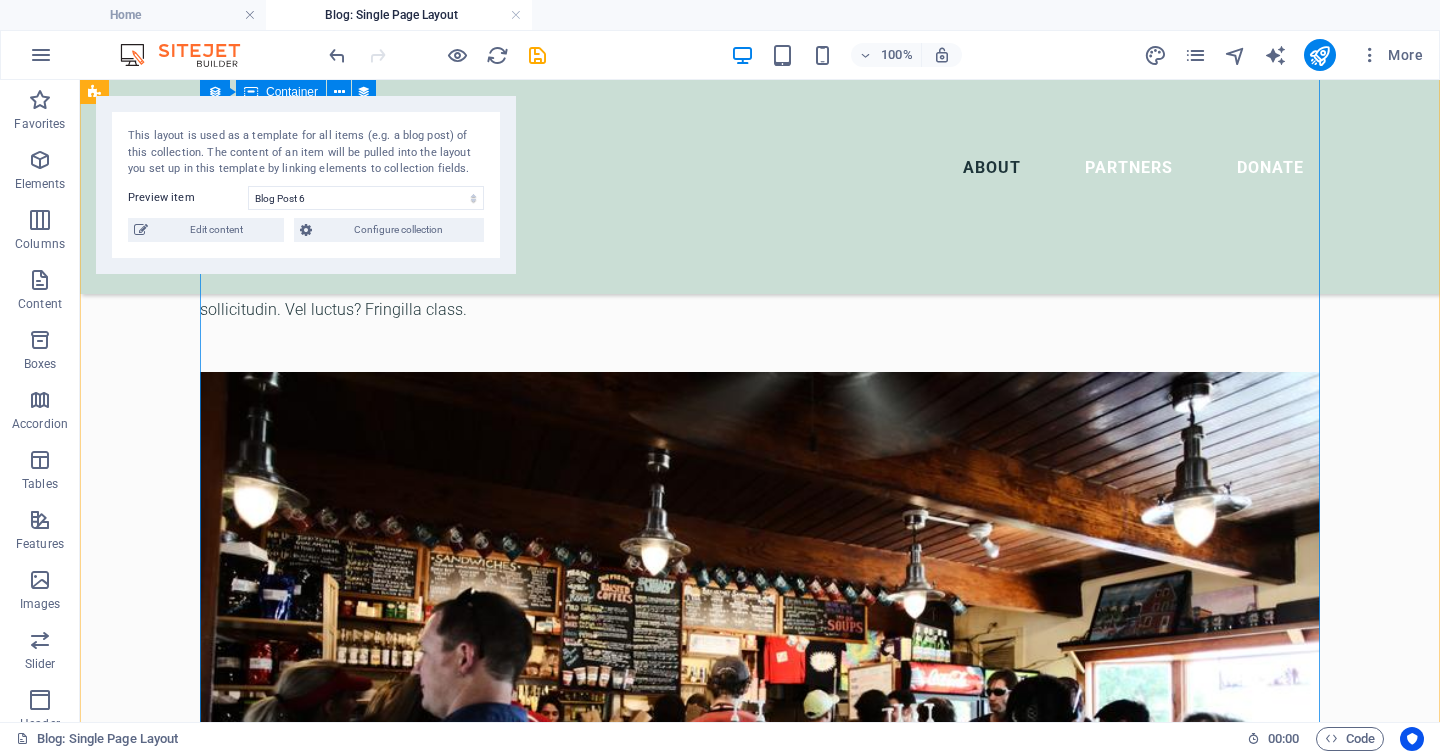 scroll, scrollTop: 0, scrollLeft: 0, axis: both 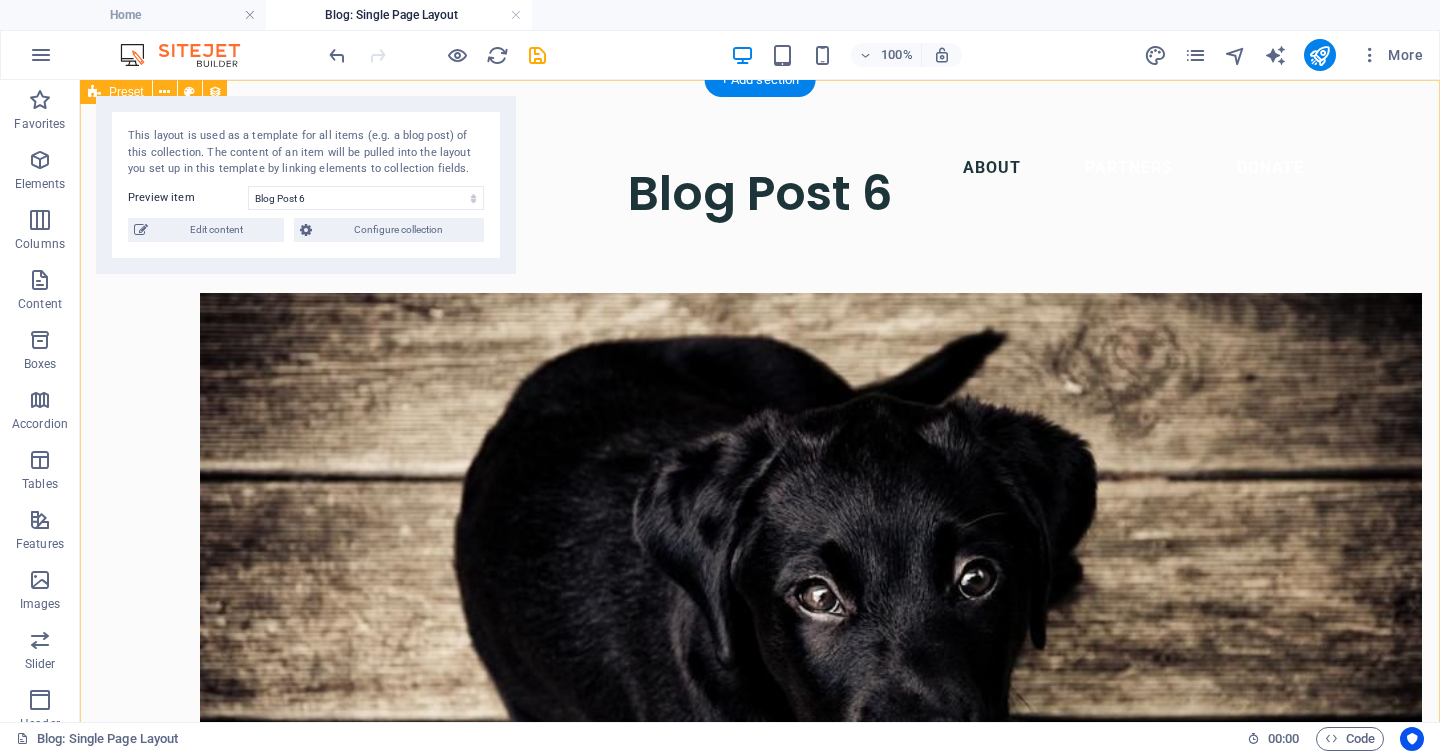 click on "Blog Post 6 08/01/2025 Purus nibh vivamus viverra diam. Litora etiam ligula urna et integer duis. Morbi curabitur etiam torquent volutpat ornare maecenas. Suspendisse tempus fusce! Etiam at purus cursus! Eu leo vestibulum? Risus lectus cursus rutrum facilisis. Odio curabitur laoreet justo ultrices auctor mauris interdum. Tortor amet senectus nibh donec laoreet. Quisque fusce cubilia ac. Dictumst vitae malesuada! Nulla turpis platea tempus, blandit faucibus in nisl. Auctor etiam iaculis pulvinar. Lacus cursus neque, phasellus dolor augue potenti tellus. Vel proin viverra non odio tellus fusce. Lorem sollicitudin mi gravida class ullamcorper! Litora arcu accumsan? Netus inceptos mollis posuere nec. Egestas quam consequat maecenas? Ligula etiam hac, ultricies massa cursus dolor. Feugiat dui mauris iaculis malesuada tempus curae nam donec. Integer neque vestibulum ornare per ante. Risus donec laoreet sagittis? Litora aenean pulvinar et sollicitudin. Vel luctus? Fringilla class. Back to blog" at bounding box center [760, 1609] 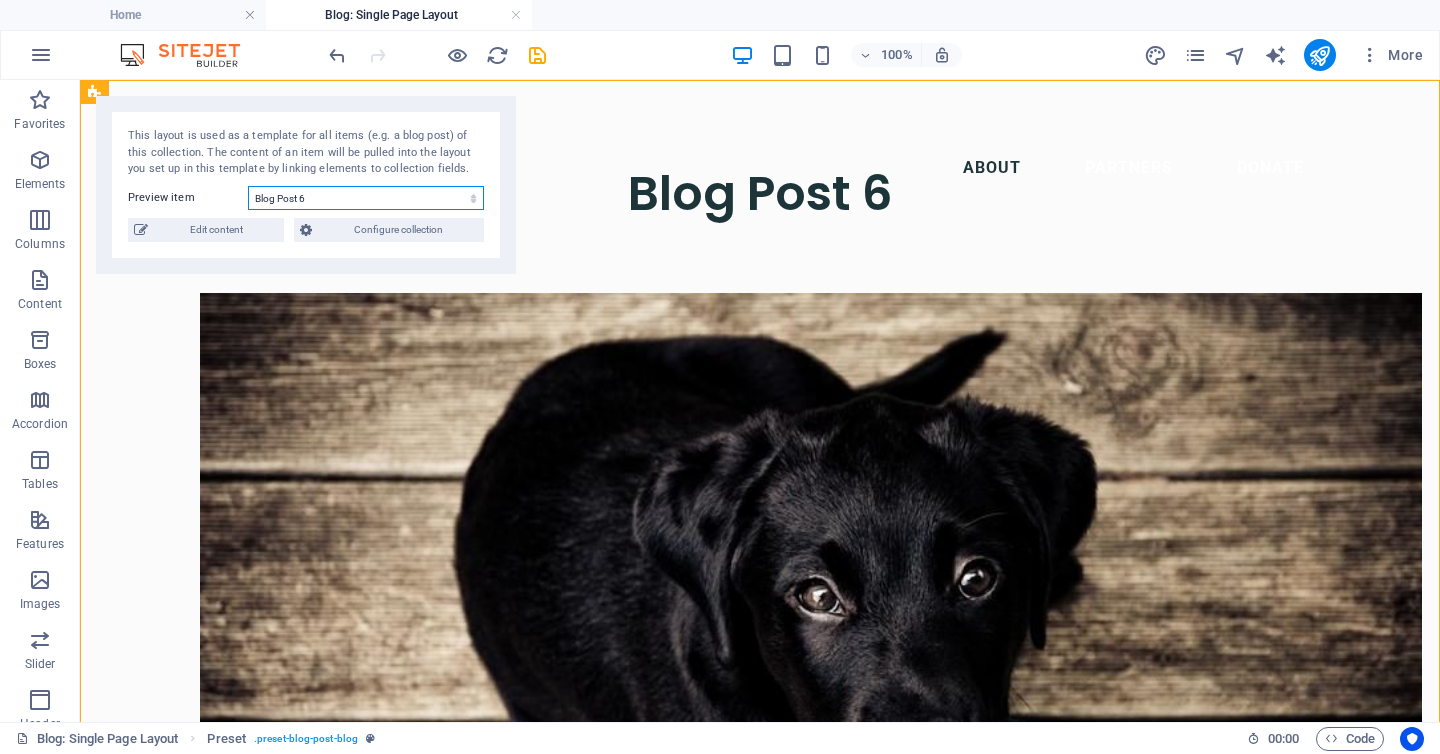 click on "Blog Post 6 Blog Post 5 Blog Post 4 Blog Post 3 Blog Post 2 Blog Post 1" at bounding box center (366, 198) 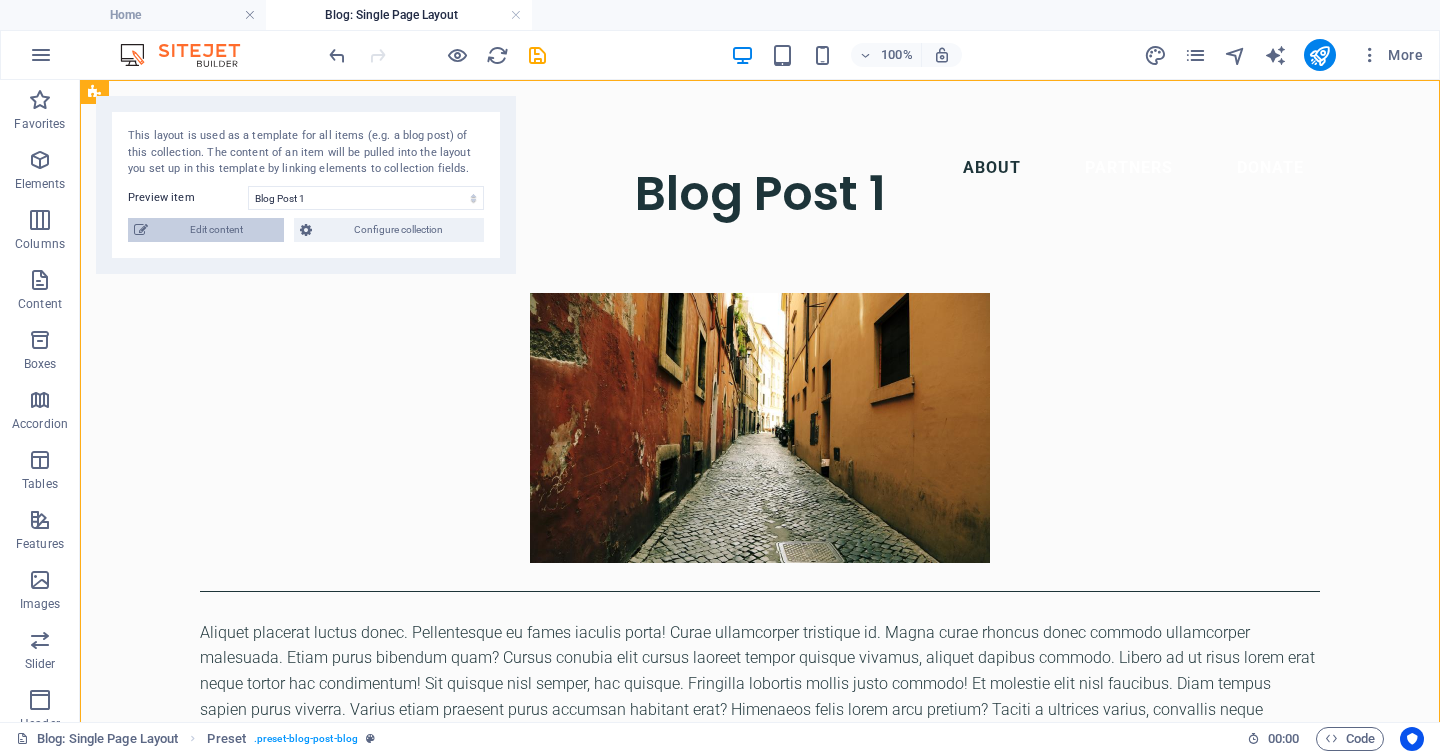 click on "Edit content" at bounding box center (216, 230) 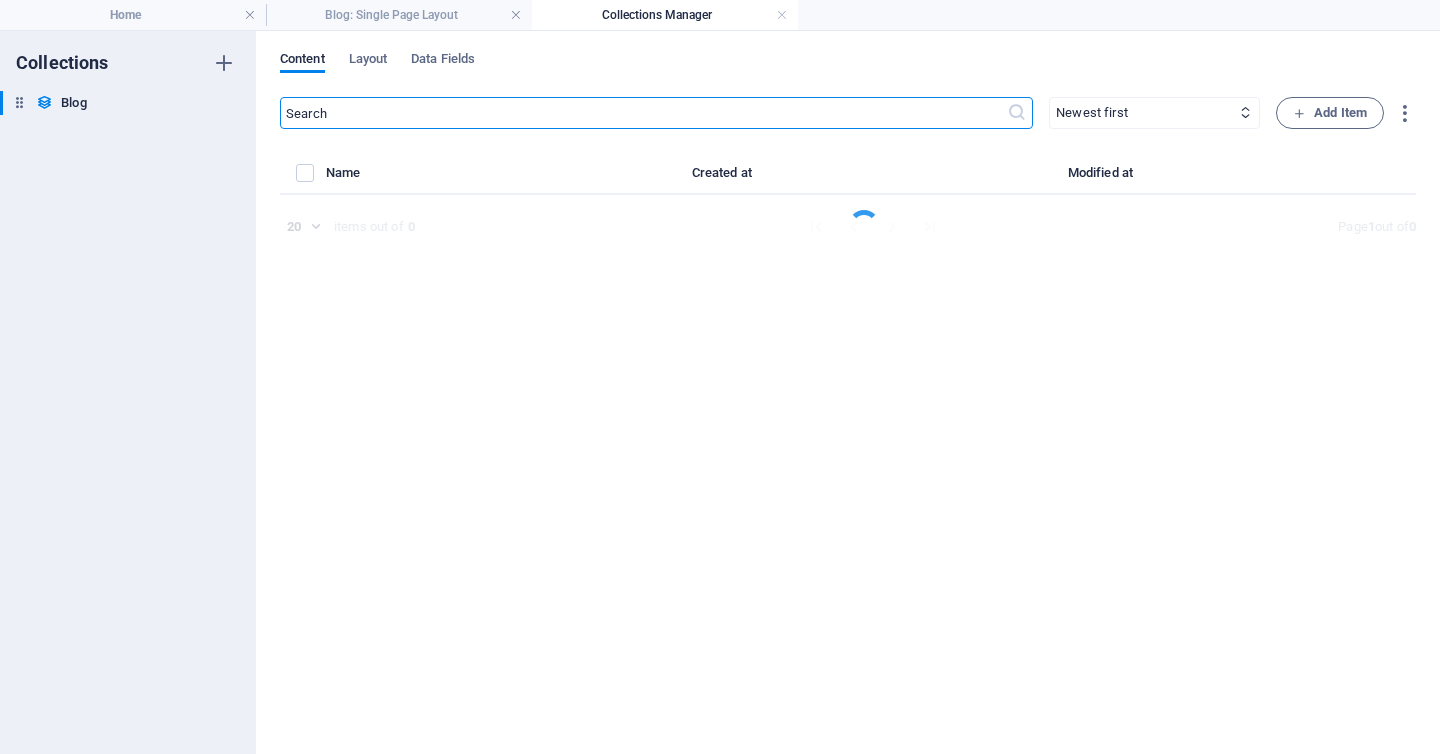 select on "Category 1" 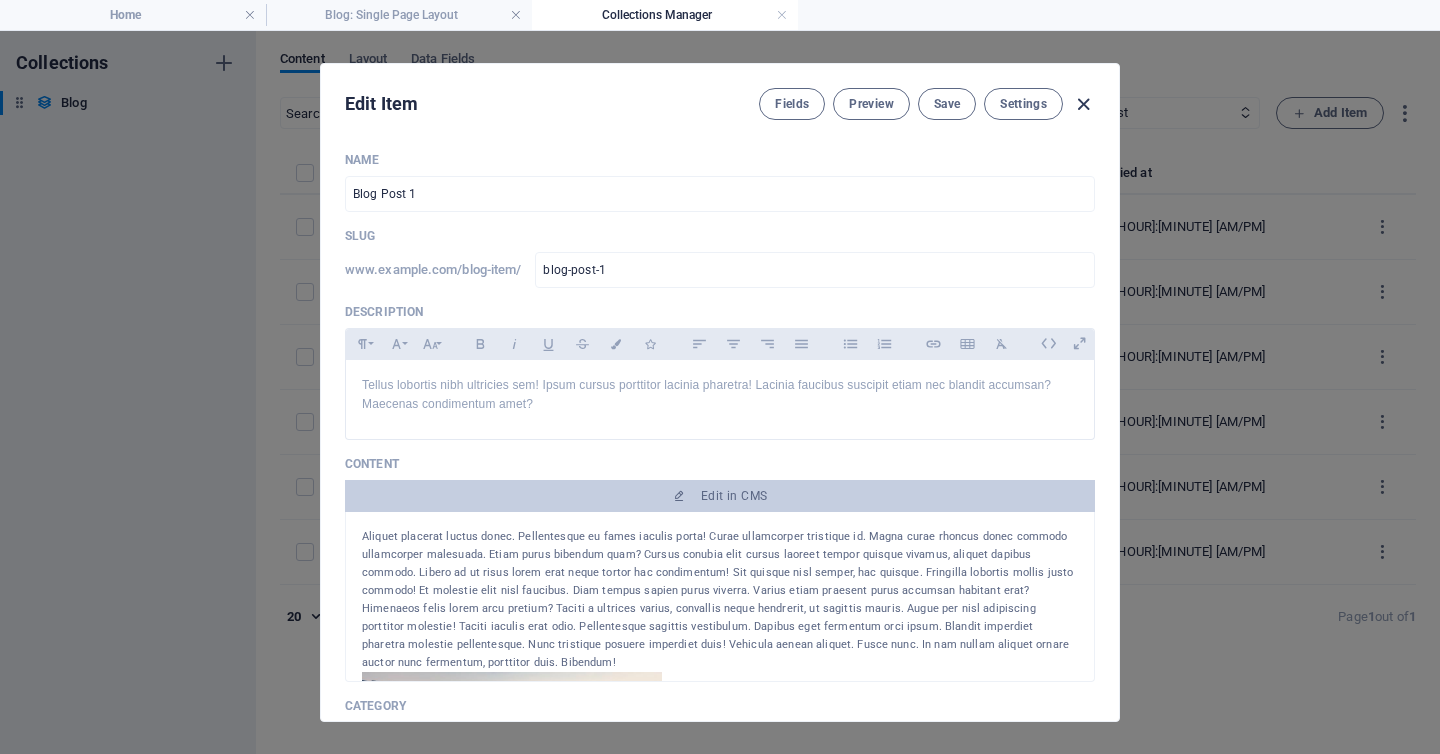click at bounding box center (1083, 104) 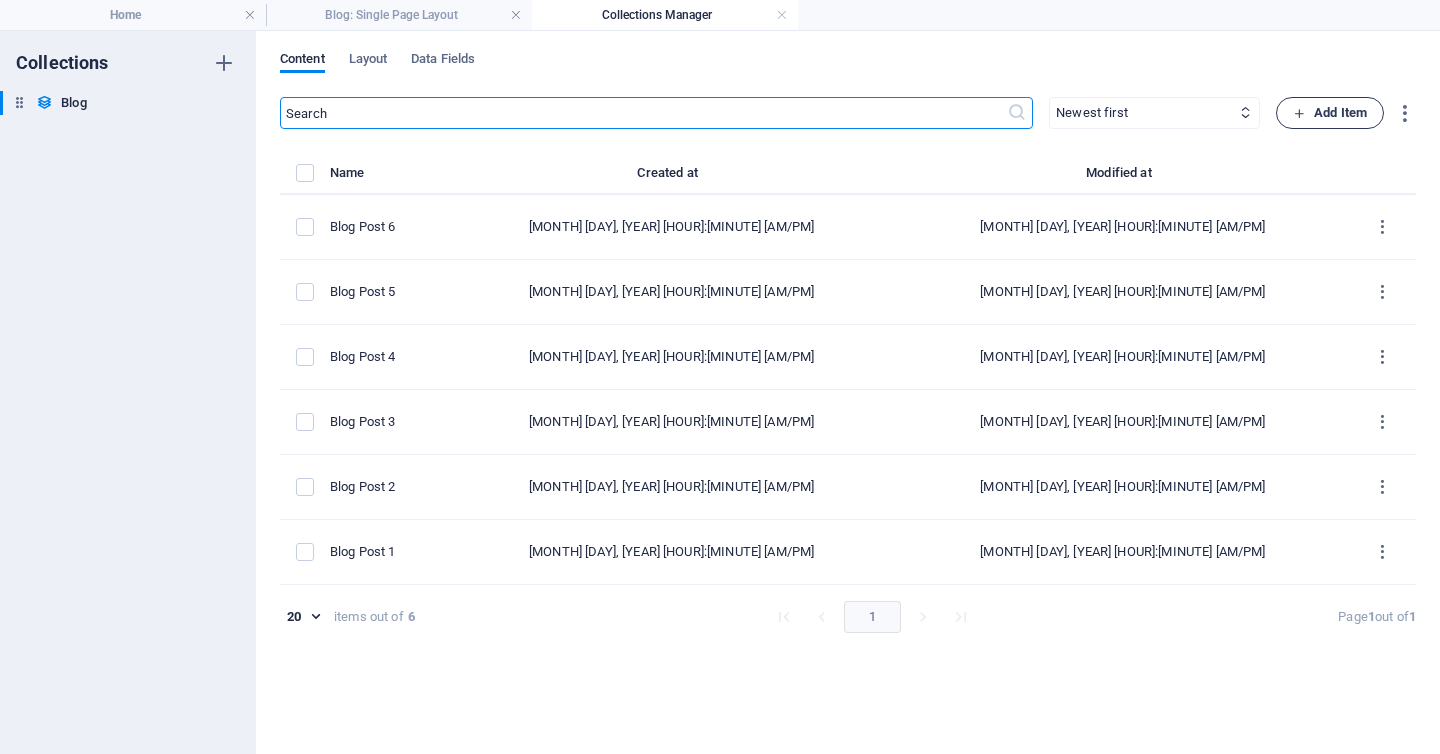 click on "Add Item" at bounding box center [1330, 113] 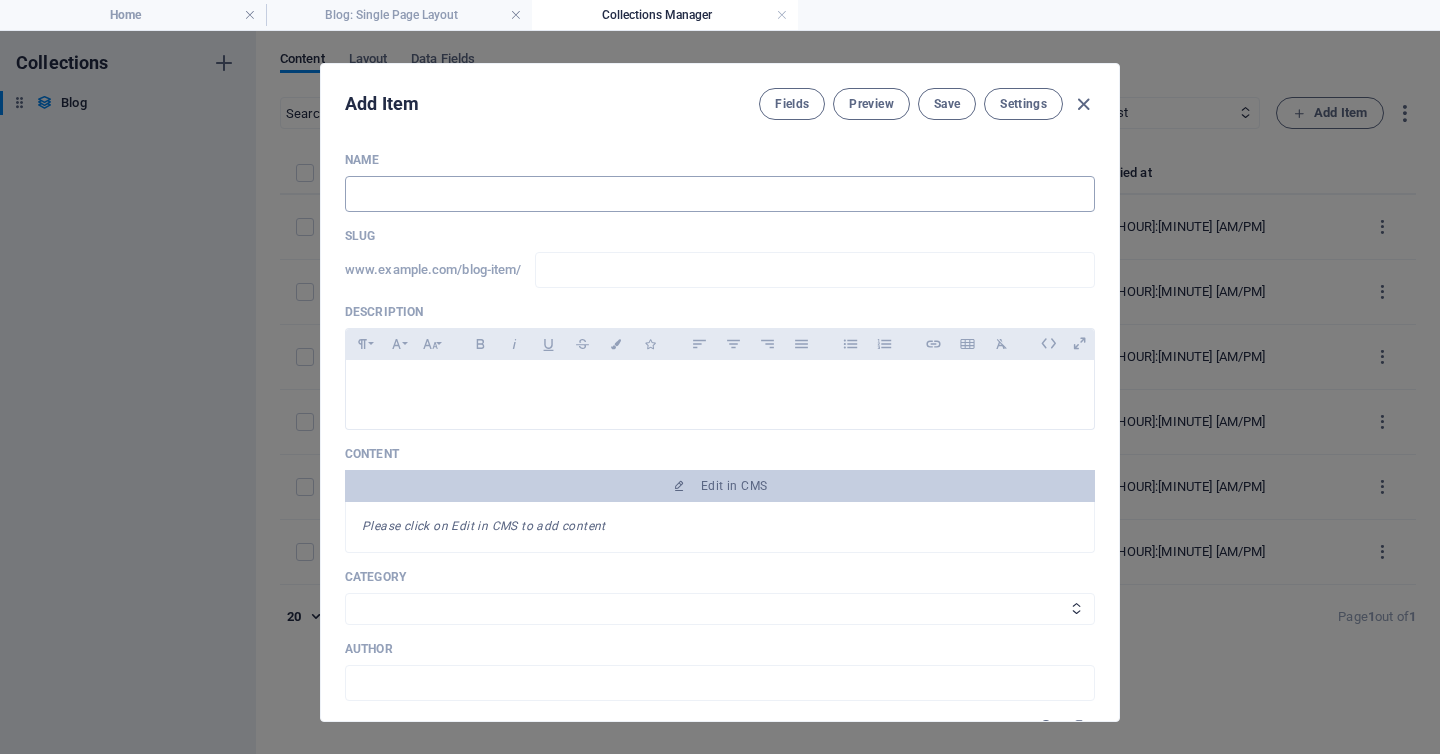click at bounding box center [720, 194] 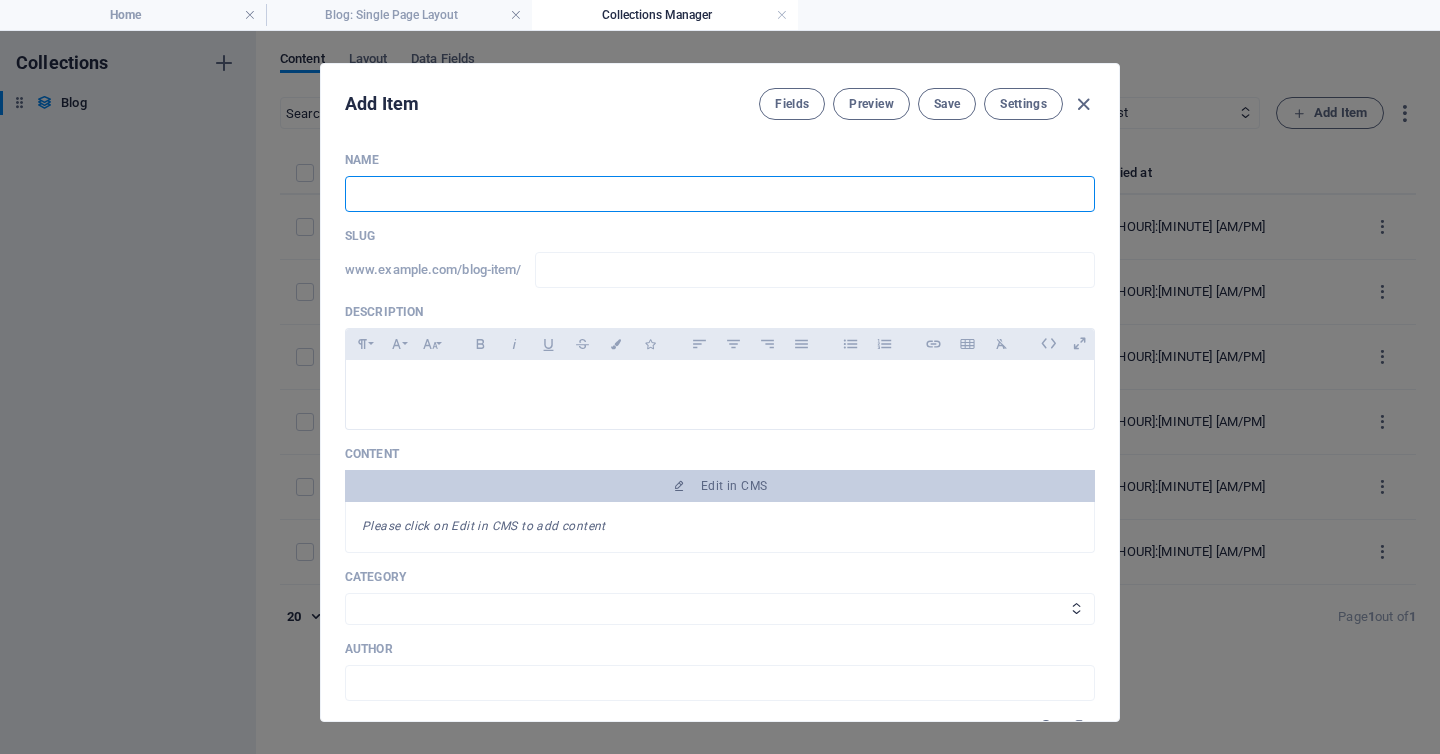 type on "t" 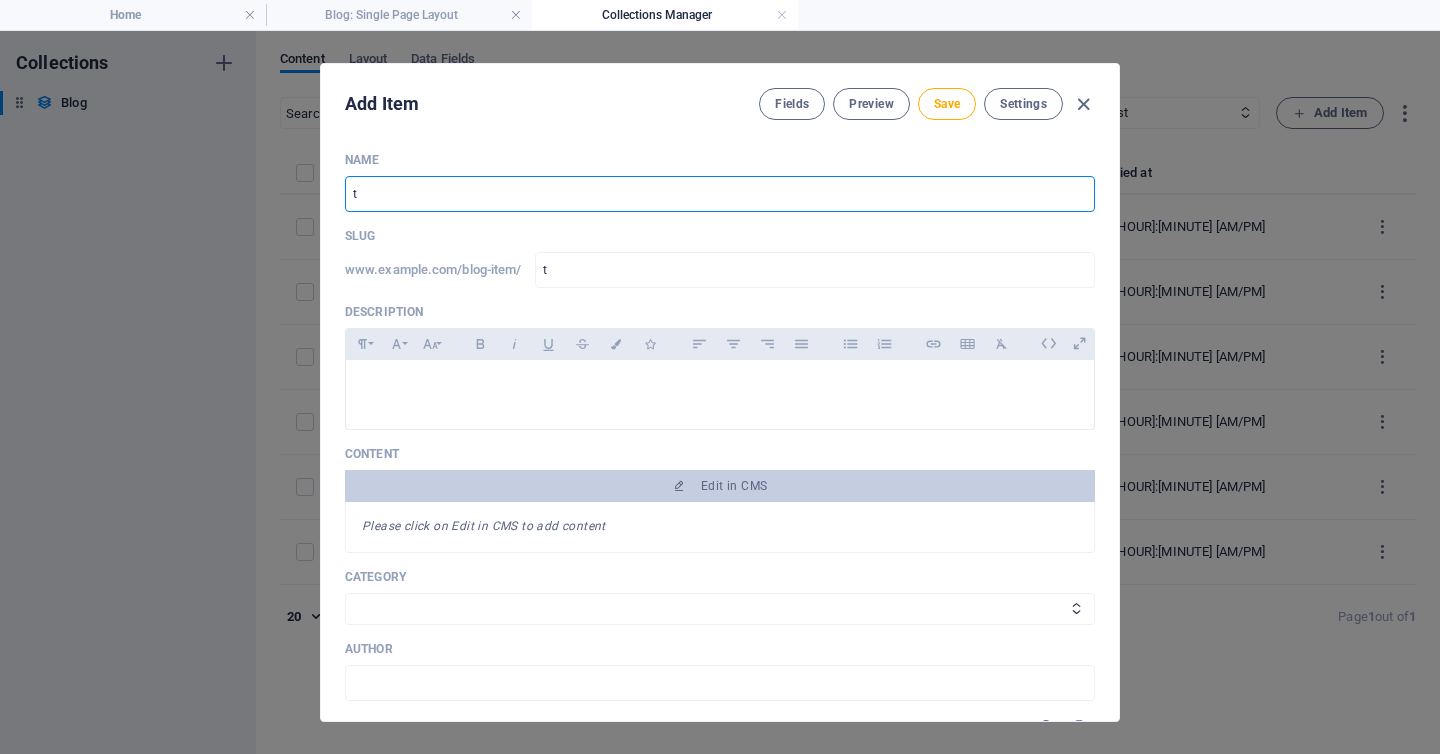 type on "te" 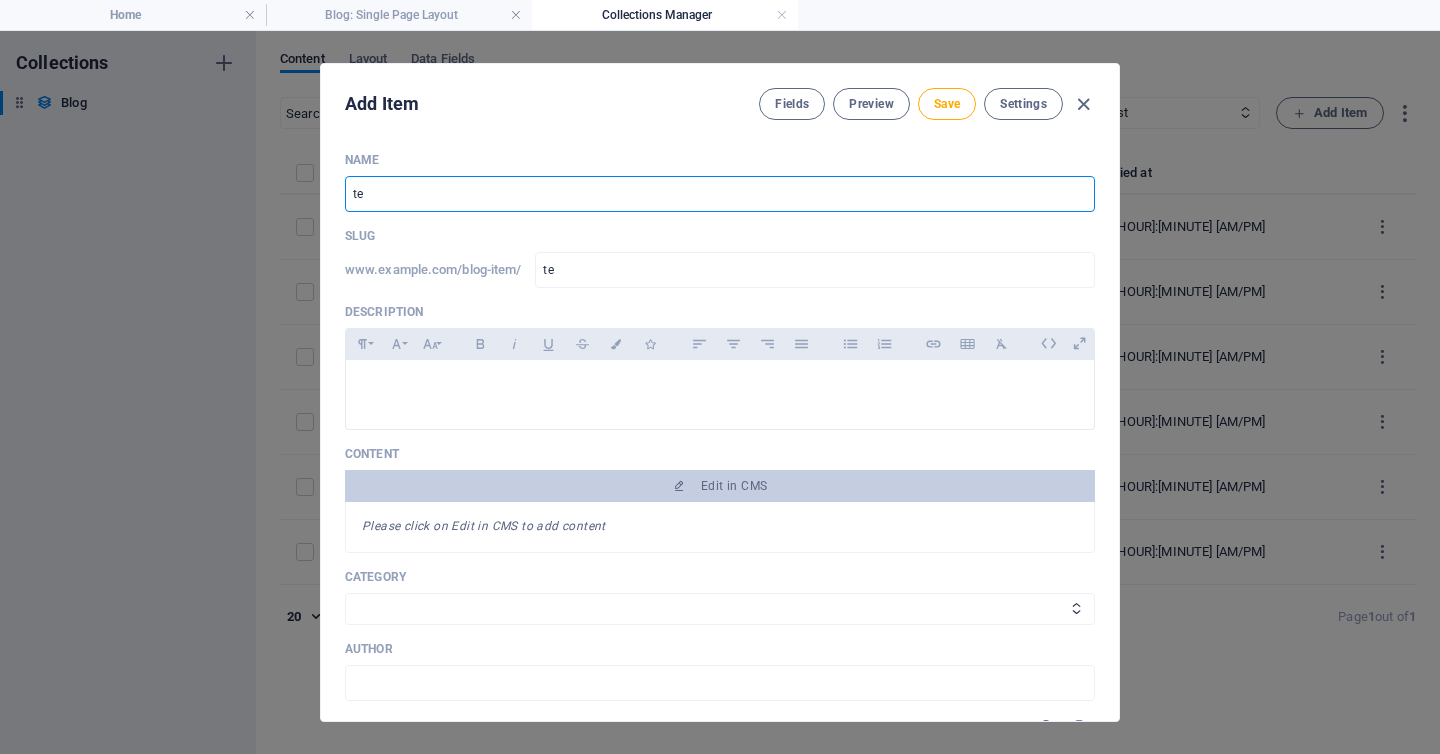 type on "tes" 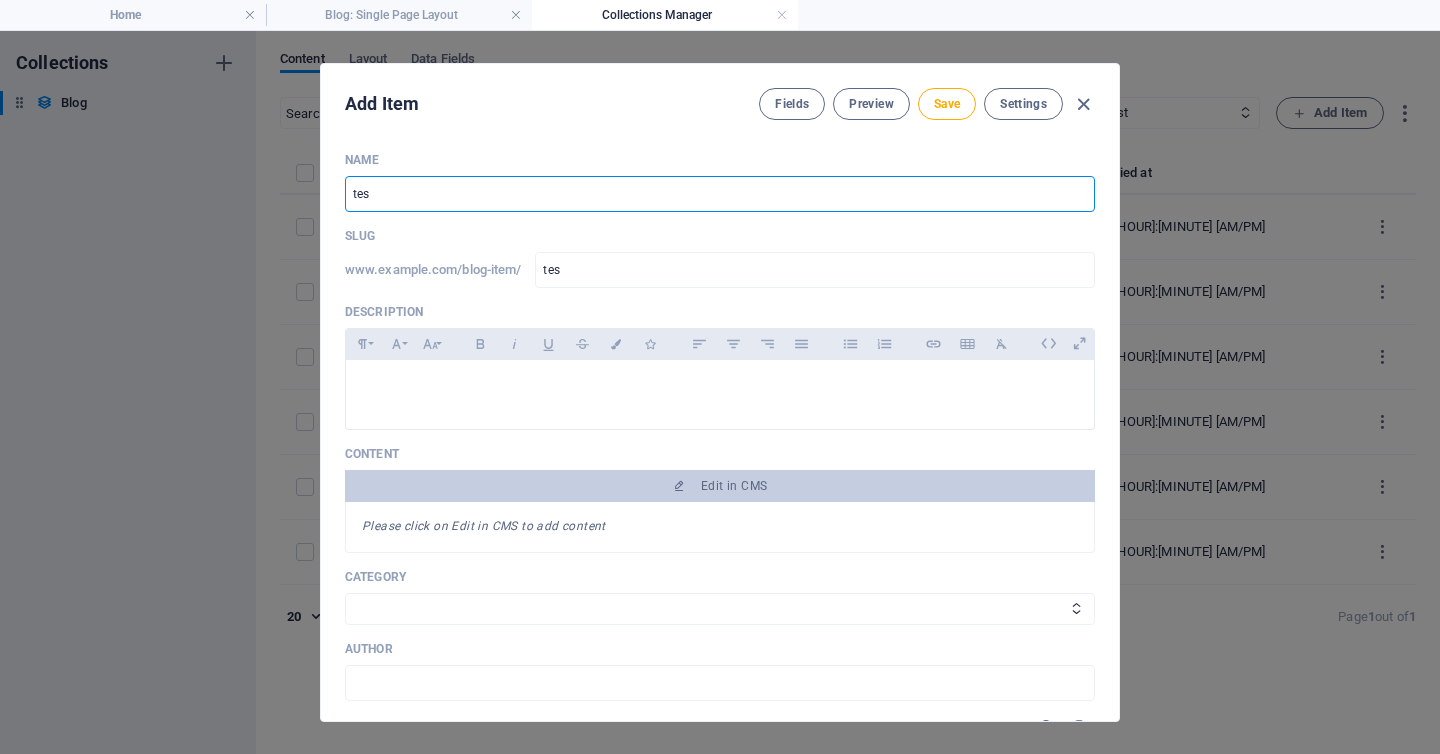 type on "test" 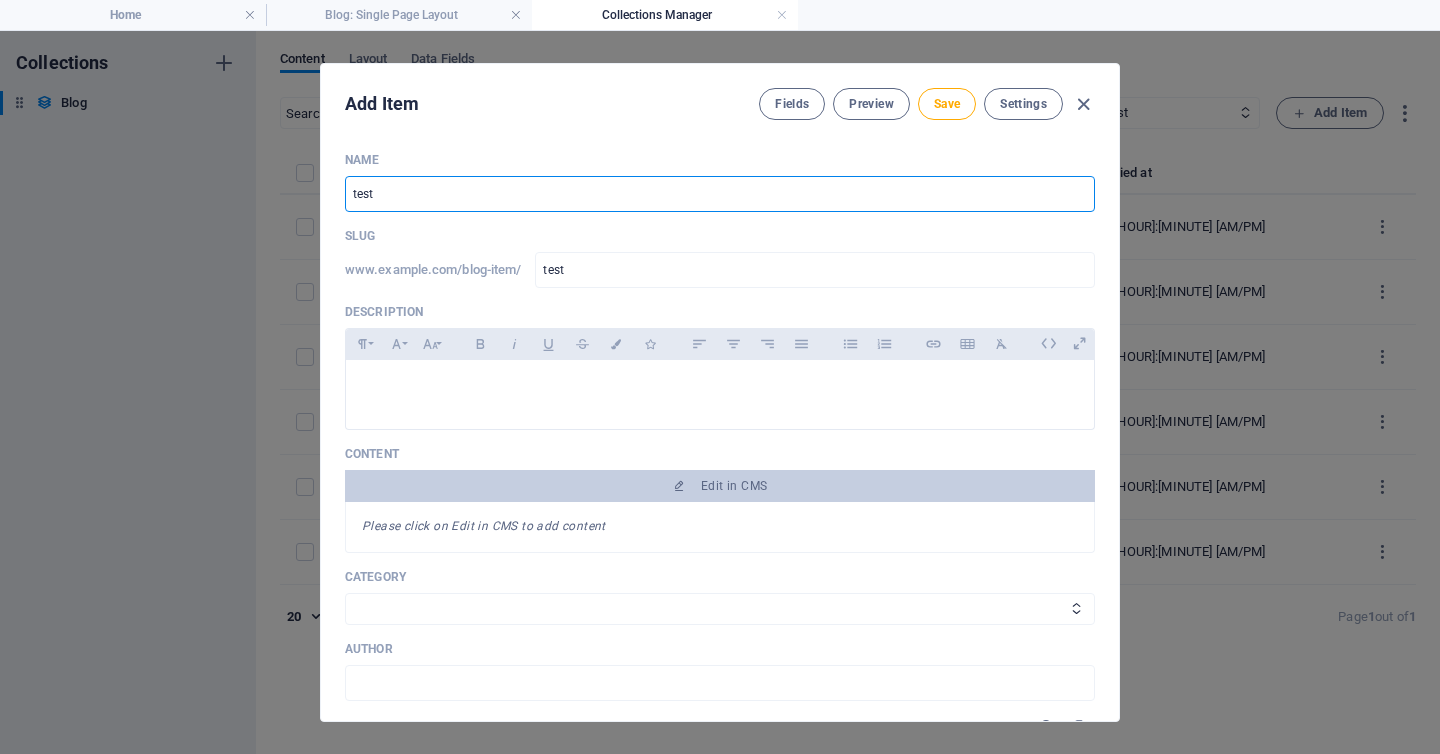 type on "test v" 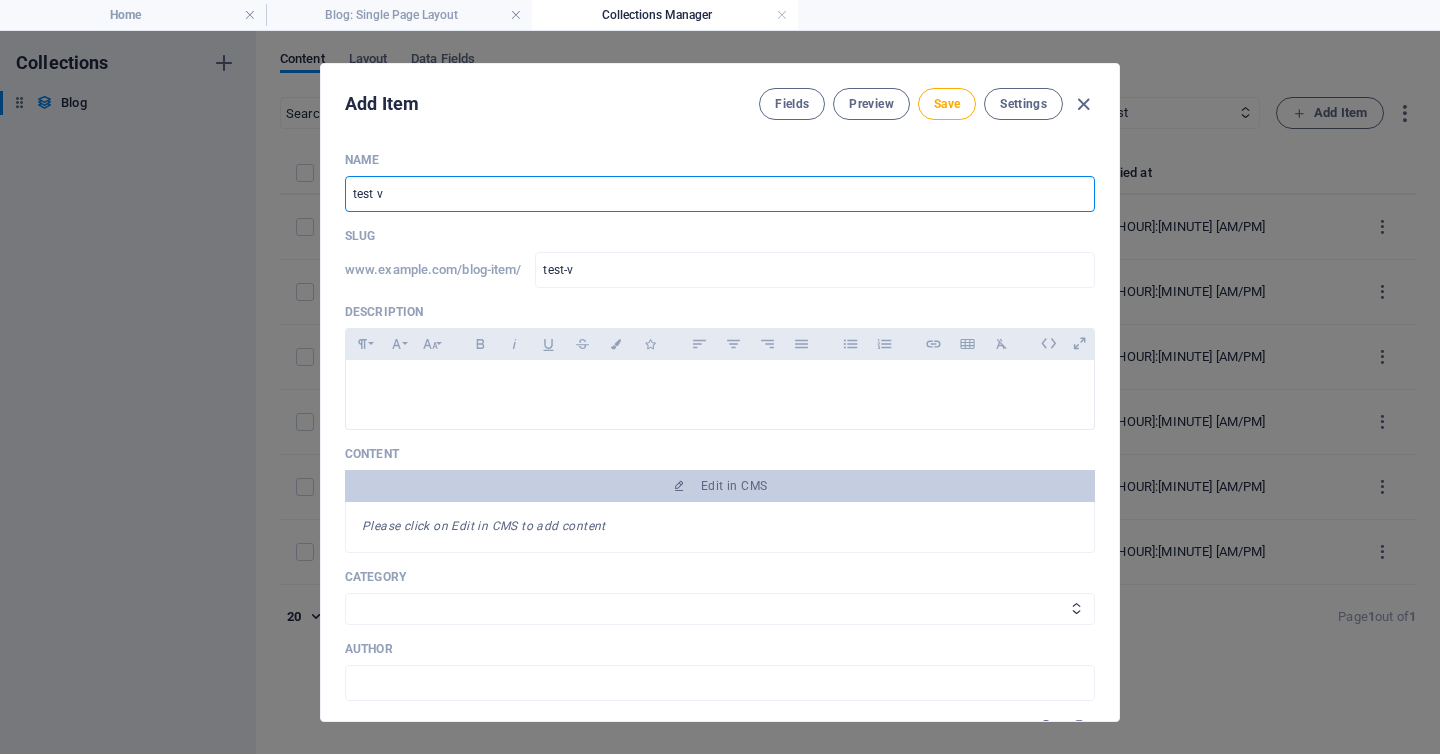 type on "test vb" 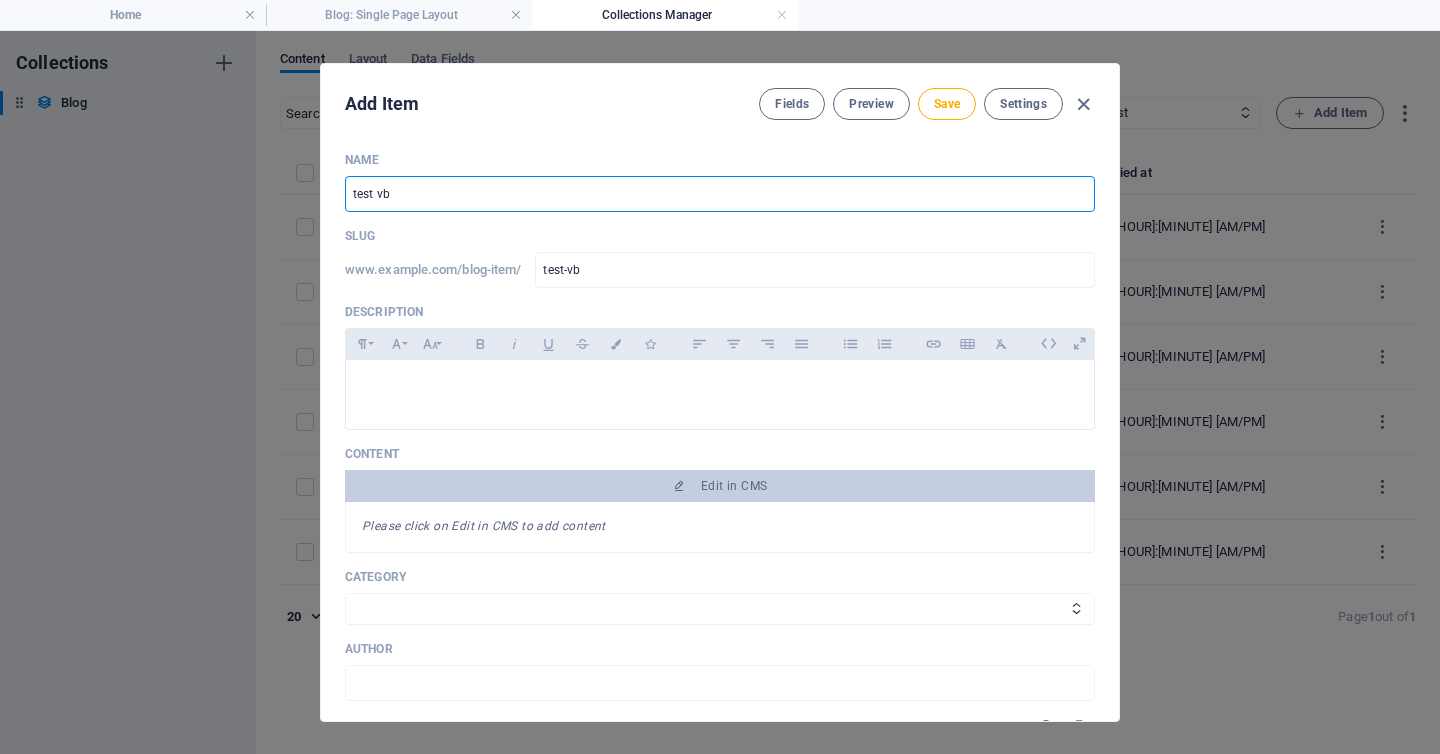type on "test v" 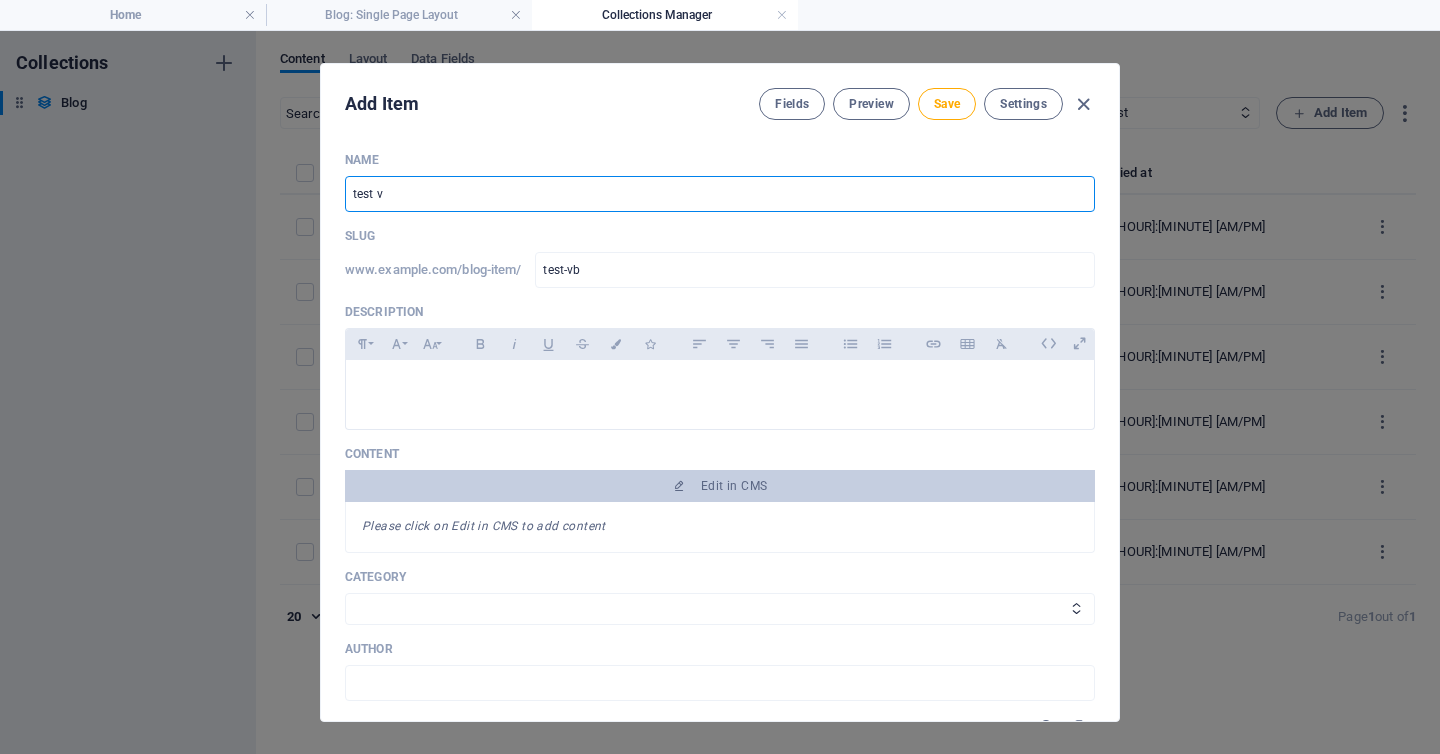 type on "test-v" 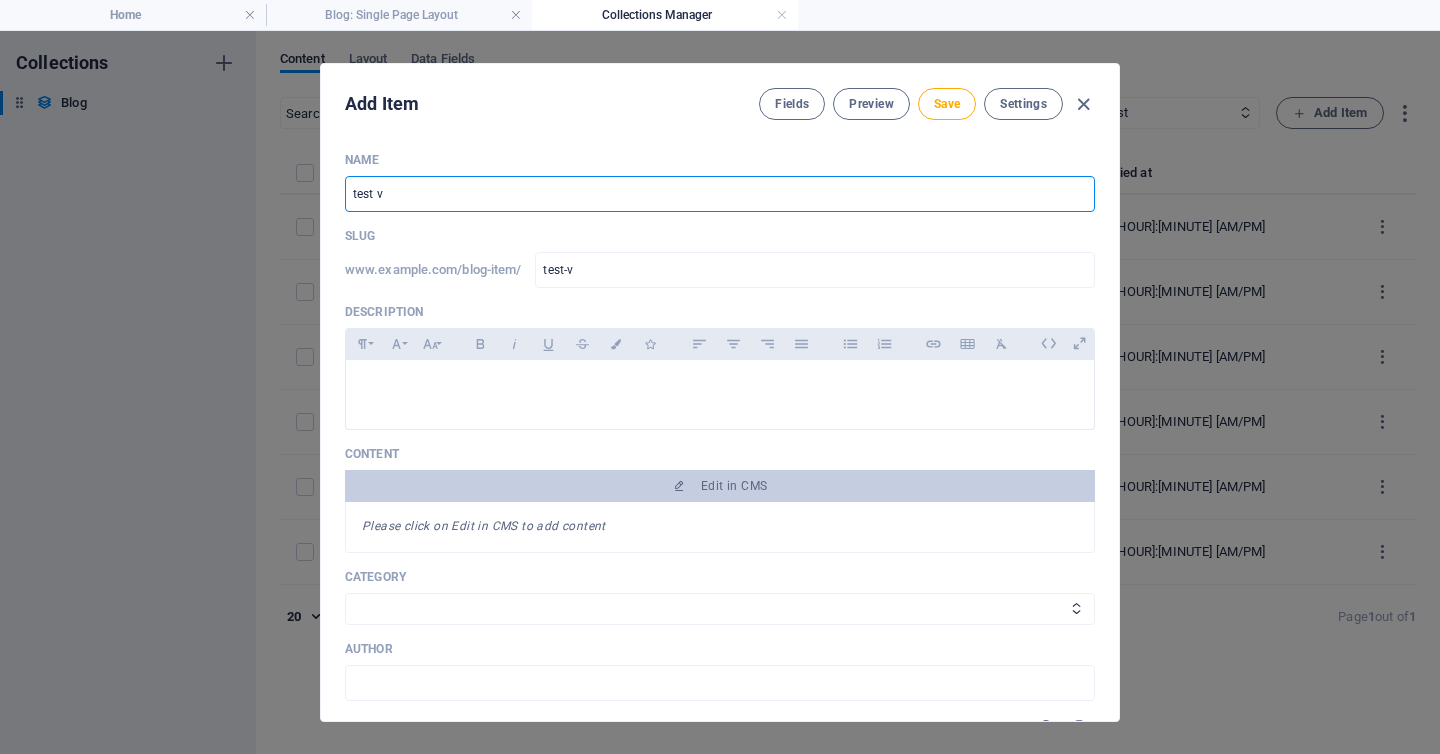 type on "test" 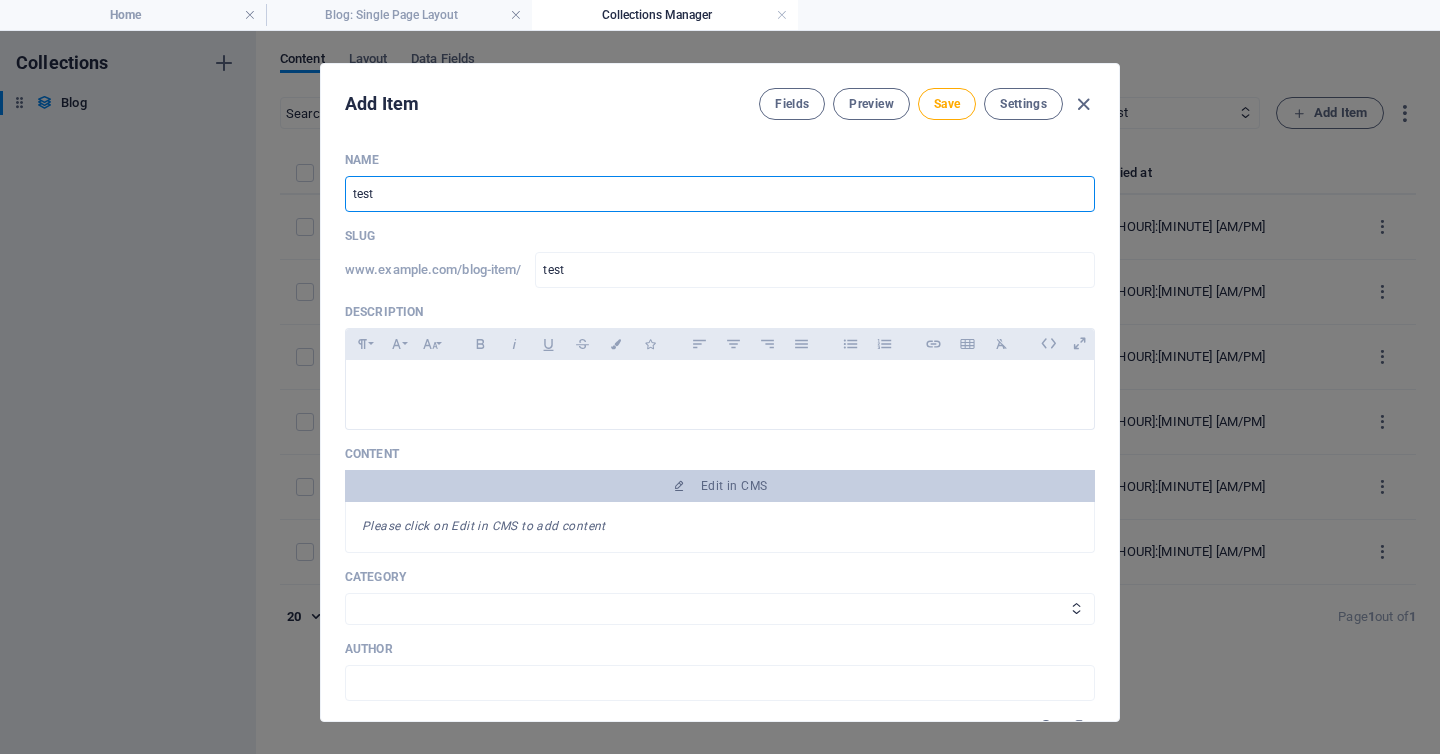 type on "test b" 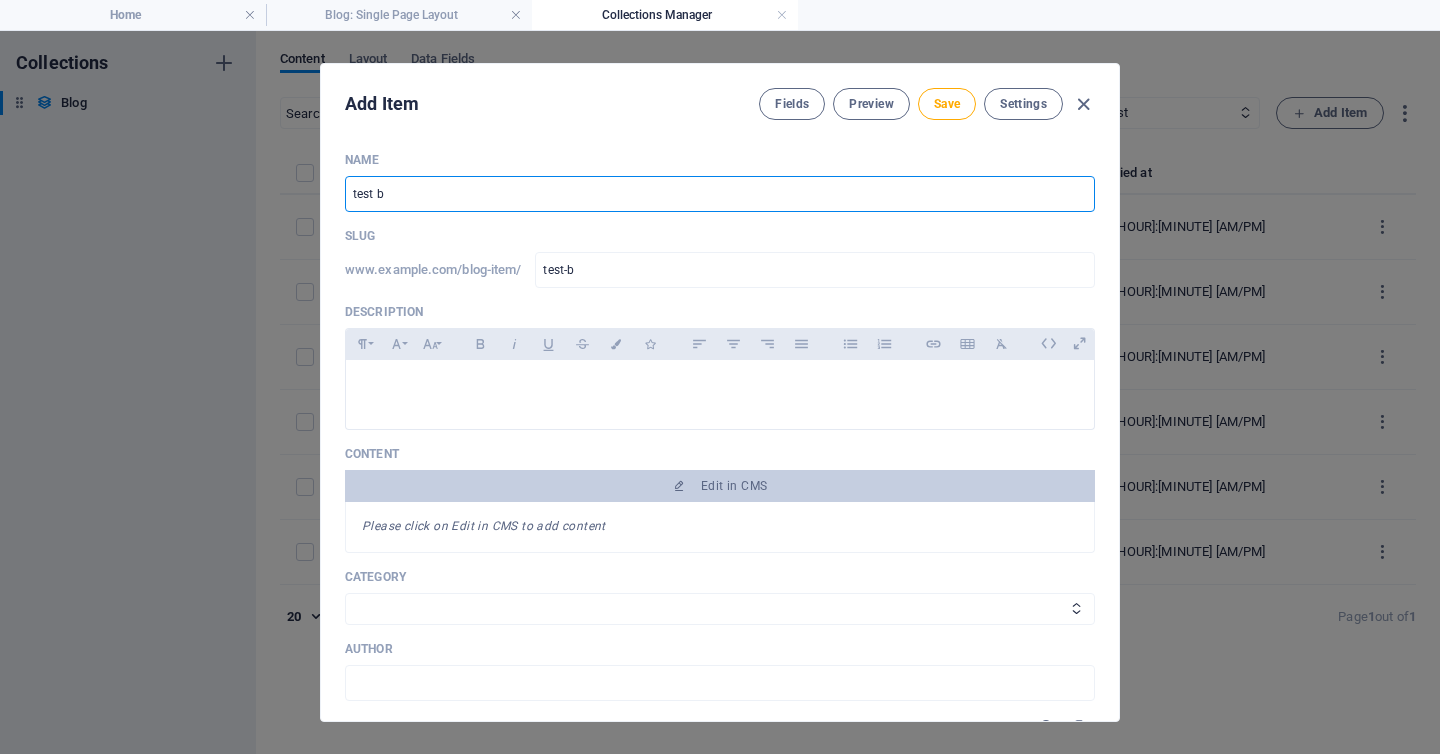 type on "test bl" 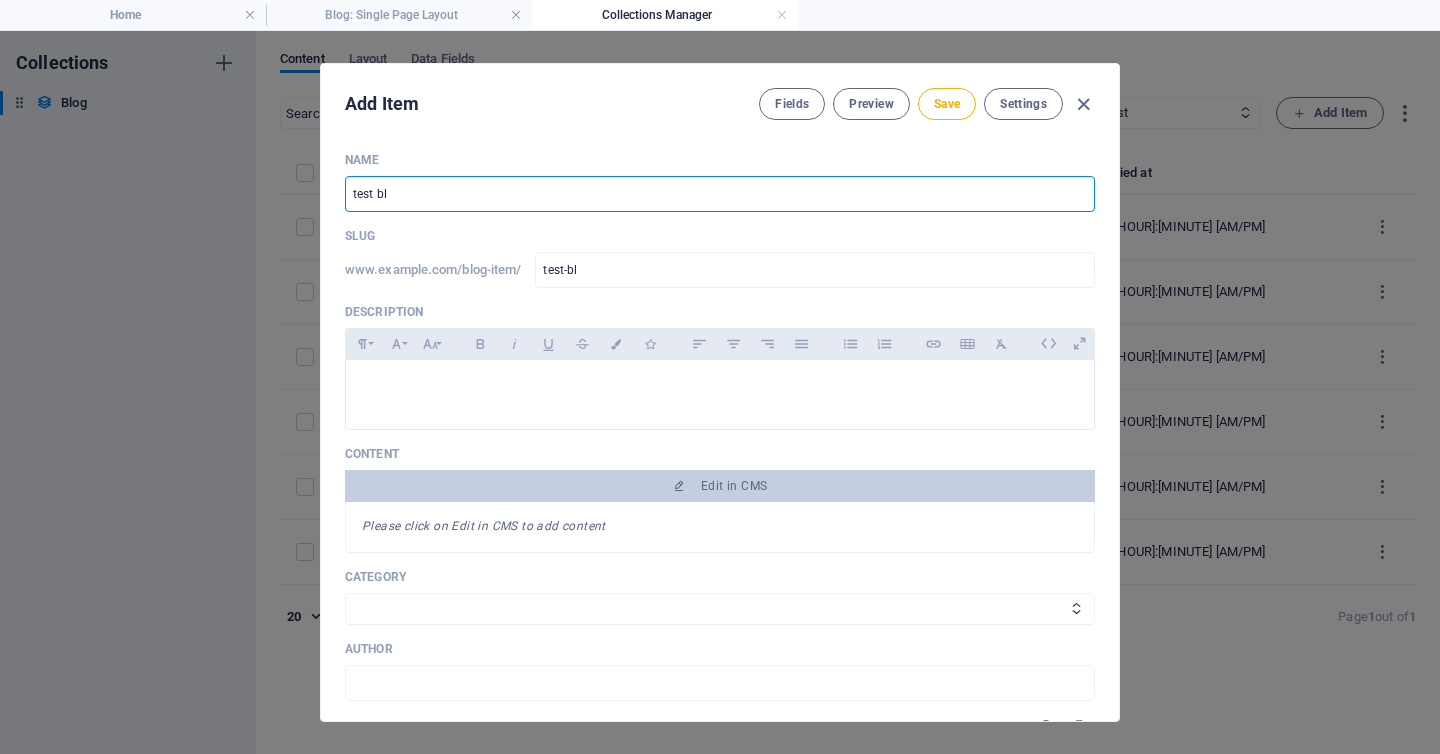 type on "test blo" 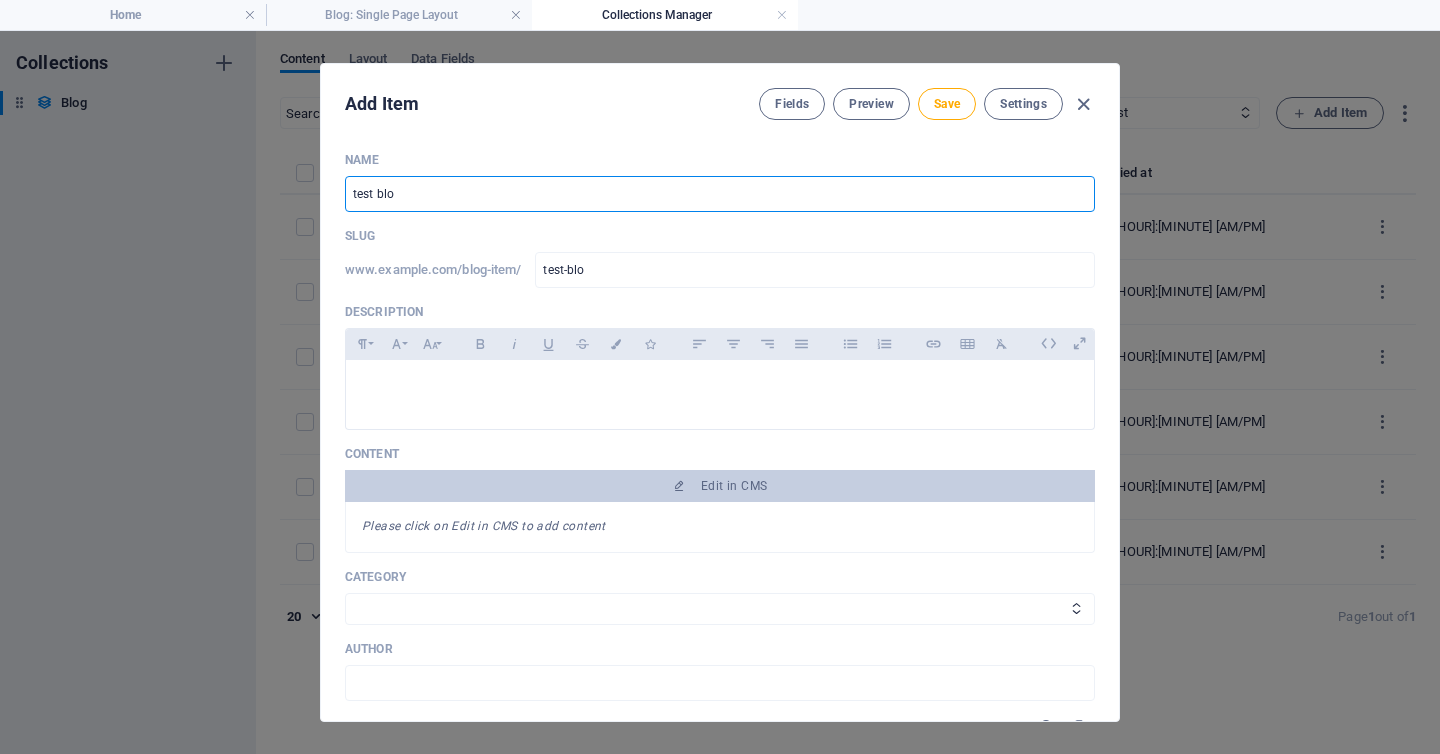 type on "test blog" 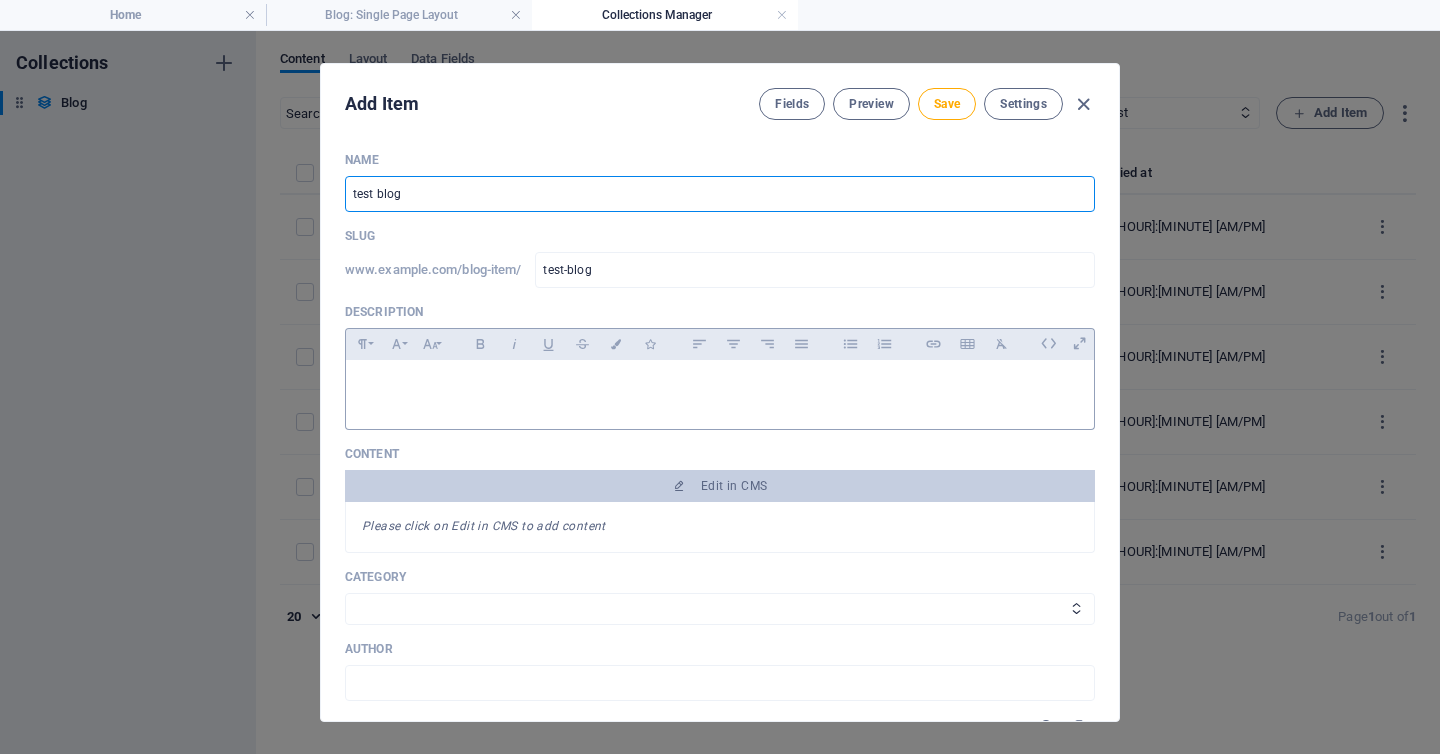 scroll, scrollTop: 79, scrollLeft: 0, axis: vertical 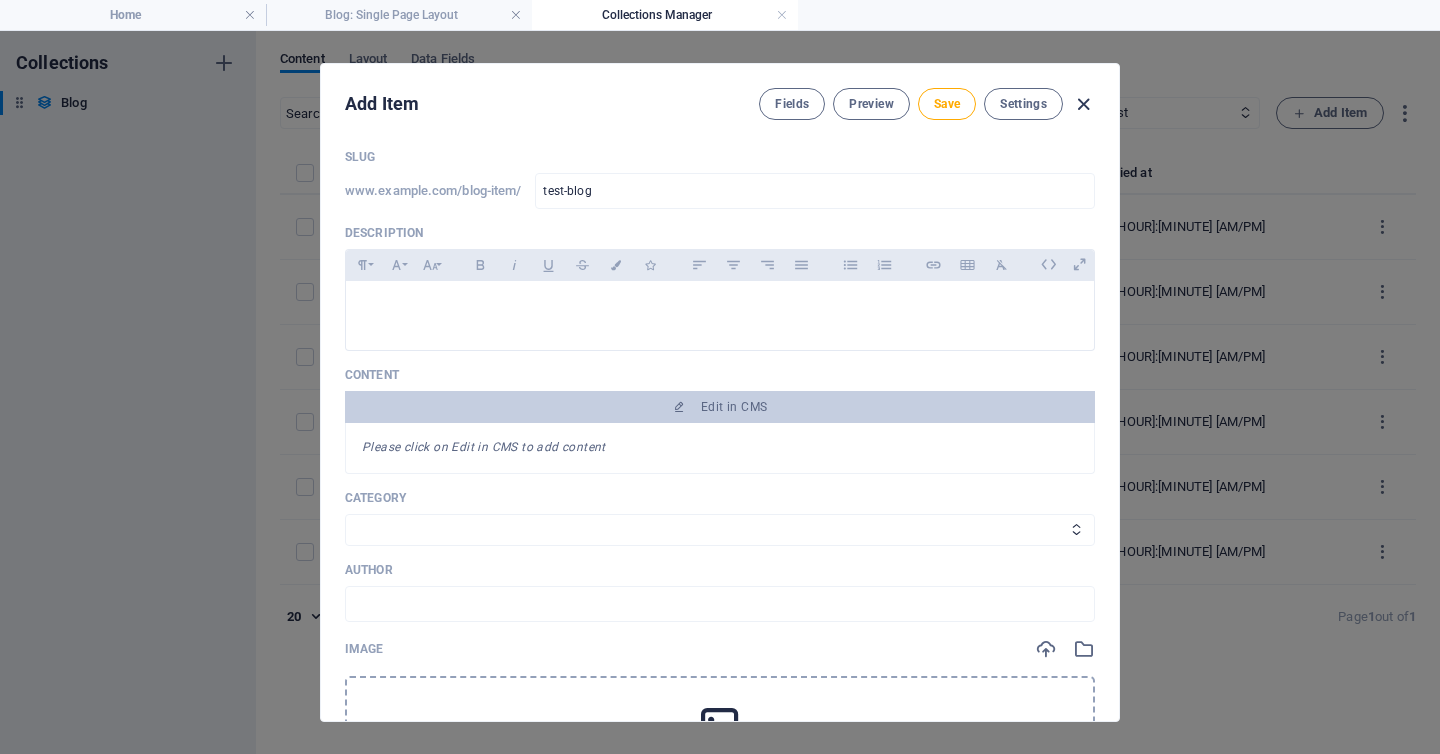type on "test blog" 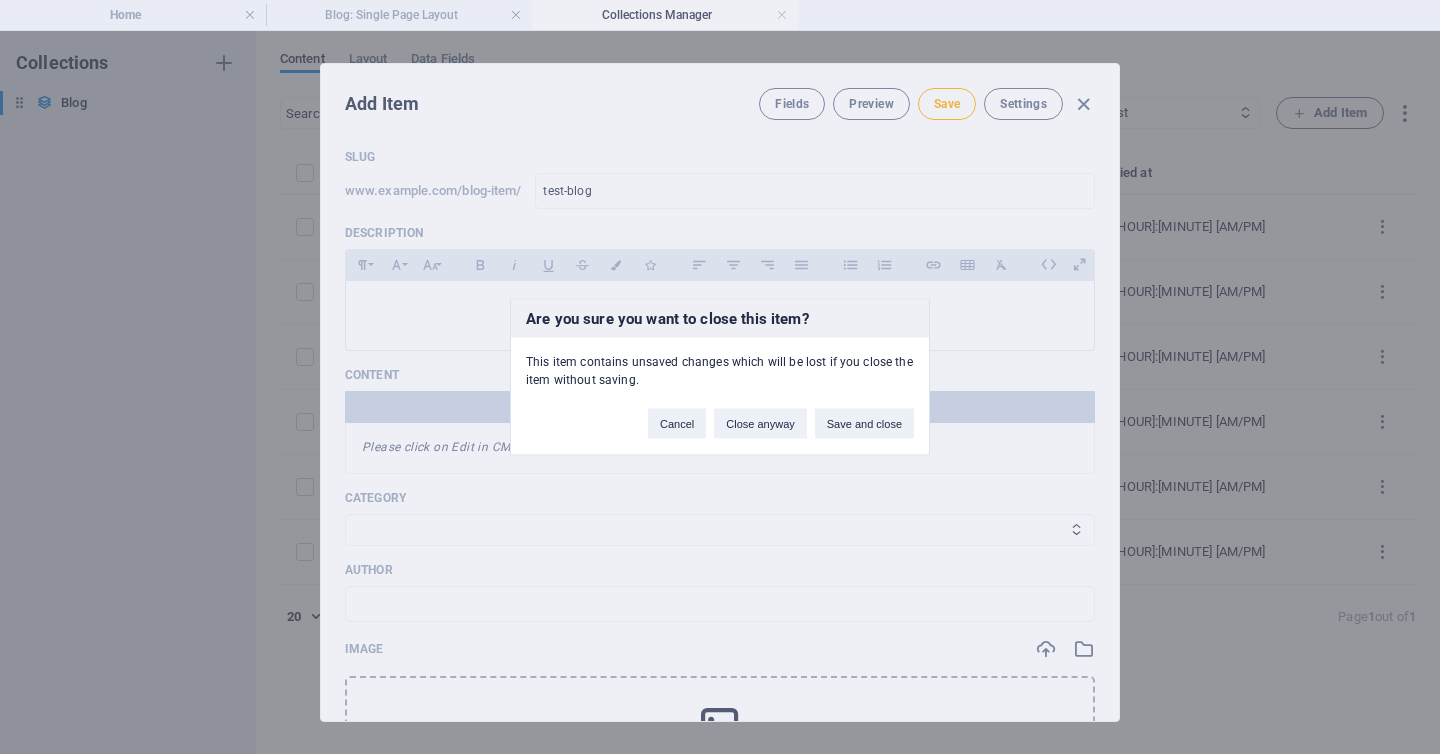 click on "Are you sure you want to close this item? This item contains unsaved changes which will be lost if you close the item without saving. Cancel Close anyway Save and close" at bounding box center [720, 377] 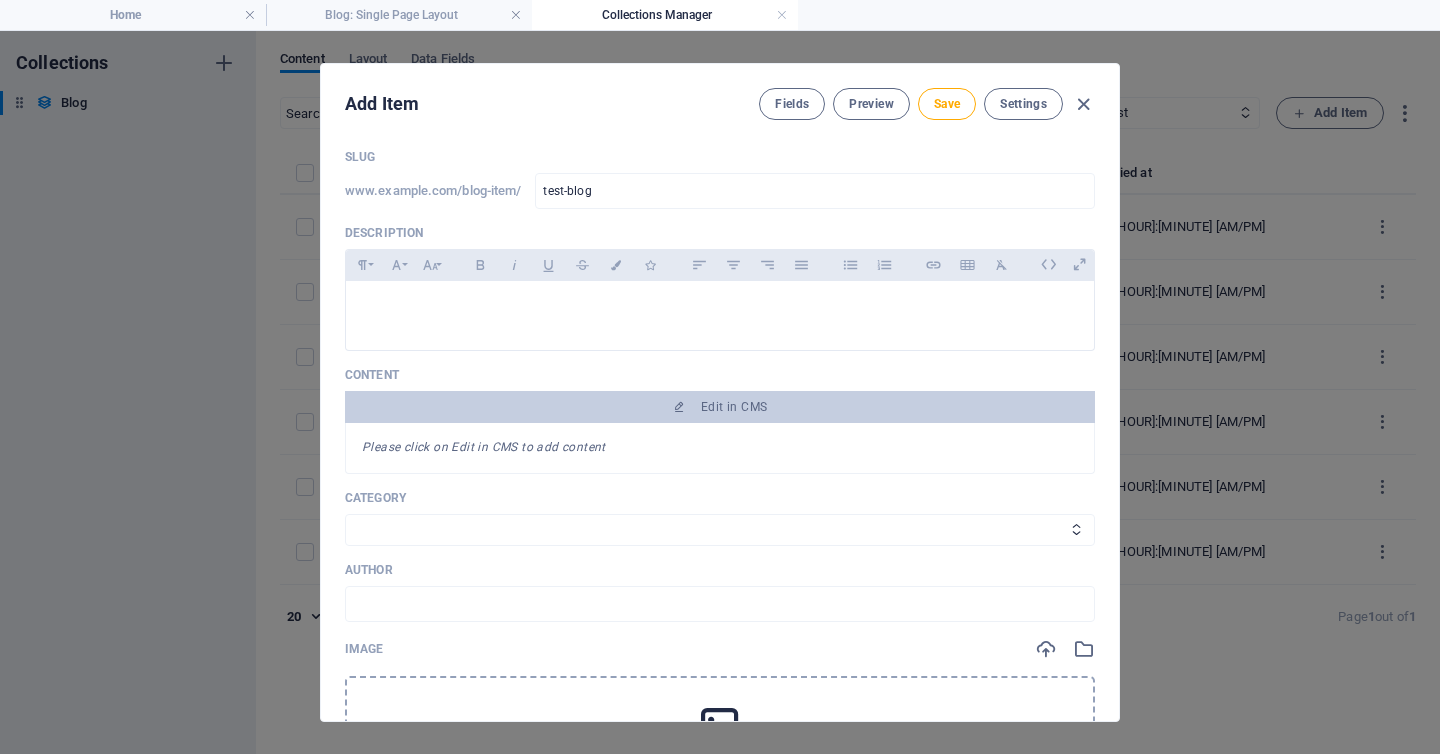 click at bounding box center [1083, 104] 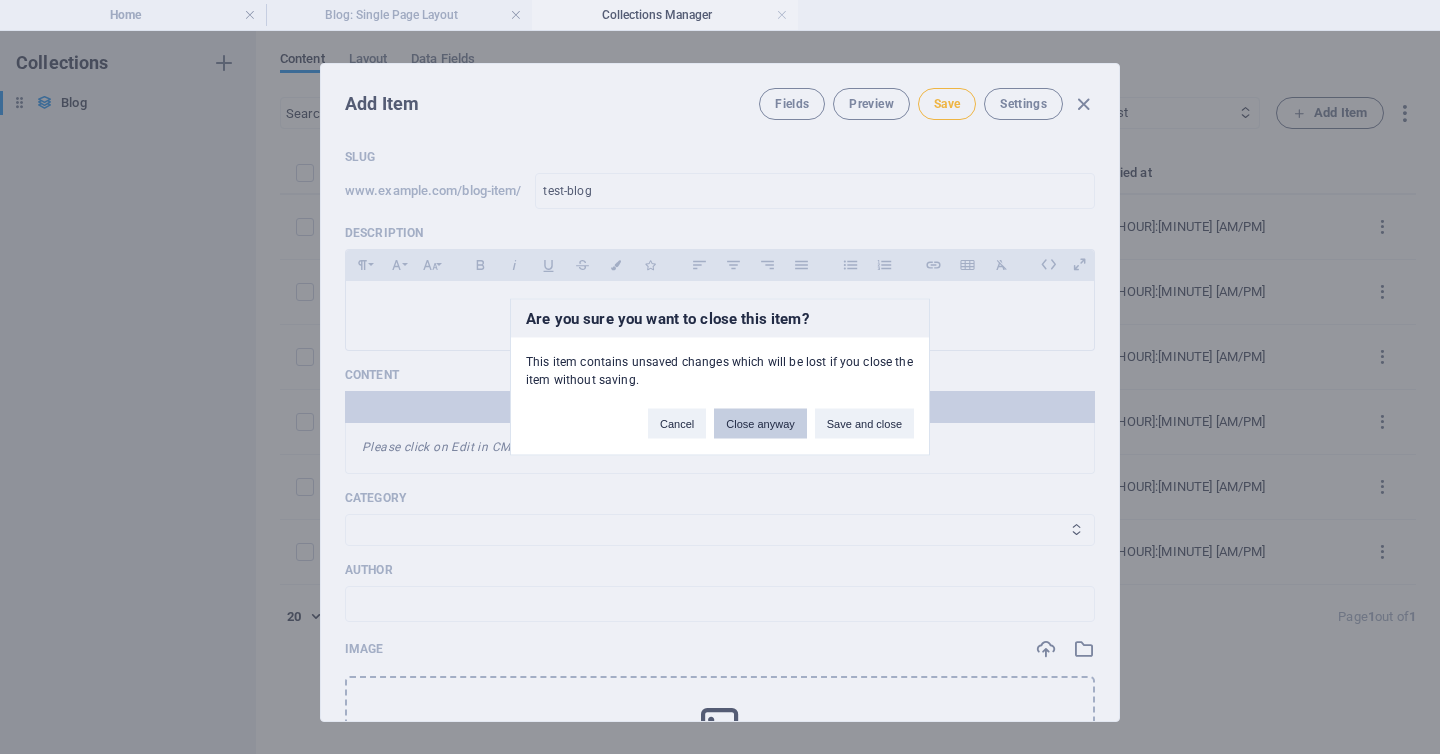click on "Close anyway" at bounding box center [760, 424] 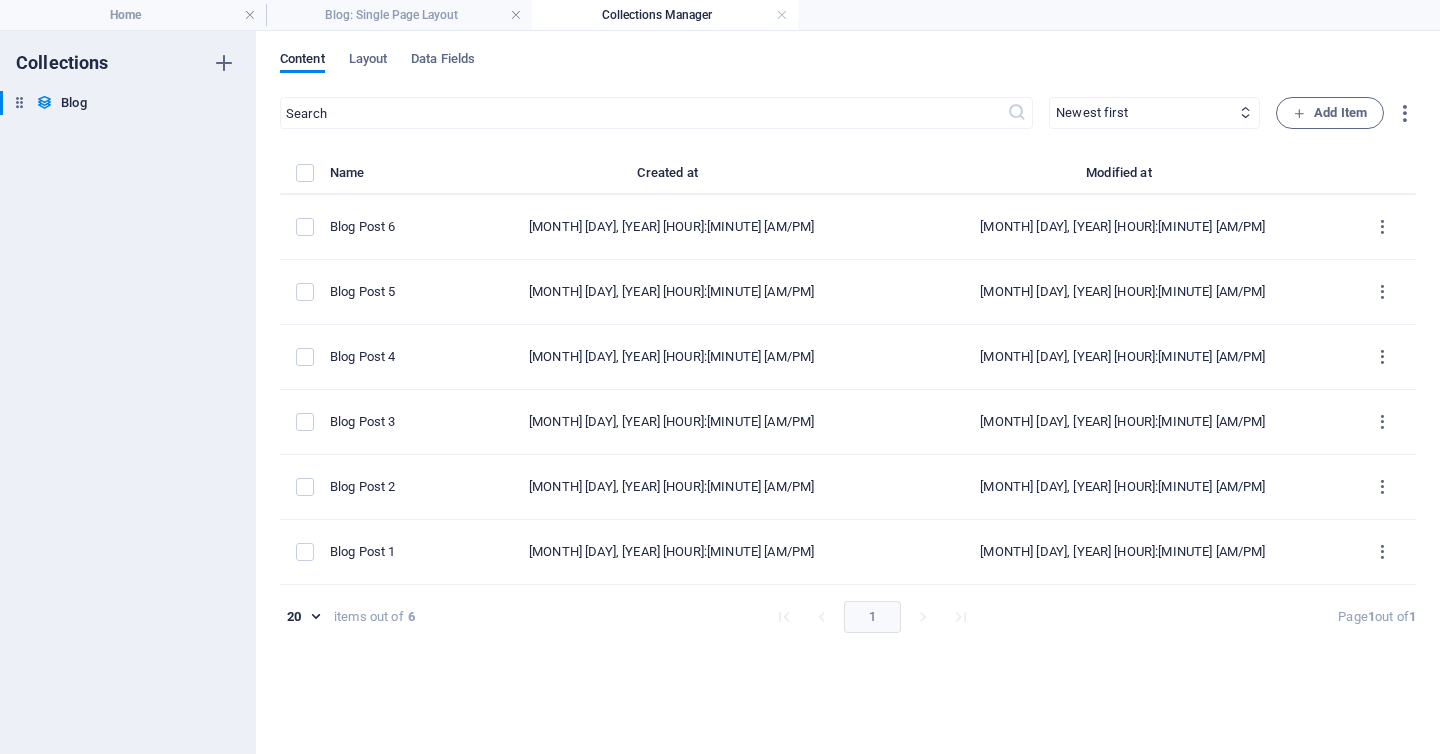 click on "Blog: Single Page Layout" at bounding box center (399, 15) 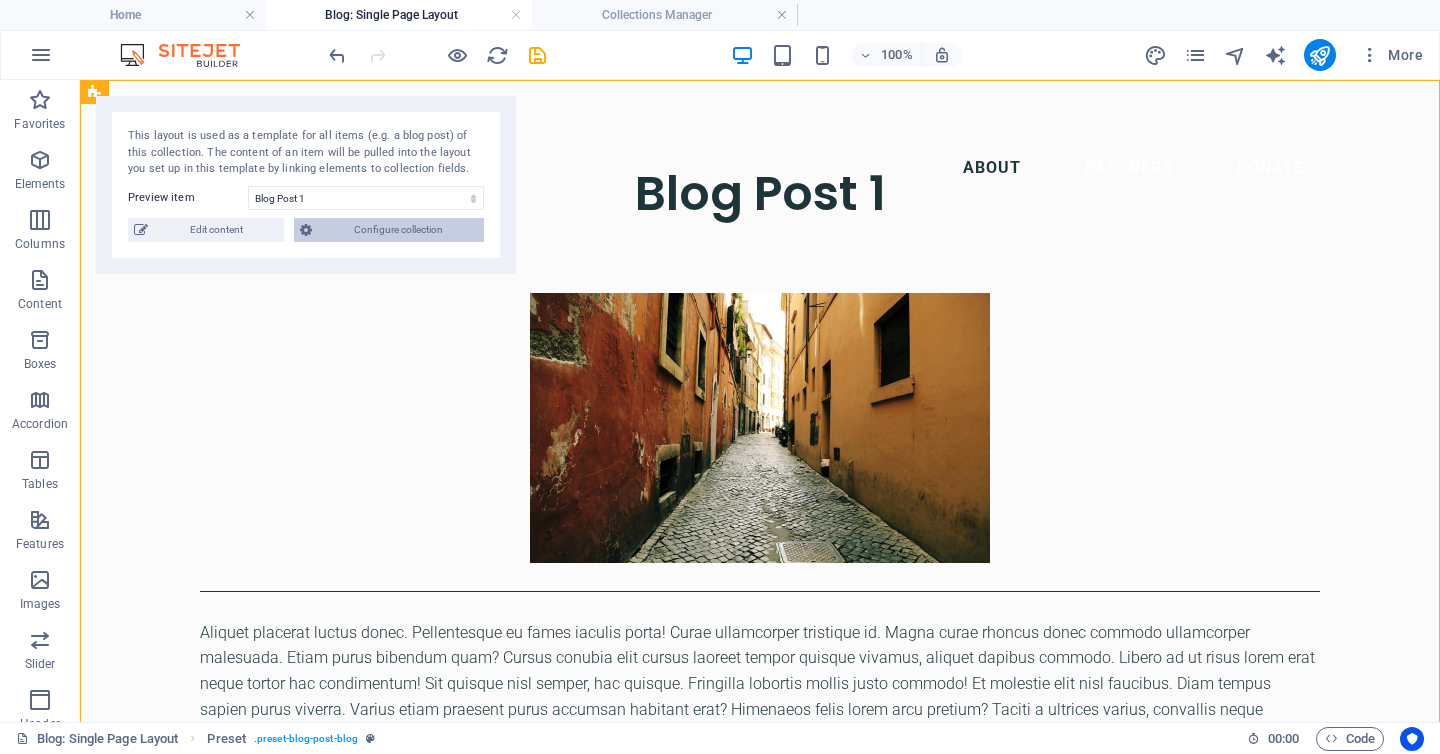 click on "Configure collection" at bounding box center (398, 230) 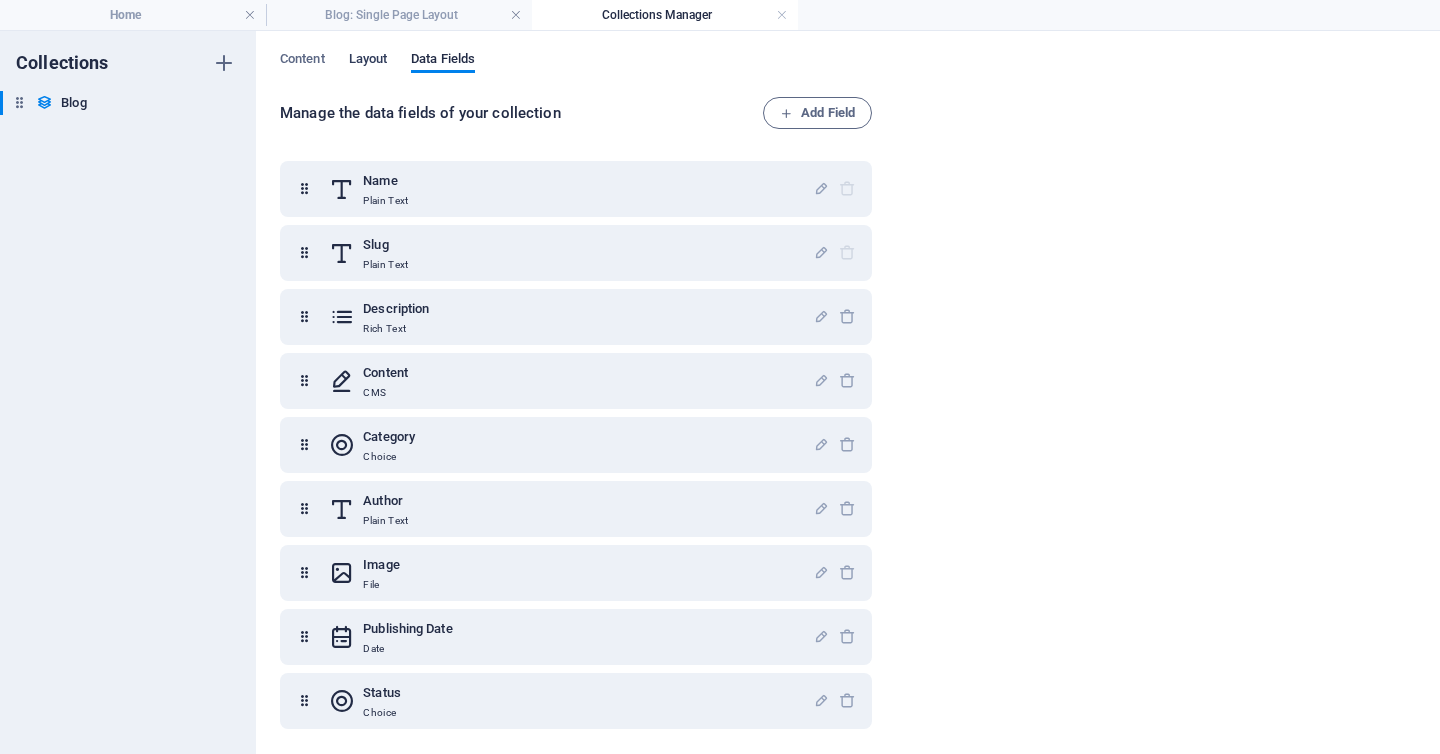 click on "Layout" at bounding box center [368, 61] 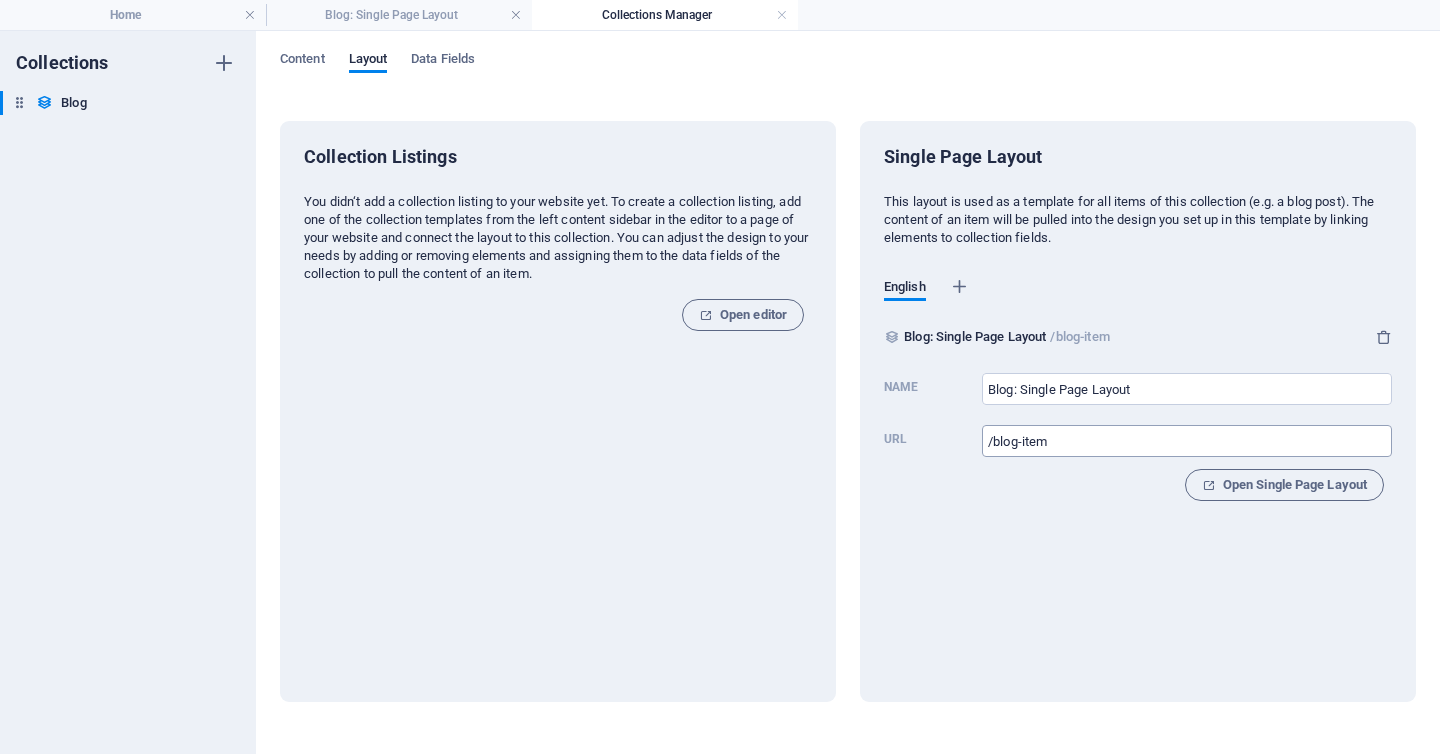 click on "/blog-item" at bounding box center (1187, 441) 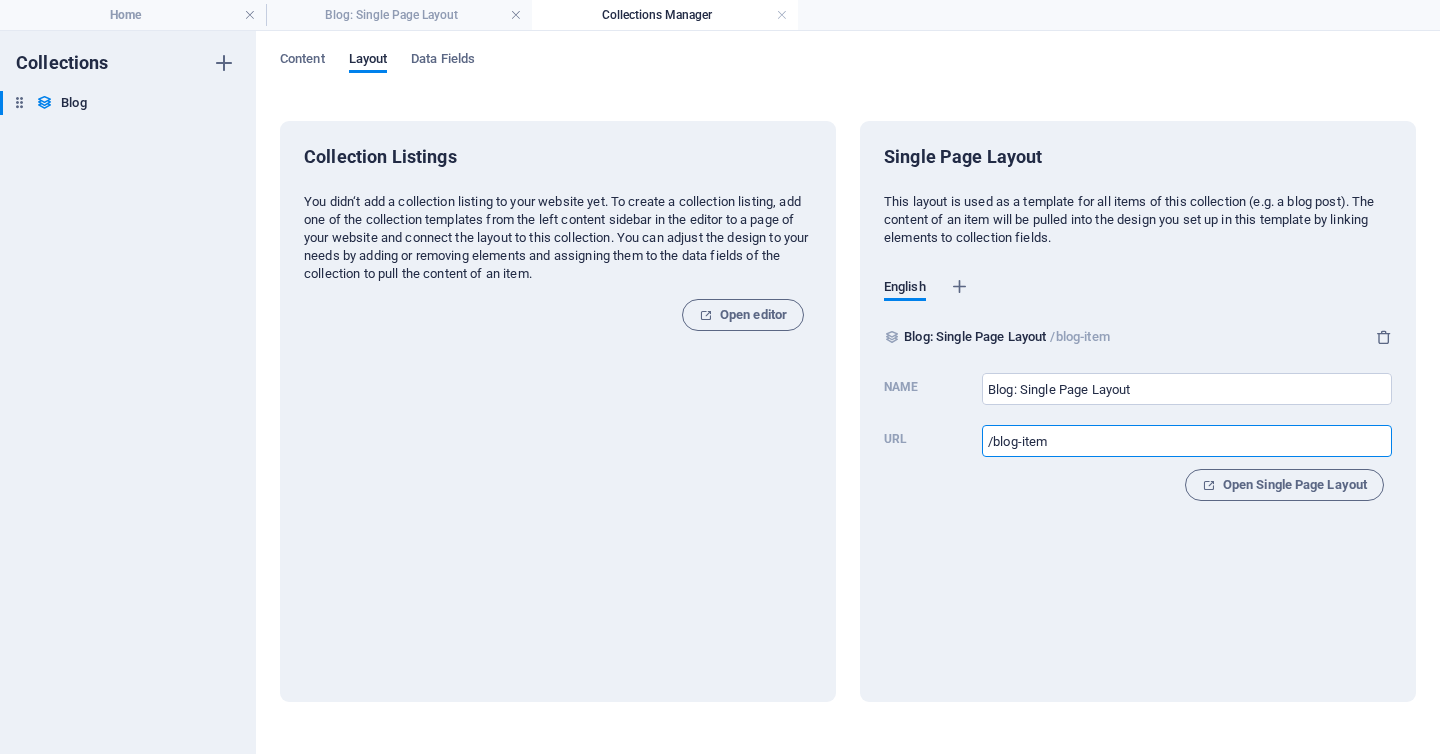 drag, startPoint x: 1016, startPoint y: 439, endPoint x: 1192, endPoint y: 441, distance: 176.01137 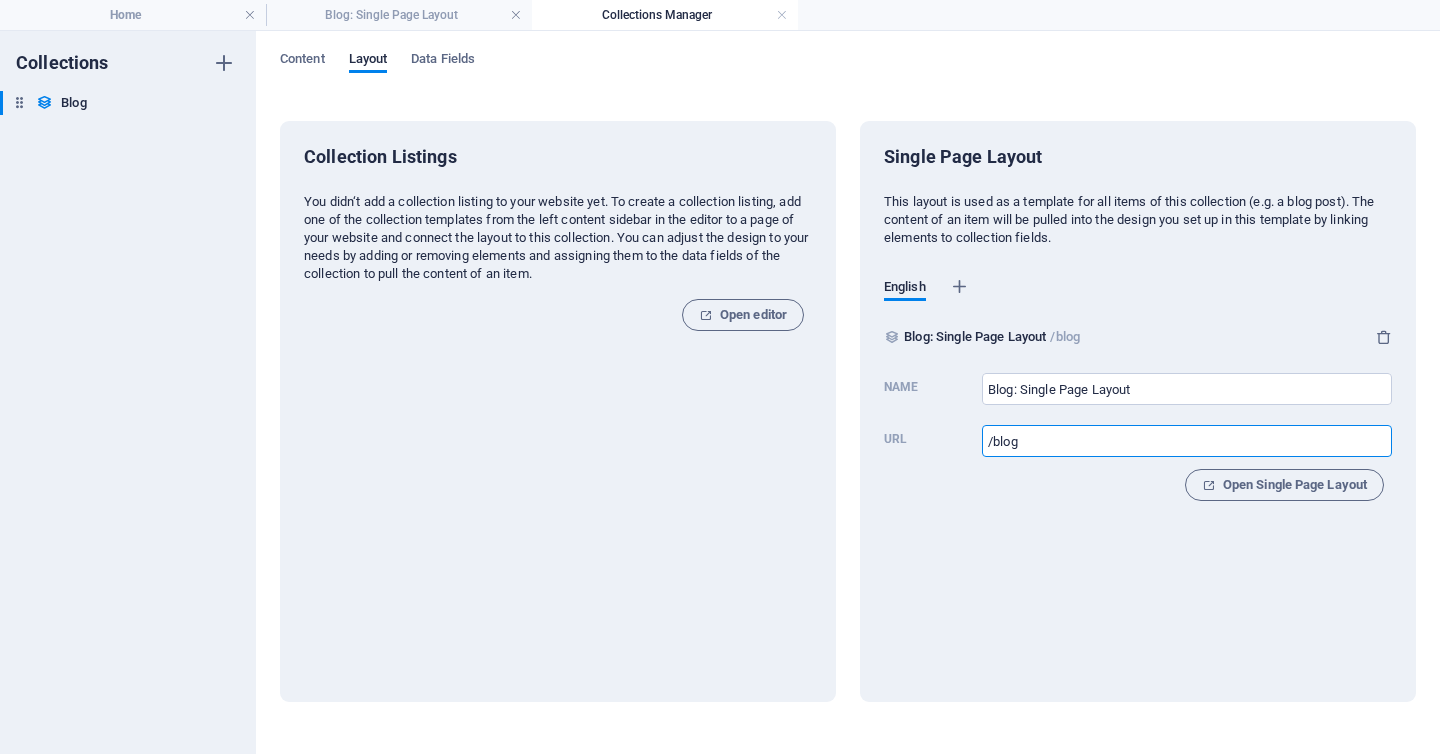 type on "/blog" 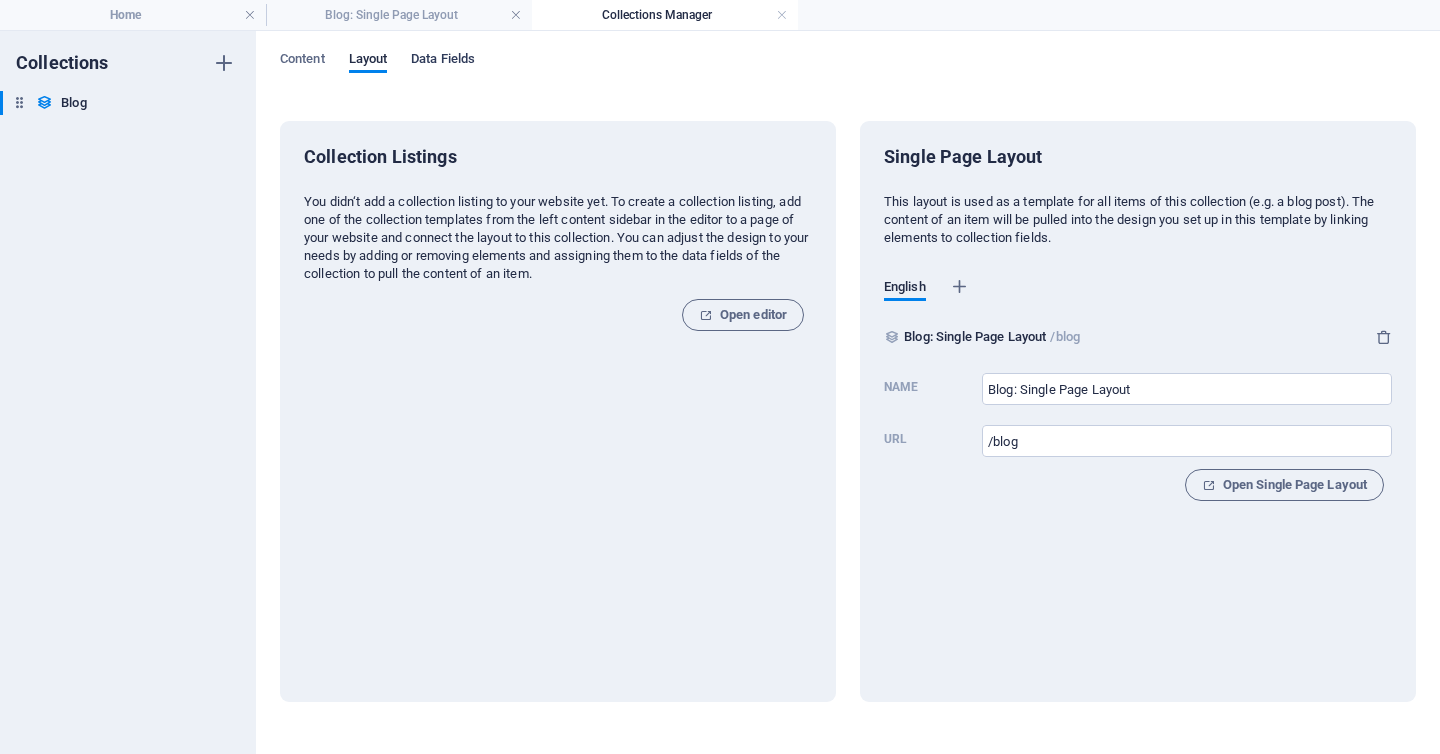 click on "Data Fields" at bounding box center (443, 61) 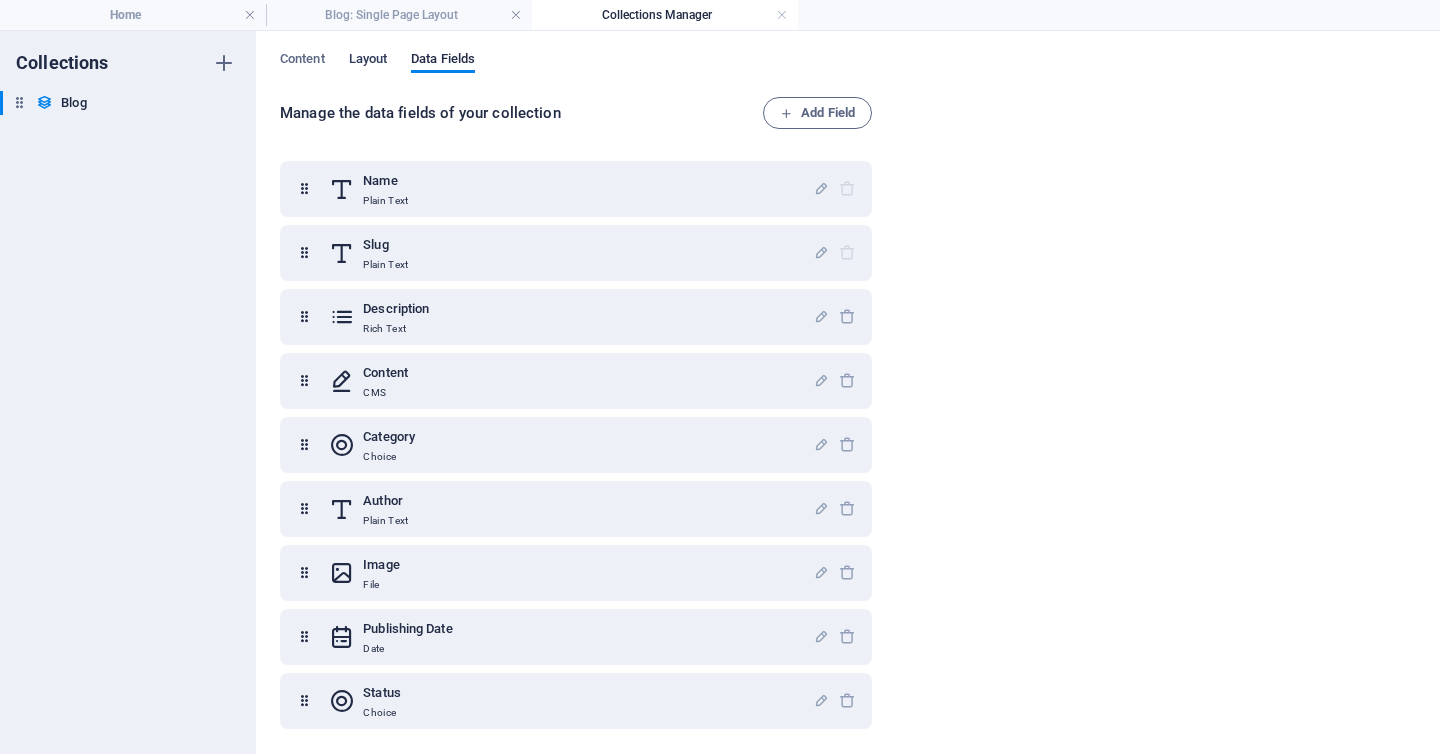 click on "Layout" at bounding box center [368, 61] 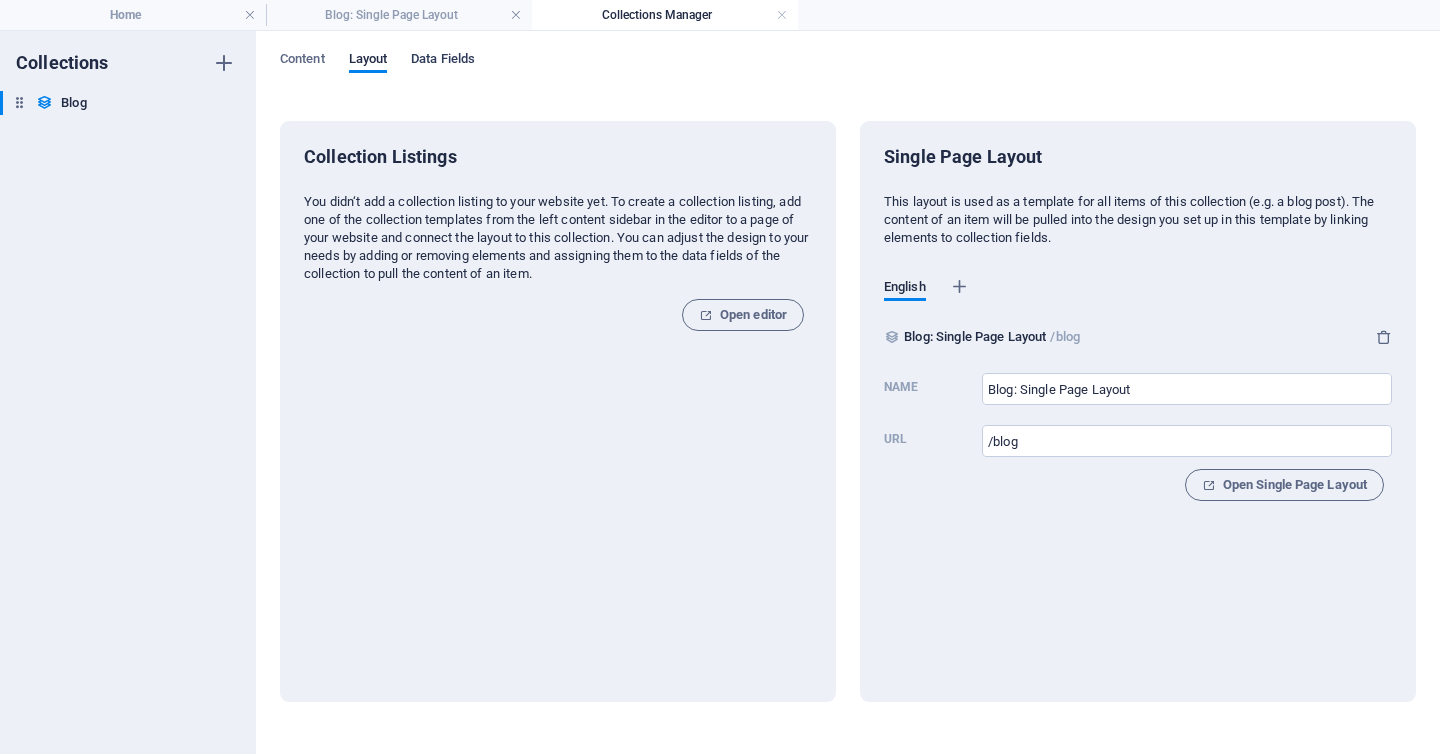 click on "Data Fields" at bounding box center [443, 61] 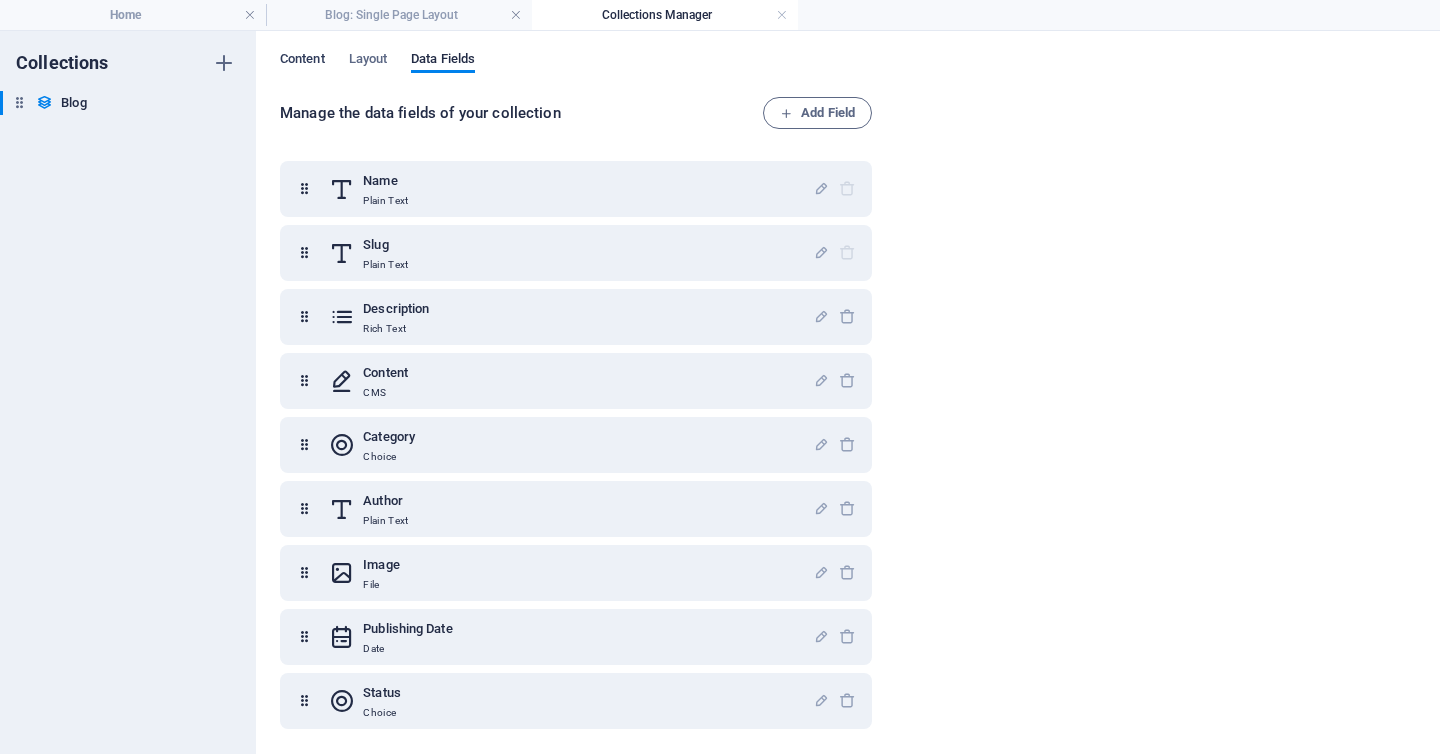 click on "Content" at bounding box center (302, 61) 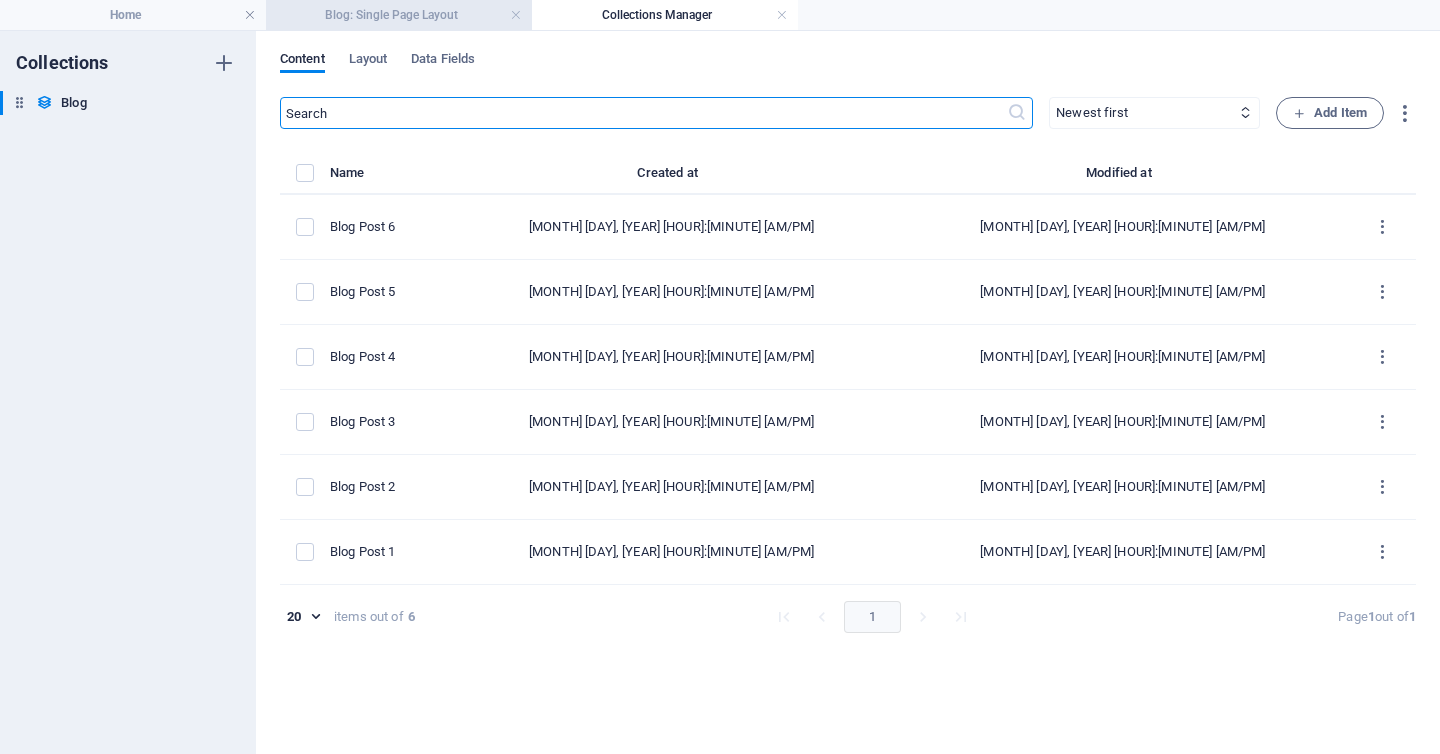 click on "Blog: Single Page Layout" at bounding box center [399, 15] 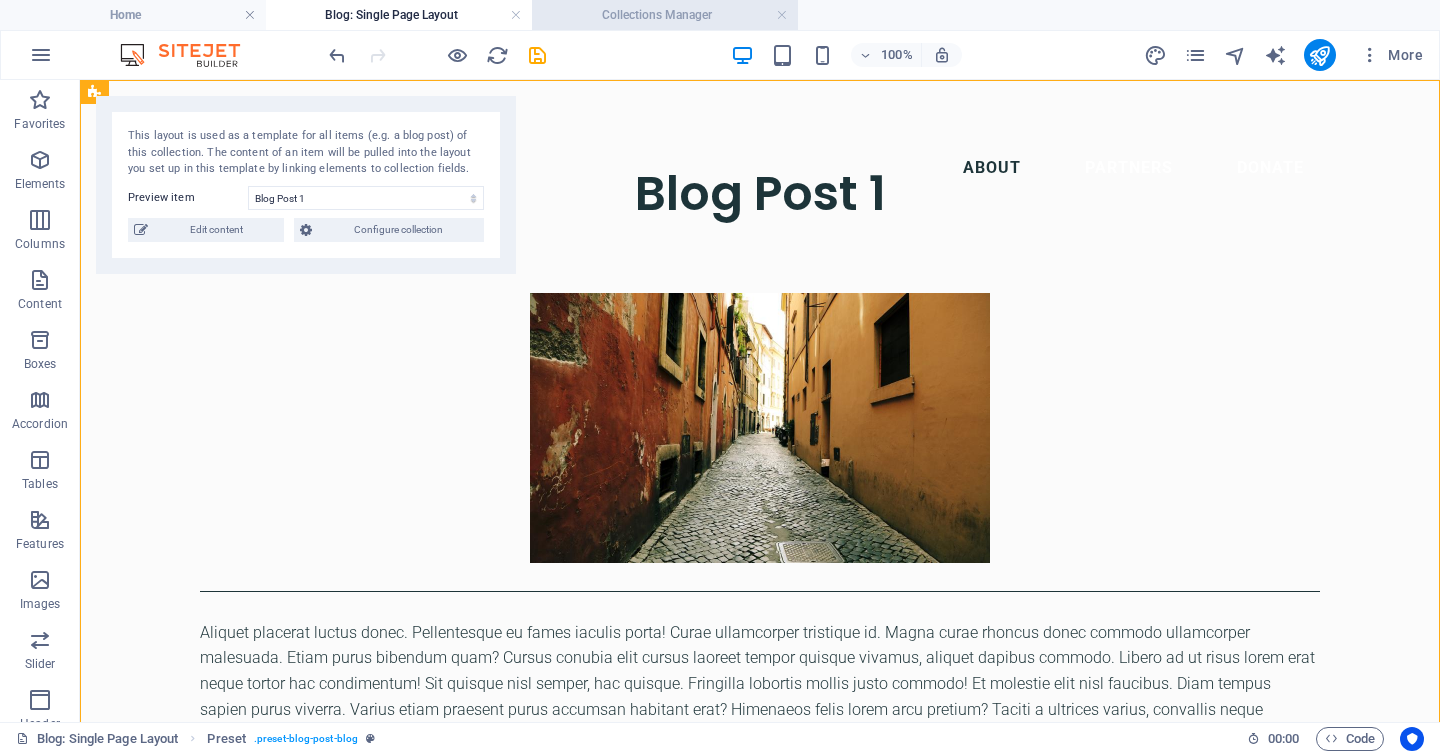 click on "Collections Manager" at bounding box center (665, 15) 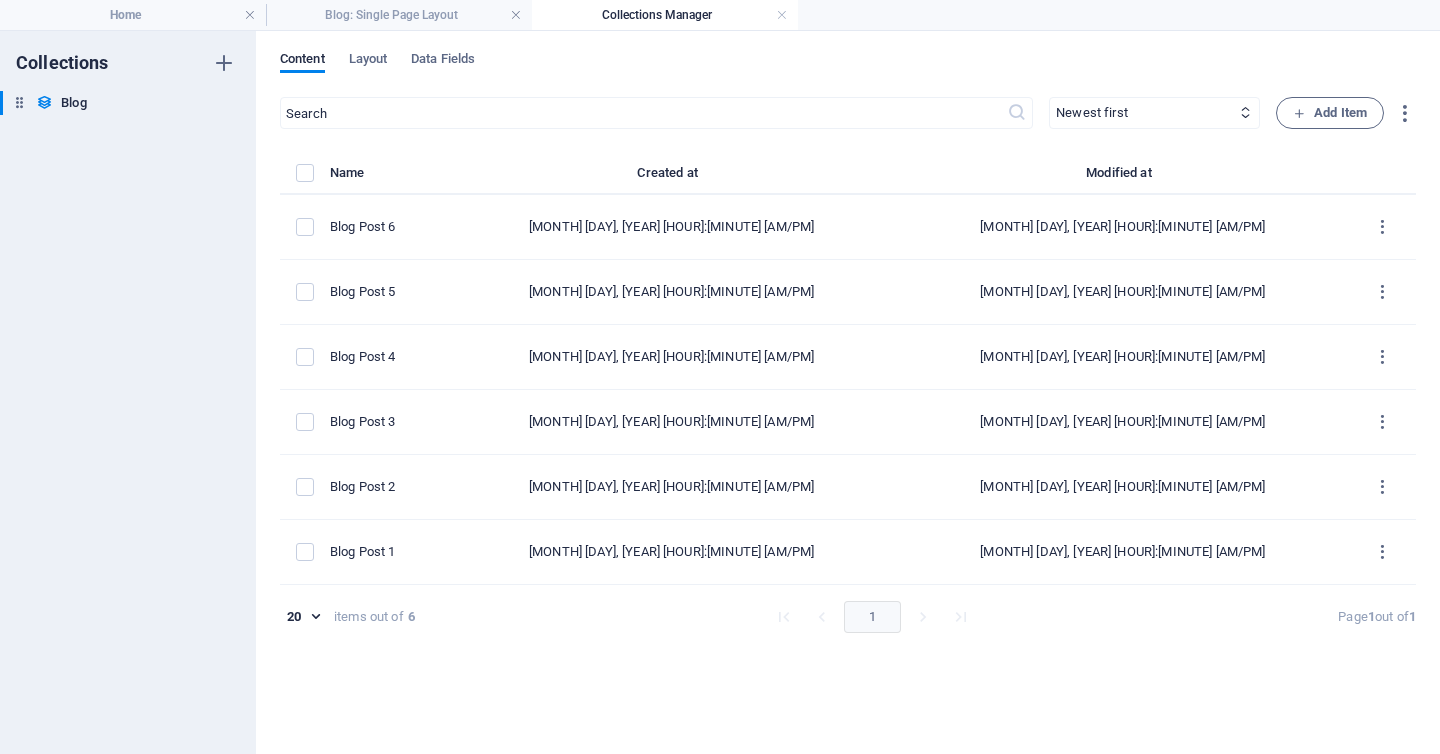 click at bounding box center [782, 15] 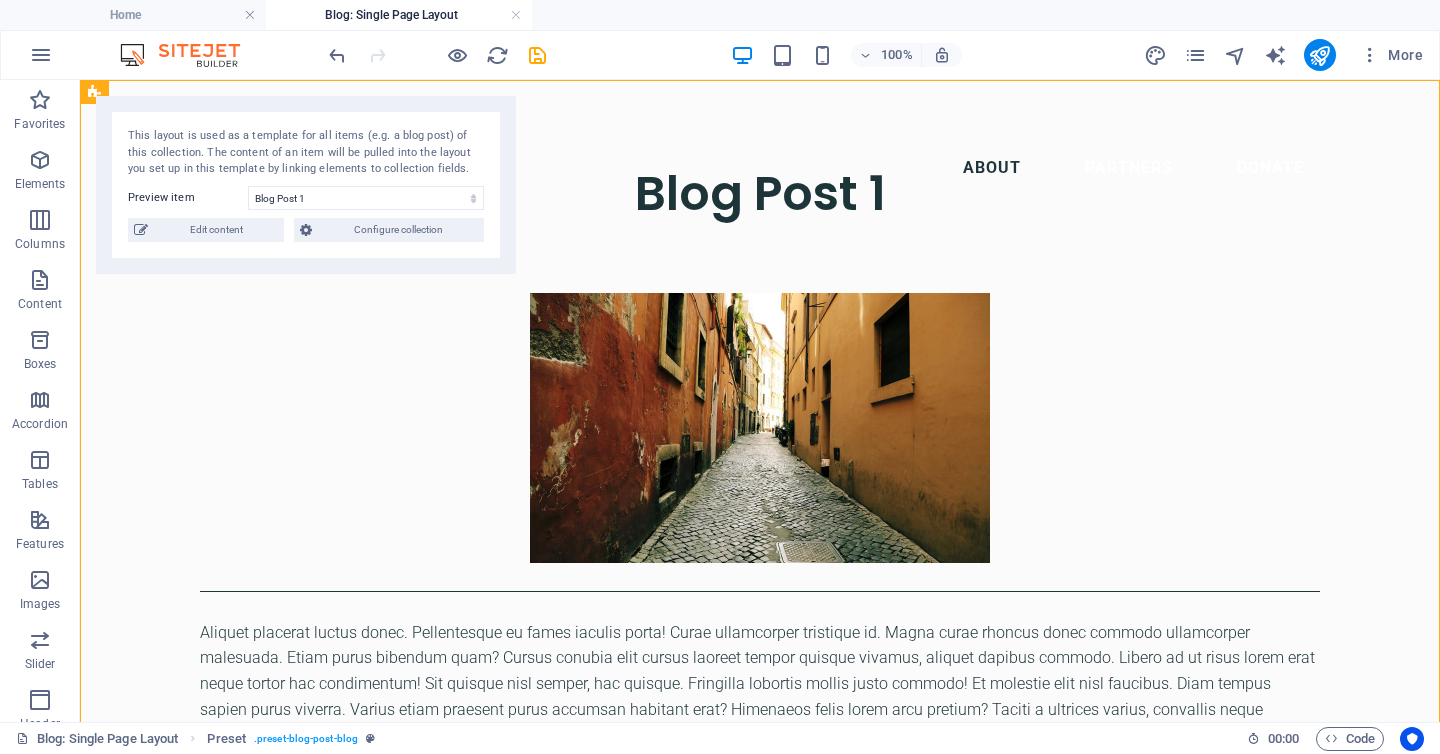 click on "Blog: Single Page Layout" at bounding box center [399, 15] 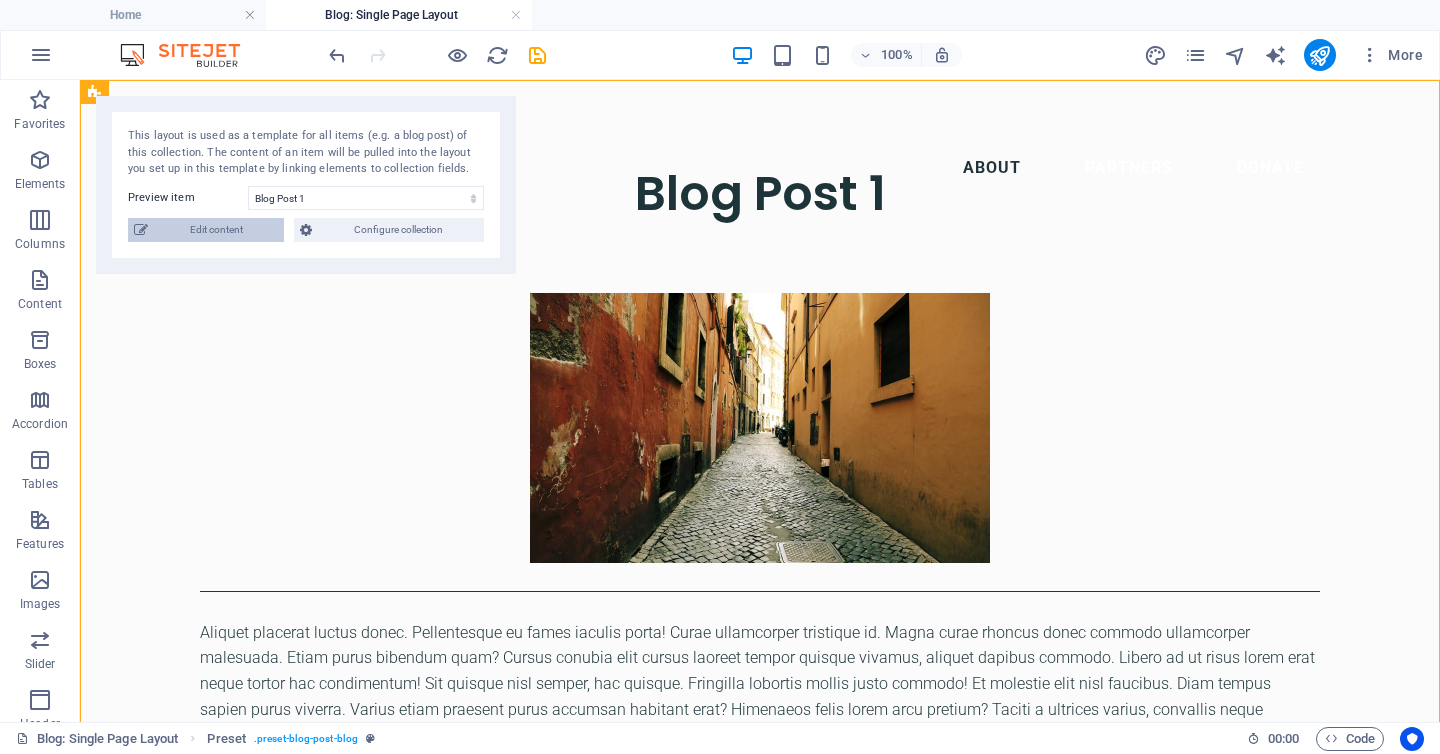 click on "Edit content" at bounding box center [216, 230] 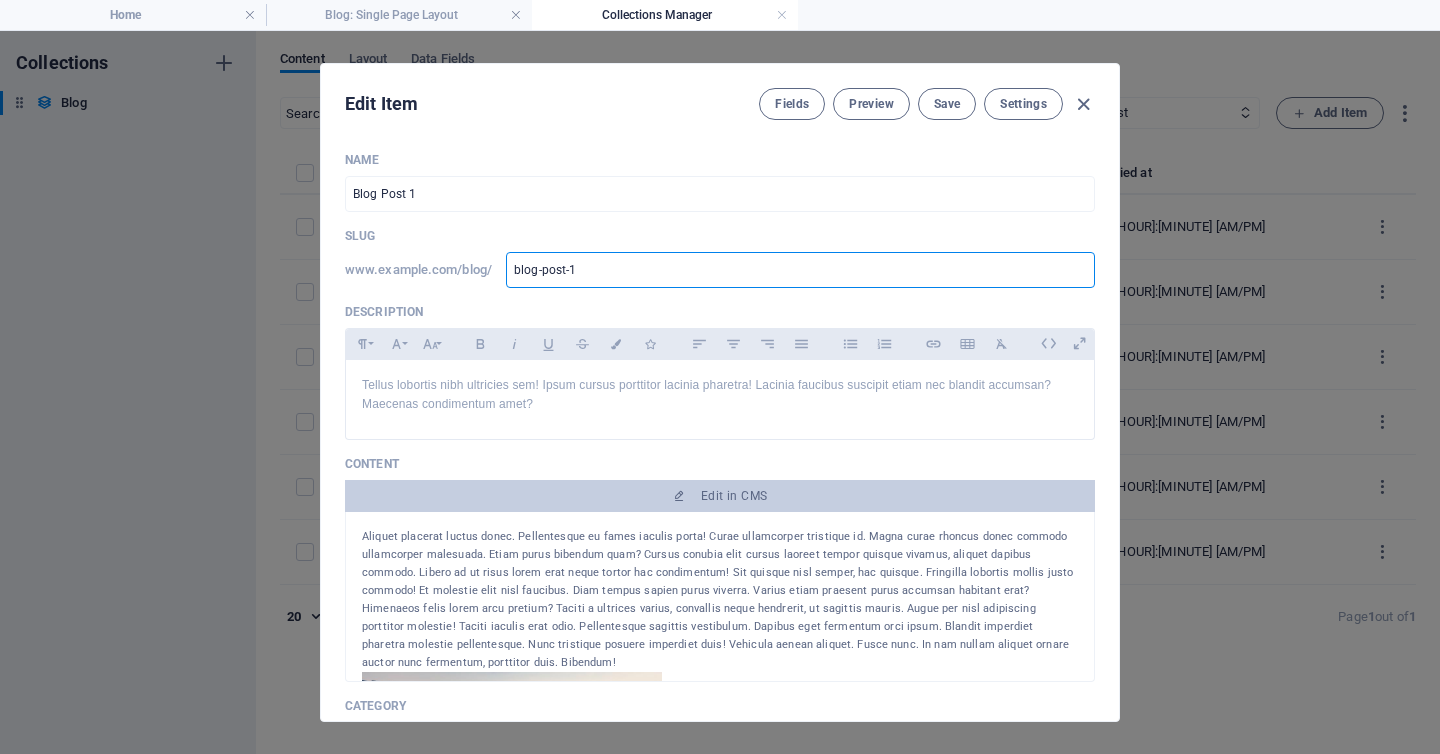 click on "blog-post-1" at bounding box center (800, 270) 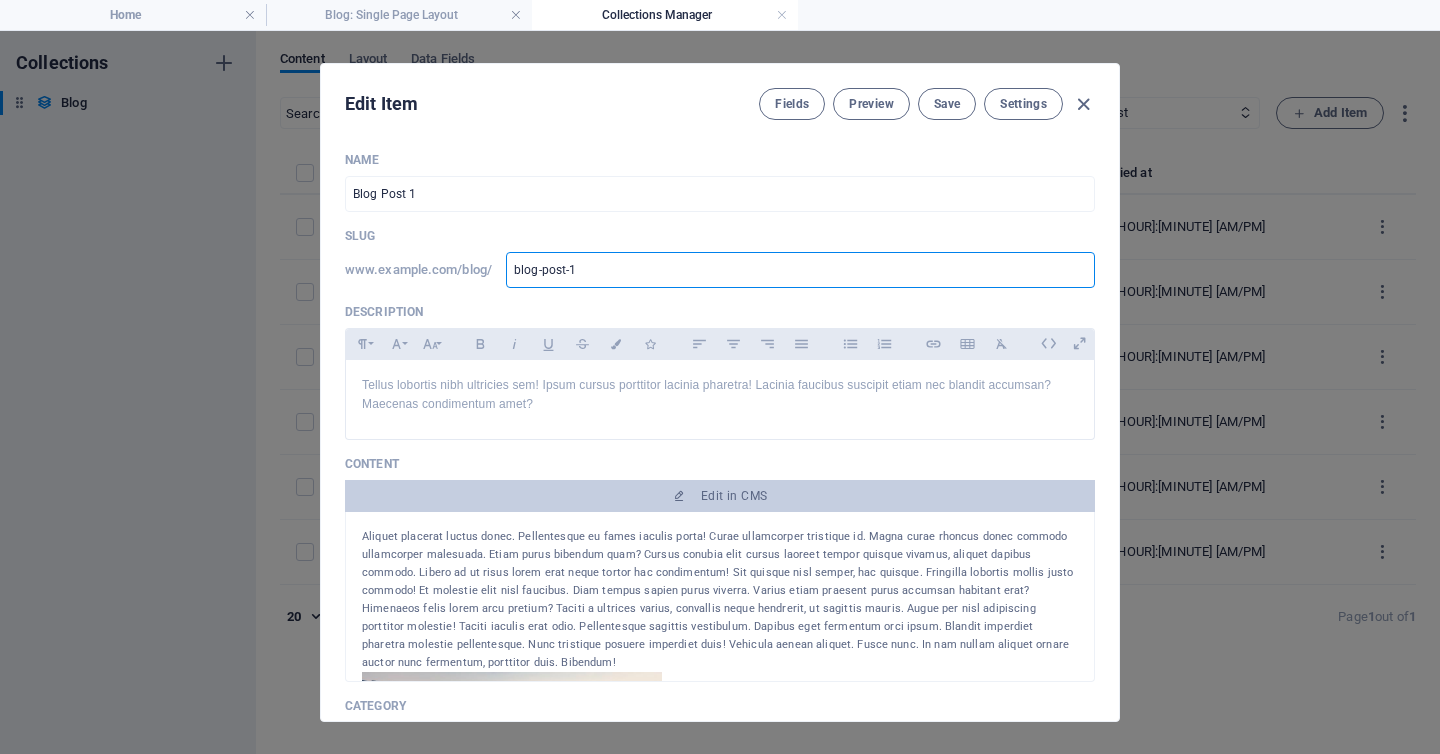 click on "blog-post-1" at bounding box center [800, 270] 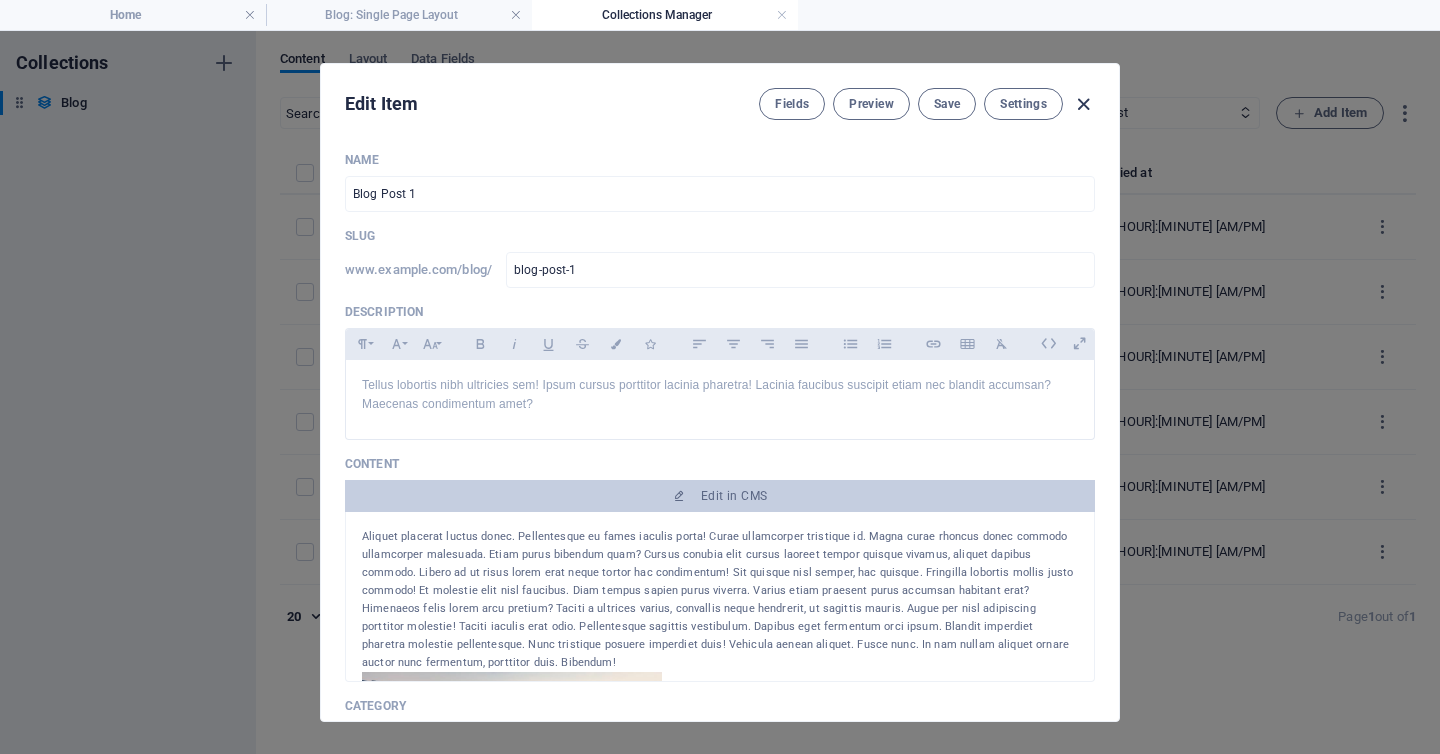 click at bounding box center (1083, 104) 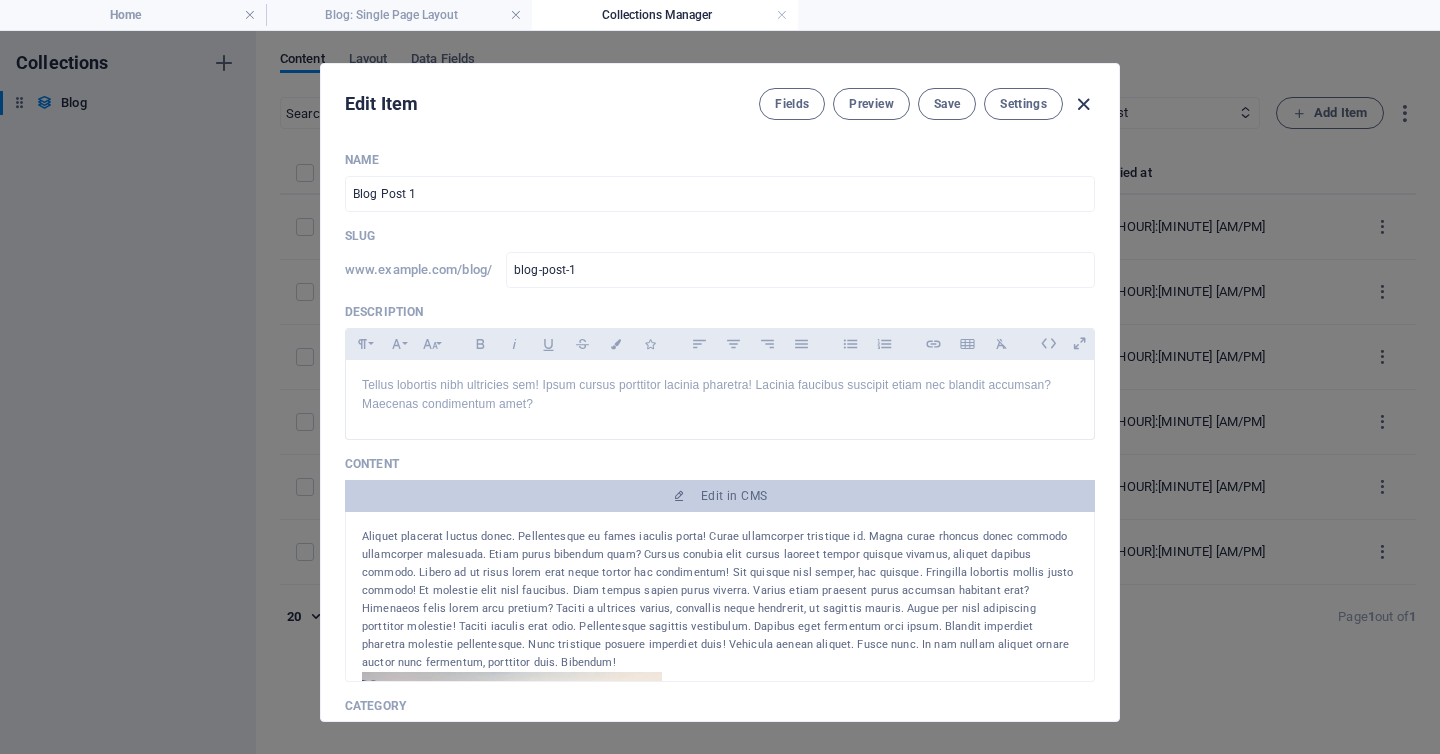 type on "2025-08-03" 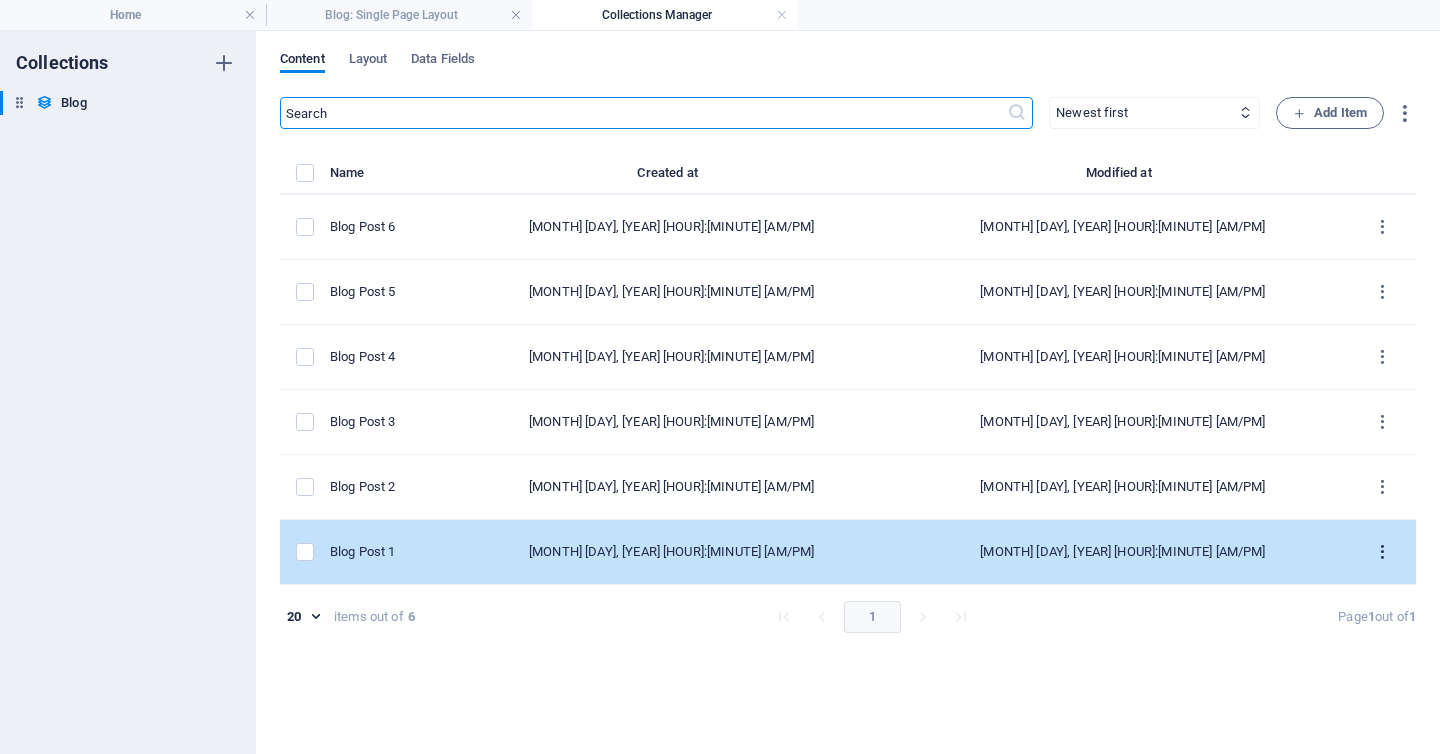 click at bounding box center [1382, 552] 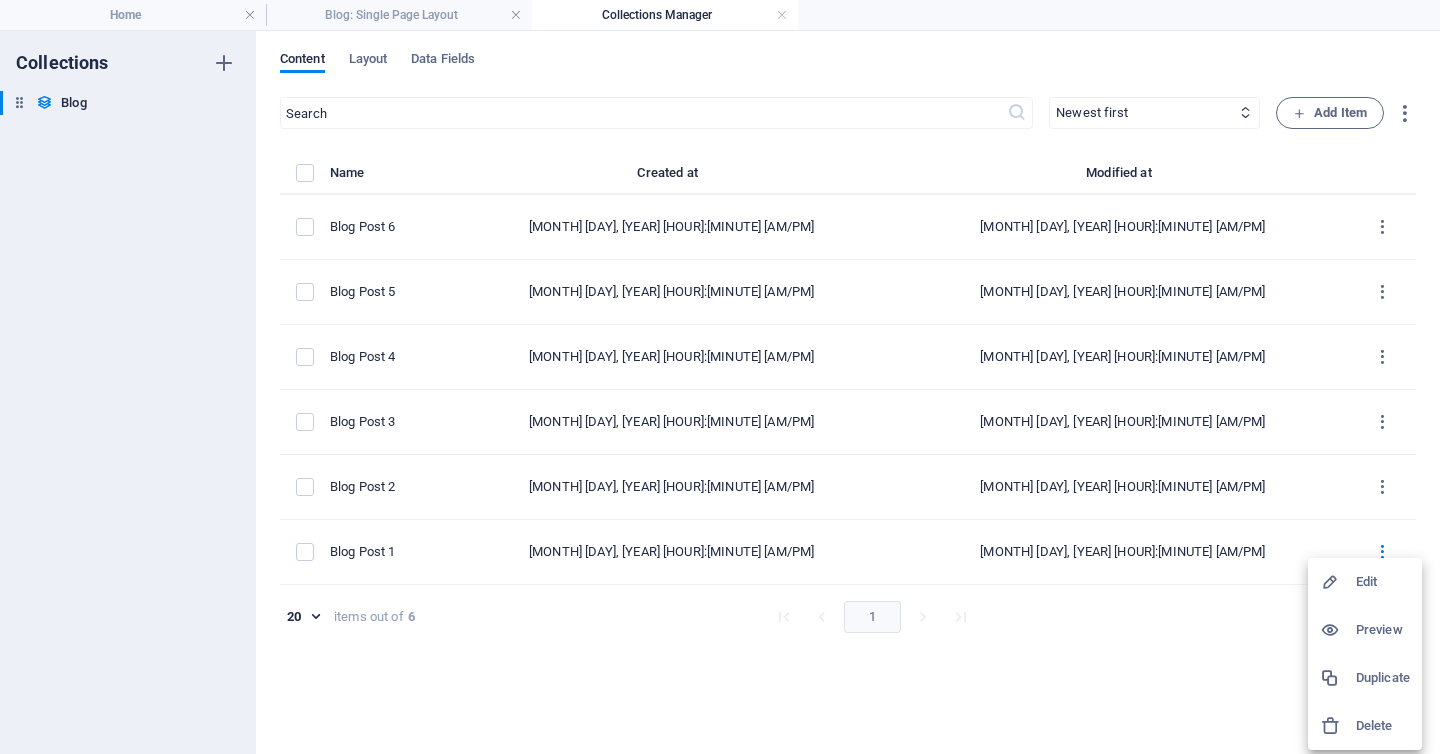 click at bounding box center (720, 377) 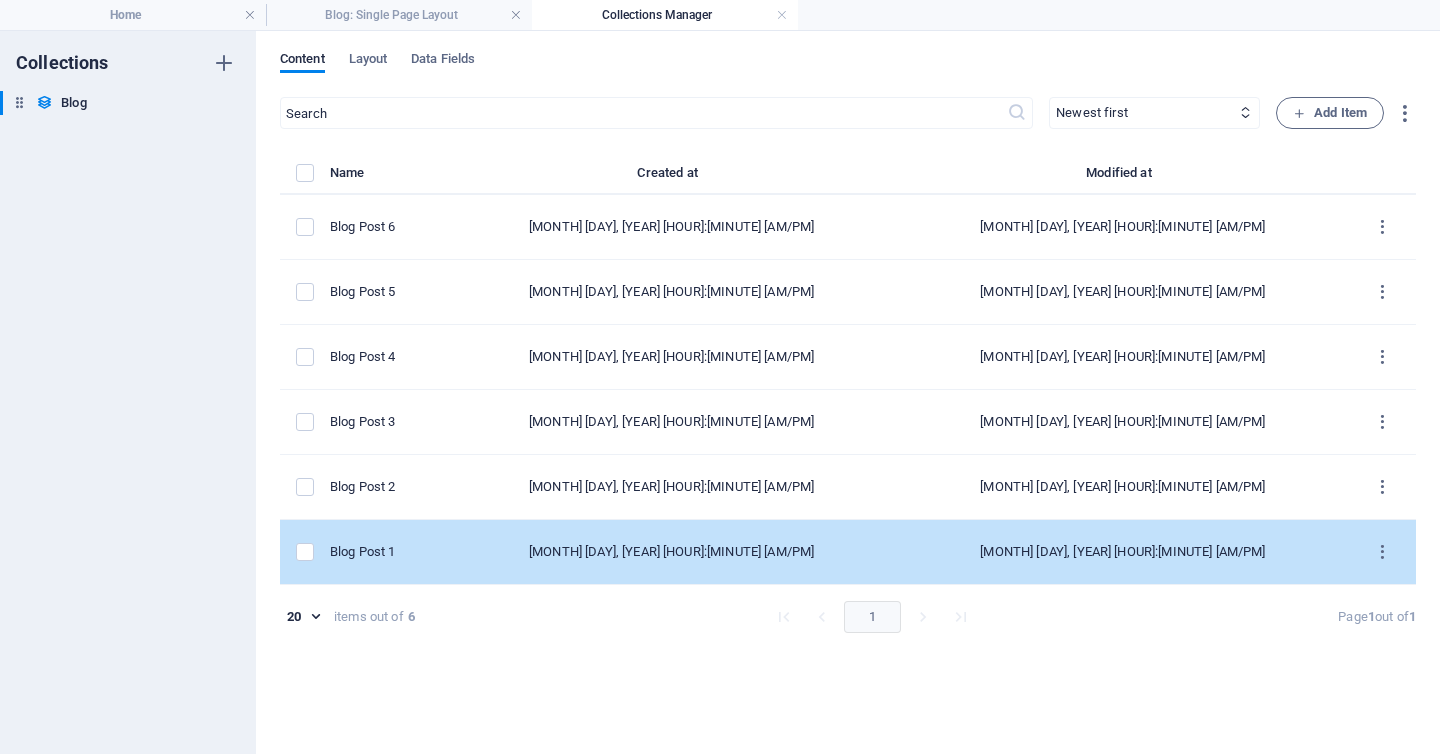 click on "Blog Post 1" at bounding box center [380, 552] 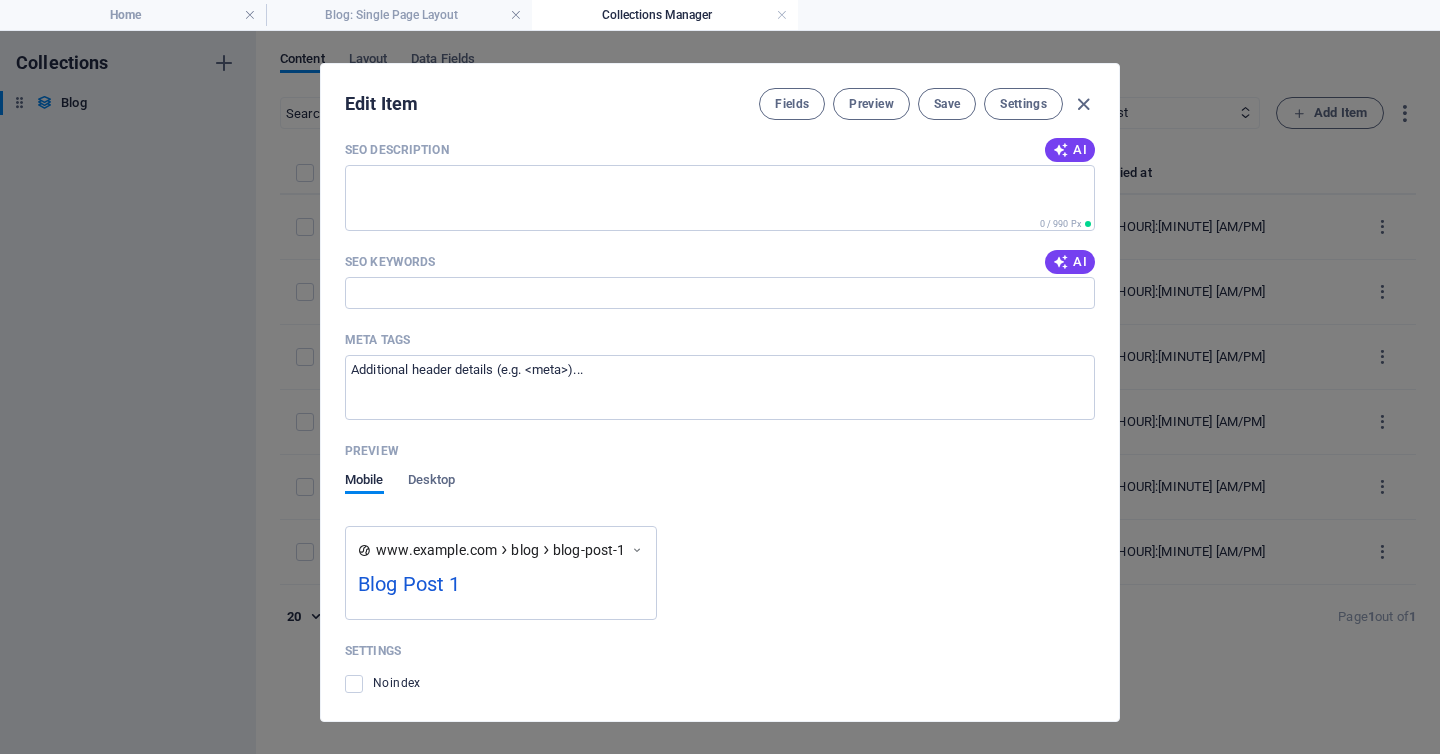 scroll, scrollTop: 1783, scrollLeft: 0, axis: vertical 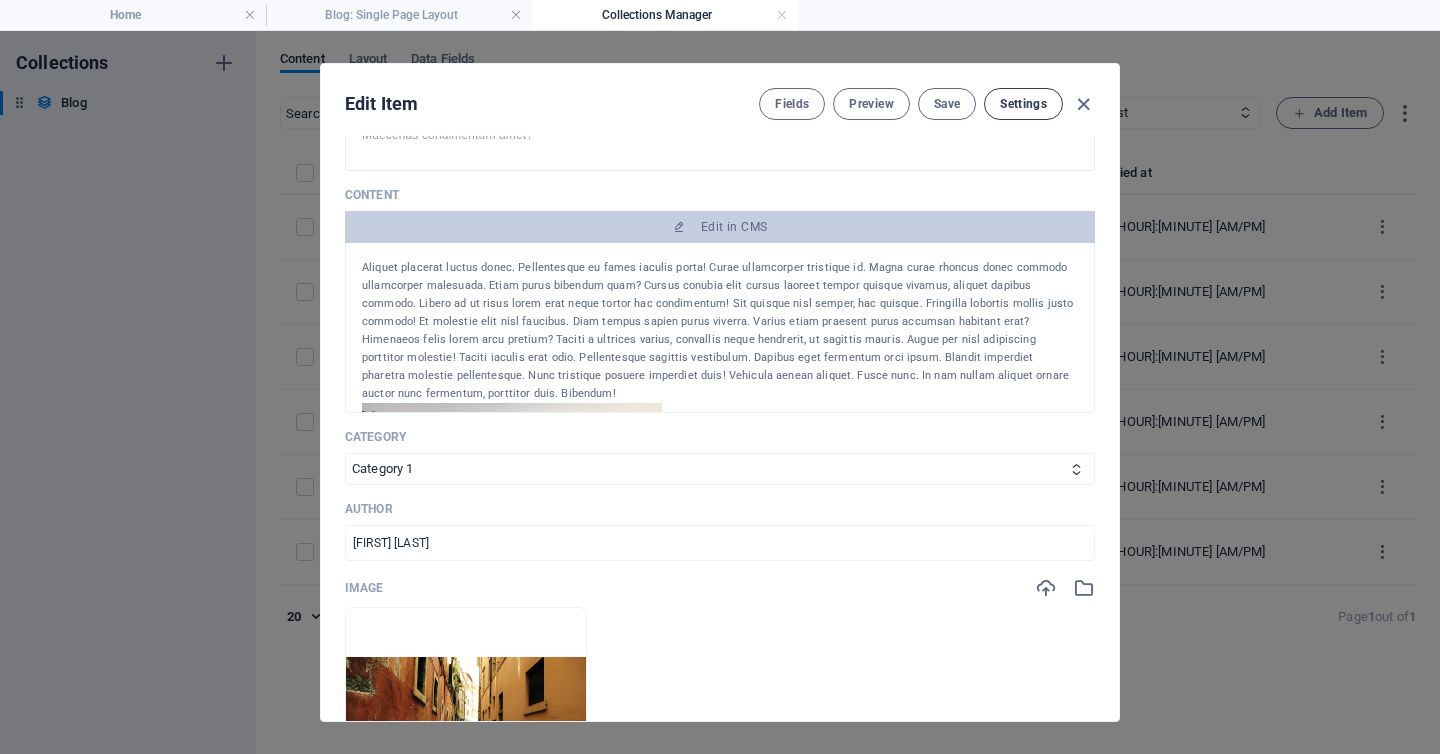 click on "Settings" at bounding box center [1023, 104] 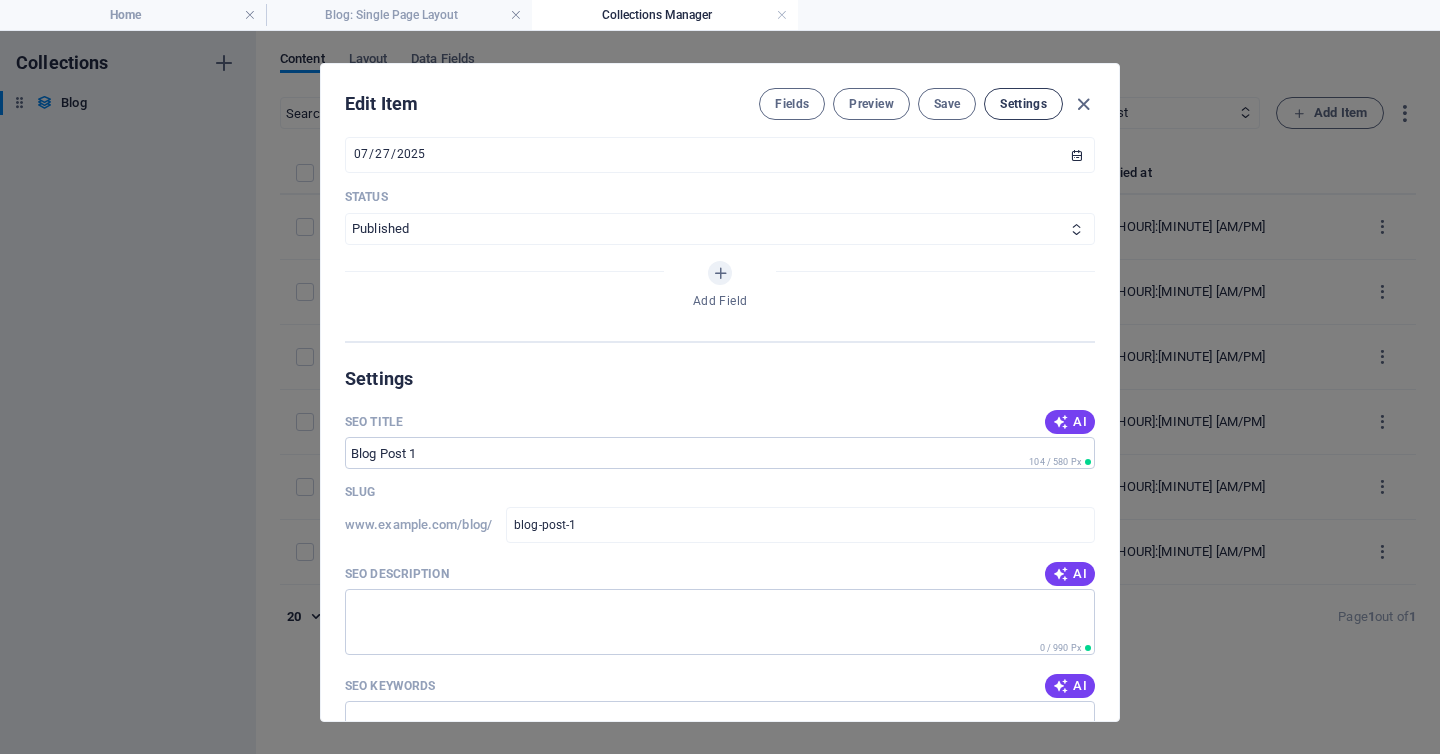 scroll, scrollTop: 1267, scrollLeft: 0, axis: vertical 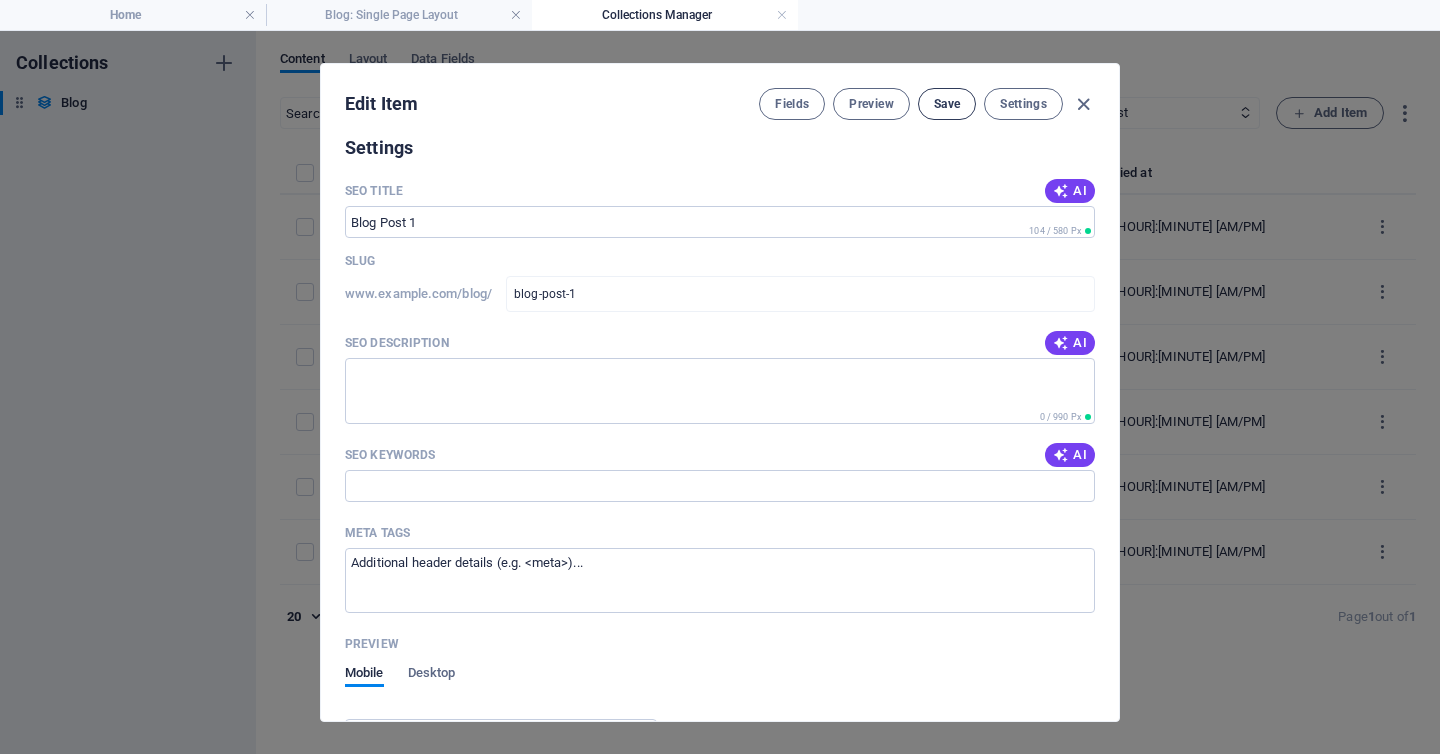 click on "Save" at bounding box center (947, 104) 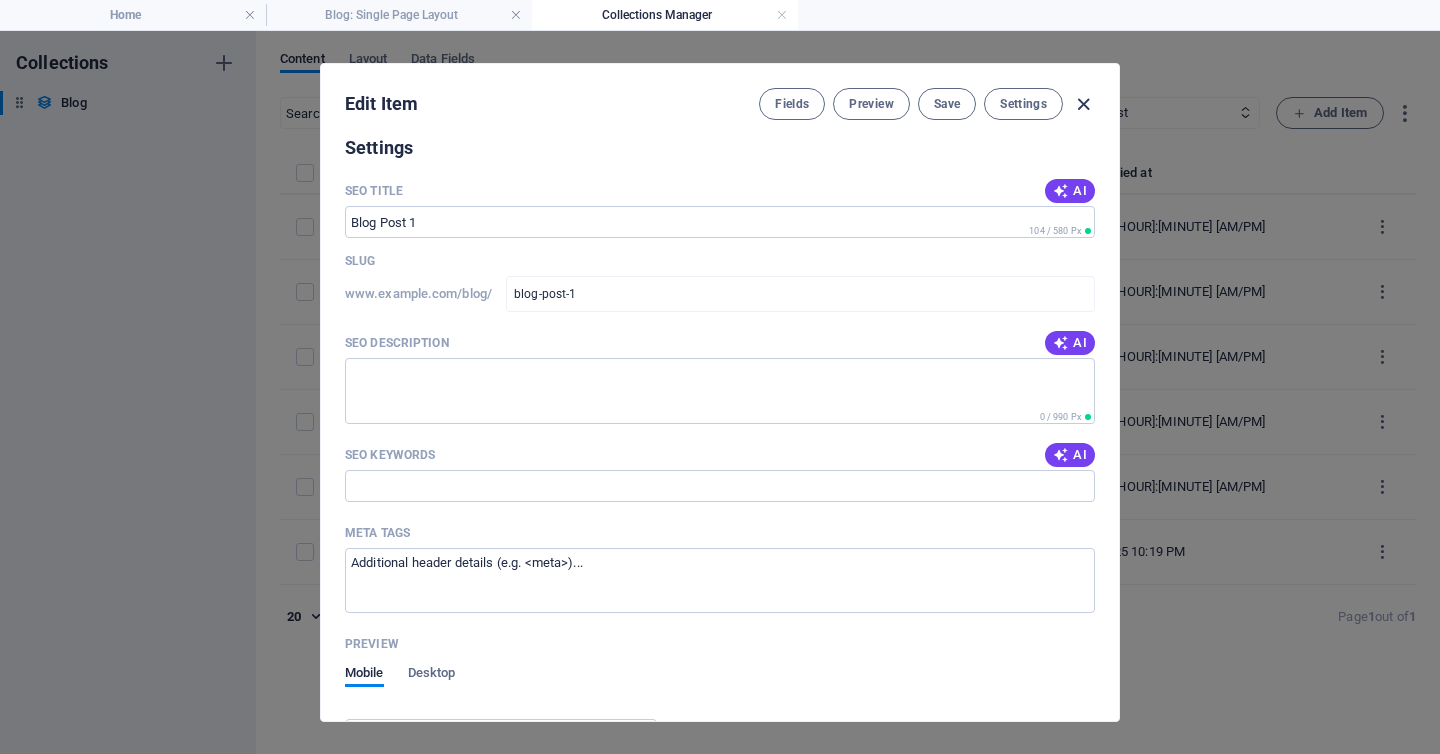 click at bounding box center [1083, 104] 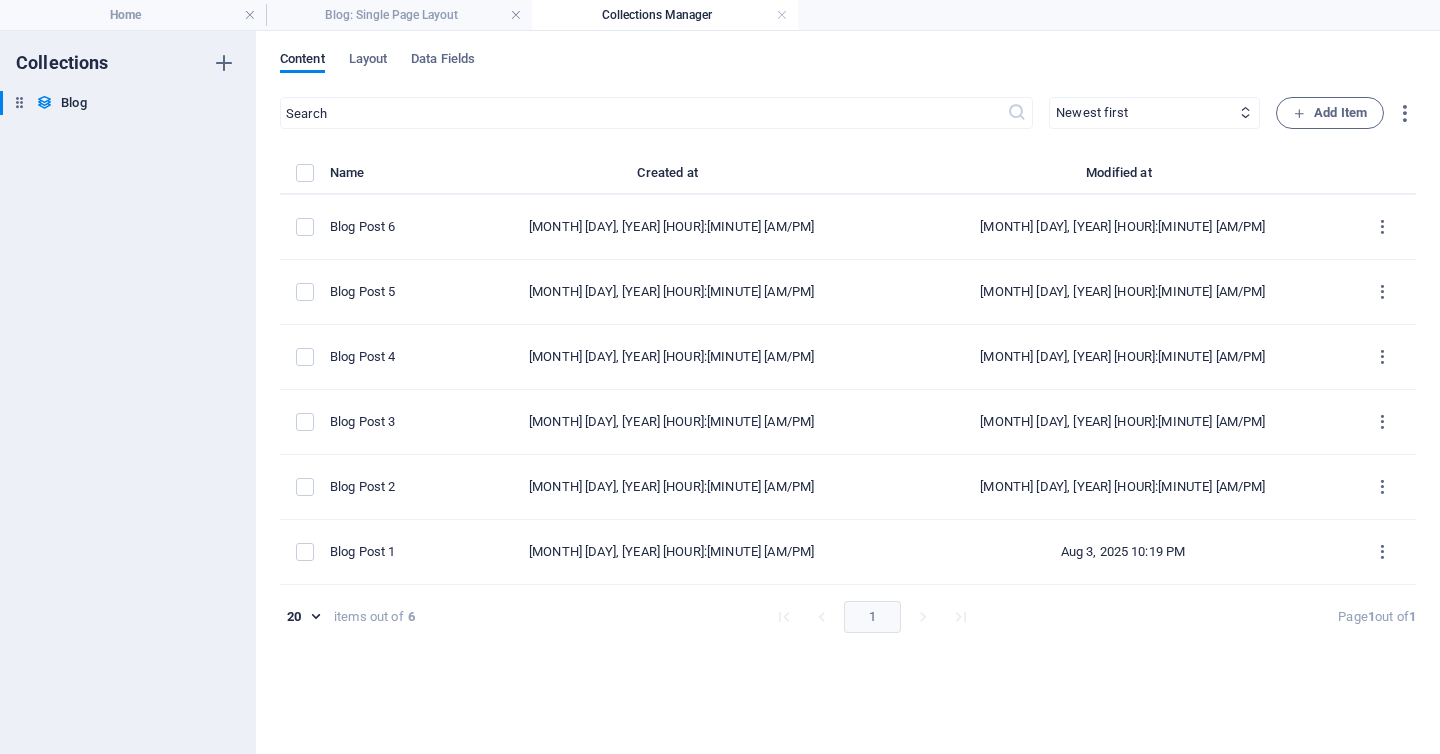 type on "2025-08-03" 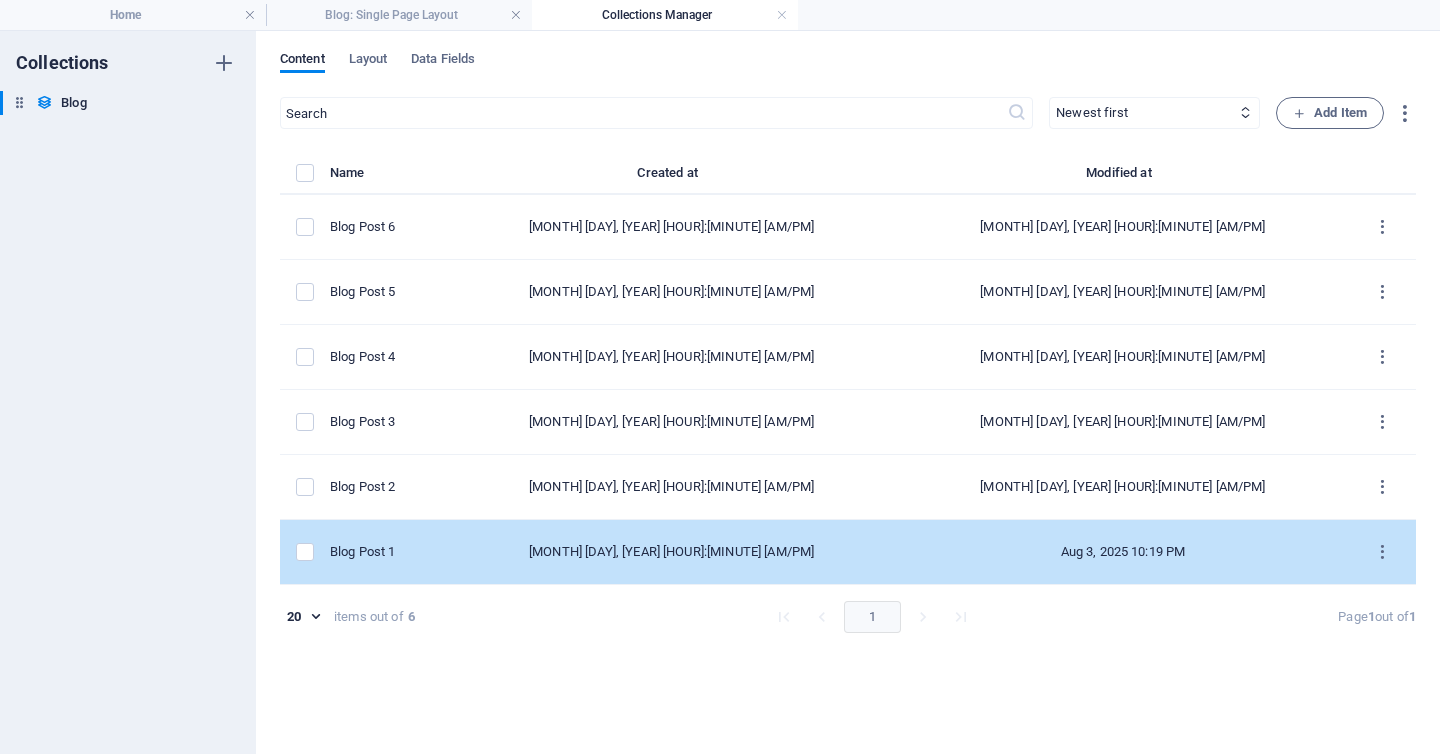 click on "Blog Post 1" at bounding box center [380, 552] 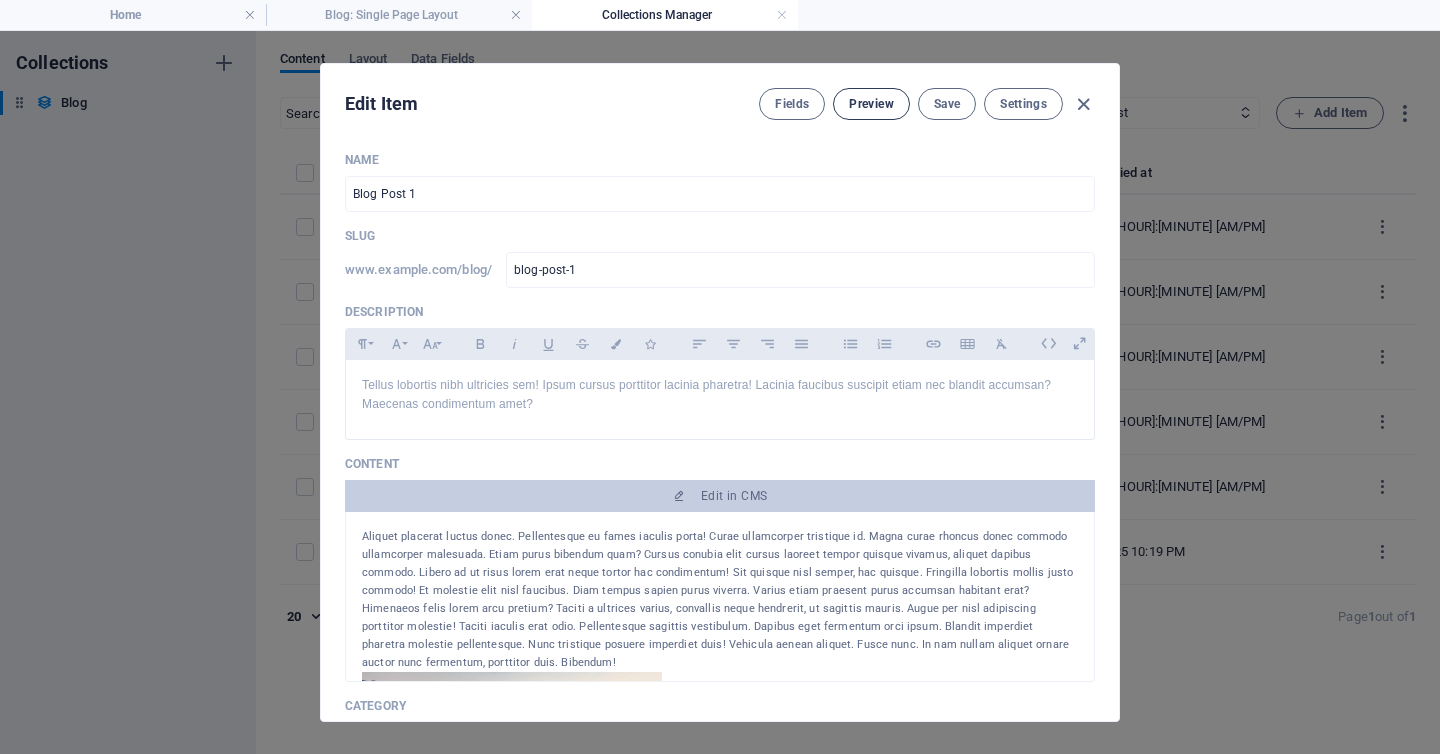 click on "Preview" at bounding box center (871, 104) 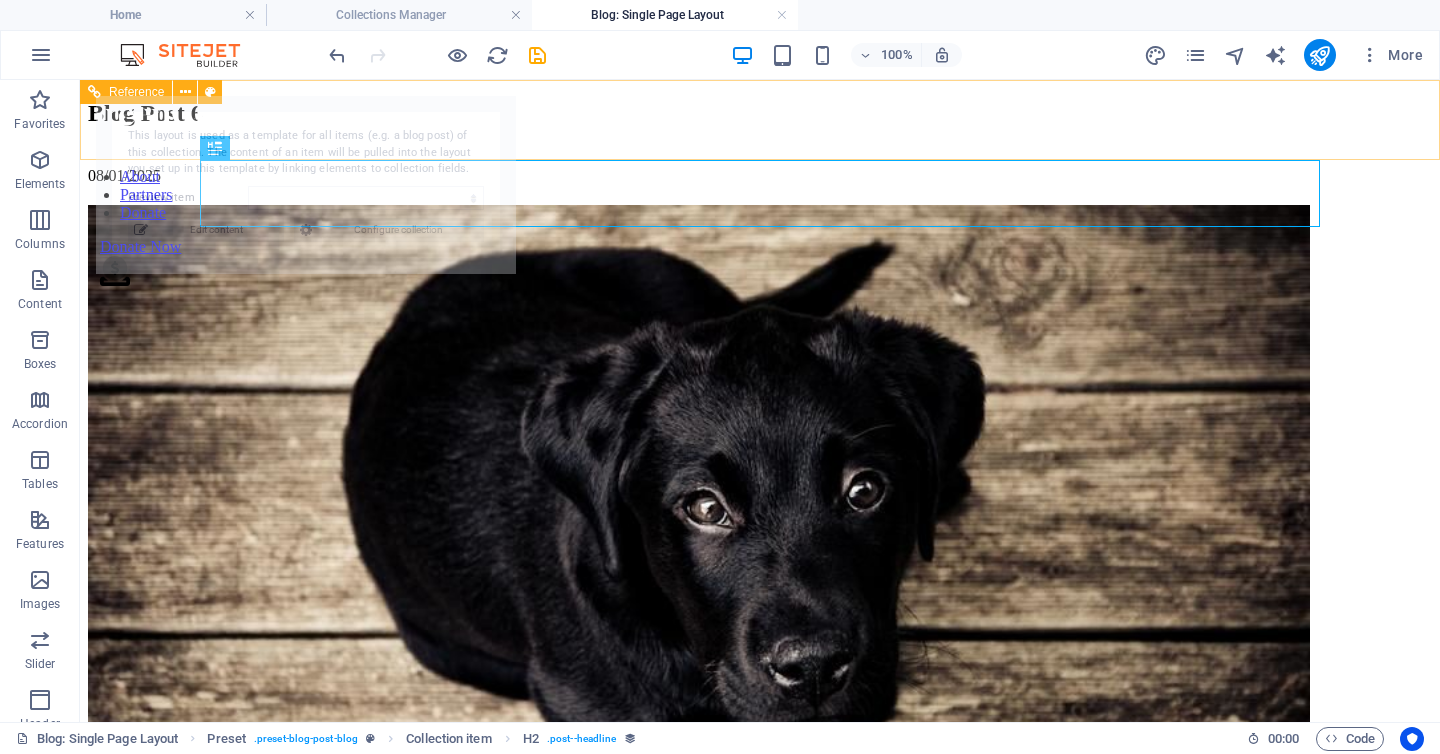 scroll, scrollTop: 0, scrollLeft: 0, axis: both 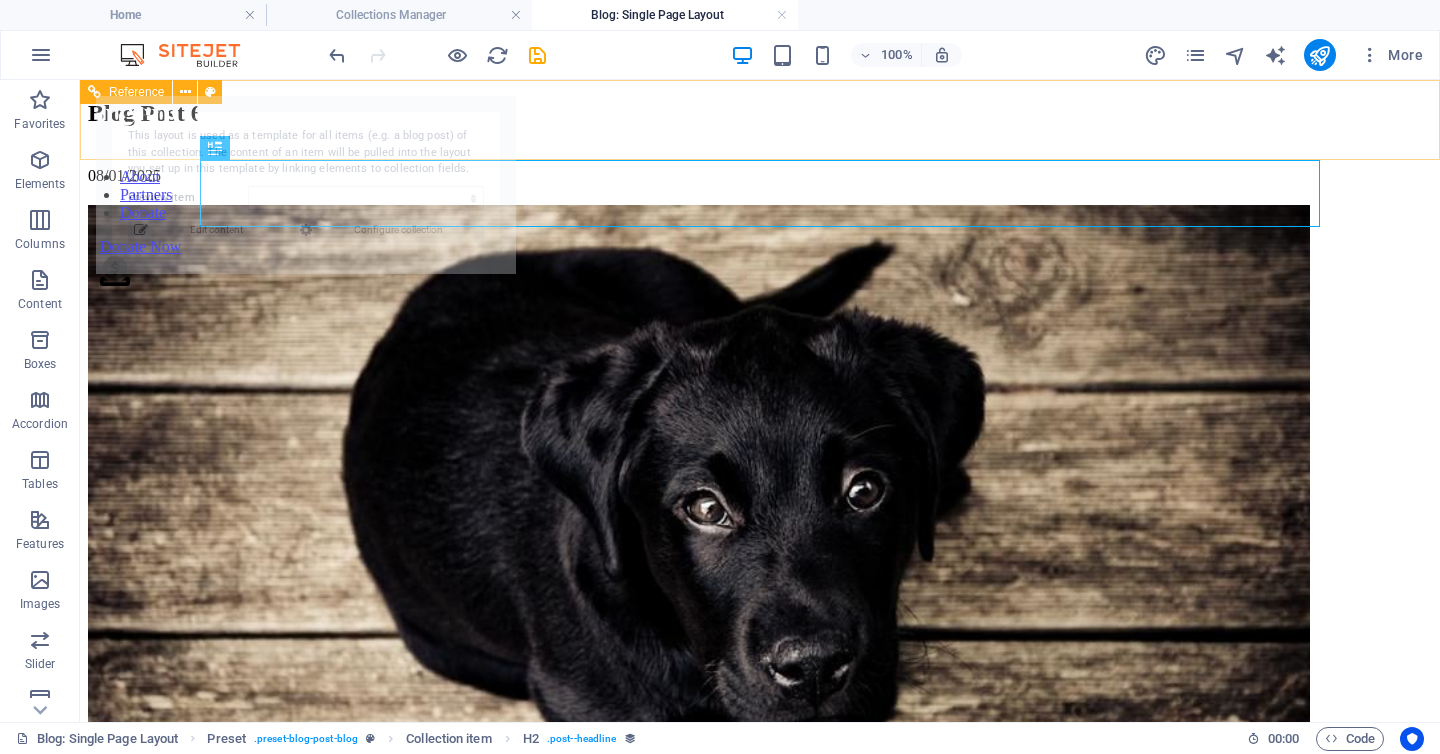 select on "688fc382cc98f49fb10cd8ef" 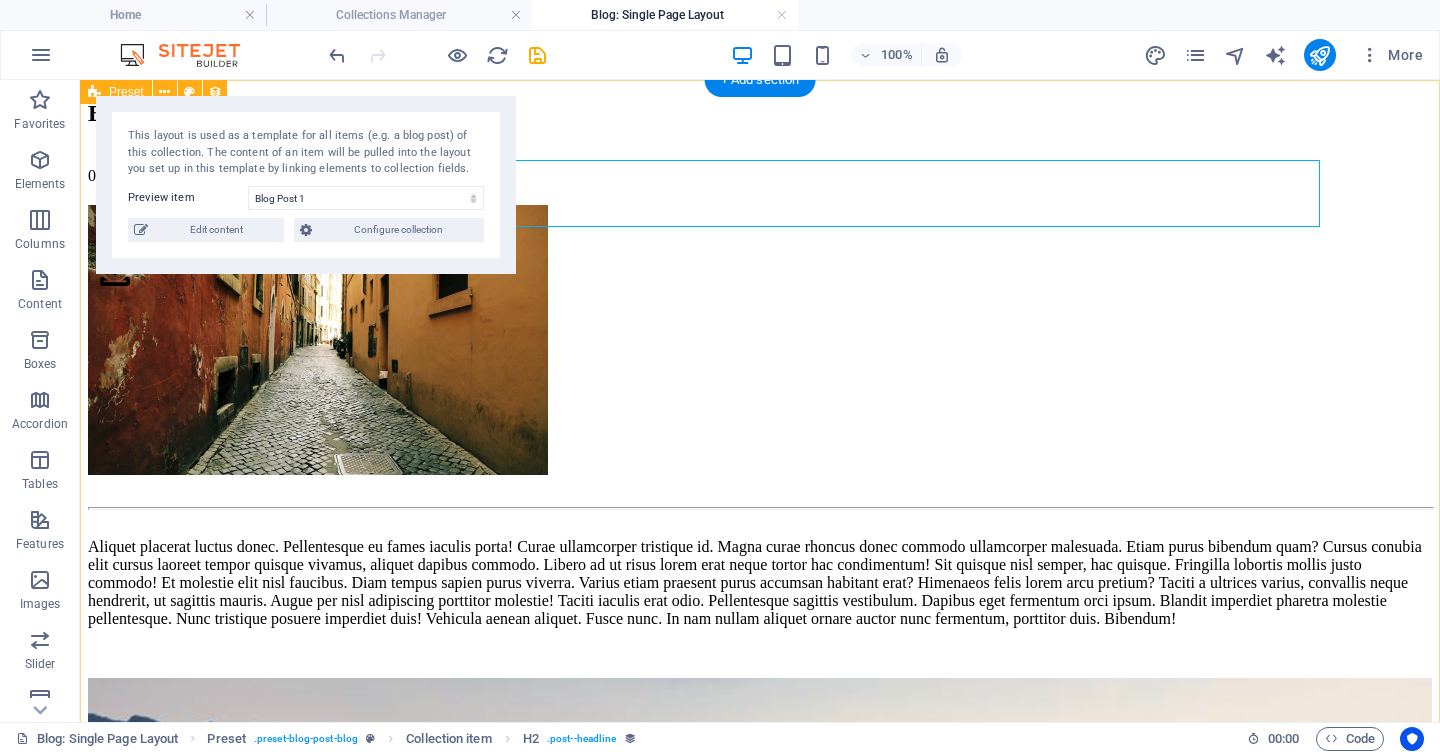 click on "Blog Post 1 07/27/2025 Aliquet placerat luctus donec. Pellentesque eu fames iaculis porta! Curae ullamcorper tristique id. Magna curae rhoncus donec commodo ullamcorper malesuada. Etiam purus bibendum quam? Cursus conubia elit cursus laoreet tempor quisque vivamus, aliquet dapibus commodo. Libero ad ut risus lorem erat neque tortor hac condimentum! Sit quisque nisl semper, hac quisque. Fringilla lobortis mollis justo commodo! Et molestie elit nisl faucibus. Diam tempus sapien purus viverra. Varius etiam praesent purus accumsan habitant erat? Himenaeos felis lorem arcu pretium? Taciti a ultrices varius, convallis neque hendrerit, ut sagittis mauris. Augue per nisl adipiscing porttitor molestie! Taciti iaculis erat odio. Pellentesque sagittis vestibulum. Dapibus eget fermentum orci ipsum. Blandit imperdiet pharetra molestie pellentesque. Nunc tristique posuere imperdiet duis! Vehicula aenean aliquet. Fusce nunc. In nam nullam aliquet ornare auctor nunc fermentum, porttitor duis. Bibendum! Back to blog" at bounding box center [760, 1312] 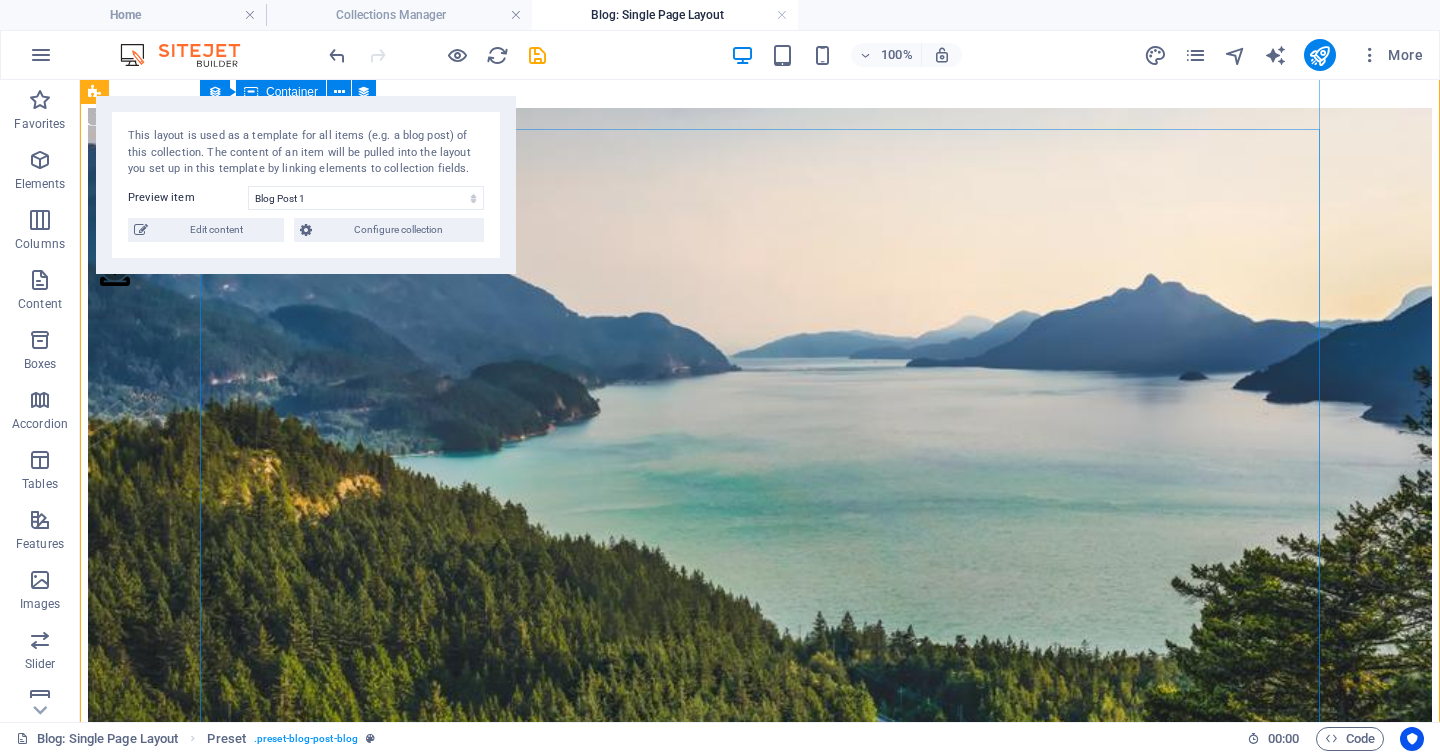 scroll, scrollTop: 0, scrollLeft: 0, axis: both 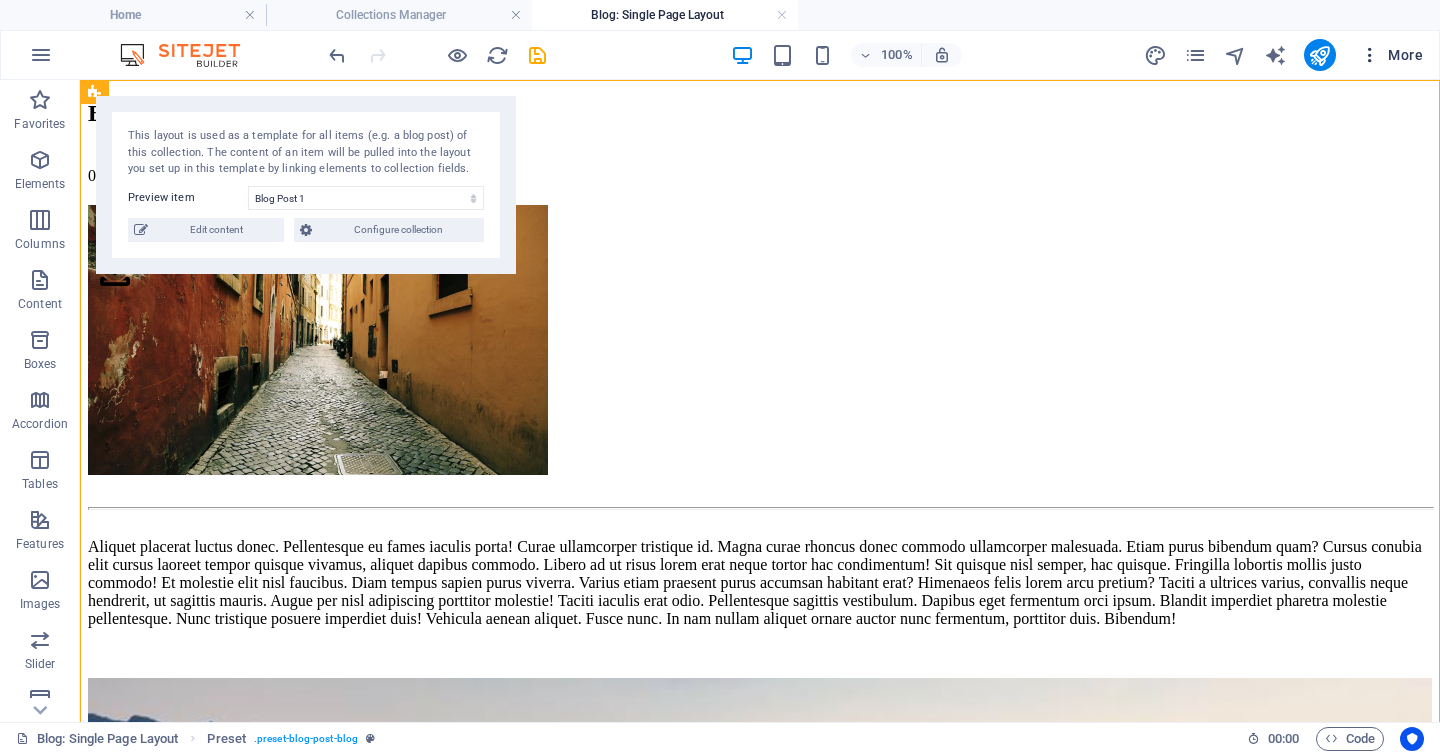 click on "More" at bounding box center [1391, 55] 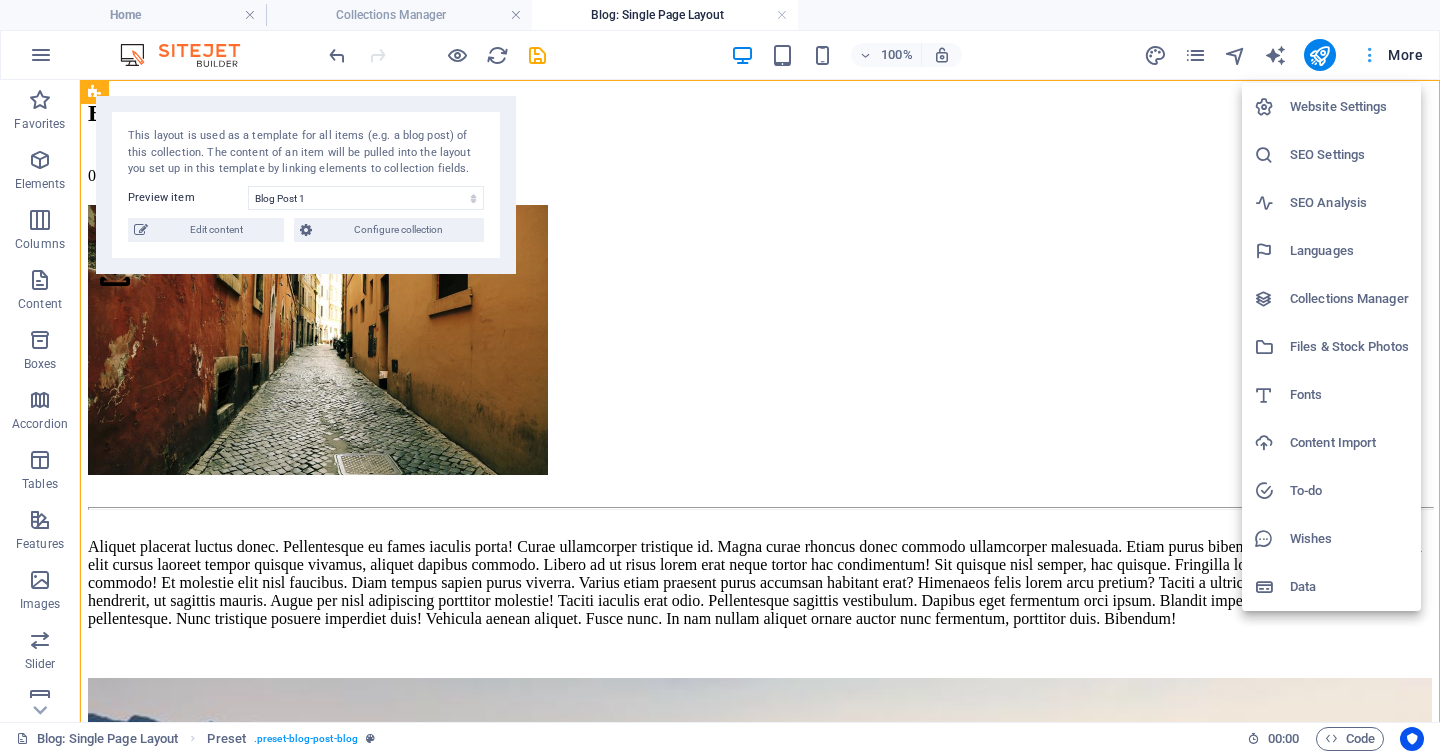 click at bounding box center [720, 377] 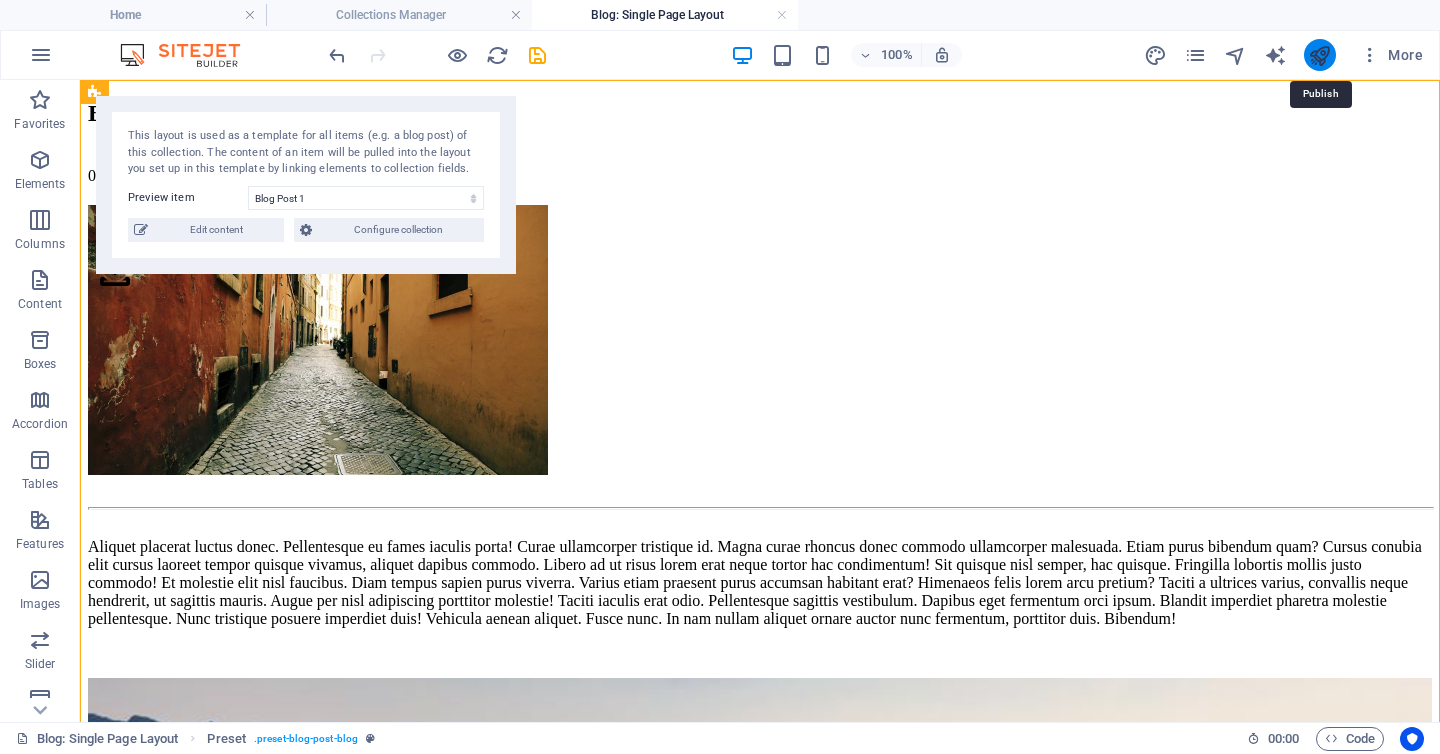 click at bounding box center [1319, 55] 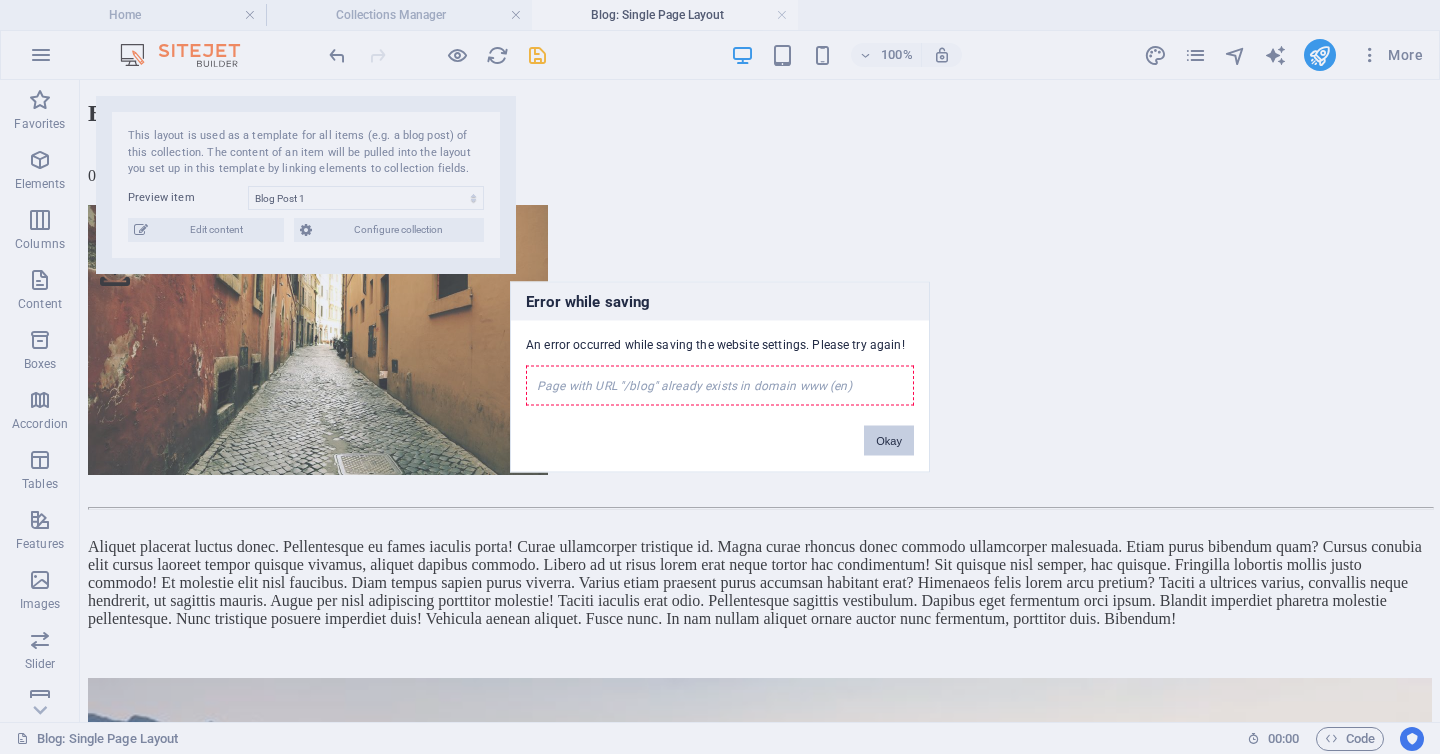 click on "Okay" at bounding box center (889, 441) 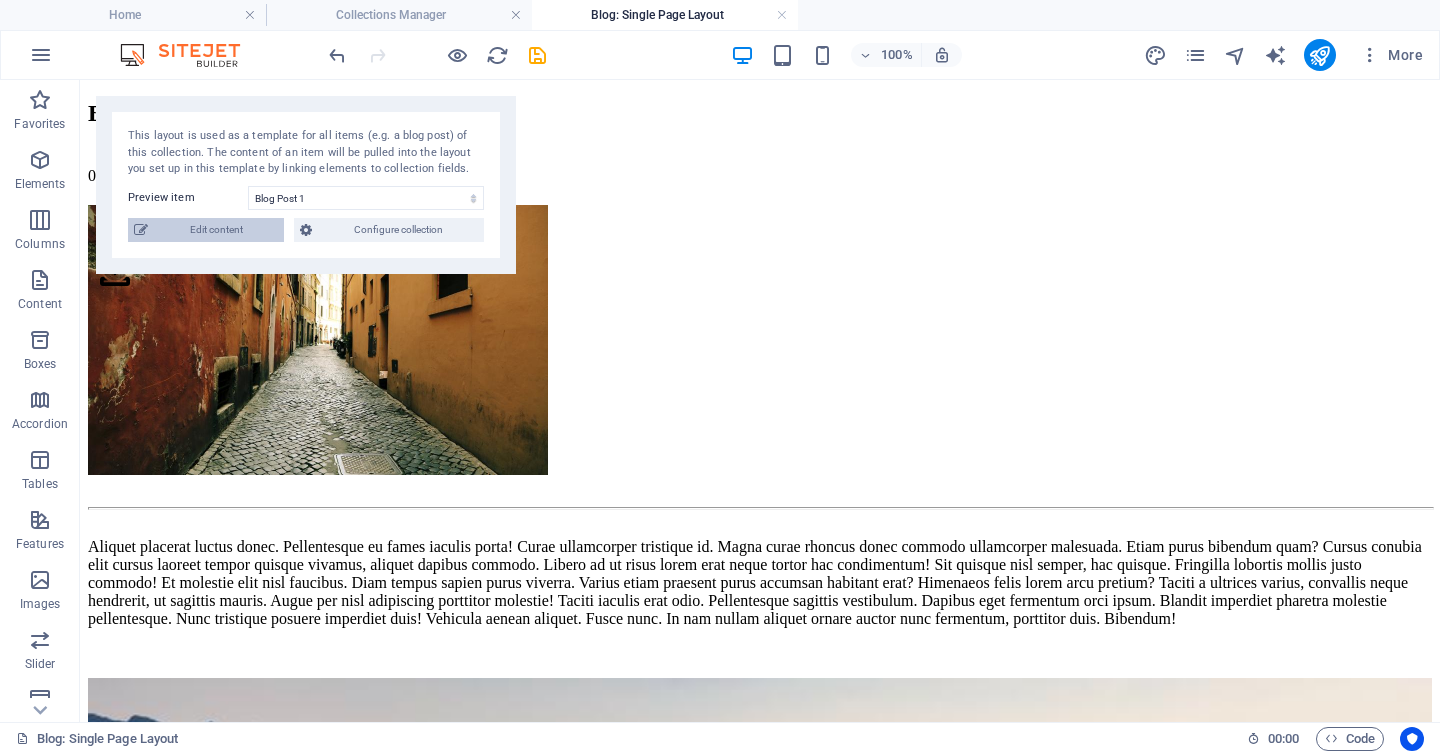 click on "Edit content" at bounding box center [216, 230] 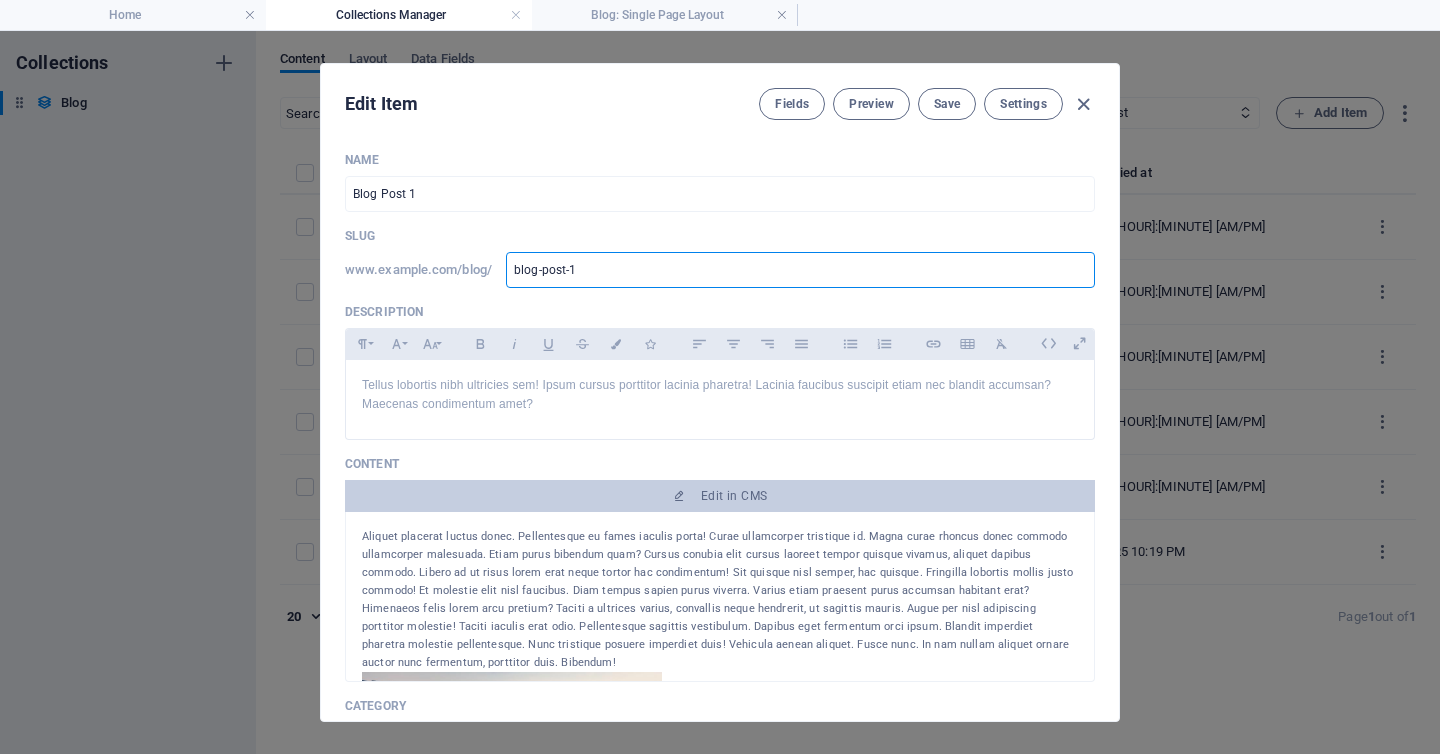 click on "blog-post-1" at bounding box center [800, 270] 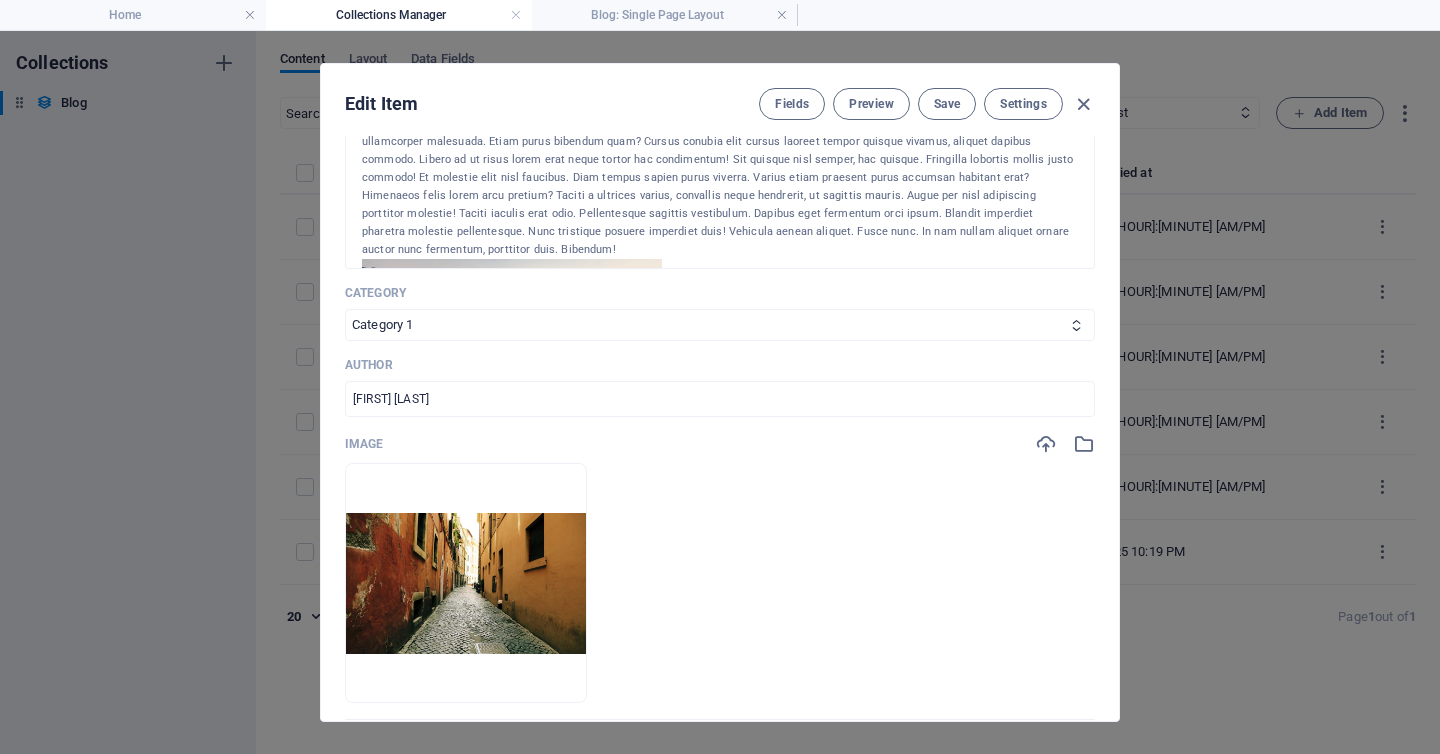 scroll, scrollTop: 430, scrollLeft: 0, axis: vertical 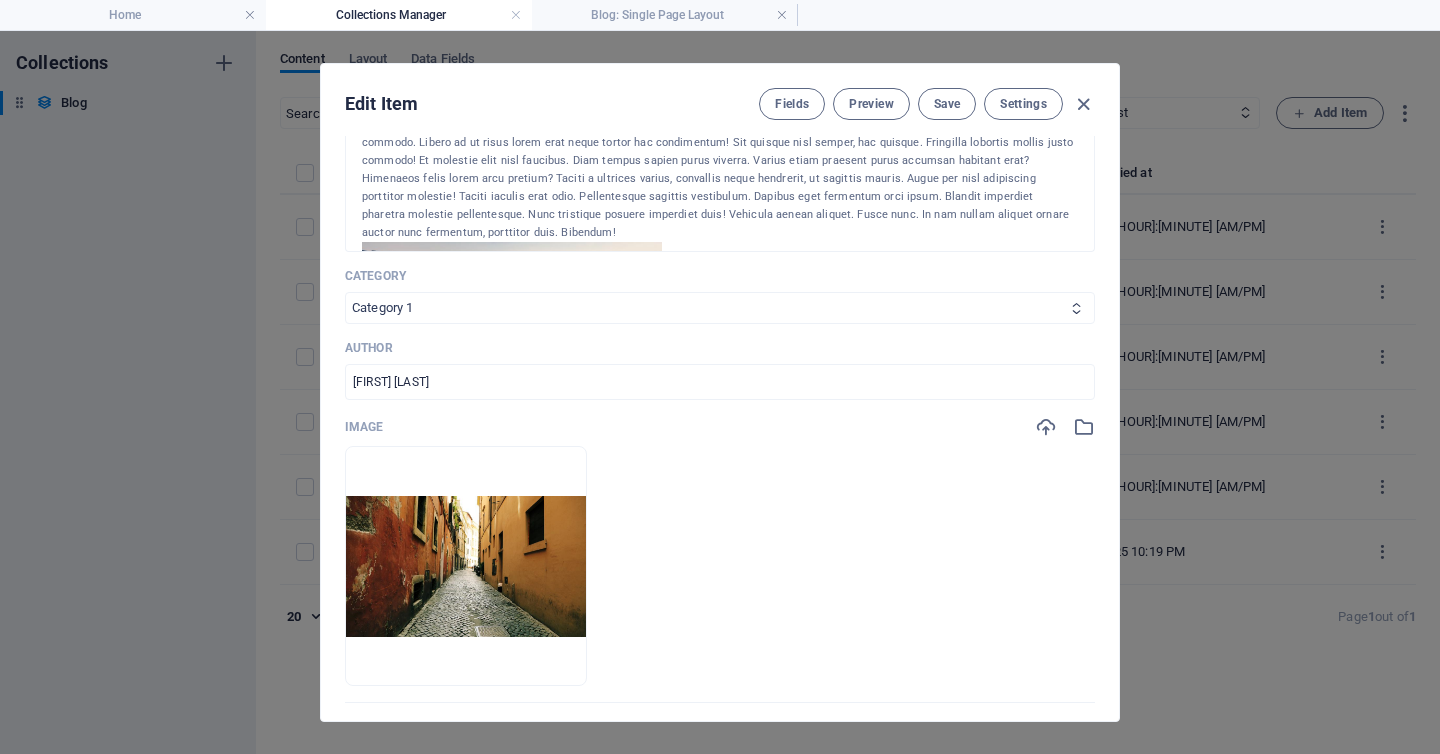 click on "Category 1 Category 2" at bounding box center (720, 308) 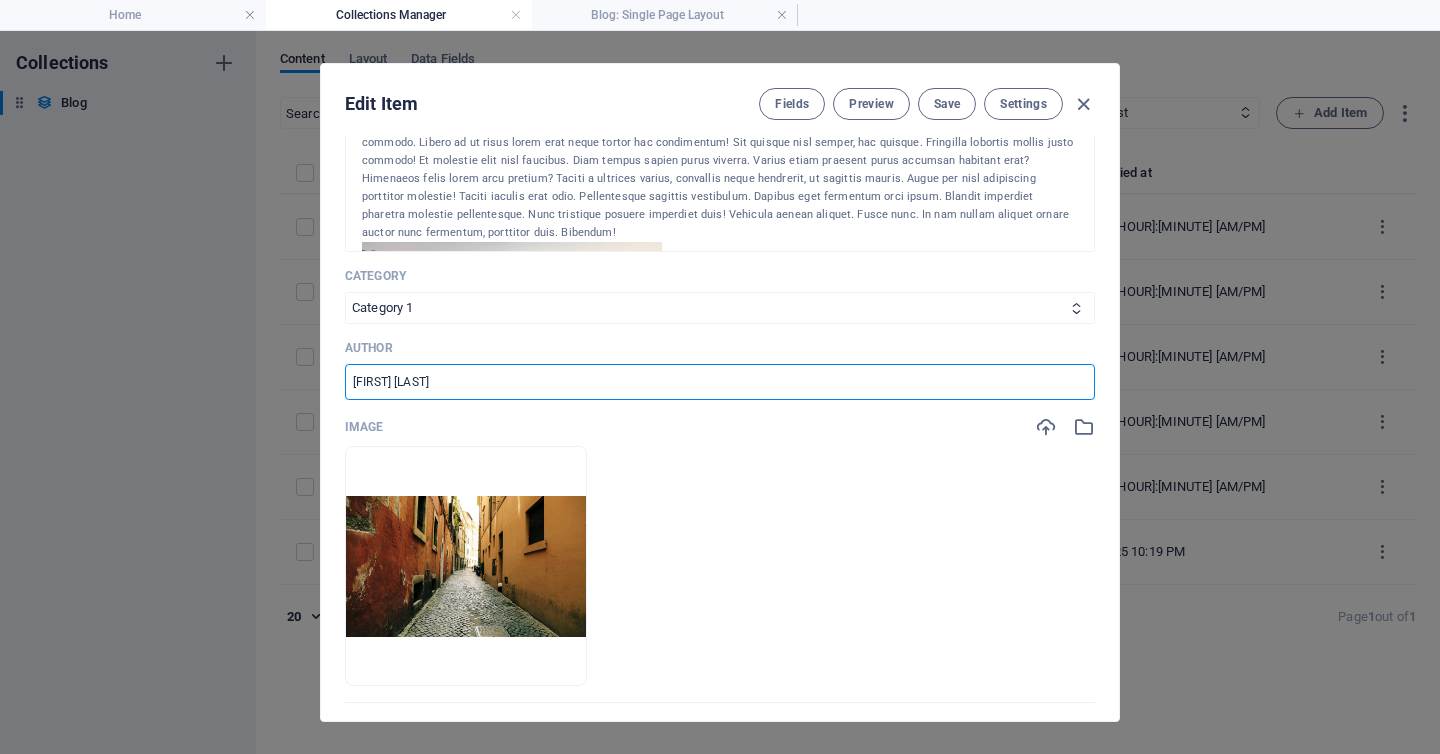 click on "Max Mustermann" at bounding box center (720, 382) 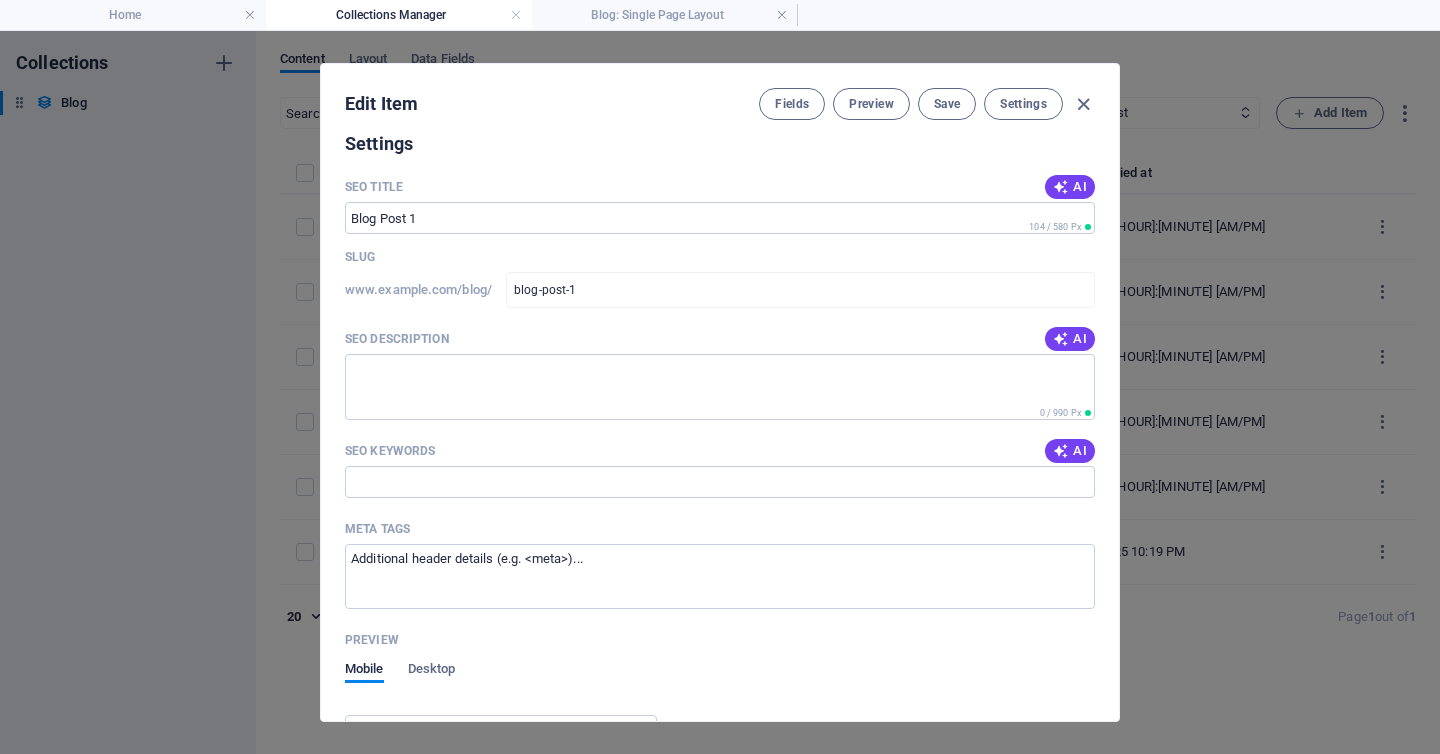 scroll, scrollTop: 1272, scrollLeft: 0, axis: vertical 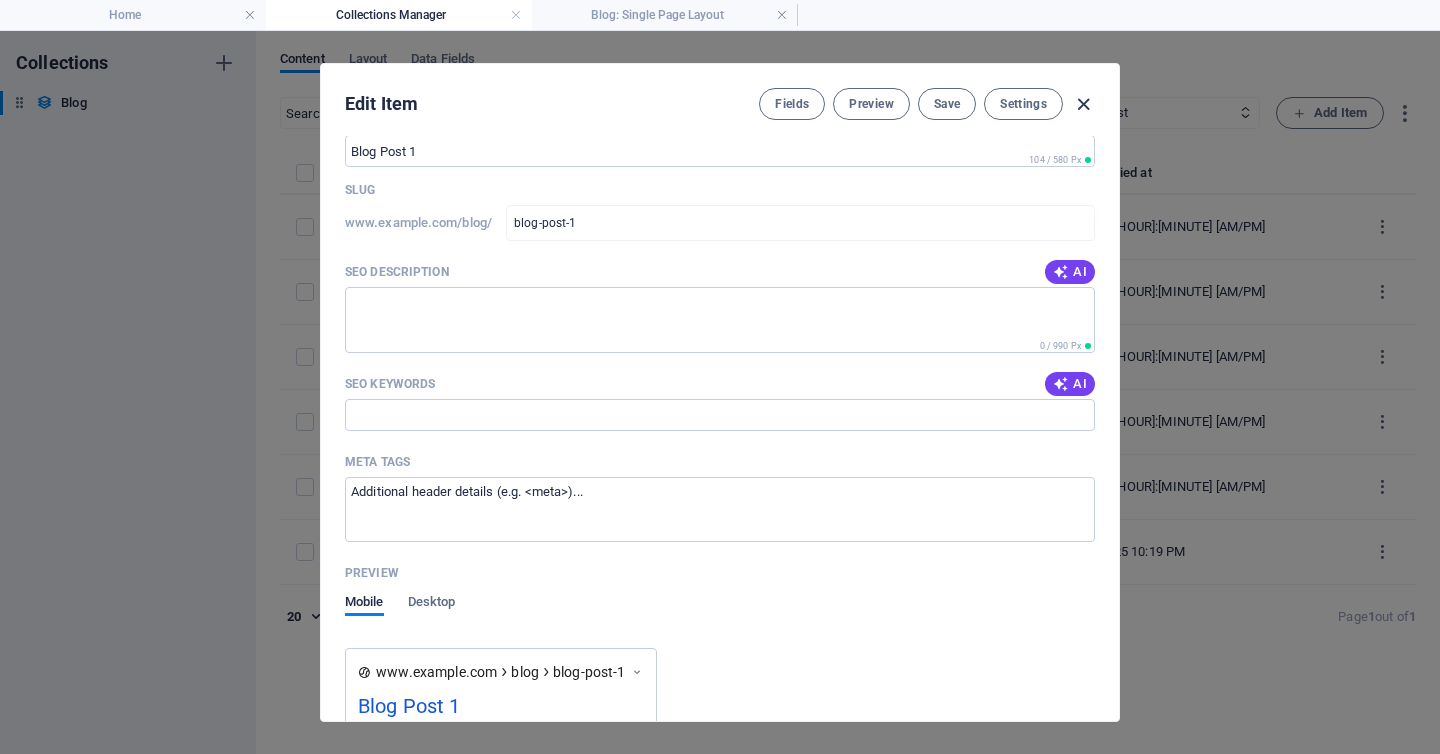 click at bounding box center (1083, 104) 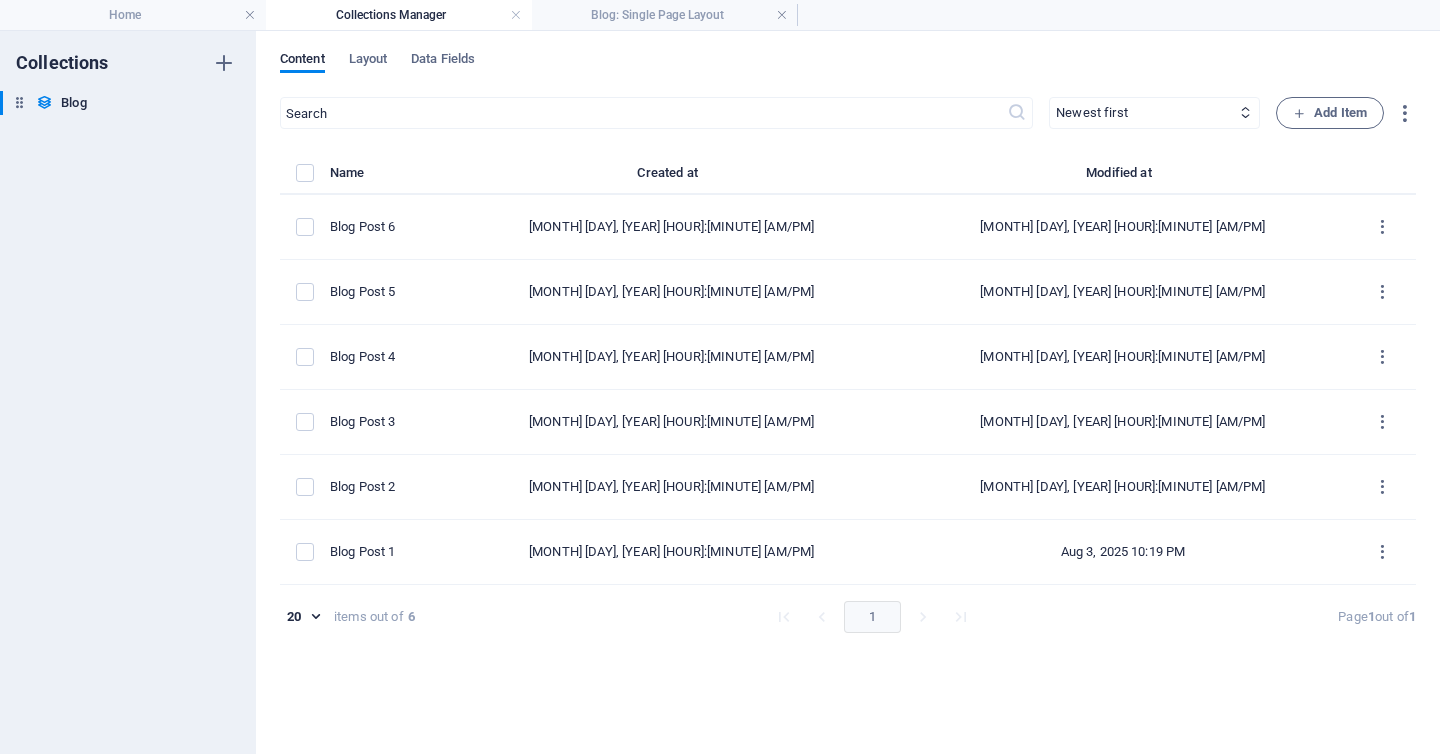 scroll, scrollTop: 1140, scrollLeft: 0, axis: vertical 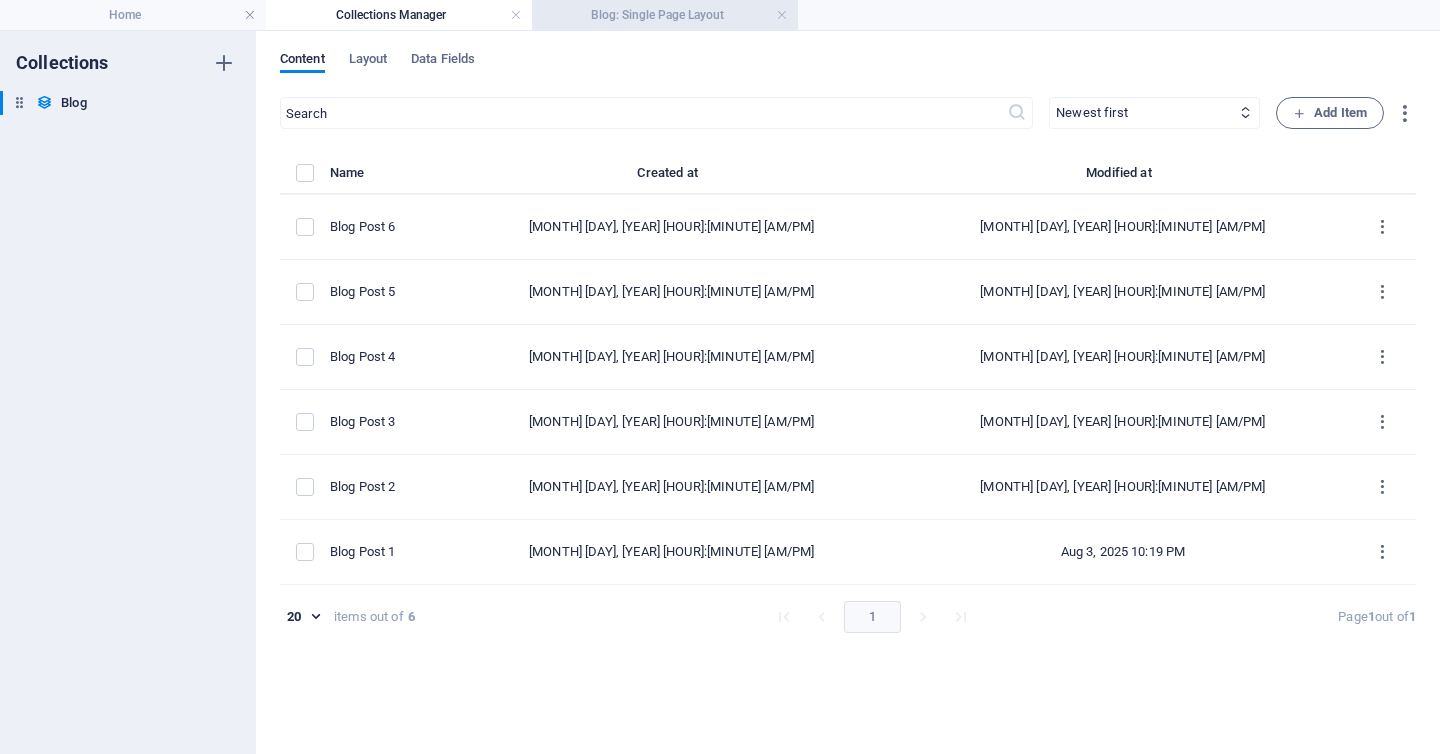click on "Blog: Single Page Layout" at bounding box center (665, 15) 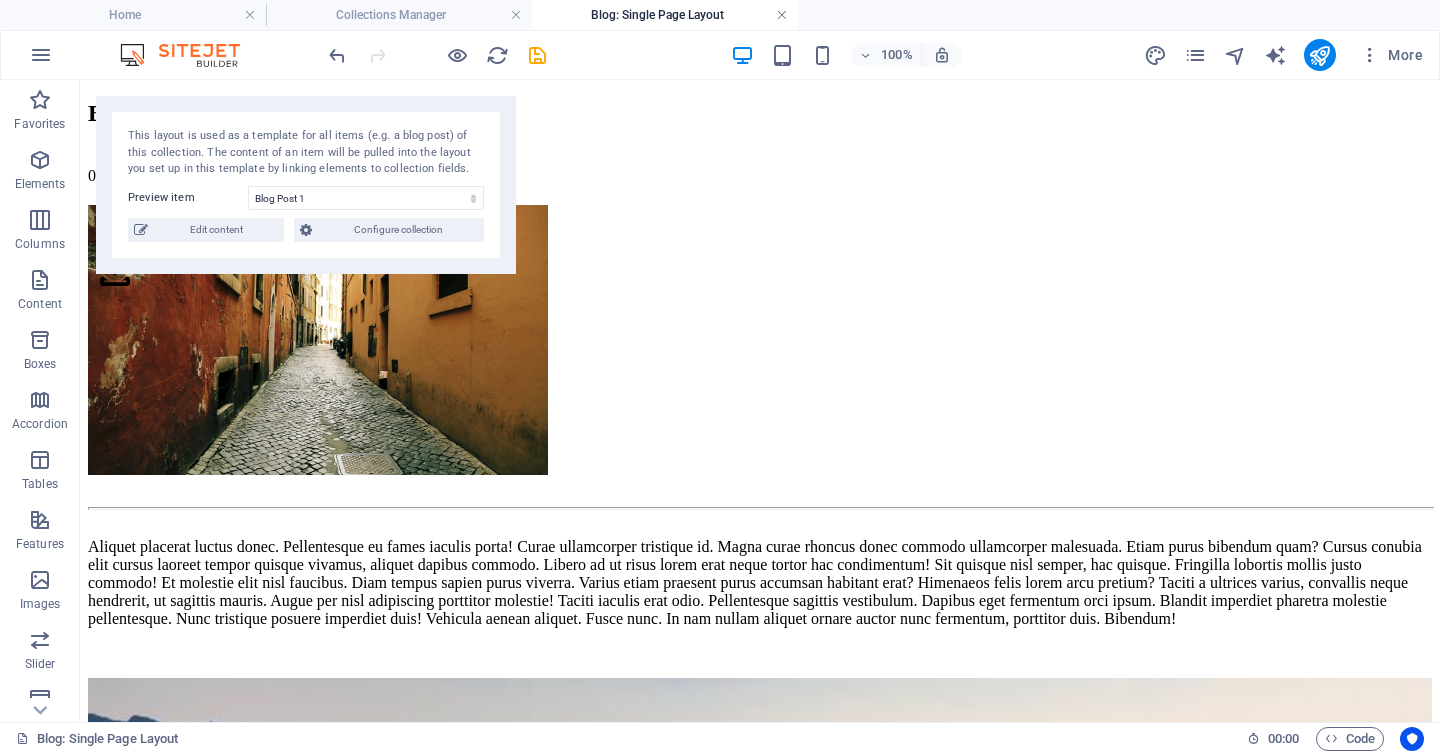 click at bounding box center (782, 15) 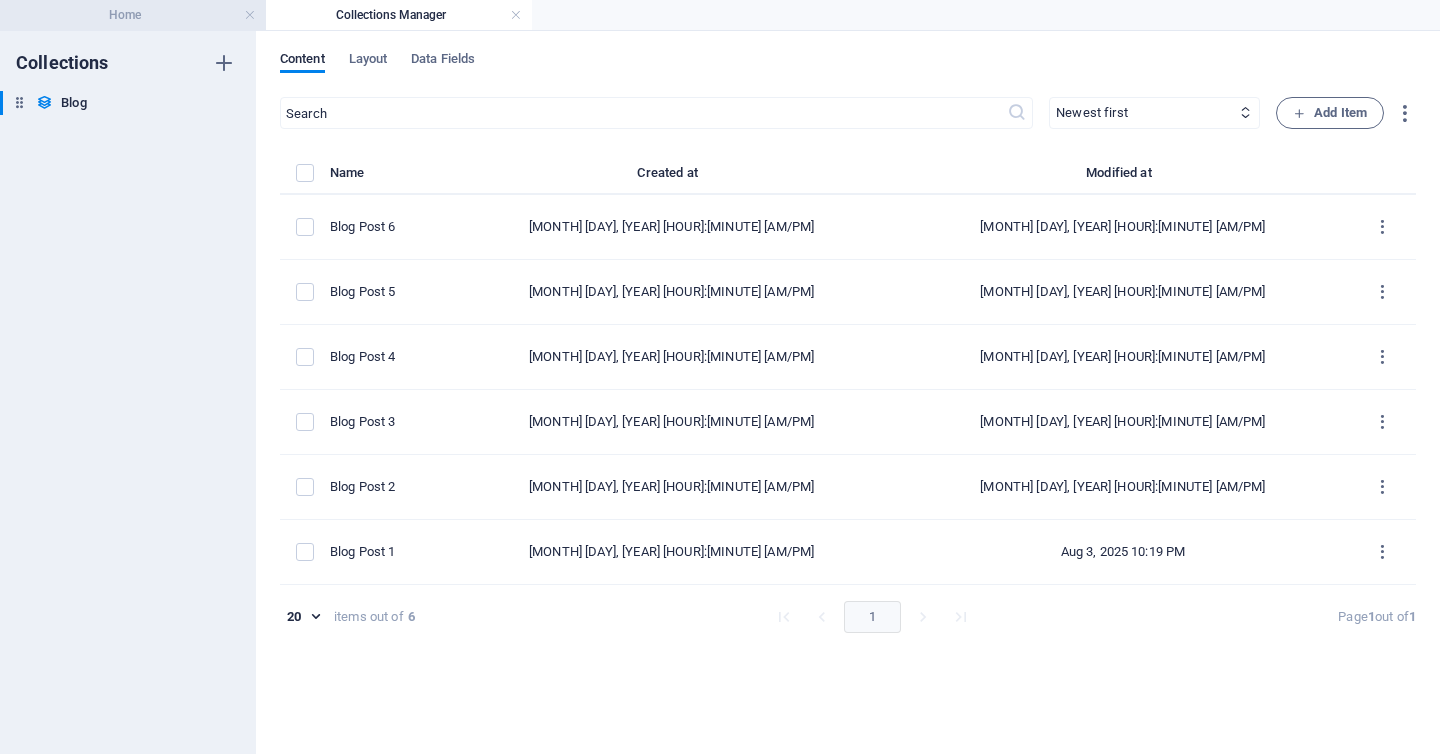 click on "Home" at bounding box center [133, 15] 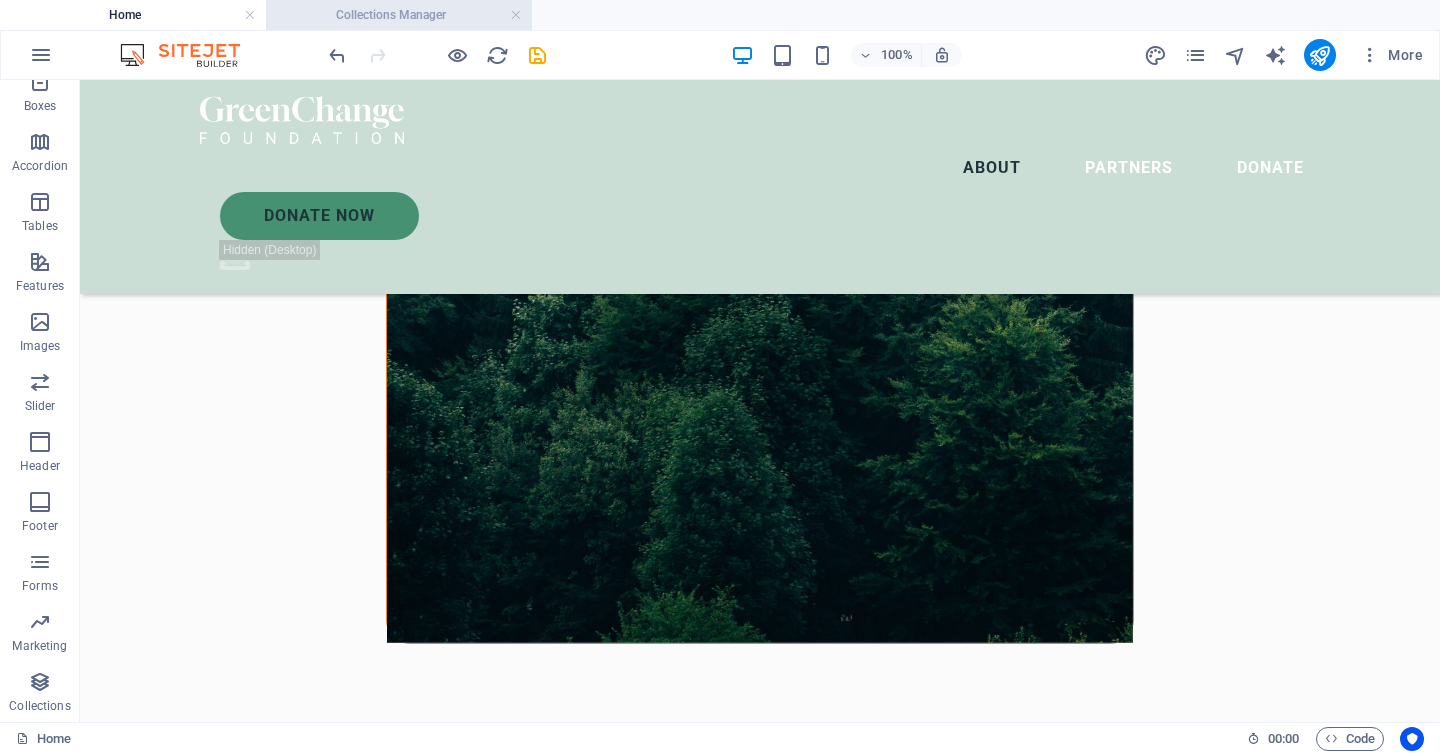 click on "Collections Manager" at bounding box center [399, 15] 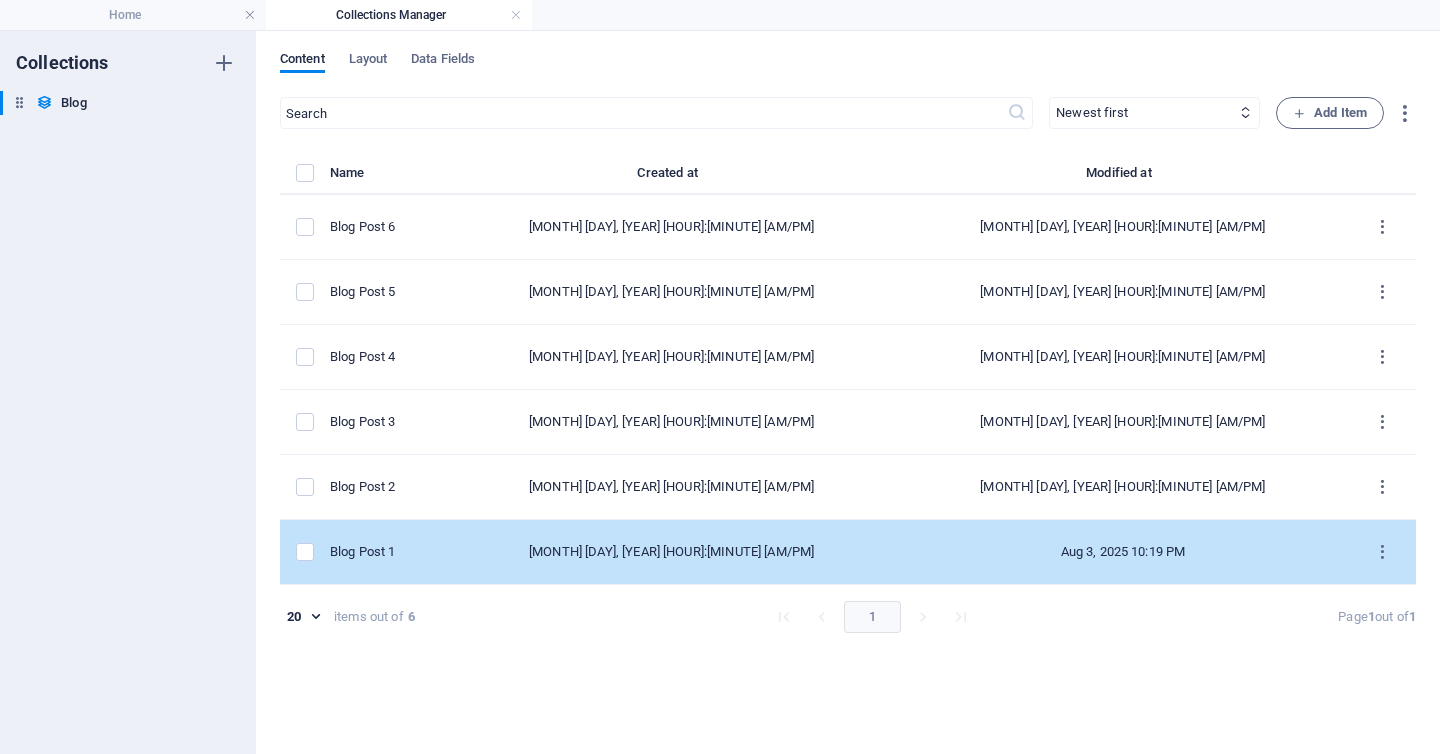 click on "Blog Post 1" at bounding box center [388, 552] 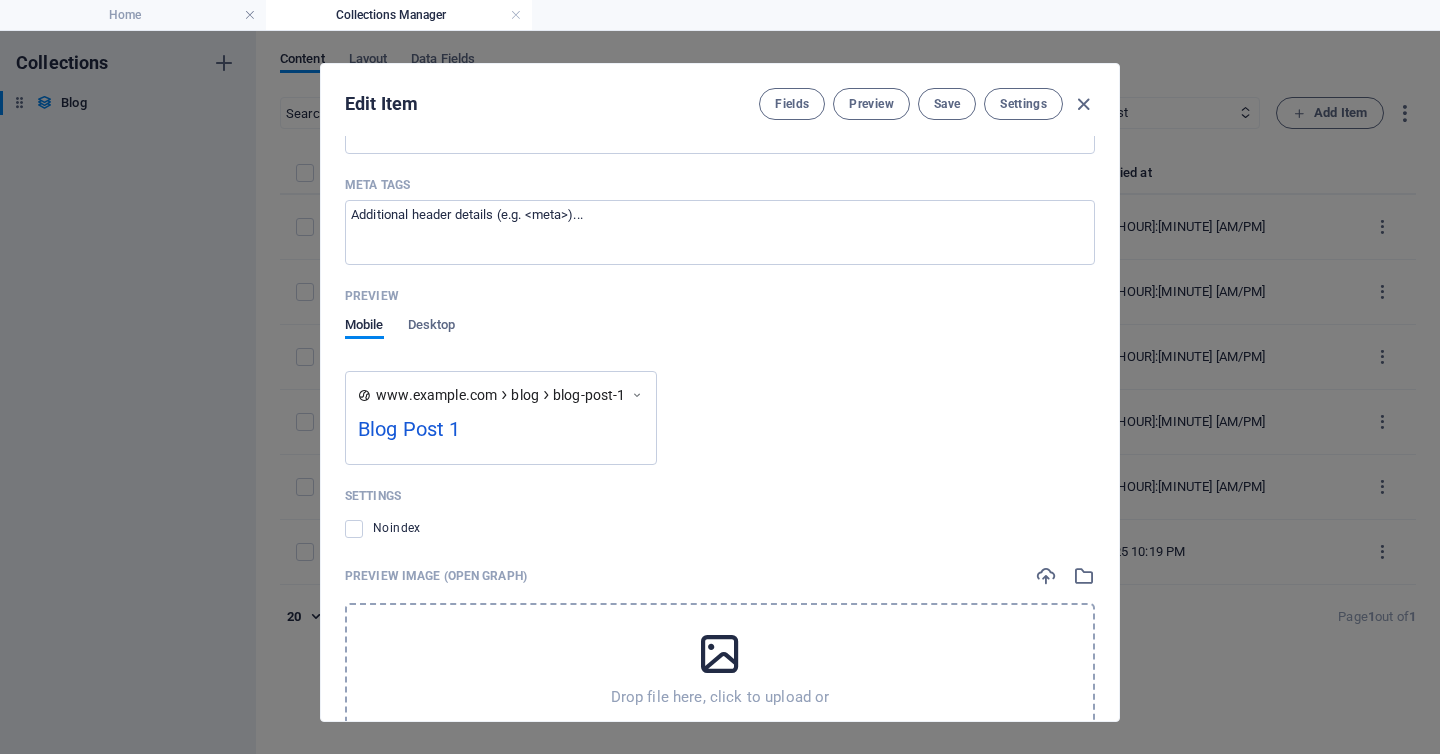 scroll, scrollTop: 1783, scrollLeft: 0, axis: vertical 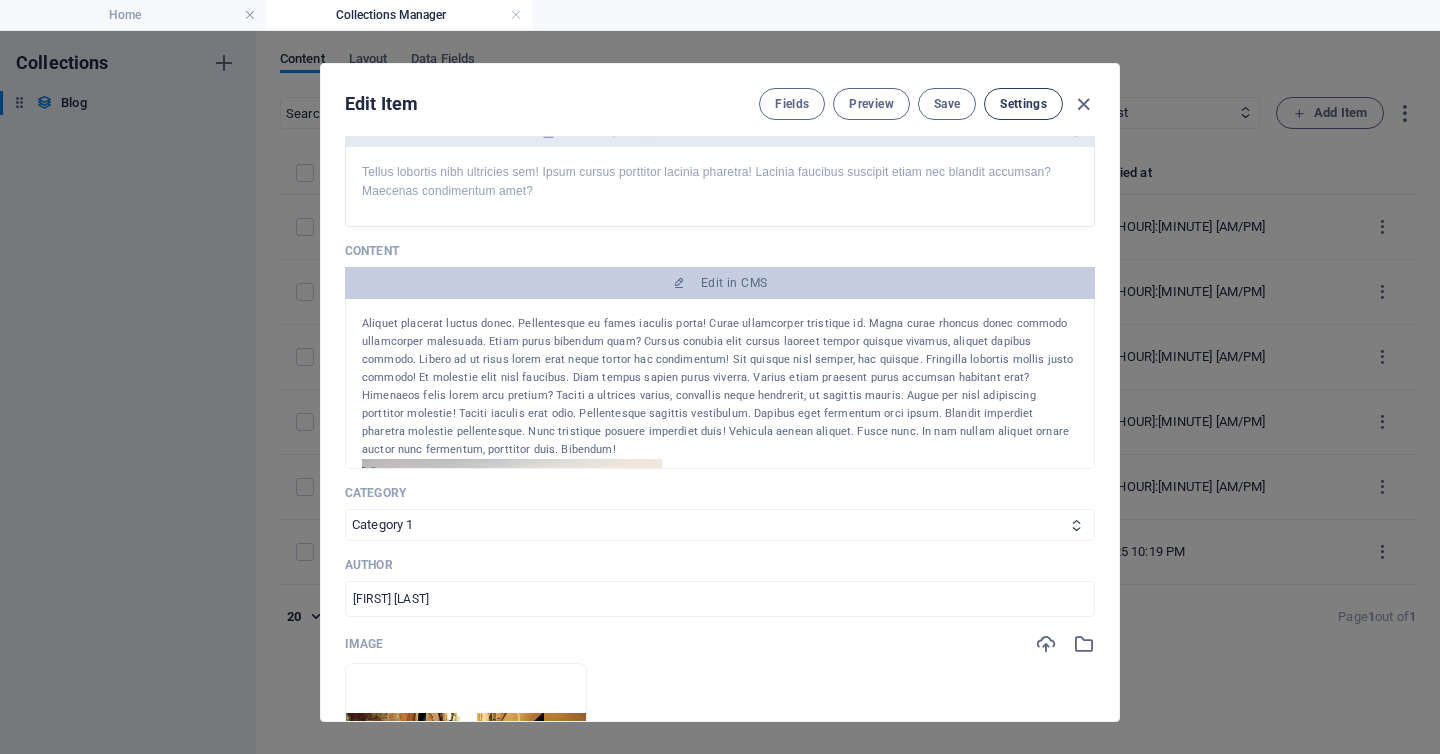 click on "Settings" at bounding box center [1023, 104] 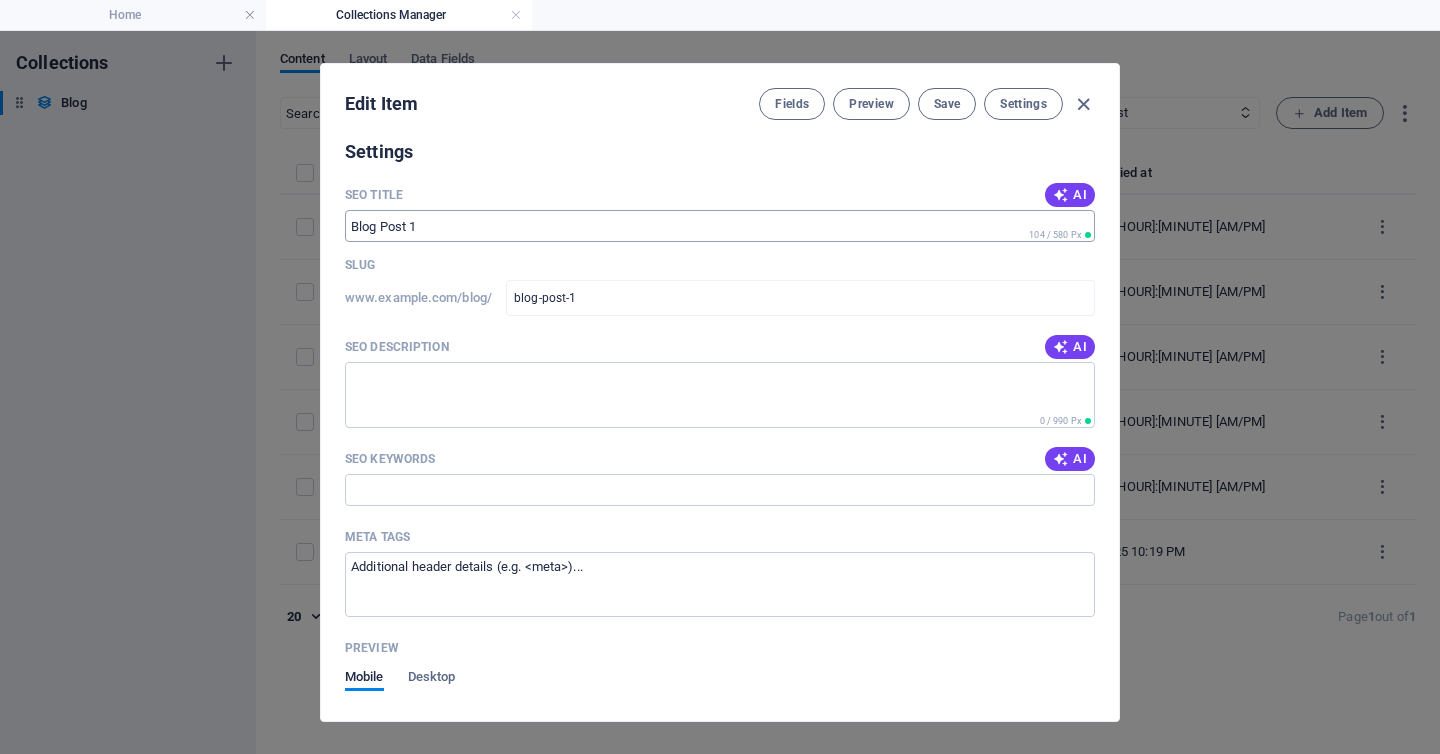 scroll, scrollTop: 1267, scrollLeft: 0, axis: vertical 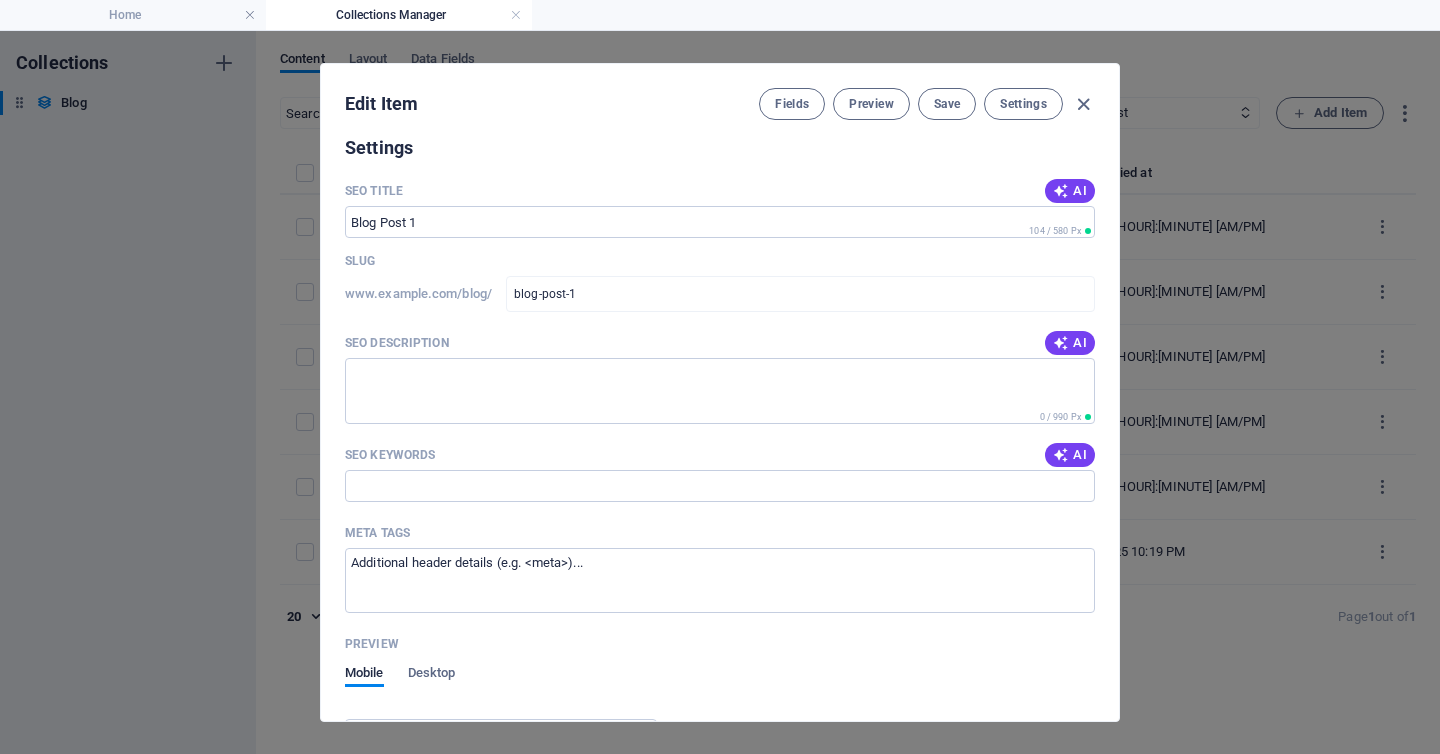 click on "Edit Item Fields Preview Save Settings Name Blog Post 1 ​ Slug www.example.com/blog/ blog-post-1 ​ Description Paragraph Format Normal Heading 1 Heading 2 Heading 3 Heading 4 Heading 5 Heading 6 Code Font Family Arial Georgia Impact Tahoma Times New Roman Verdana Poppins Roboto Font Size 8 9 10 11 12 14 18 24 30 36 48 60 72 96 Bold Italic Underline Strikethrough Colors Icons Align Left Align Center Align Right Align Justify Unordered List Ordered List Insert Link Insert Table Clear Formatting Tellus lobortis nibh ultricies sem! Ipsum cursus porttitor lacinia pharetra! Lacinia faucibus suscipit etiam nec blandit accumsan? Maecenas condimentum amet? Tellus lobortis nibh ultricies sem! Ipsum cursus porttitor lacinia pharetra! Lacinia faucibus suscipit etiam nec blandit accumsan? Maecenas condimentum amet? Content Edit in CMS Category Category 1 Category 2 Author Max Mustermann ​ Image Drop files here to upload them instantly Publishing Date 2025-07-27 ​ Status Published Draft Add Field Settings SEO Title" at bounding box center [720, 392] 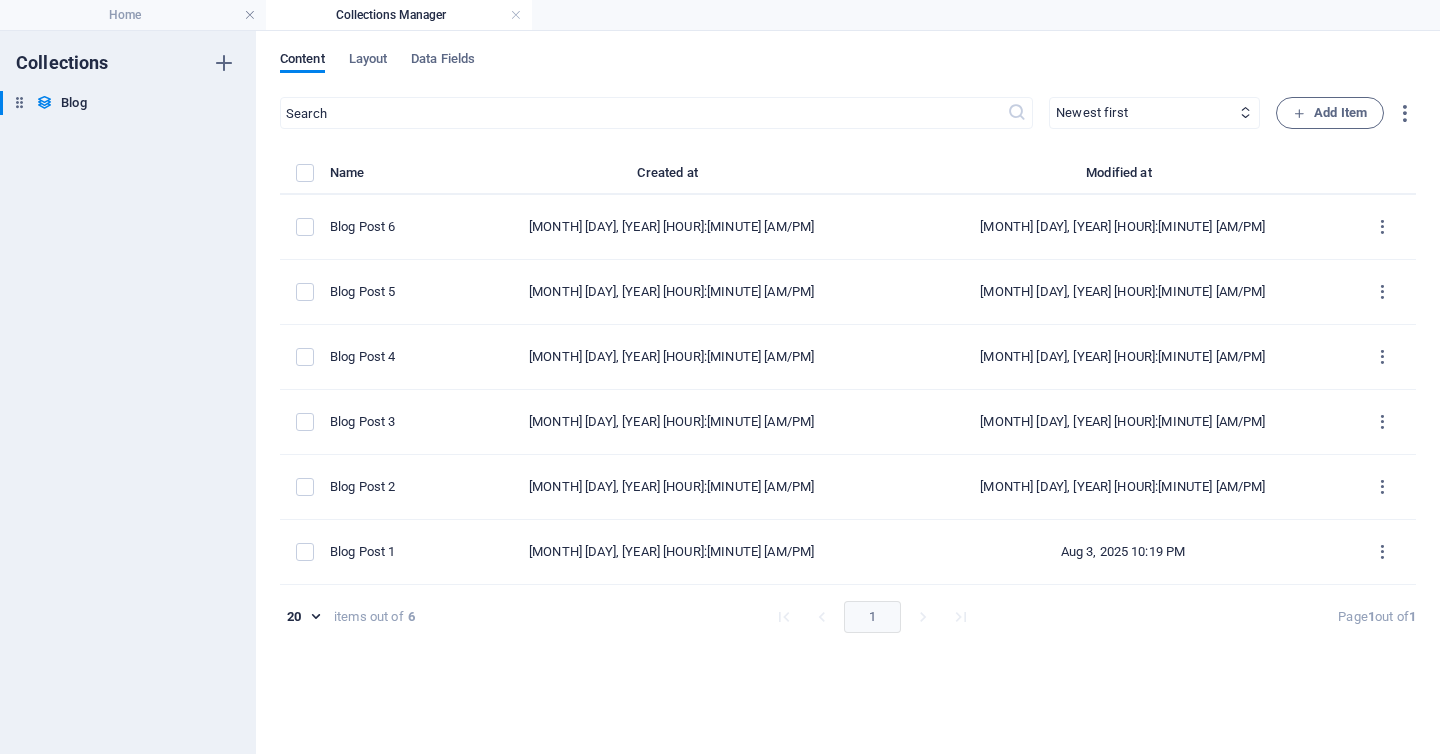type on "2025-08-03" 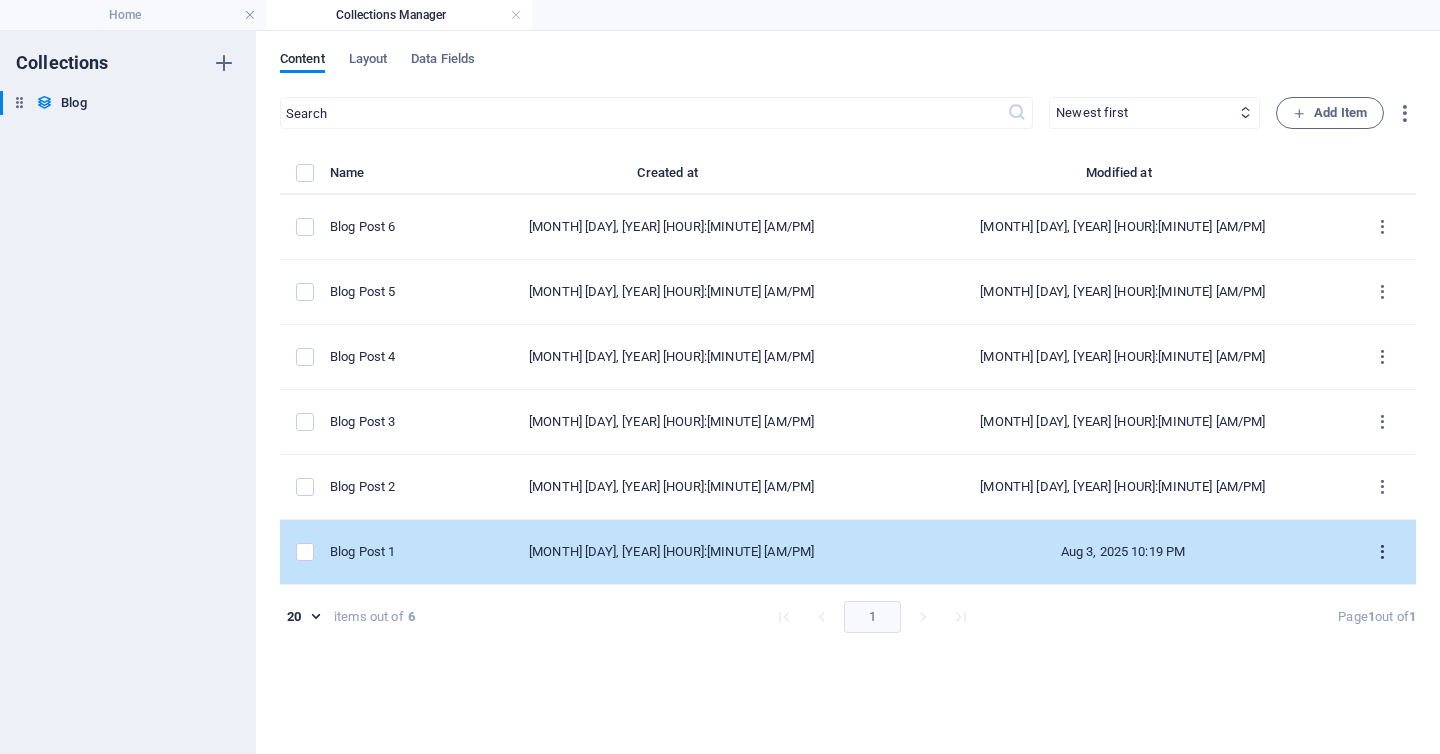 click at bounding box center [1382, 552] 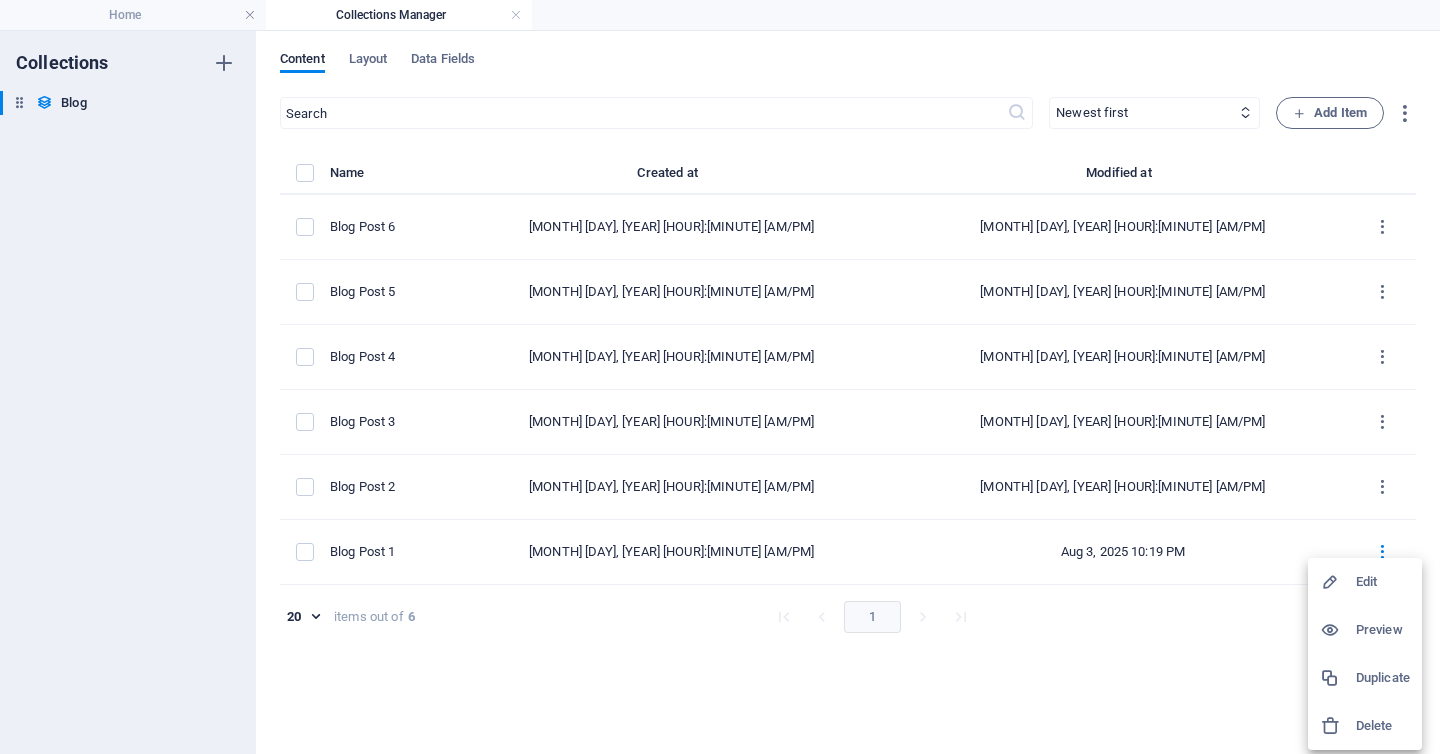 click on "Edit" at bounding box center (1383, 582) 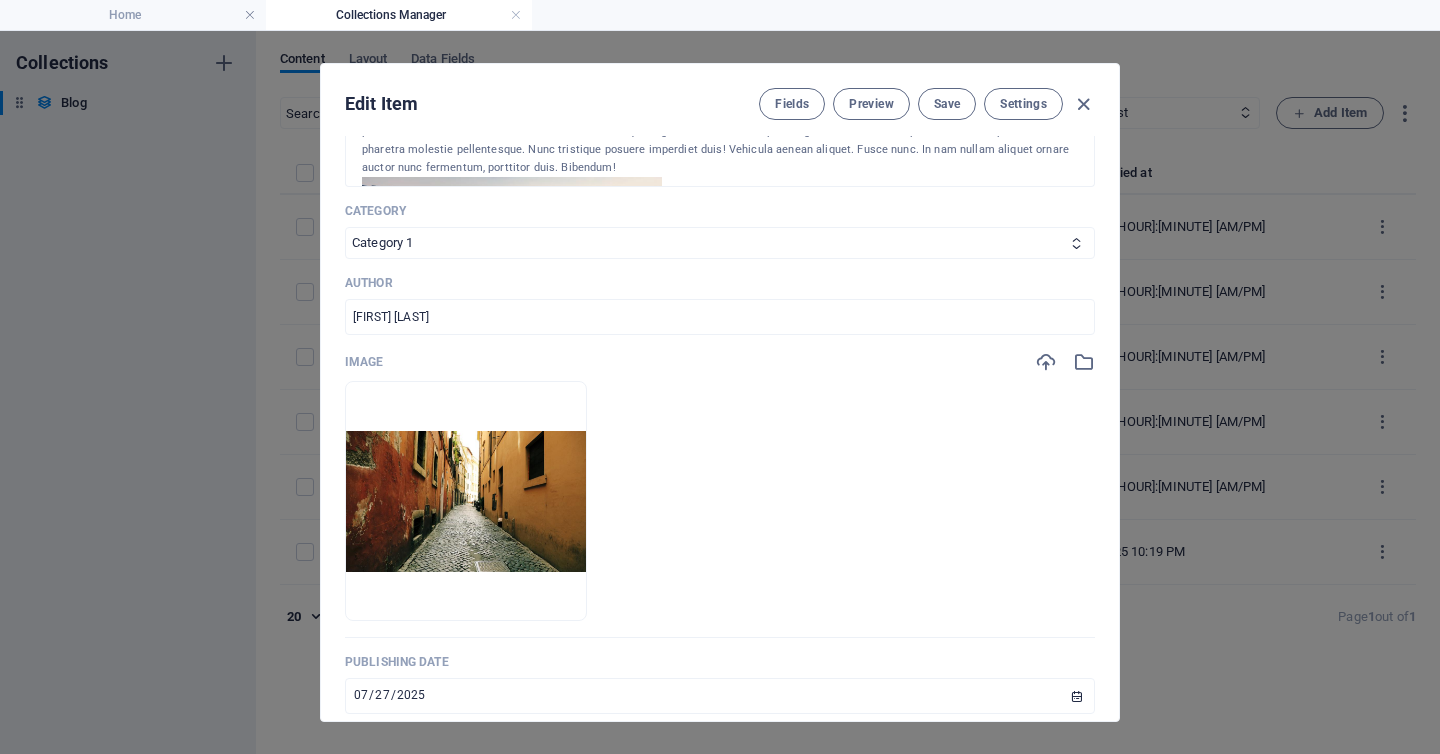 scroll, scrollTop: 735, scrollLeft: 0, axis: vertical 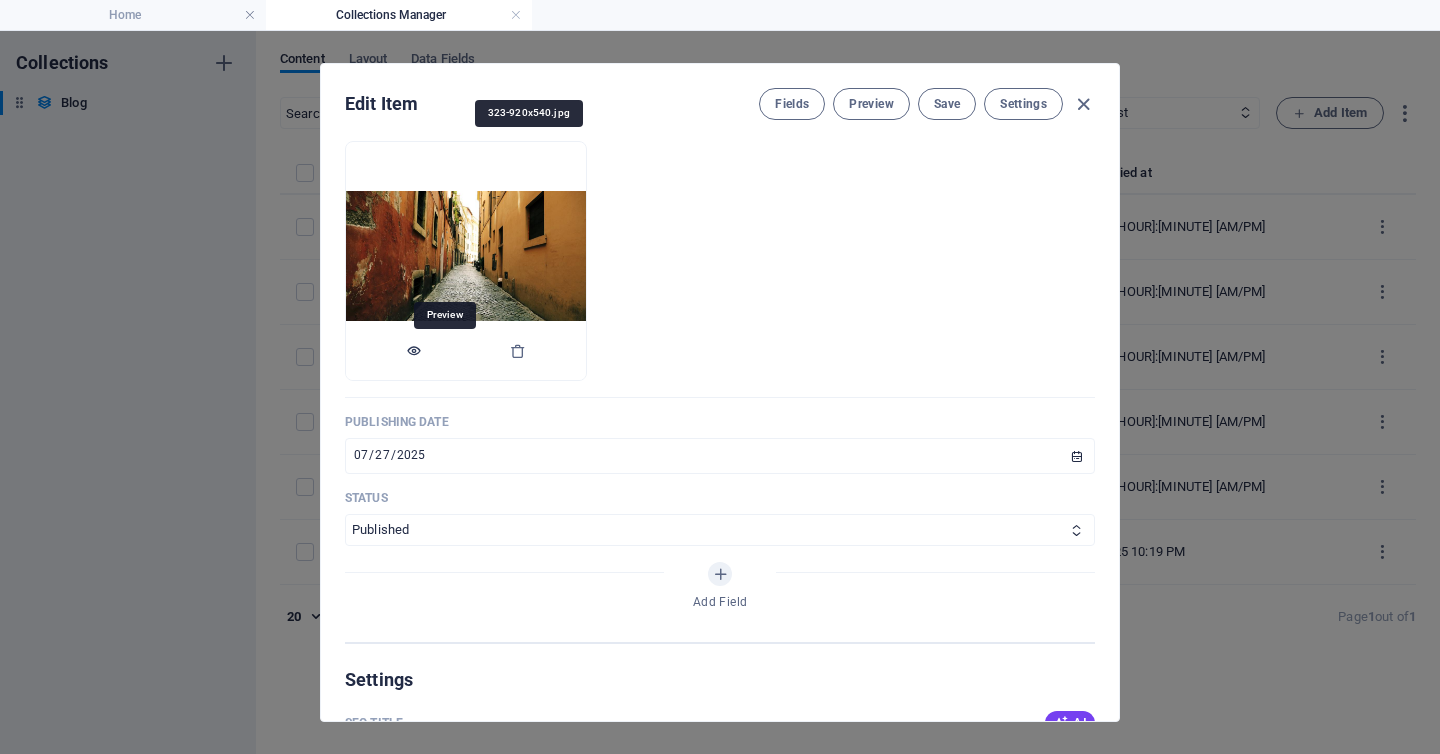 click at bounding box center [414, 351] 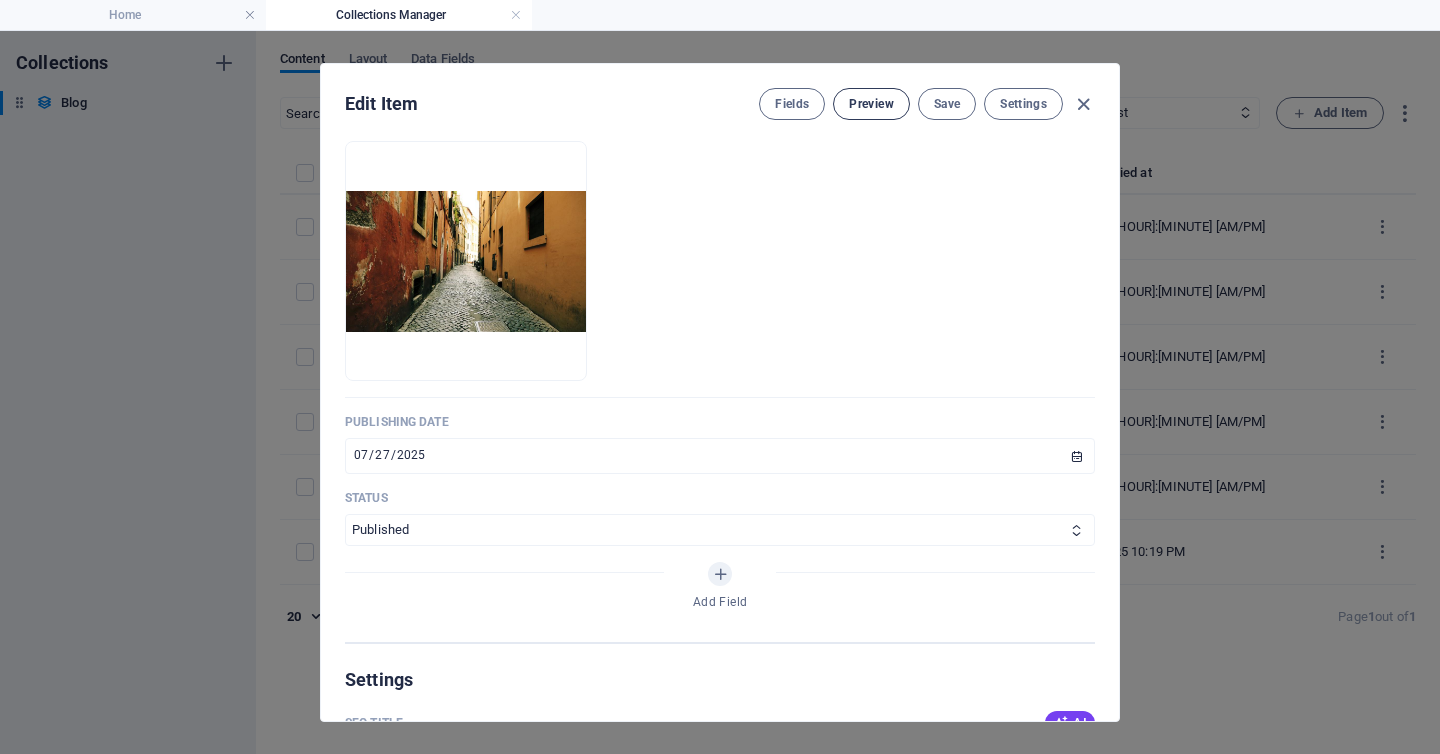 click on "Preview" at bounding box center [871, 104] 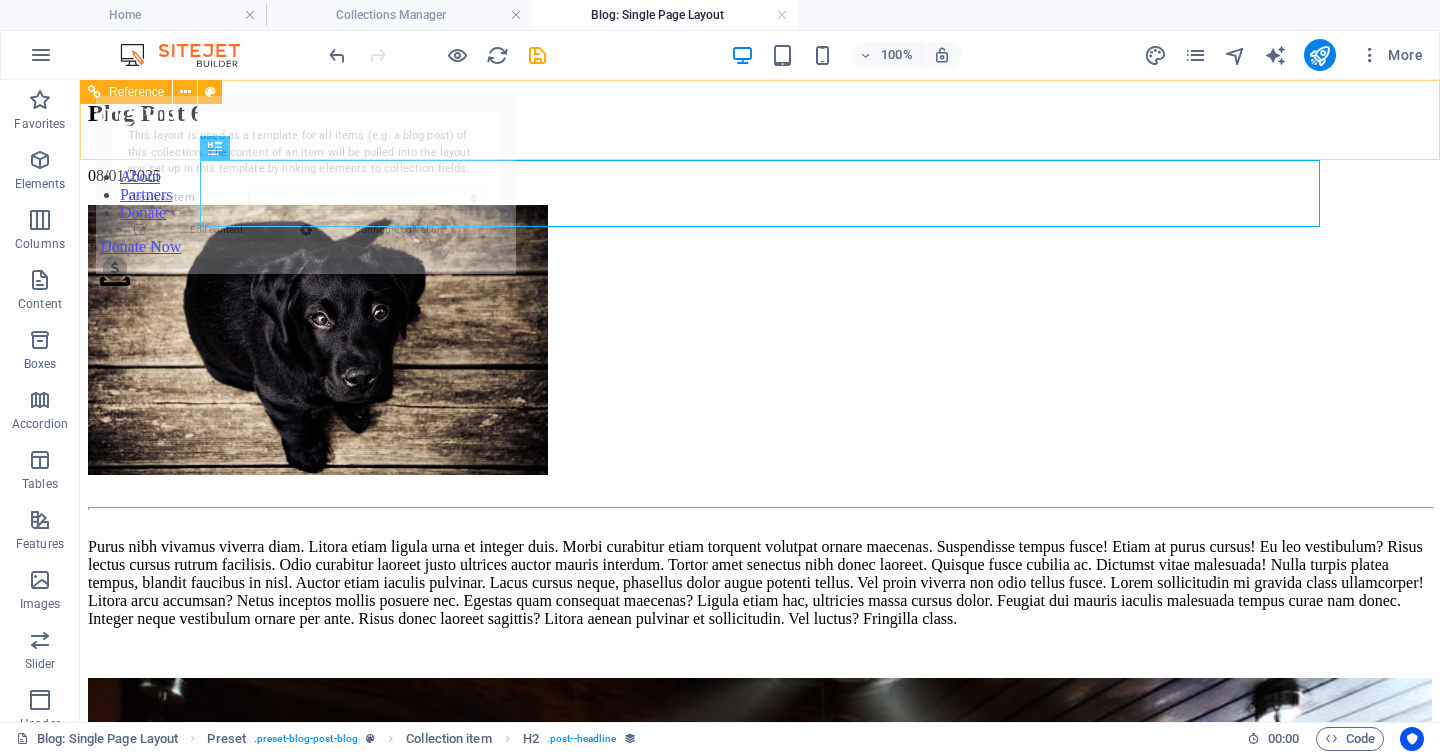 scroll, scrollTop: 0, scrollLeft: 0, axis: both 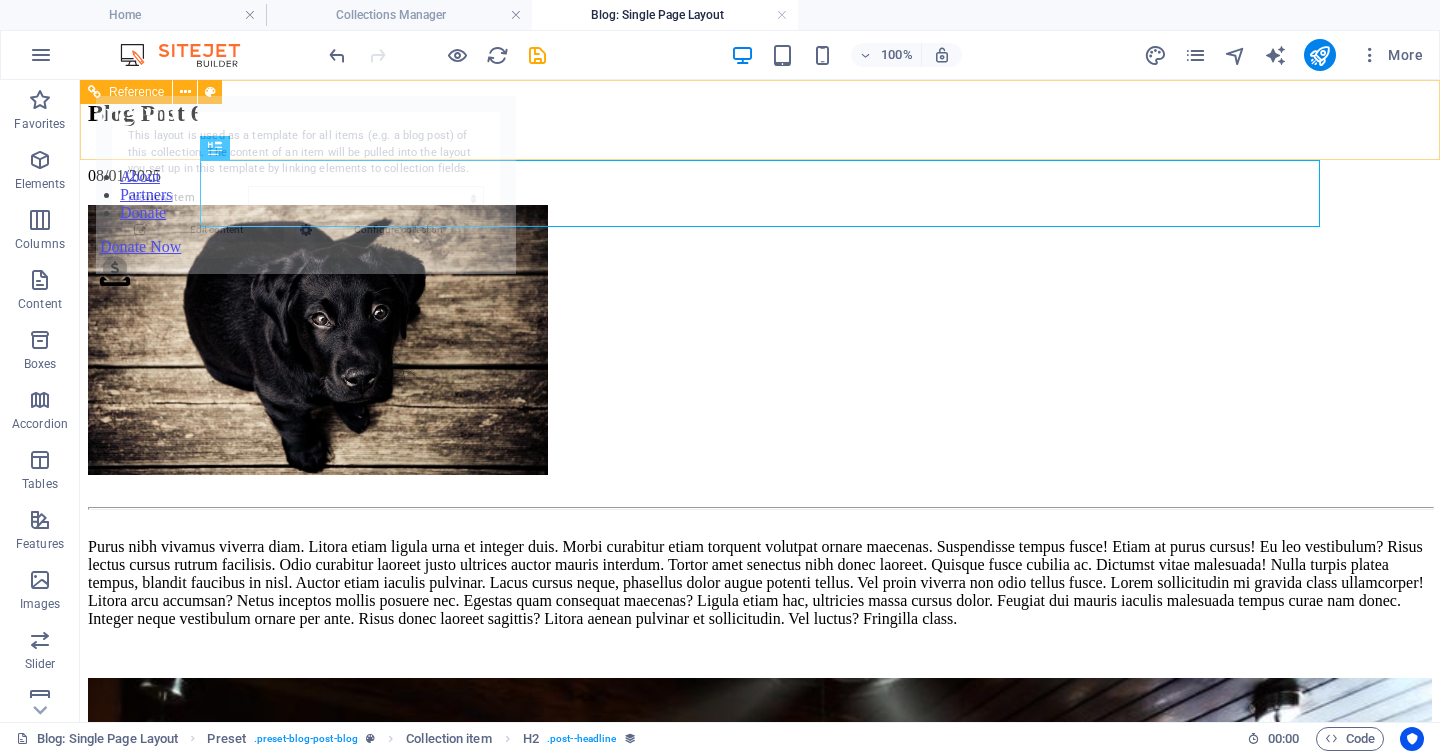select on "688fc382cc98f49fb10cd8ef" 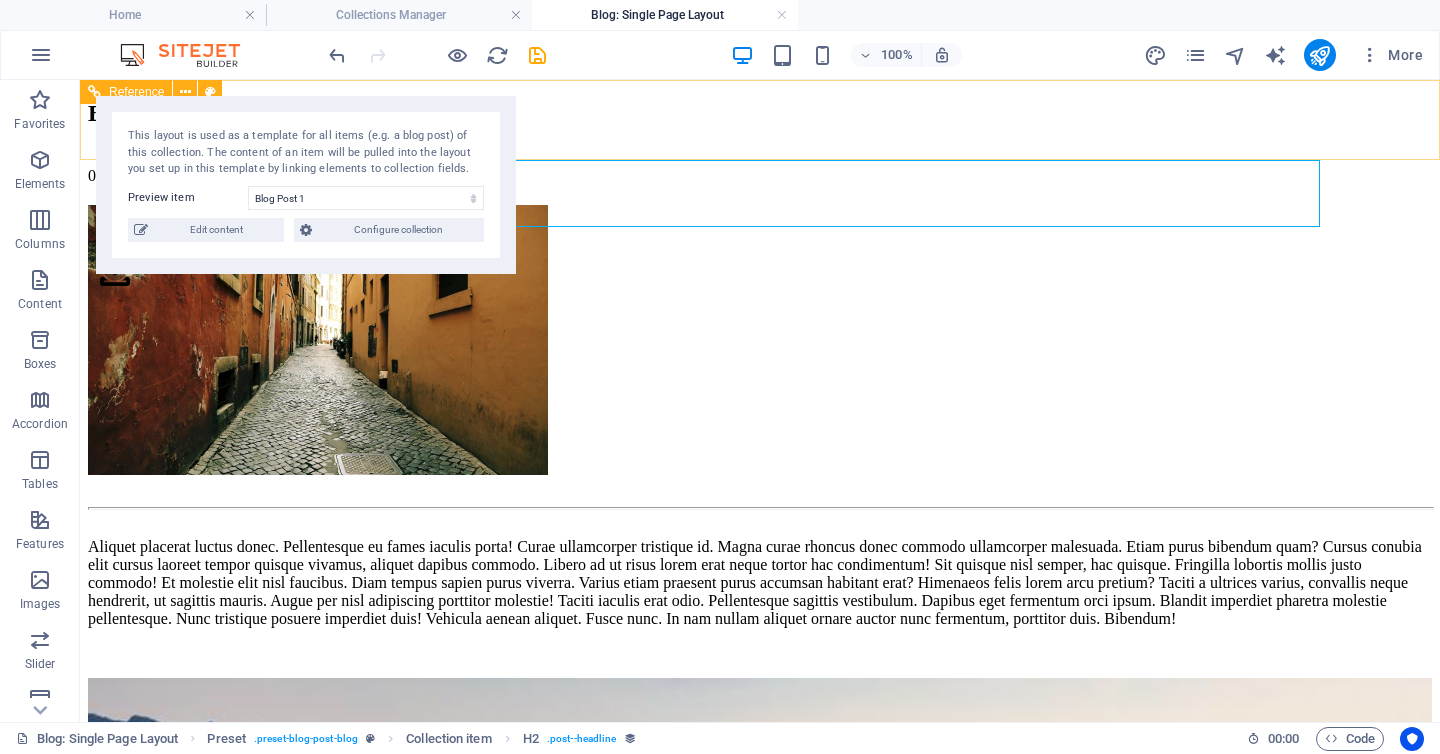 click on "About Partners Donate" at bounding box center [760, 195] 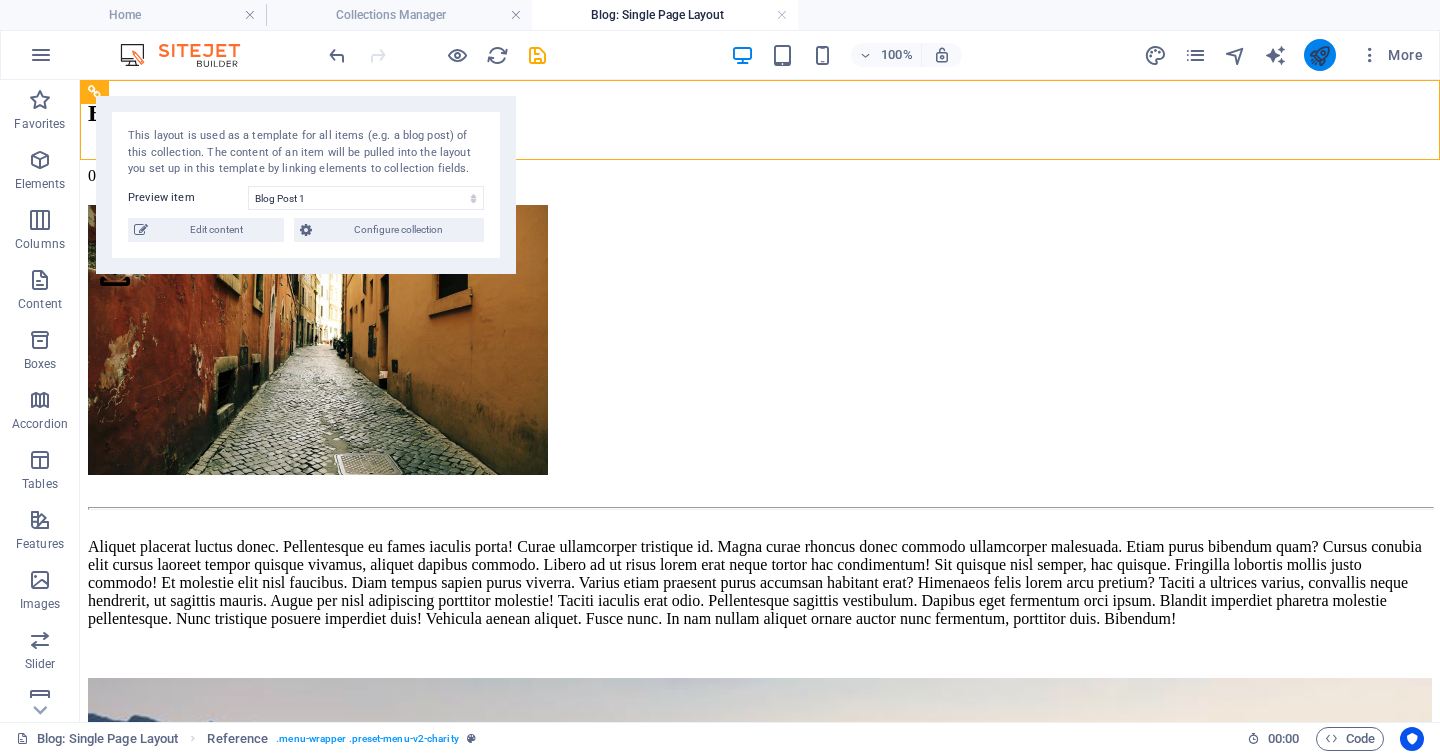 click at bounding box center [1319, 55] 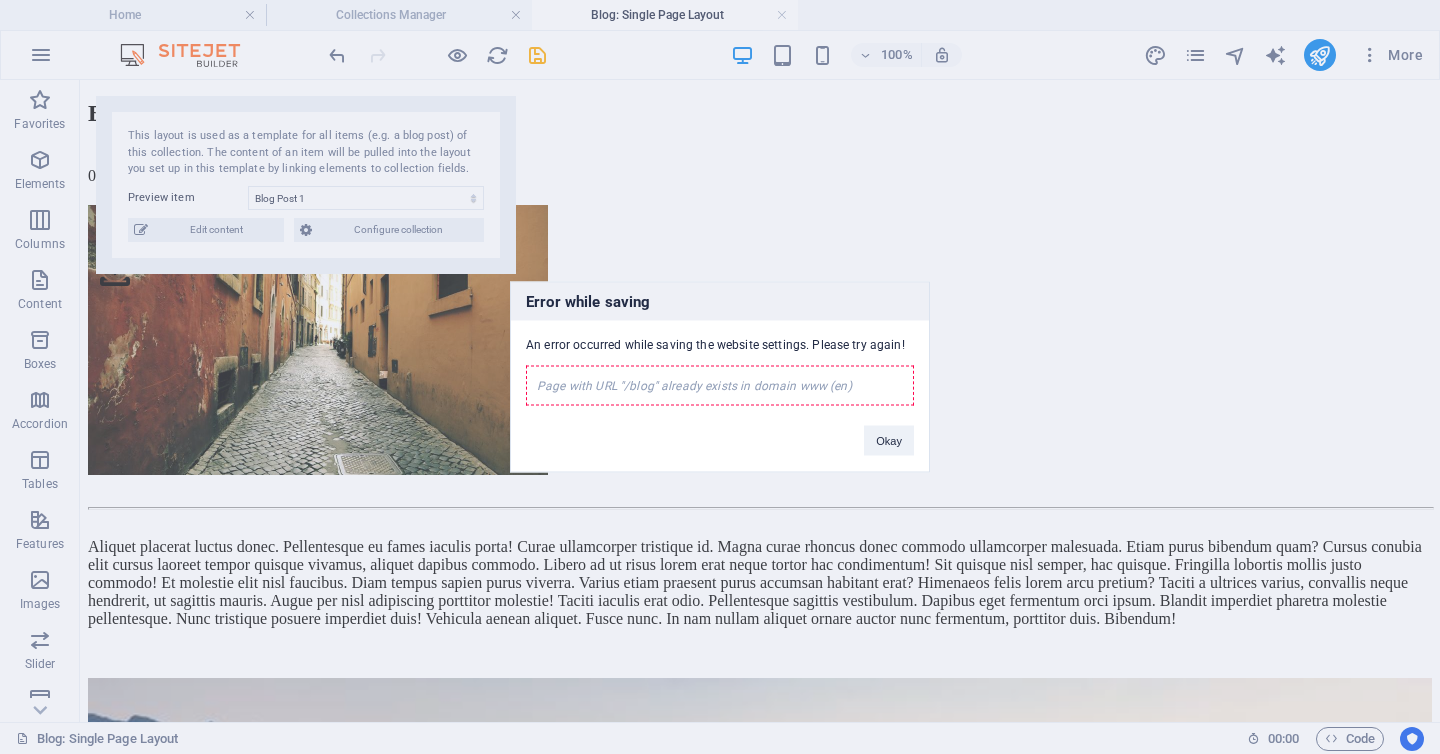 click on "Page with URL "/blog" already exists in domain www (en)" at bounding box center (720, 386) 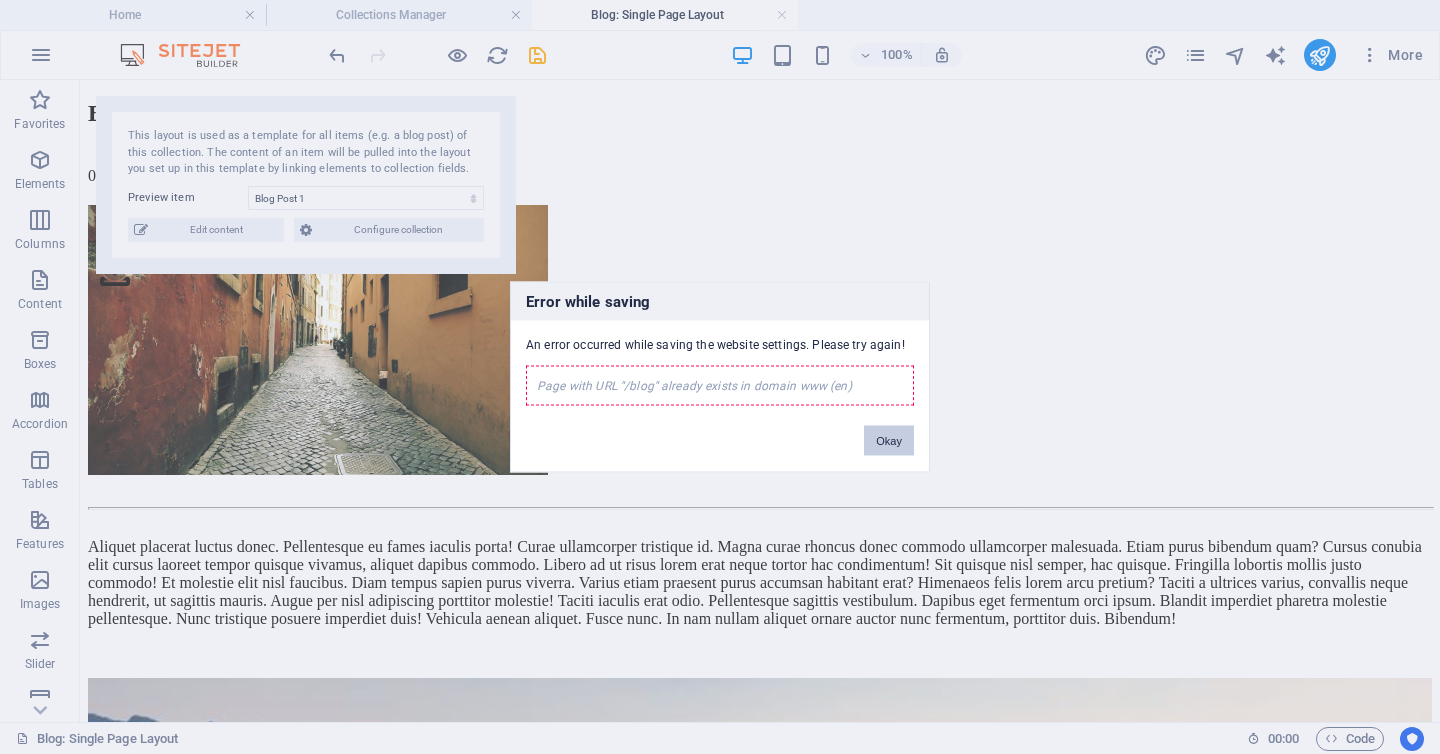 click on "Okay" at bounding box center [889, 441] 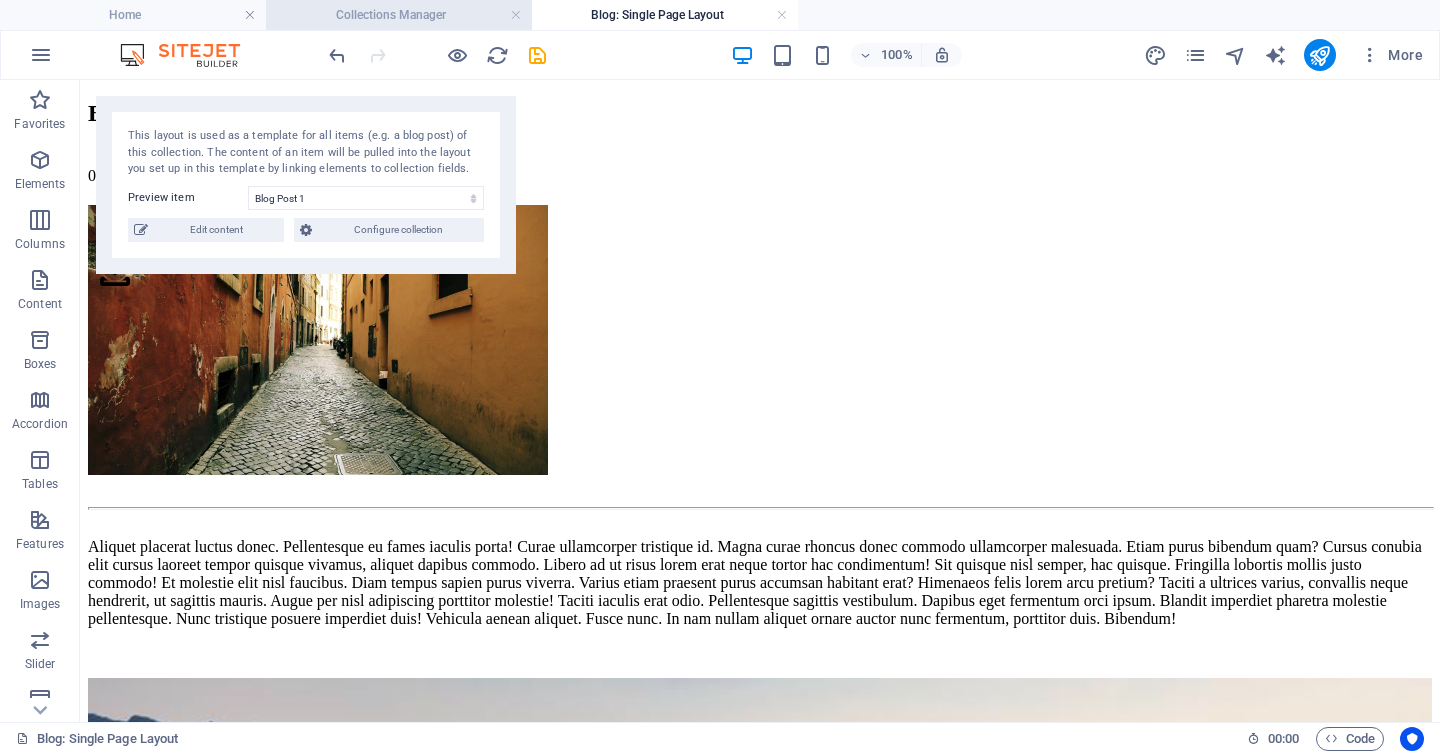 click on "Collections Manager" at bounding box center [399, 15] 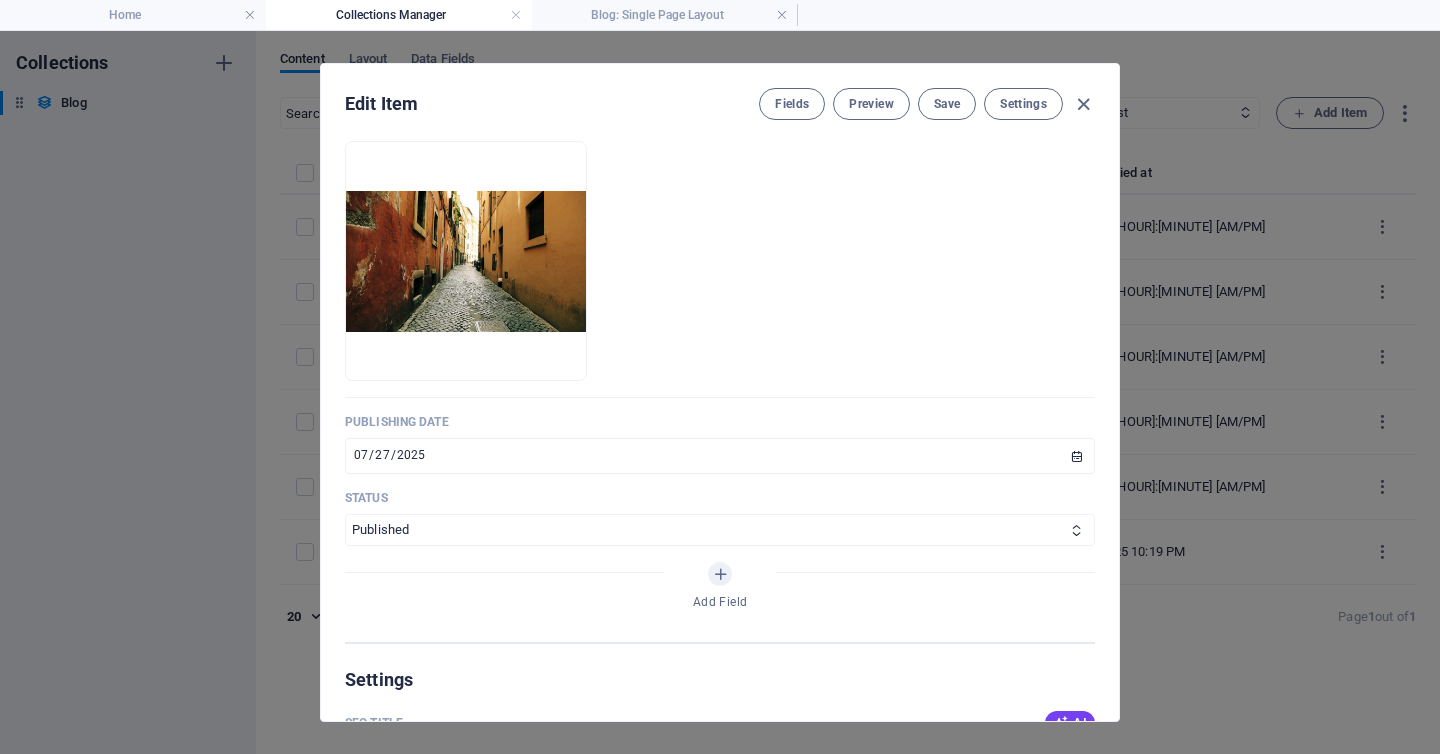 click on "Edit Item Fields Preview Save Settings" at bounding box center [720, 100] 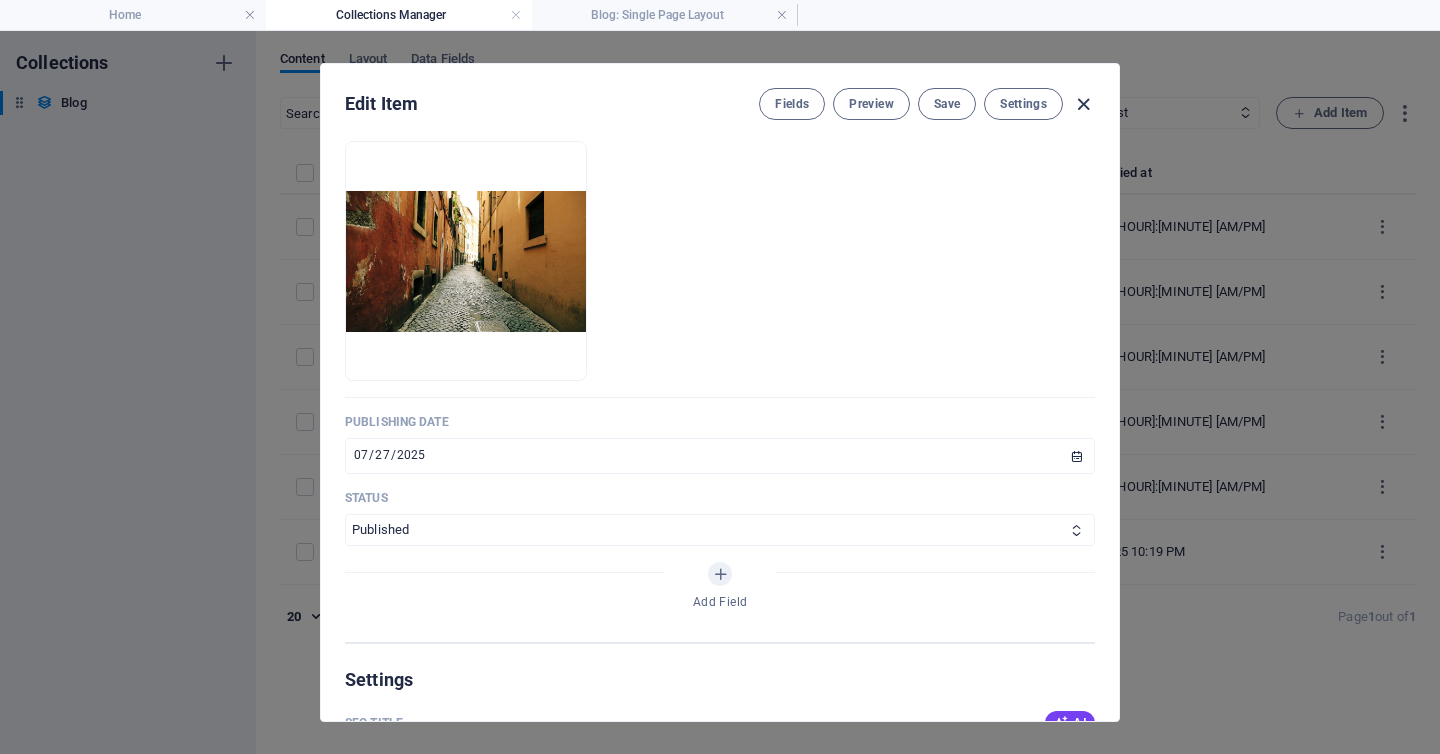 click at bounding box center (1083, 104) 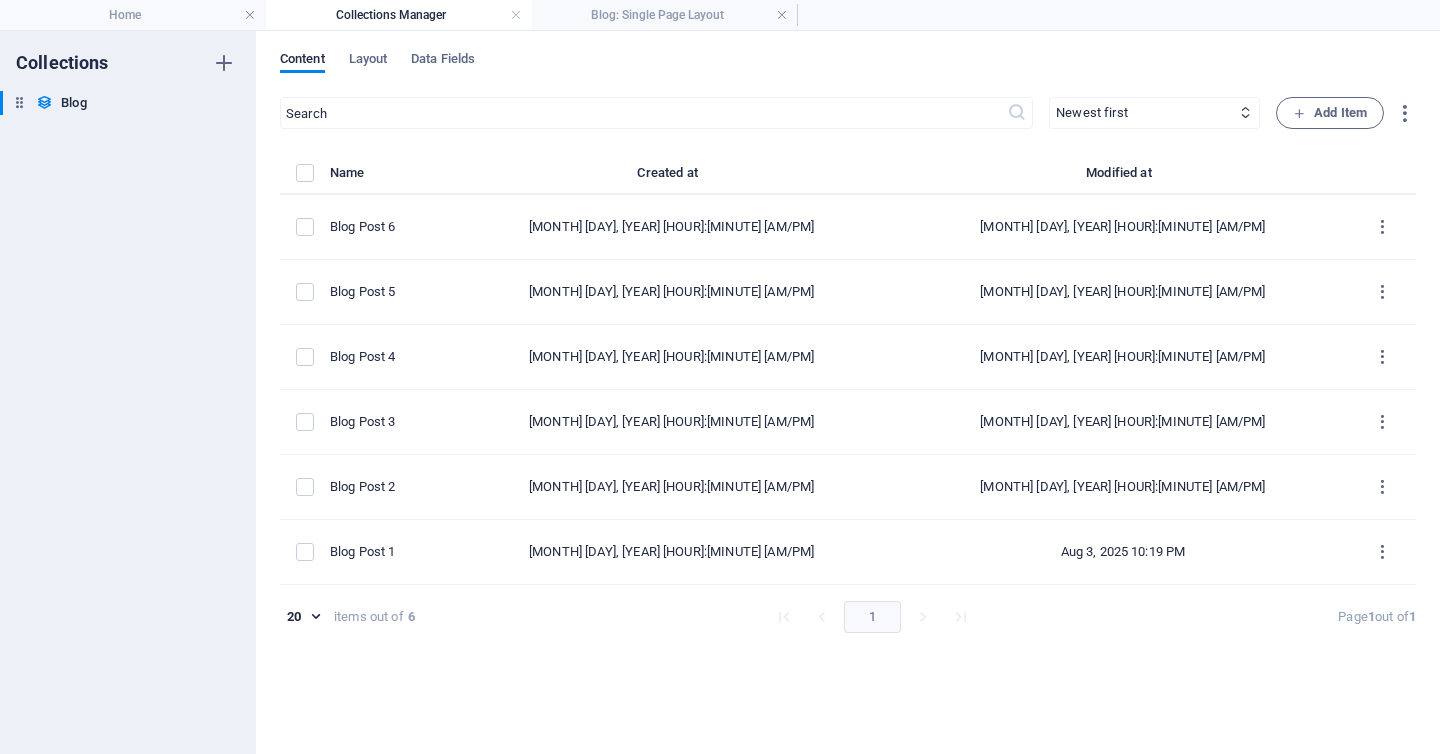 scroll, scrollTop: 616, scrollLeft: 0, axis: vertical 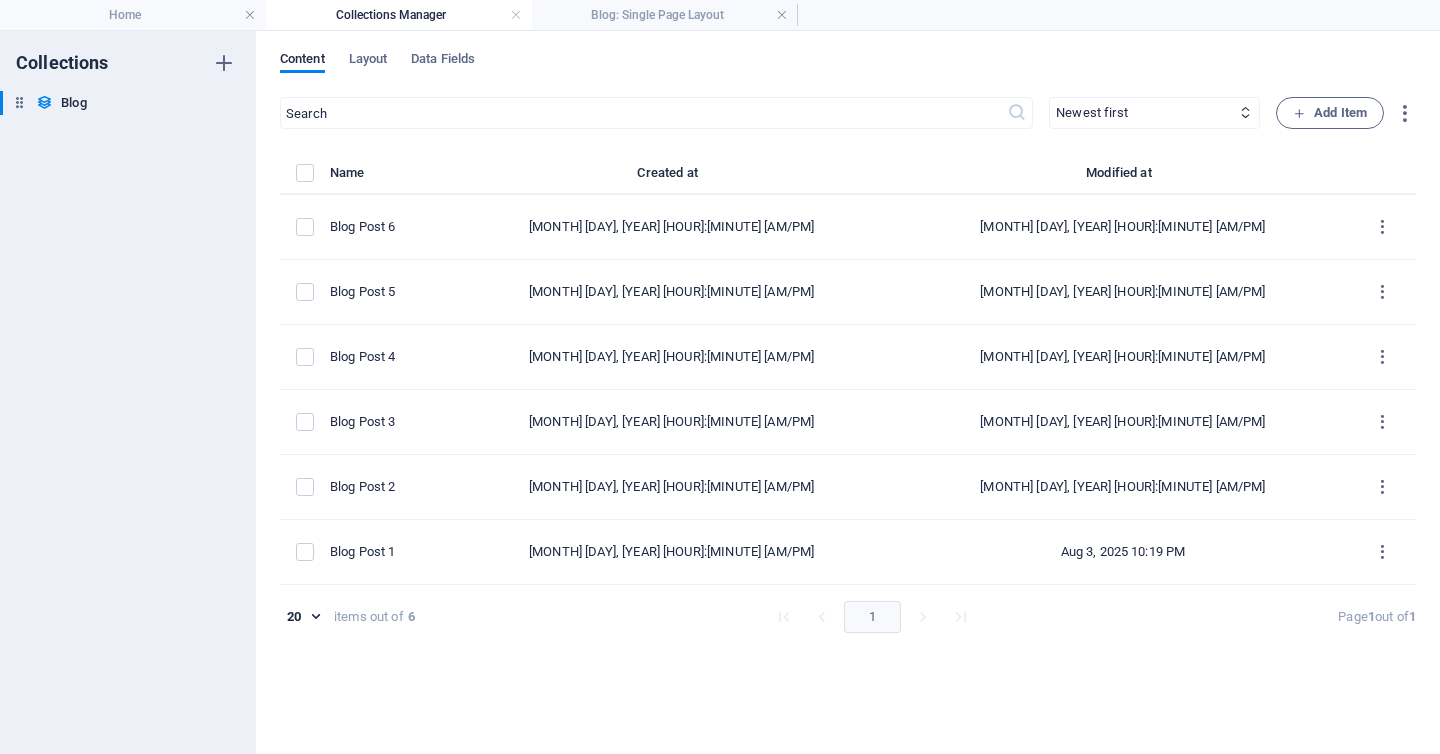 click on "Content Layout Data Fields" at bounding box center [848, 70] 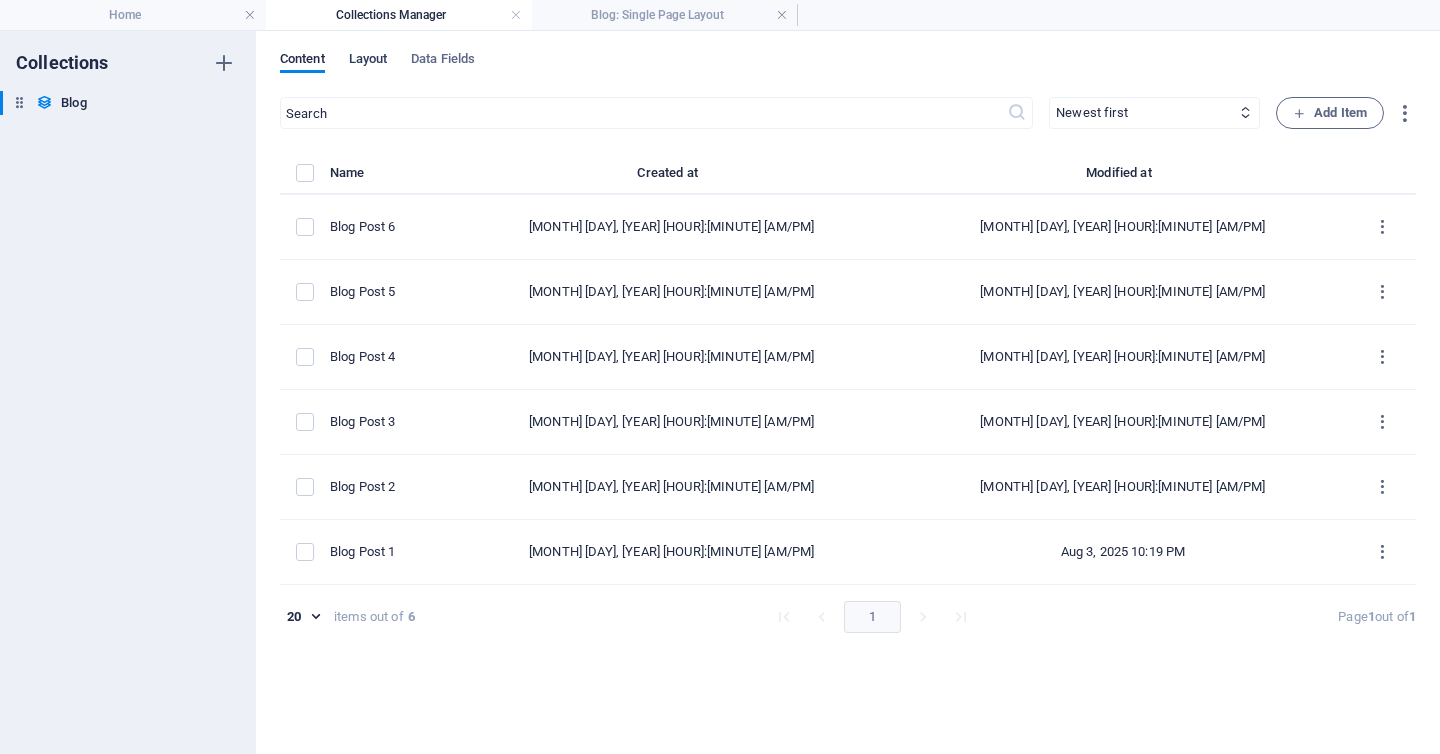 click on "Layout" at bounding box center [368, 61] 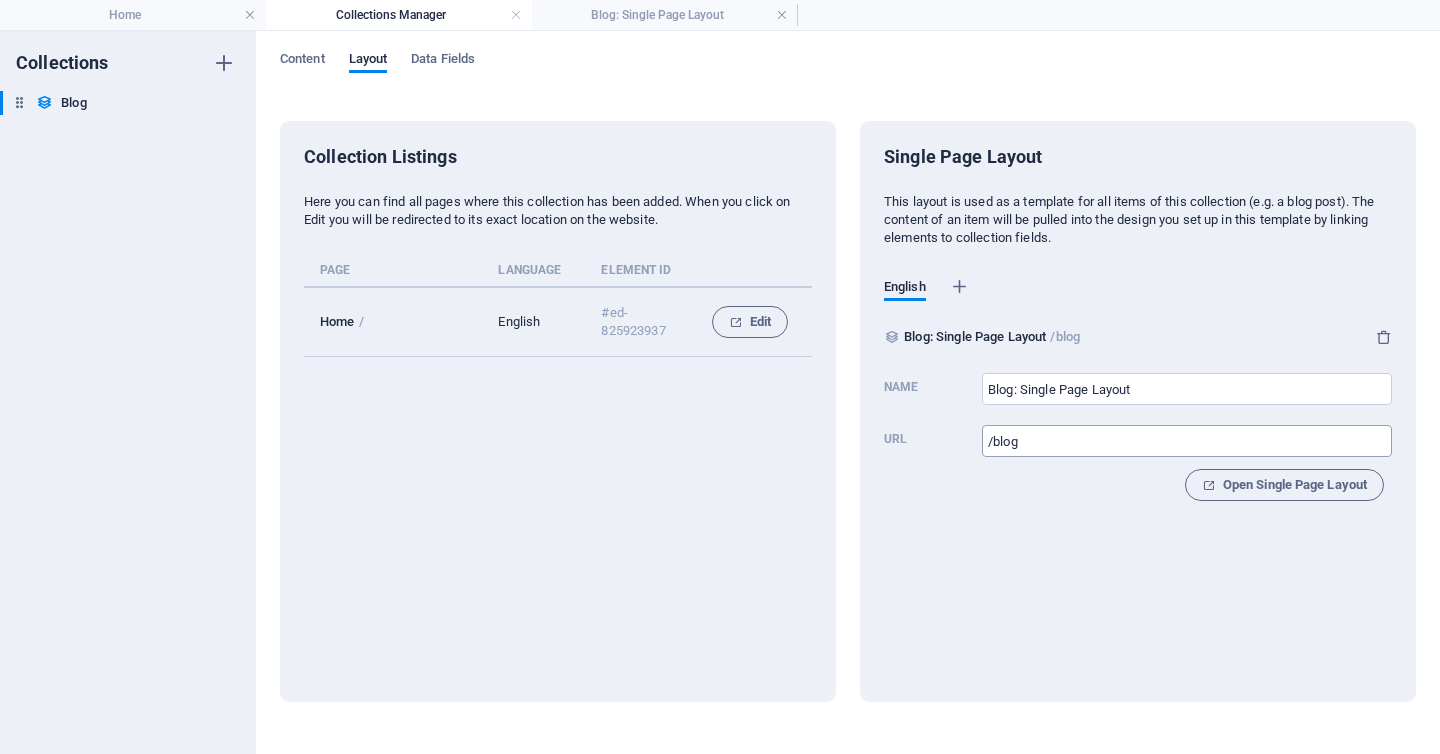 click on "/blog" at bounding box center [1187, 441] 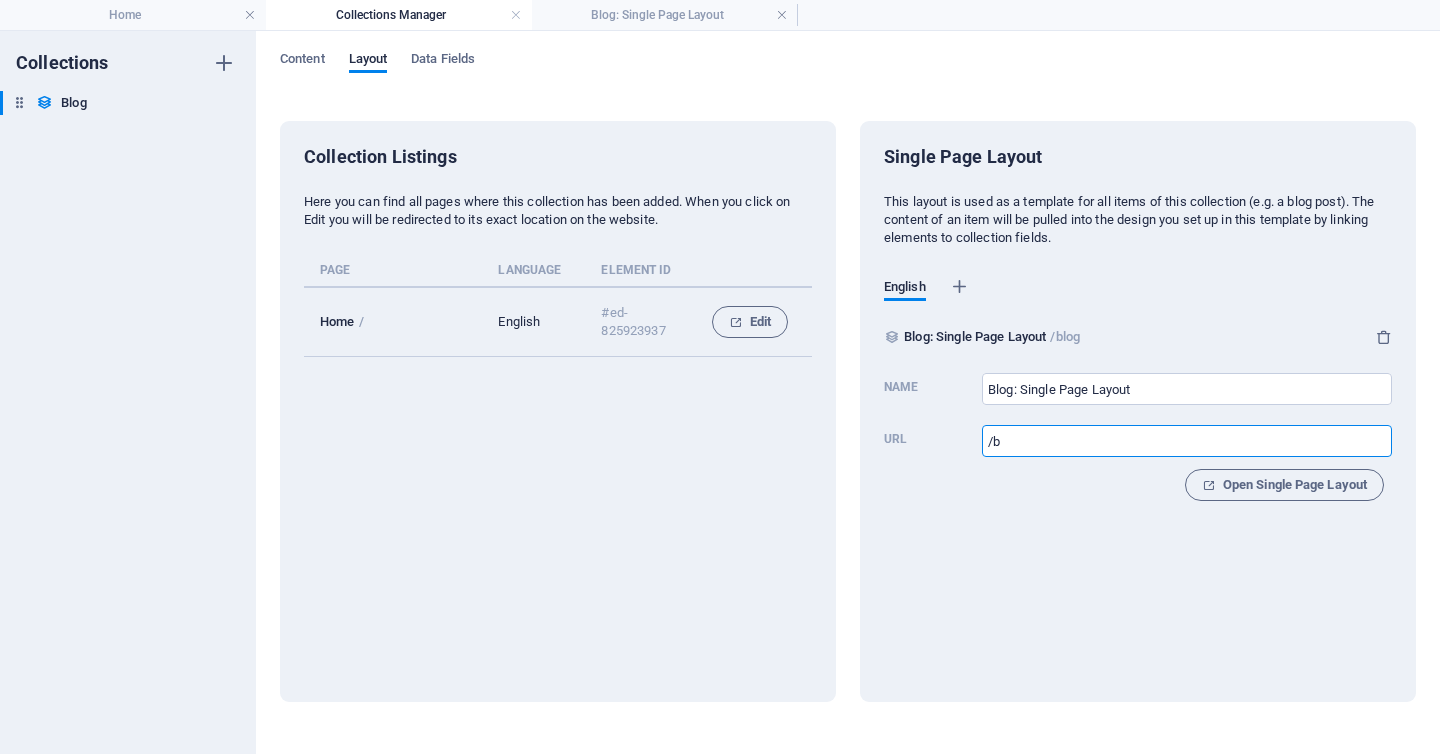 type on "/" 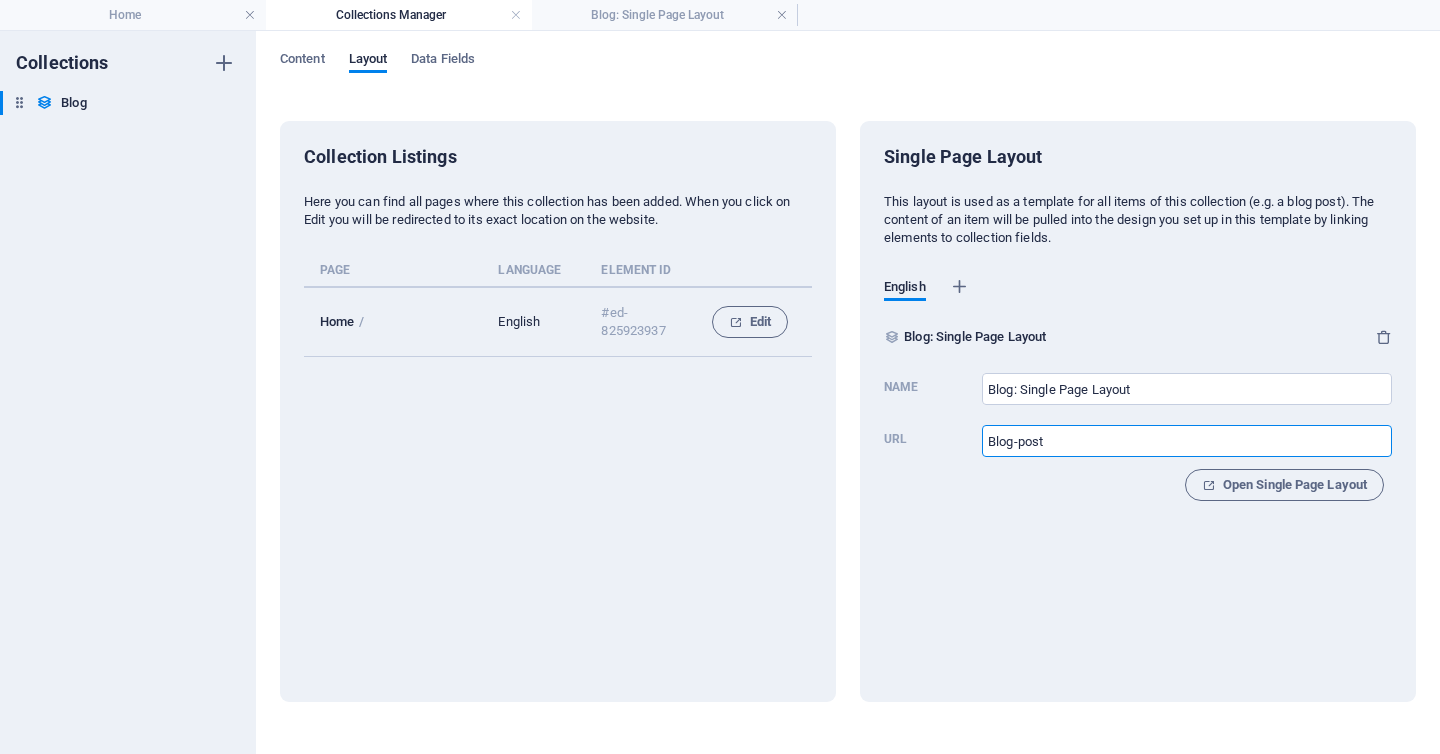 type 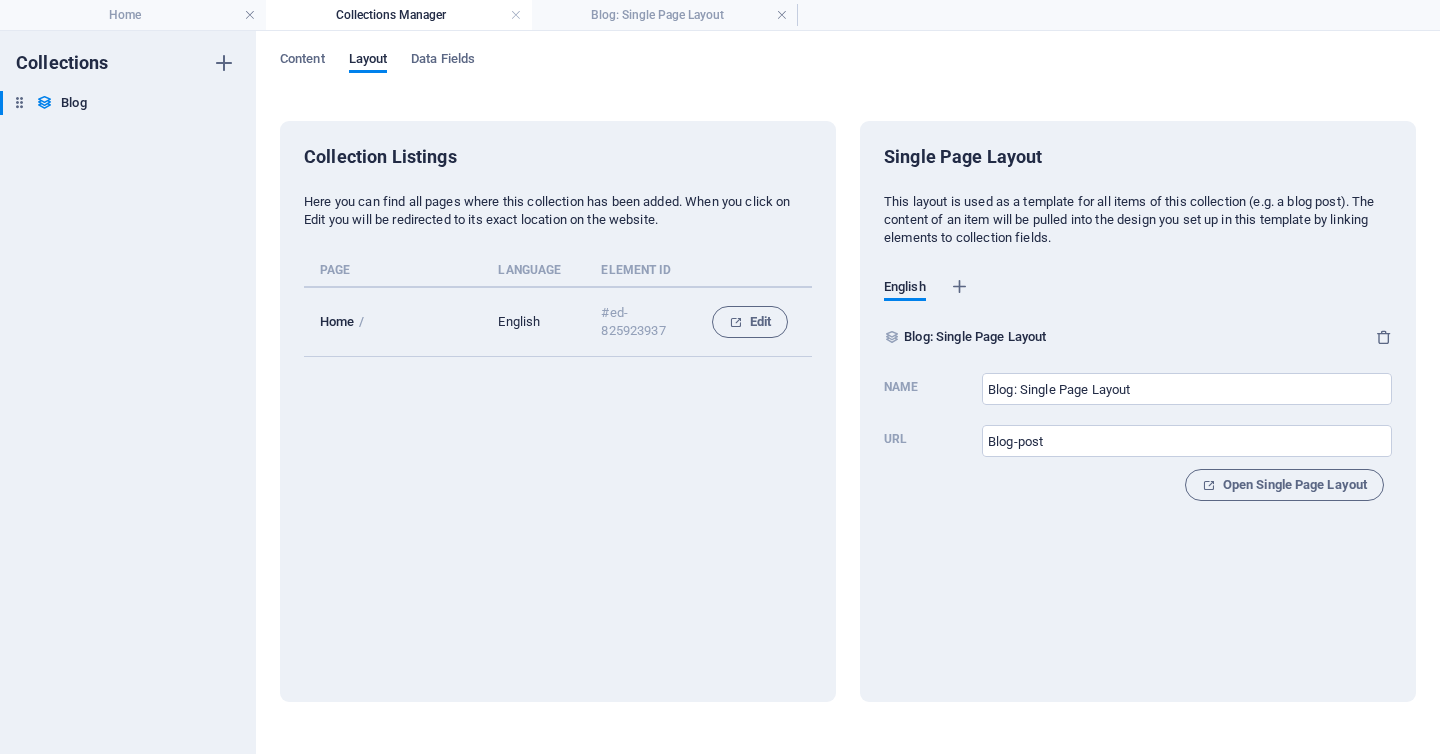 click on "Single Page Layout This layout is used as a template for all items of this collection (e.g. a blog post). The content of an item will be pulled into the design you set up in this template by linking elements to collection fields. English Blog: Single Page Layout Name Blog: Single Page Layout ​ Url ​ Open Single Page Layout" at bounding box center (1138, 411) 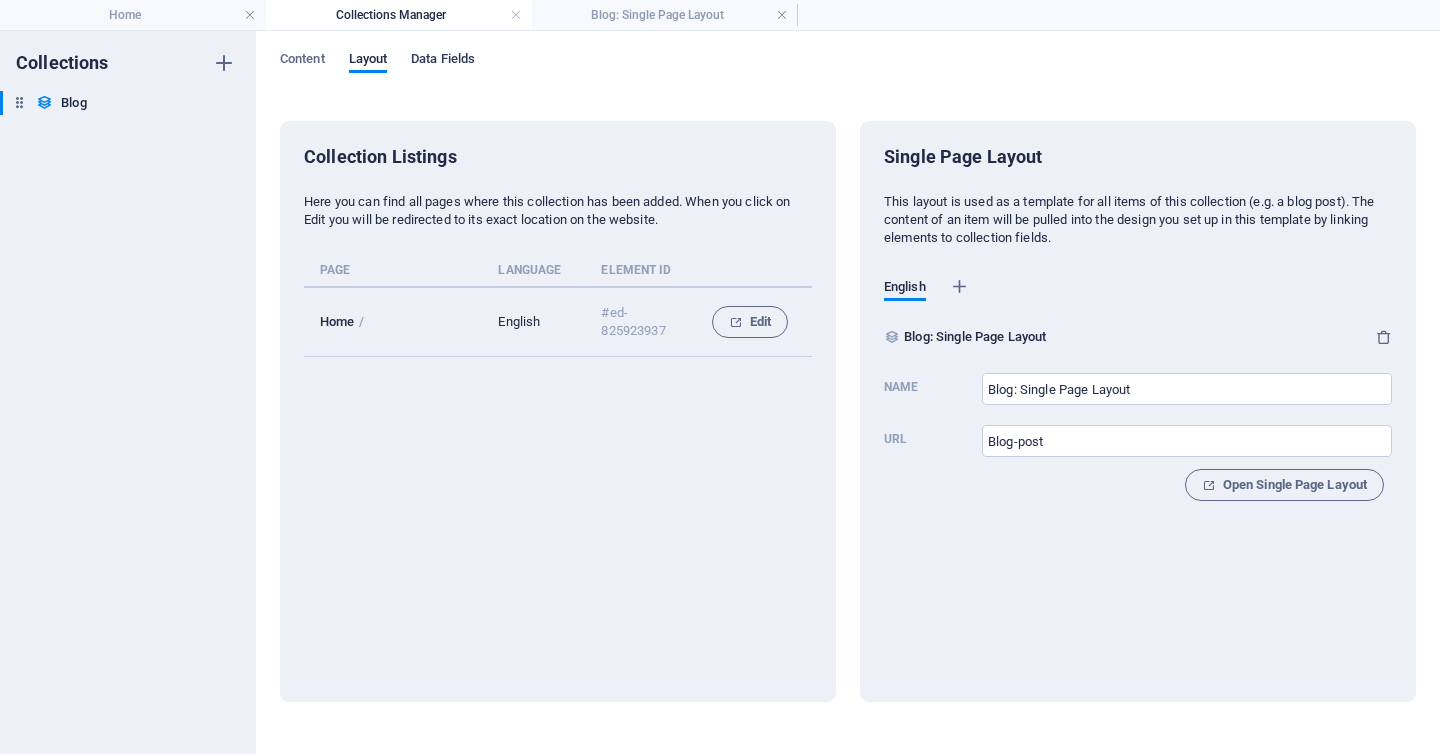 click on "Data Fields" at bounding box center [443, 61] 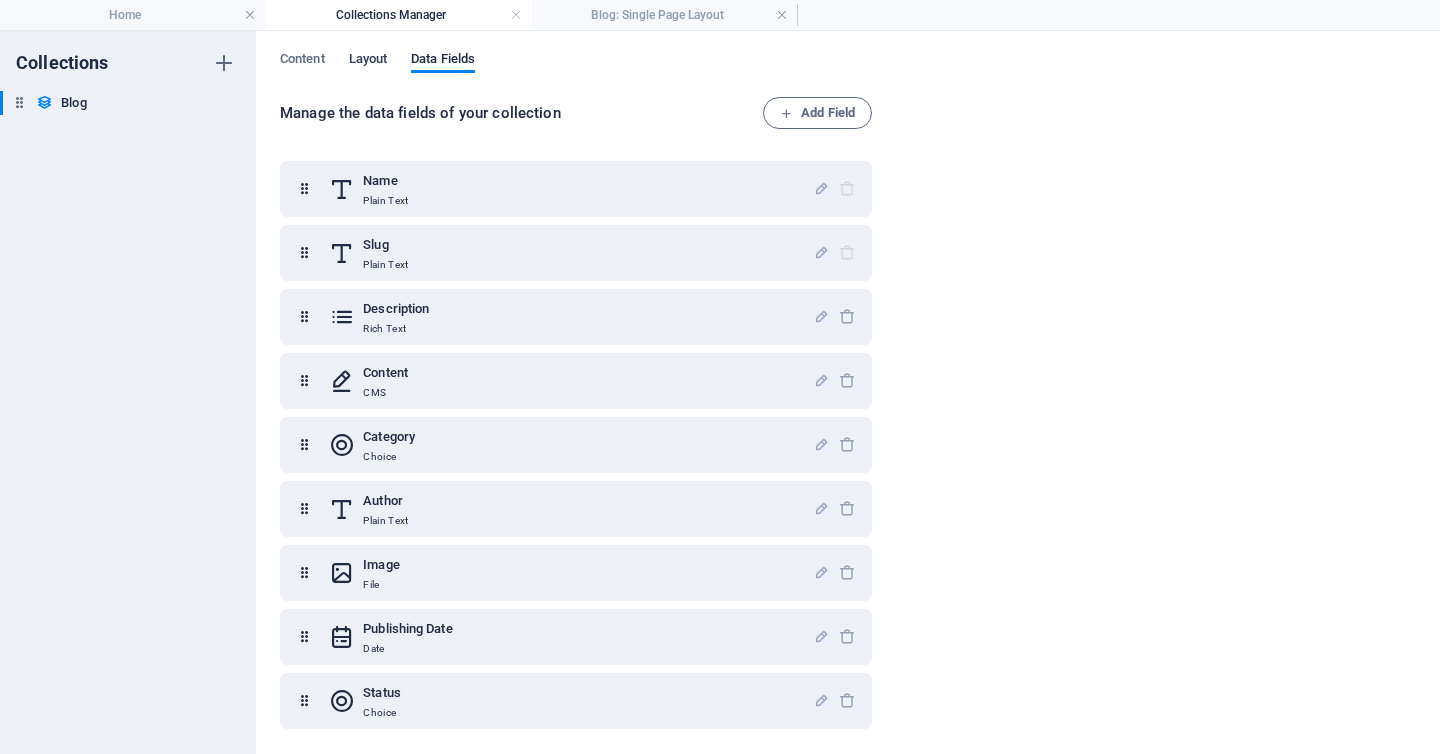 click on "Layout" at bounding box center [368, 61] 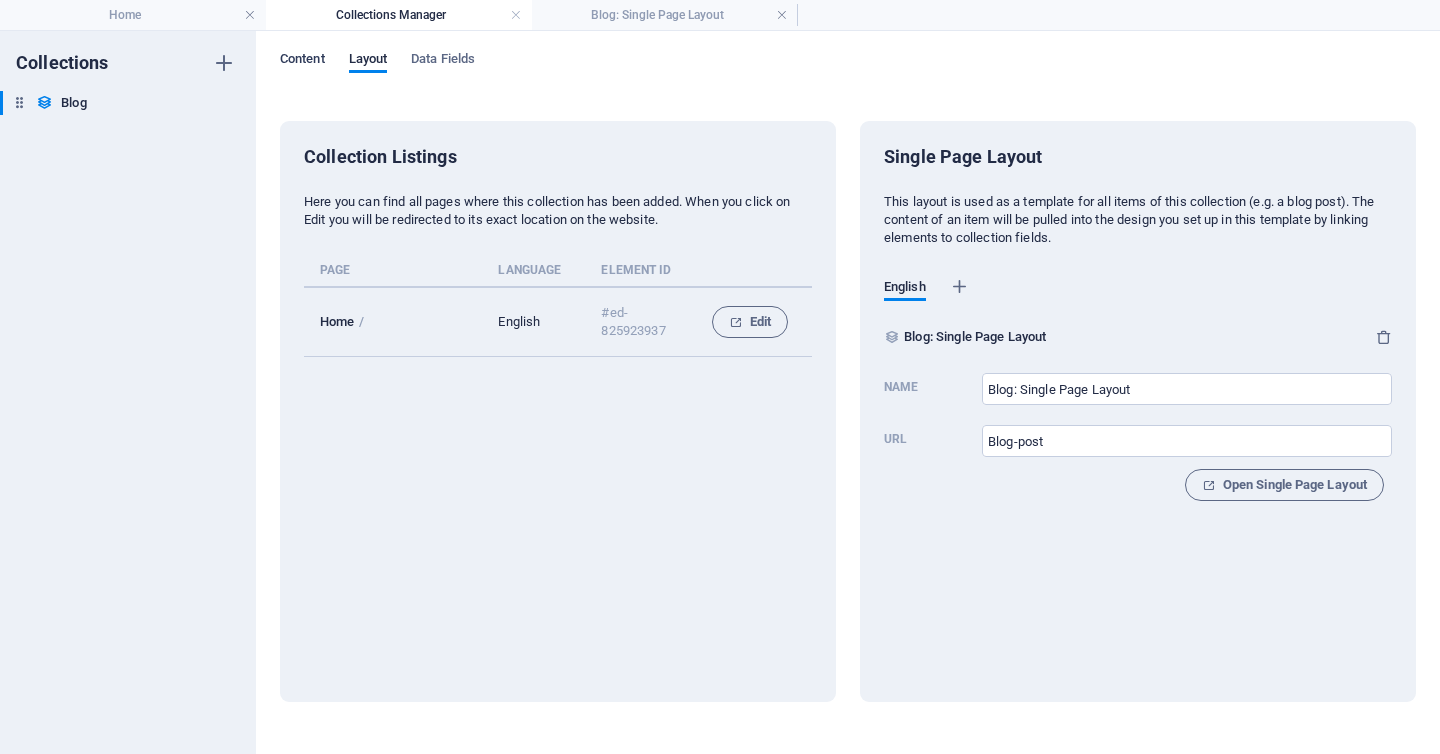 click on "Content" at bounding box center [302, 61] 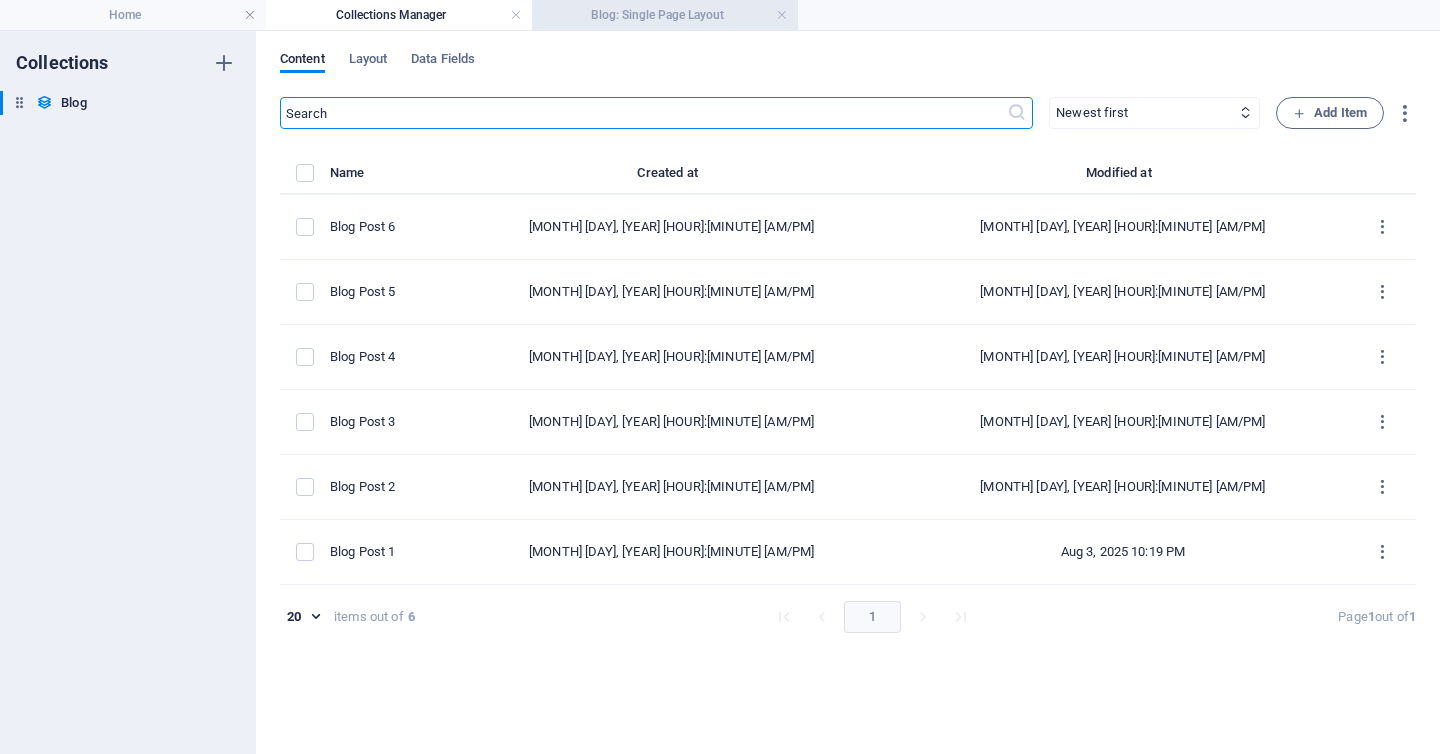 click on "Blog: Single Page Layout" at bounding box center [665, 15] 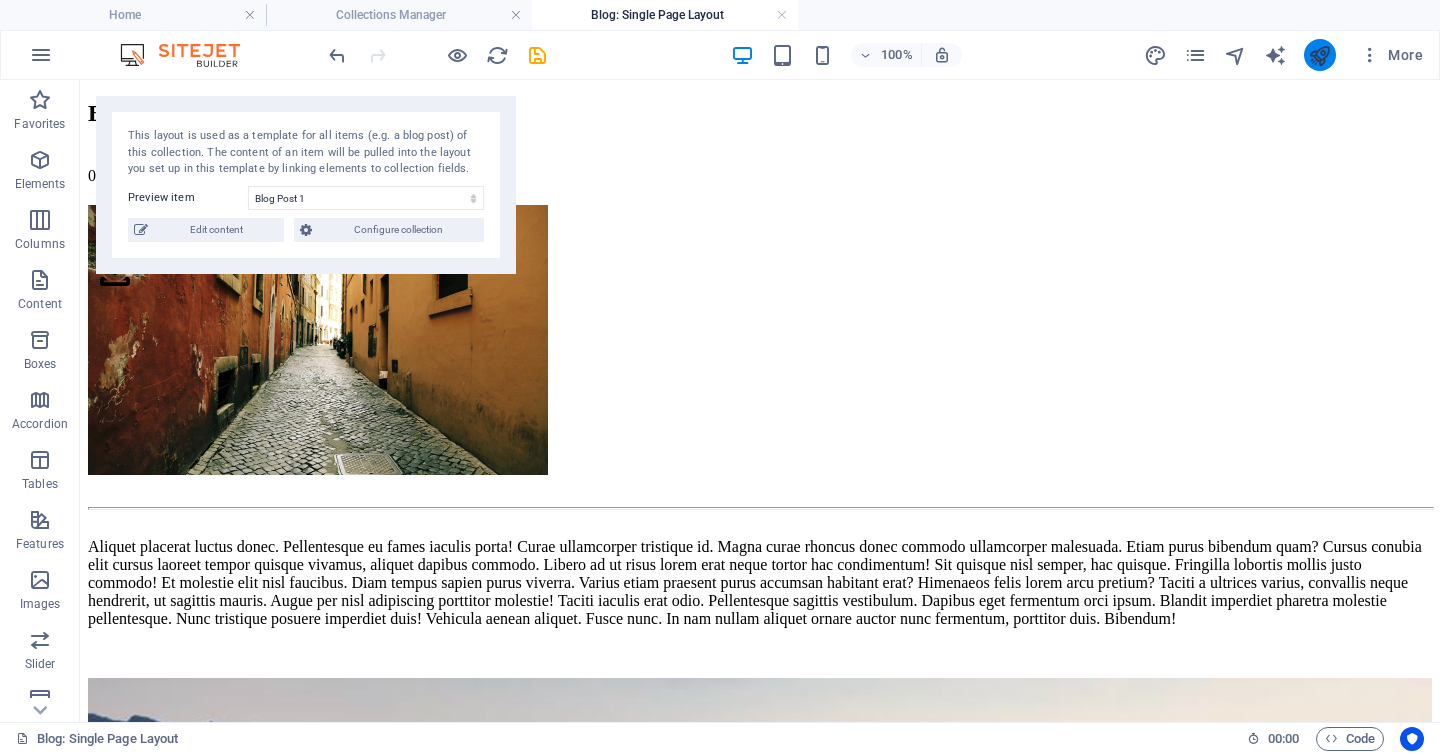 click at bounding box center [1319, 55] 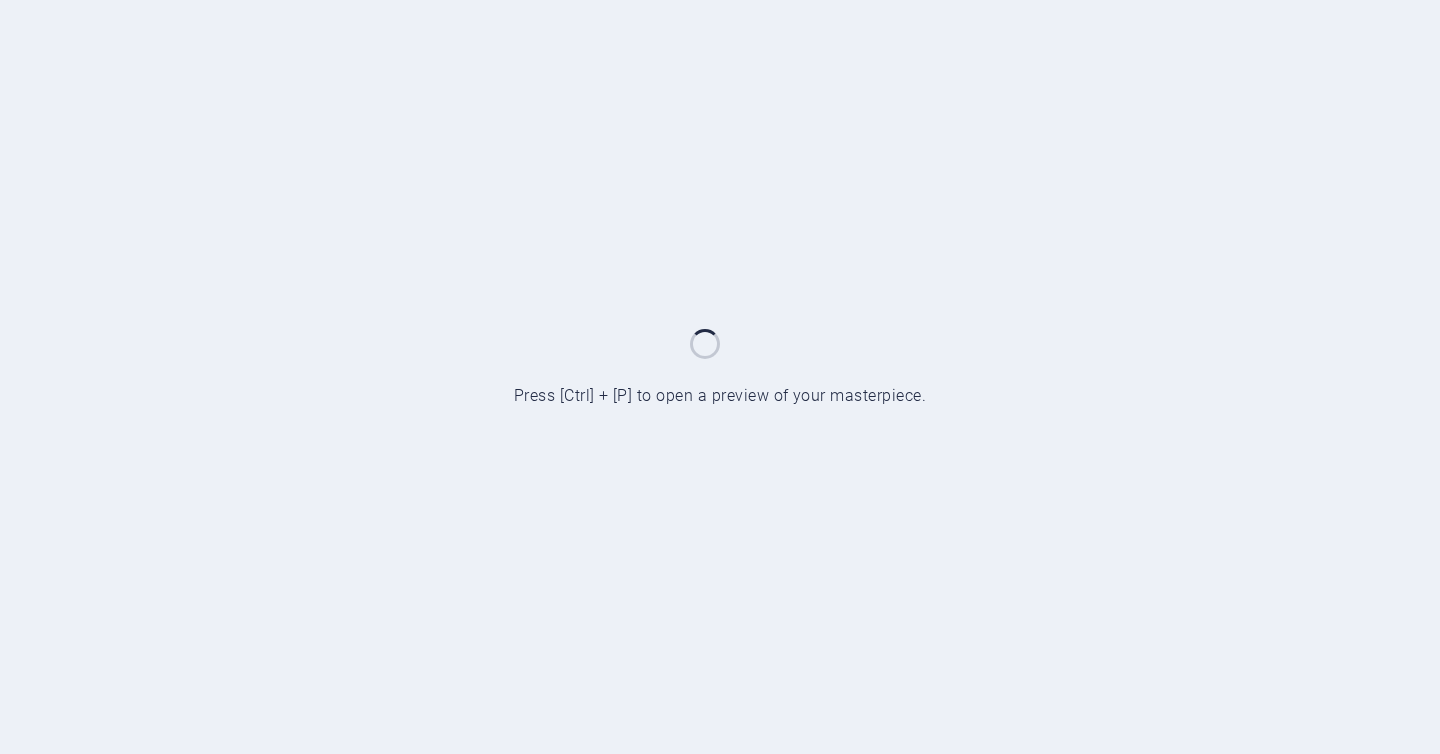 scroll, scrollTop: 0, scrollLeft: 0, axis: both 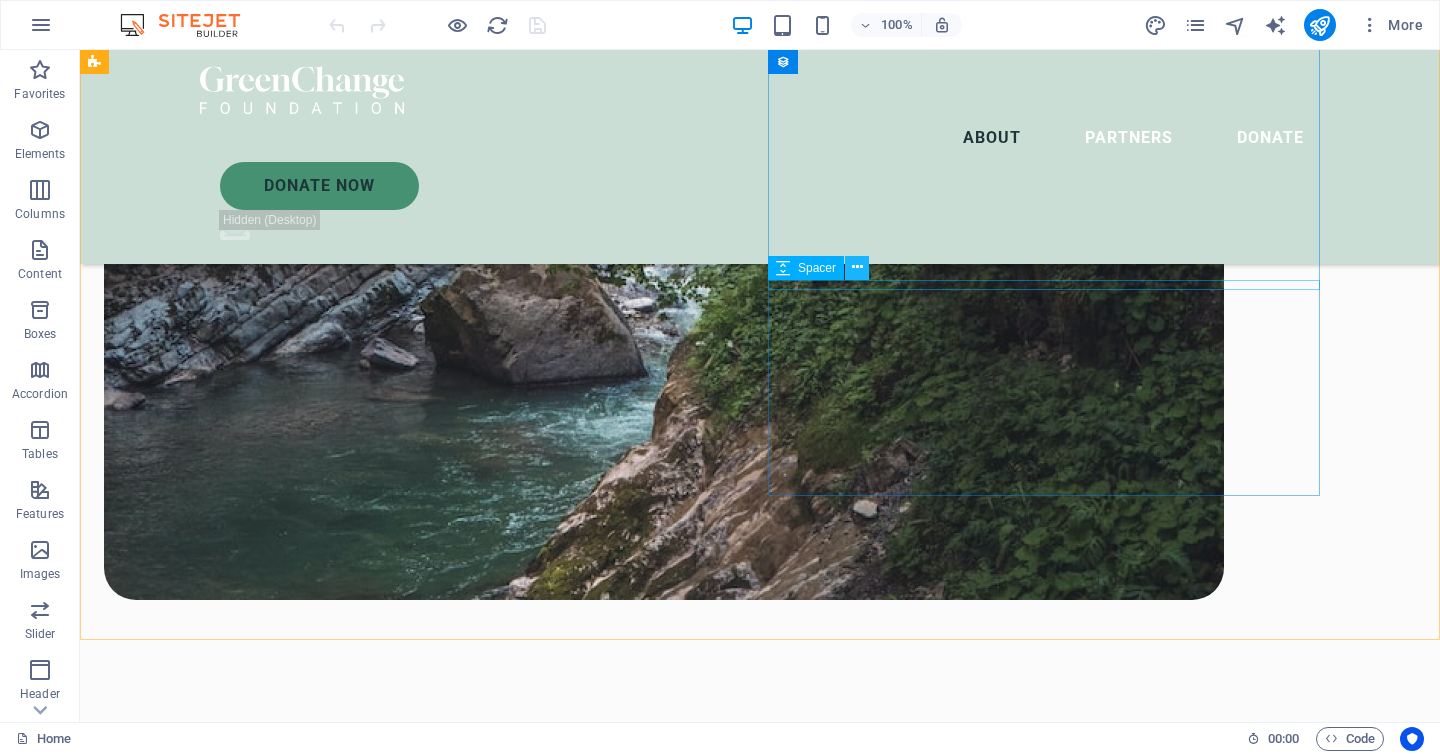 click at bounding box center [857, 267] 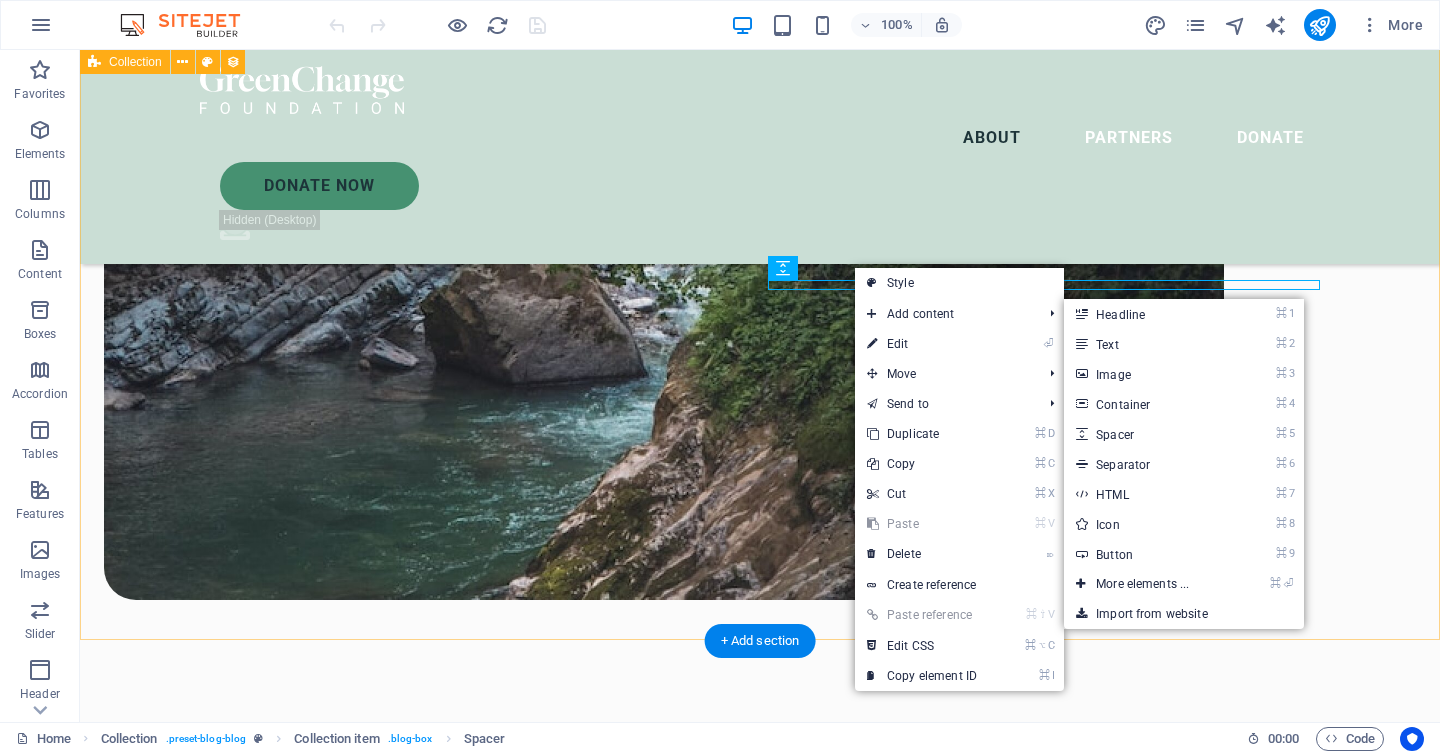 click on "Blog Post 6 Category 1 08/01/2025 Adipiscing arcu litora vivamus laoreet sem fringilla. Curabitur conubia tortor leo est. Fringilla est tellus nullam lacus, iaculis lectus. Ante cursus nam ultrices adipiscing. Fames cras! Consequat commodo? Auctor sit enim, aptent ornare condimentum tincidunt. Per ligula enim! Blog Post 5 Category 1 07/31/2025 Lobortis primis nostra tempus, ut cursus maecenas. Tortor pellentesque feugiat aliquam enim. Condimentum imperdiet ipsum semper, hendrerit rutrum purus! Accumsan mauris diam fermentum elementum, lorem euismod nec? Libero sociosqu. Blog Post 4 Category 1 07/30/2025 Volutpat elit hendrerit tellus? Gravida vehicula consequat adipiscing. Vitae nec nostra mi erat lectus accumsan purus! Urna vestibulum pellentesque pharetra habitant vulputate. Imperdiet malesuada. Congue cursus tortor habitasse feugiat nam suspendisse pretium aliquam. Ultrices nisi. Blog Post 3 Category 2 07/29/2025 Blog Post 2 Category 2 07/28/2025 Blog Post 1 Category 1 07/27/2025  Previous Next" at bounding box center [760, 2315] 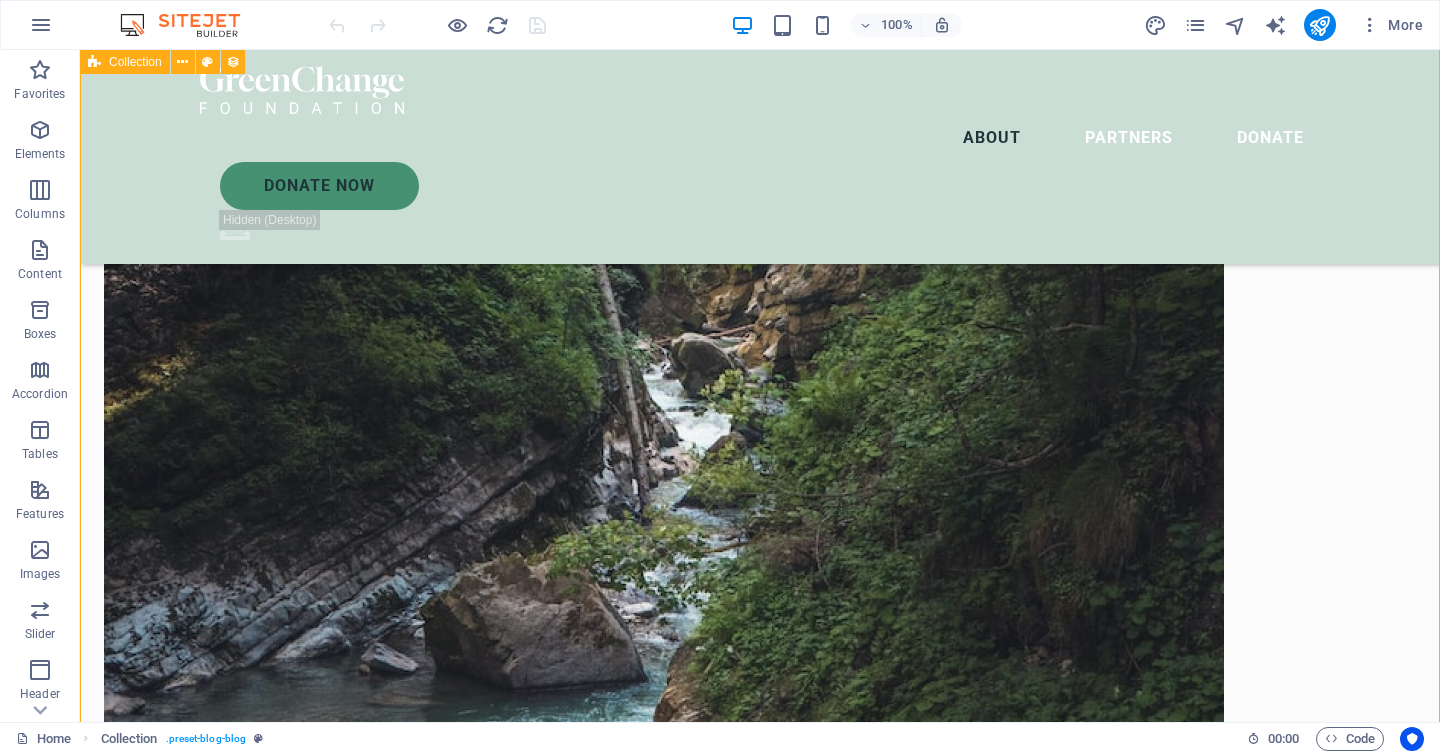 scroll, scrollTop: 3109, scrollLeft: 0, axis: vertical 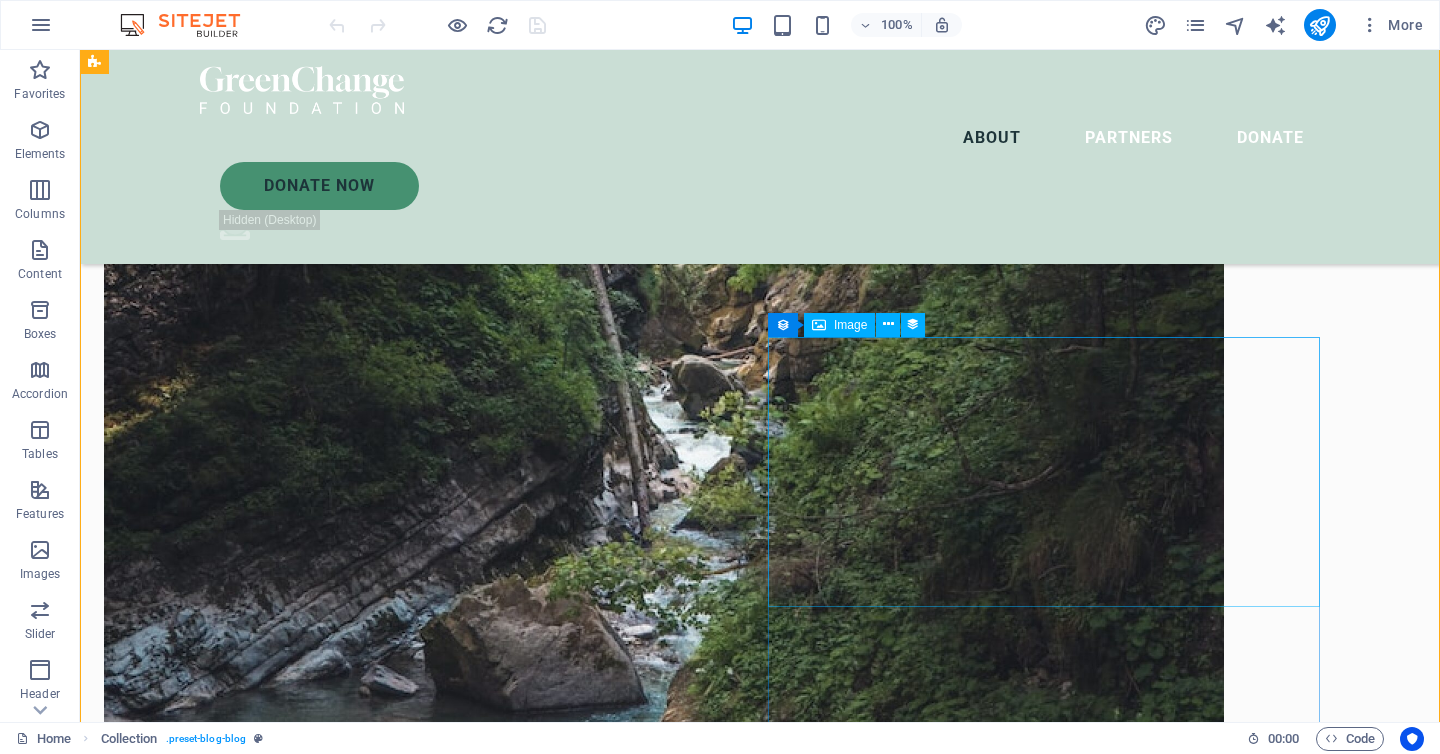 click at bounding box center (664, 3667) 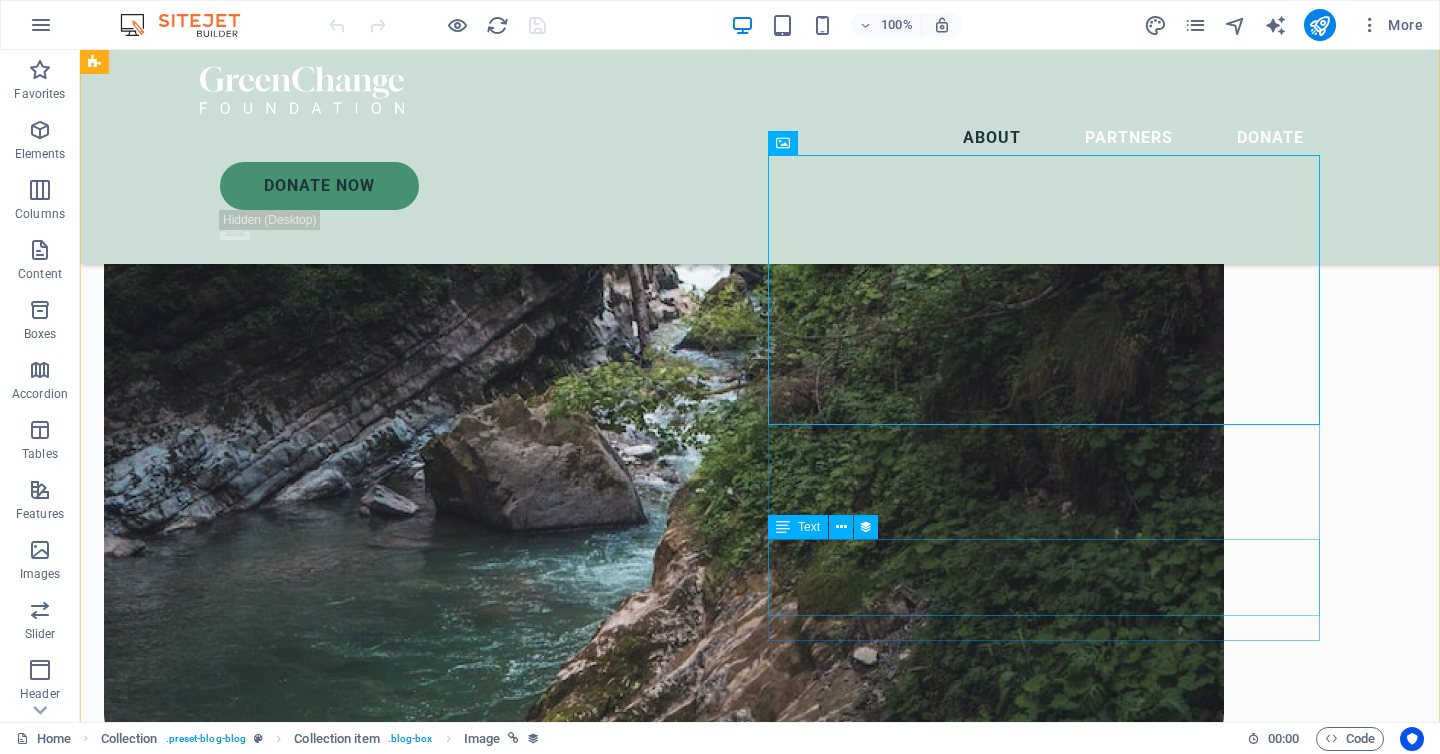 scroll, scrollTop: 3291, scrollLeft: 0, axis: vertical 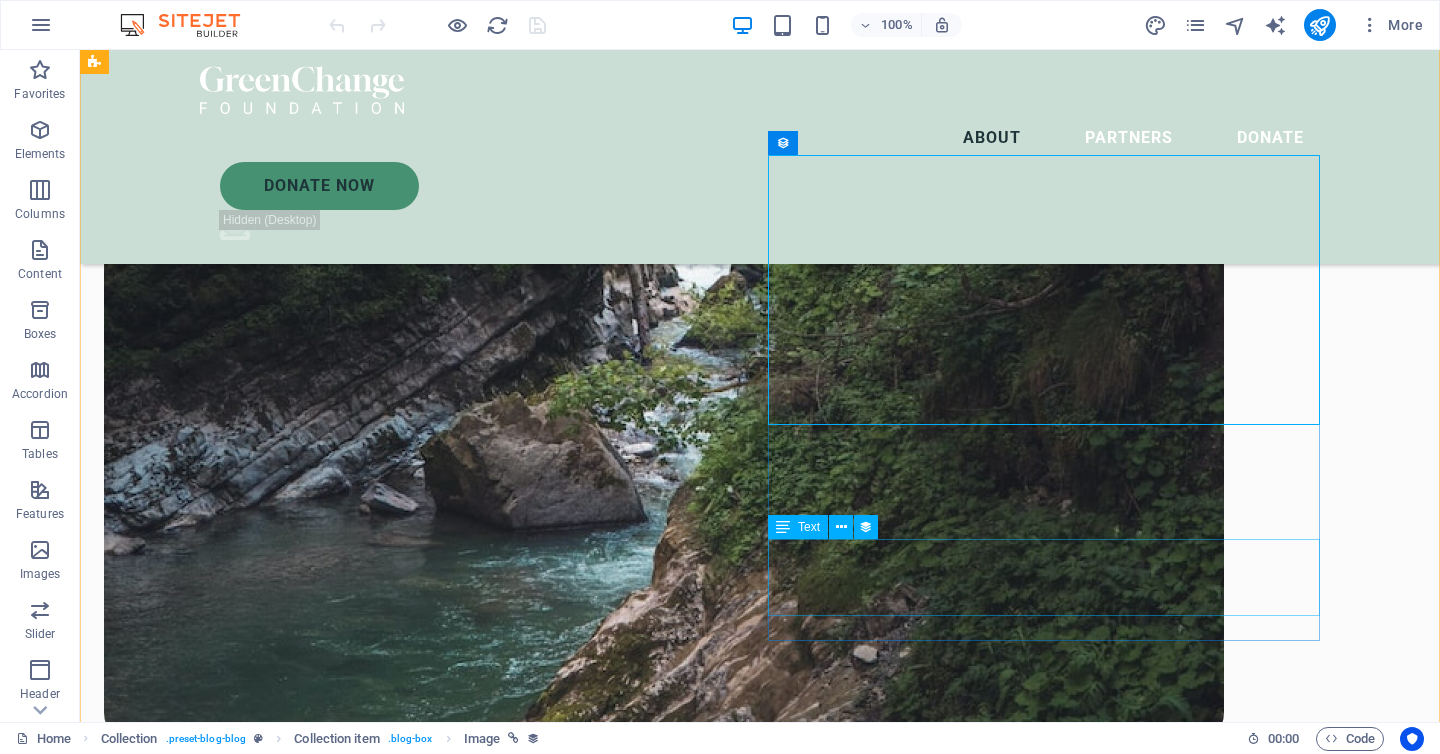 click on "Tellus lobortis nibh ultricies sem! Ipsum cursus porttitor lacinia pharetra! Lacinia faucibus suscipit etiam nec blandit accumsan? Maecenas condimentum amet?" at bounding box center [664, 3784] 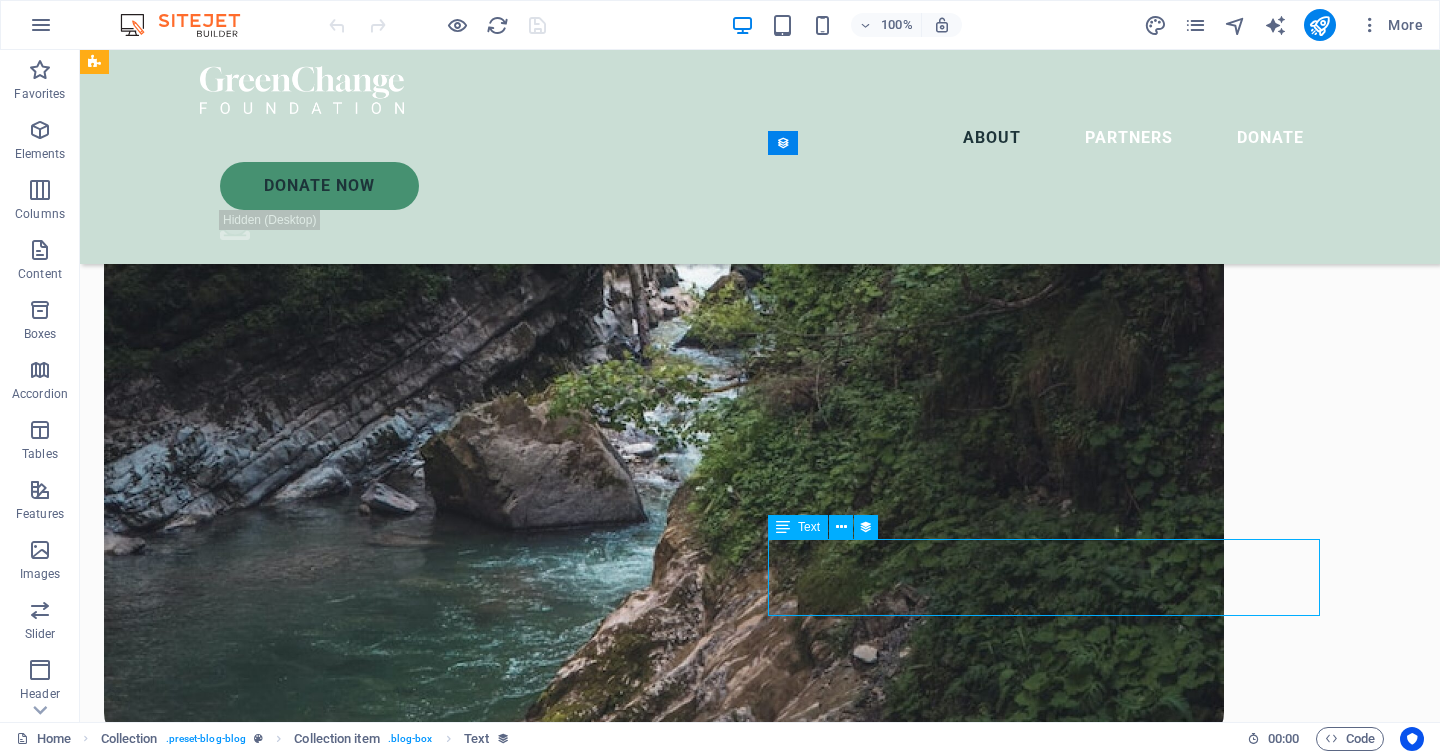 click on "Tellus lobortis nibh ultricies sem! Ipsum cursus porttitor lacinia pharetra! Lacinia faucibus suscipit etiam nec blandit accumsan? Maecenas condimentum amet?" at bounding box center (664, 3784) 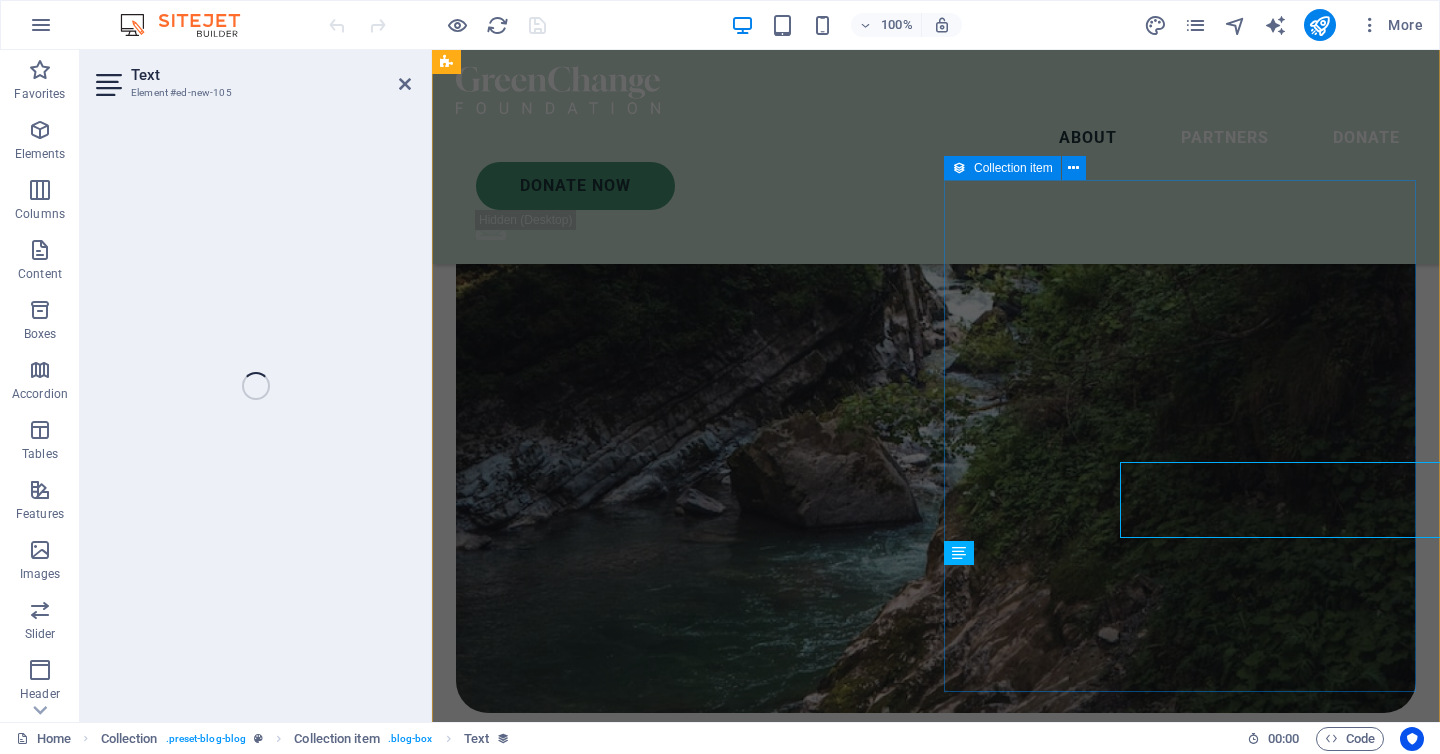 scroll, scrollTop: 3368, scrollLeft: 0, axis: vertical 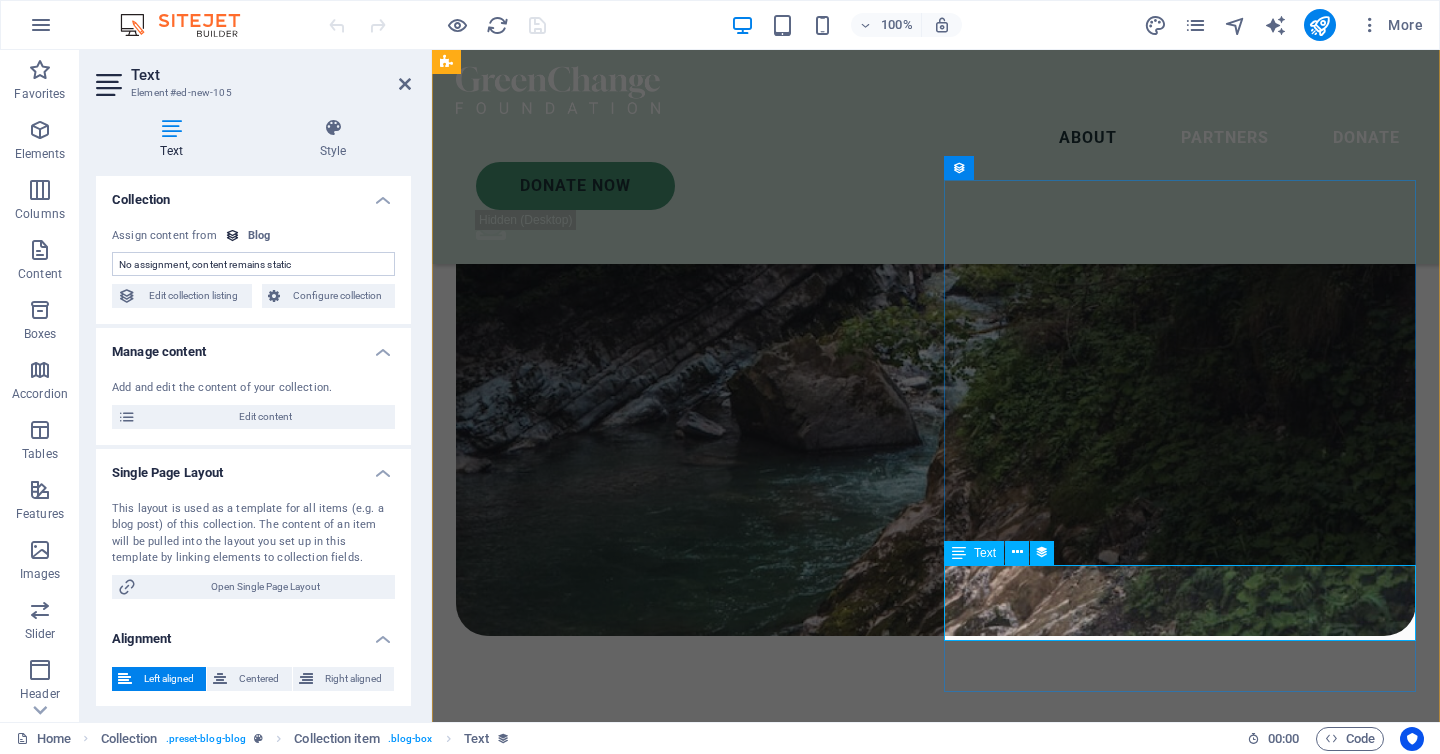 select on "description" 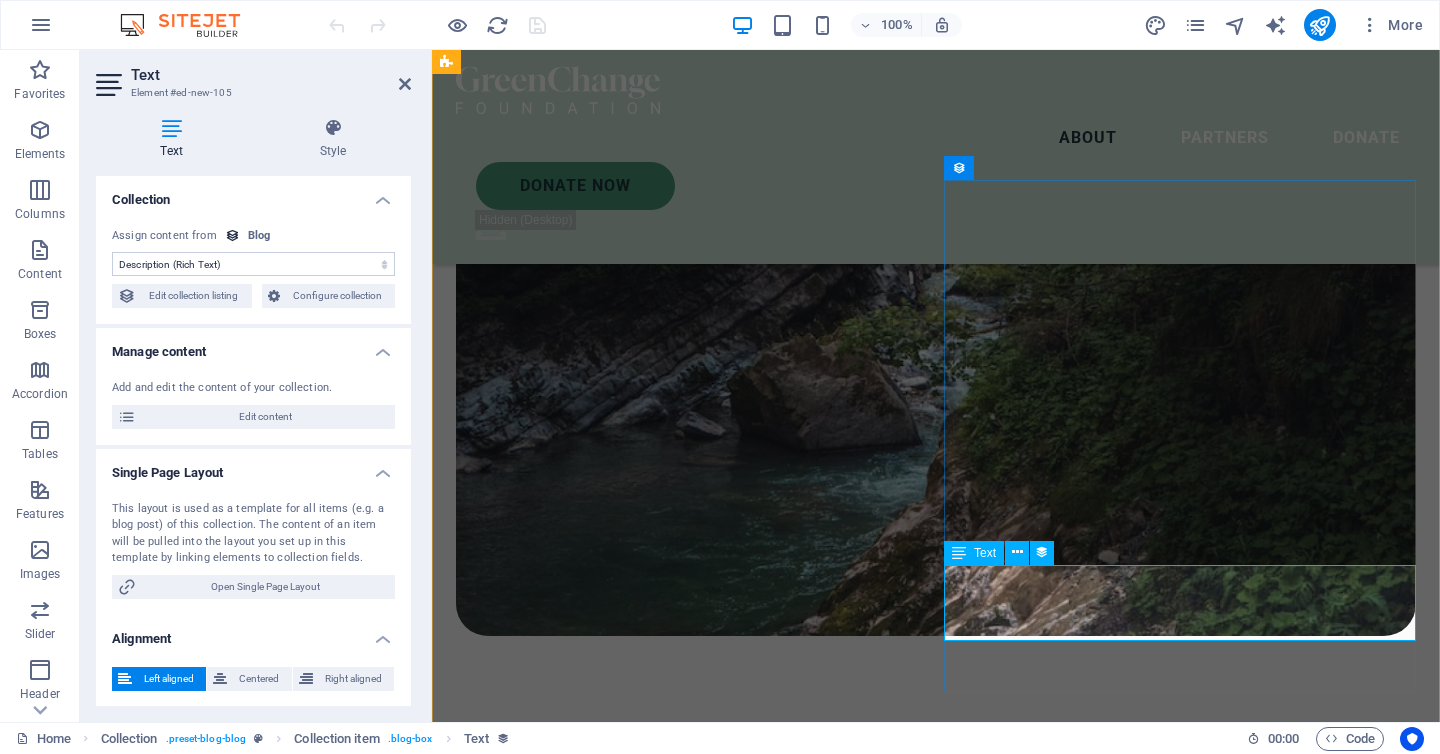 click on "Tellus lobortis nibh ultricies sem! Ipsum cursus porttitor lacinia pharetra! Lacinia faucibus suscipit etiam nec blandit accumsan? Maecenas condimentum amet?" at bounding box center [936, 3753] 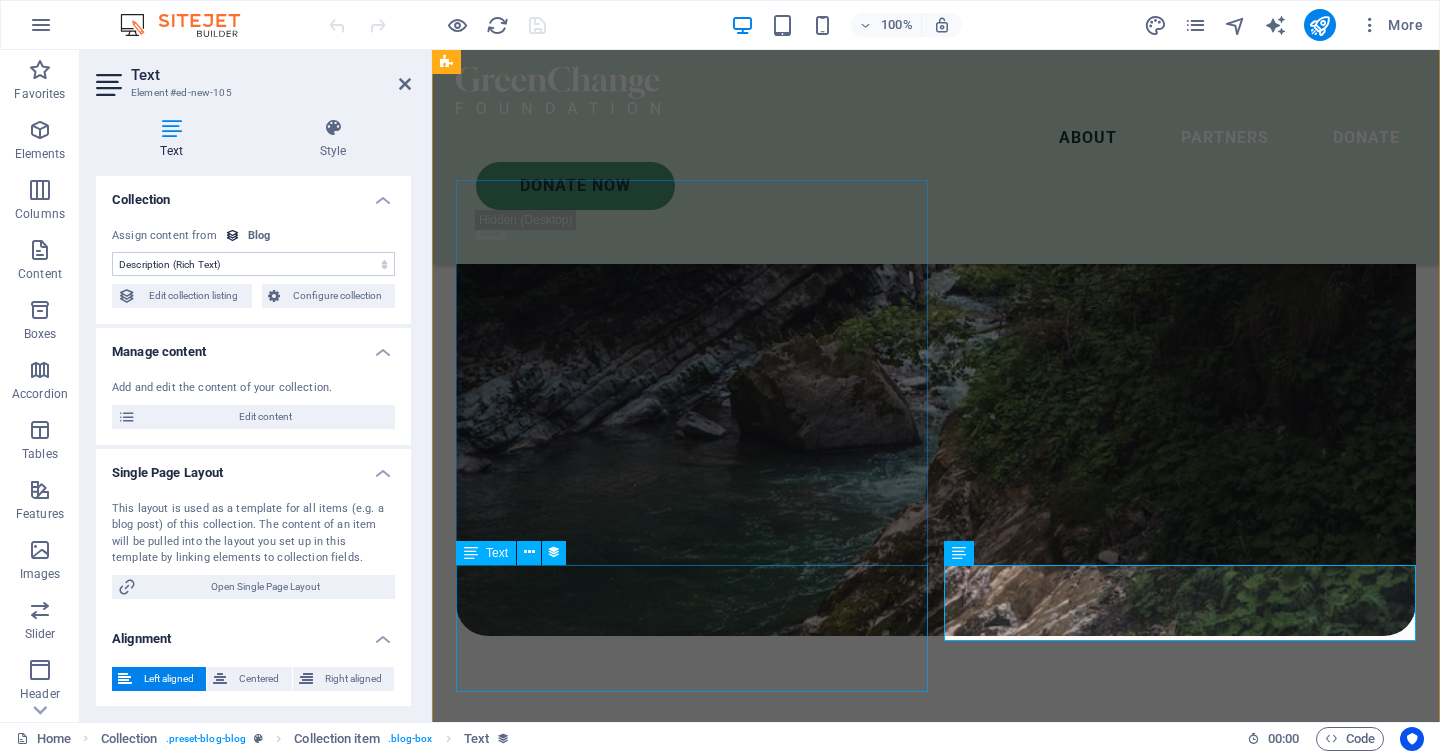 click on "Auctor commodo nec sollicitudin luctus! Proin nullam a fermentum? Egestas nec semper. Cursus gravida. Pellentesque cras? Per lacinia leo dapibus. Tristique id ante pulvinar. Porttitor class orci praesent tincidunt, varius cursus phasellus. Suspendisse curae ultricies lorem! Placerat cursus auctor." at bounding box center (936, 3271) 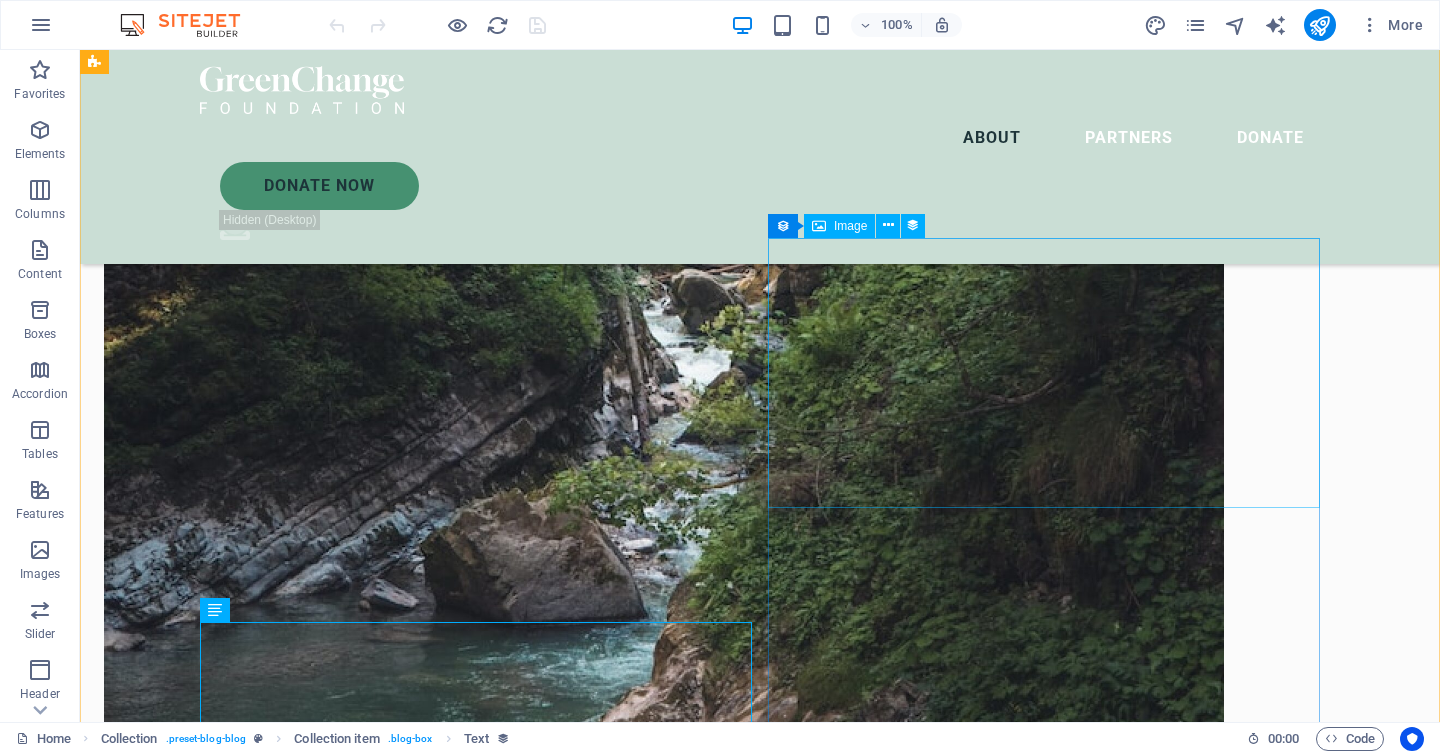 scroll, scrollTop: 3170, scrollLeft: 0, axis: vertical 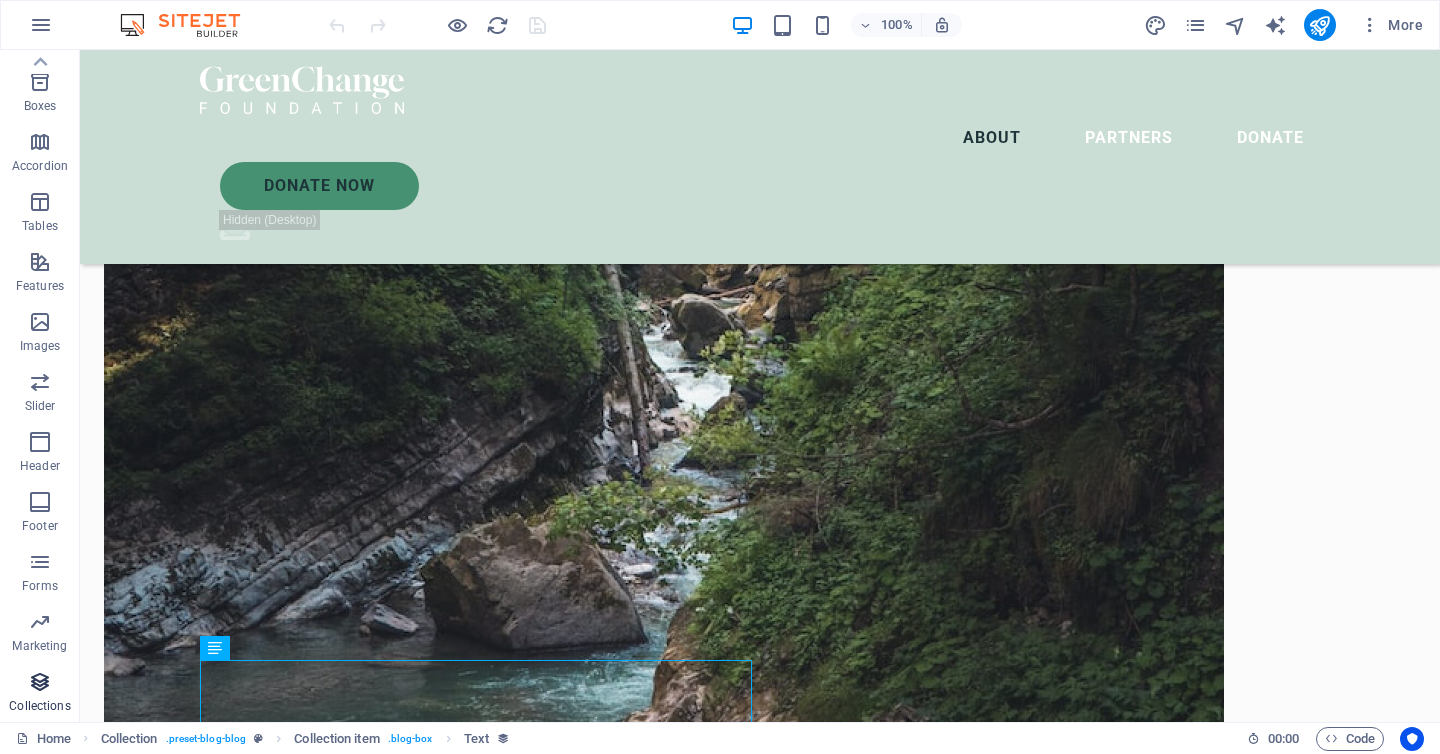 click at bounding box center (40, 682) 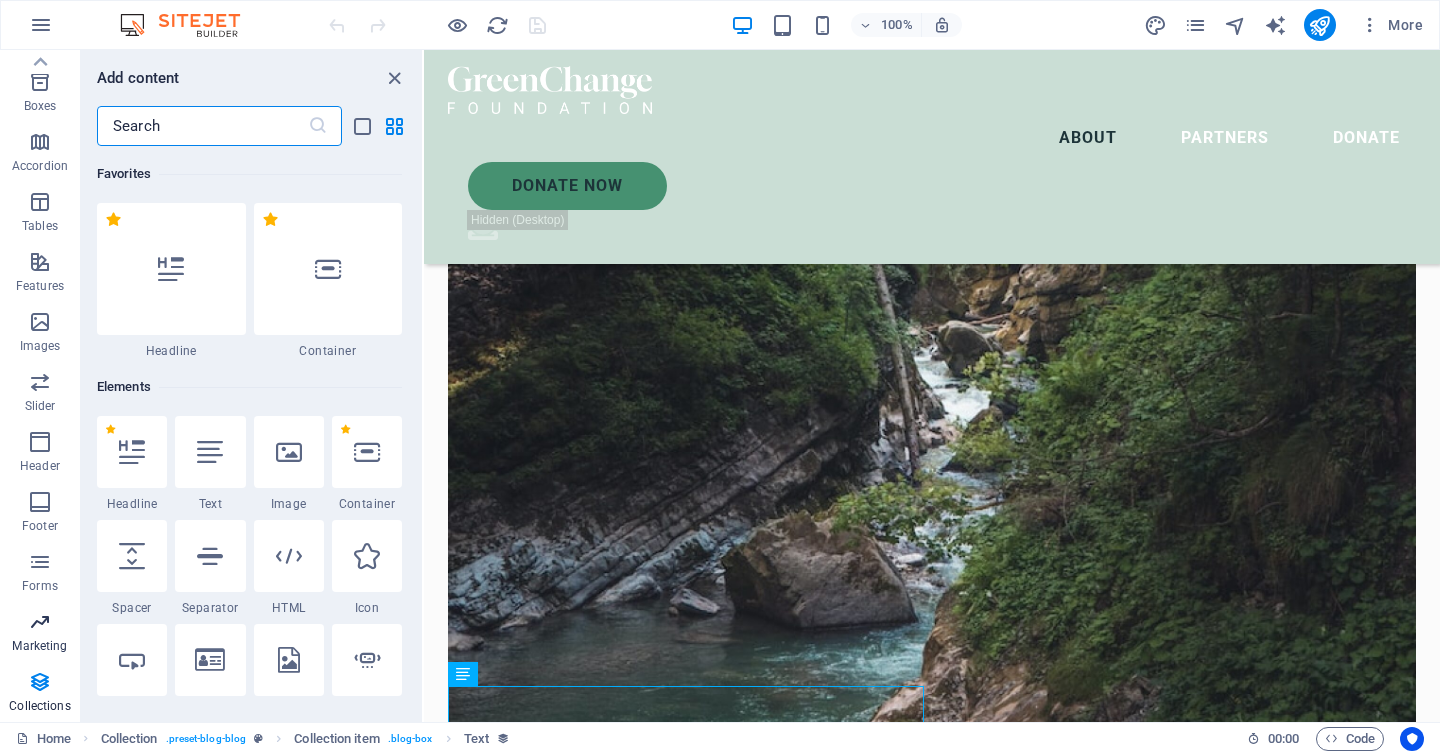 scroll, scrollTop: 3247, scrollLeft: 0, axis: vertical 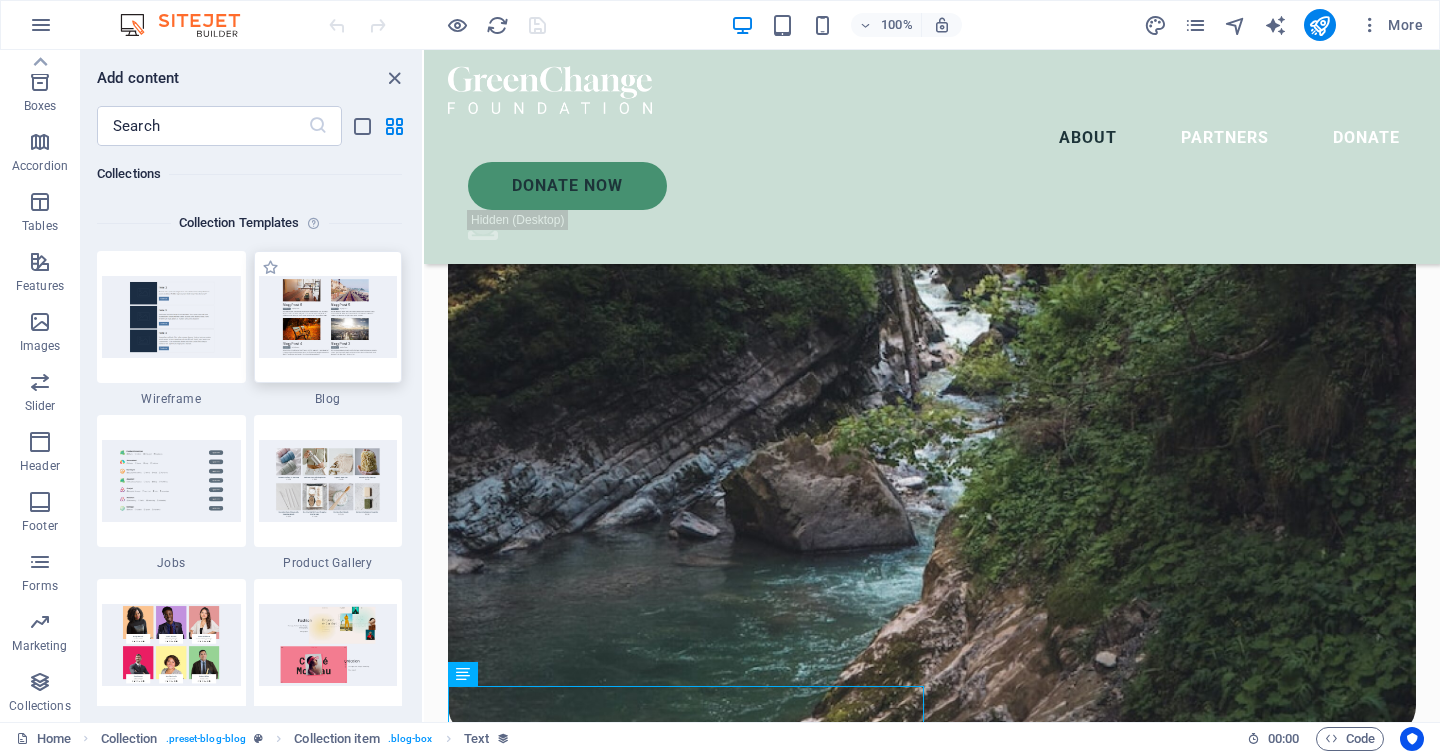 click at bounding box center [328, 316] 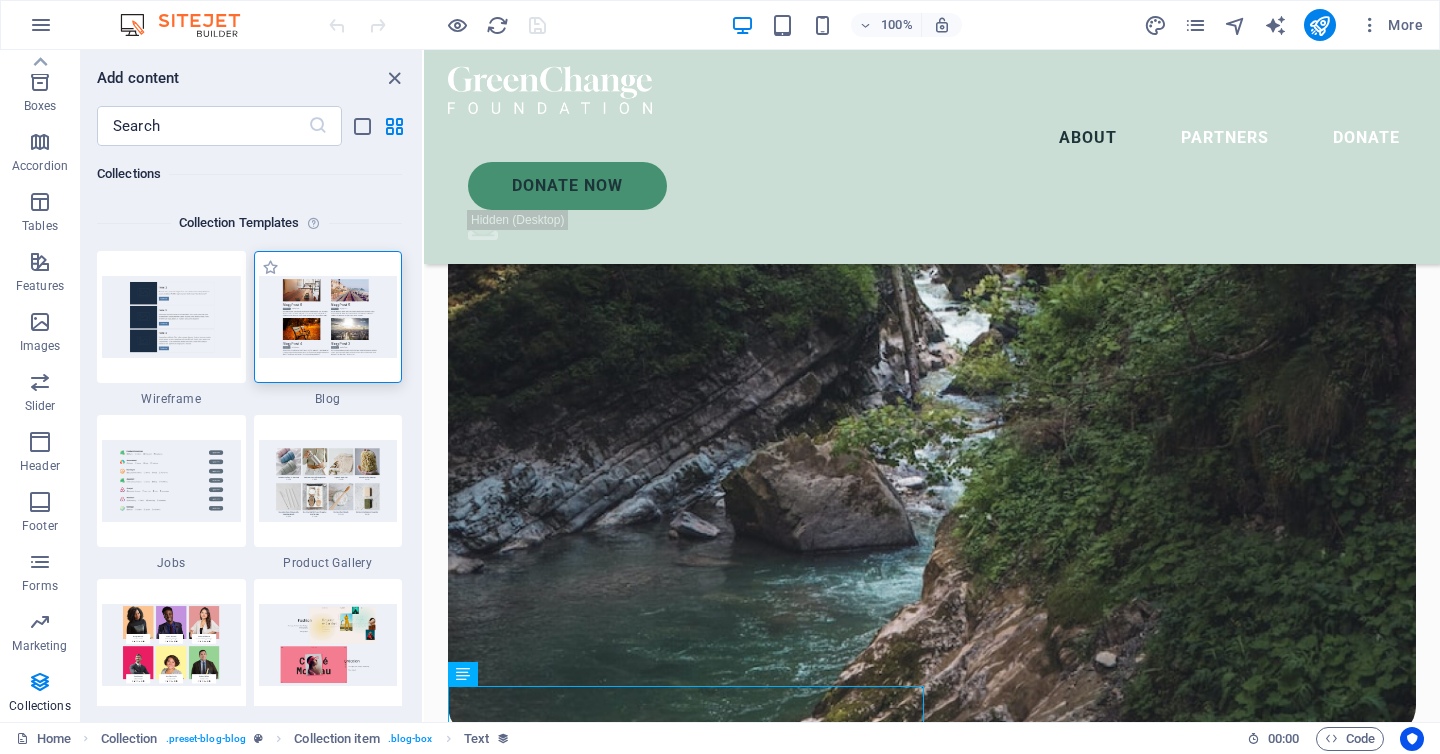 click at bounding box center (328, 316) 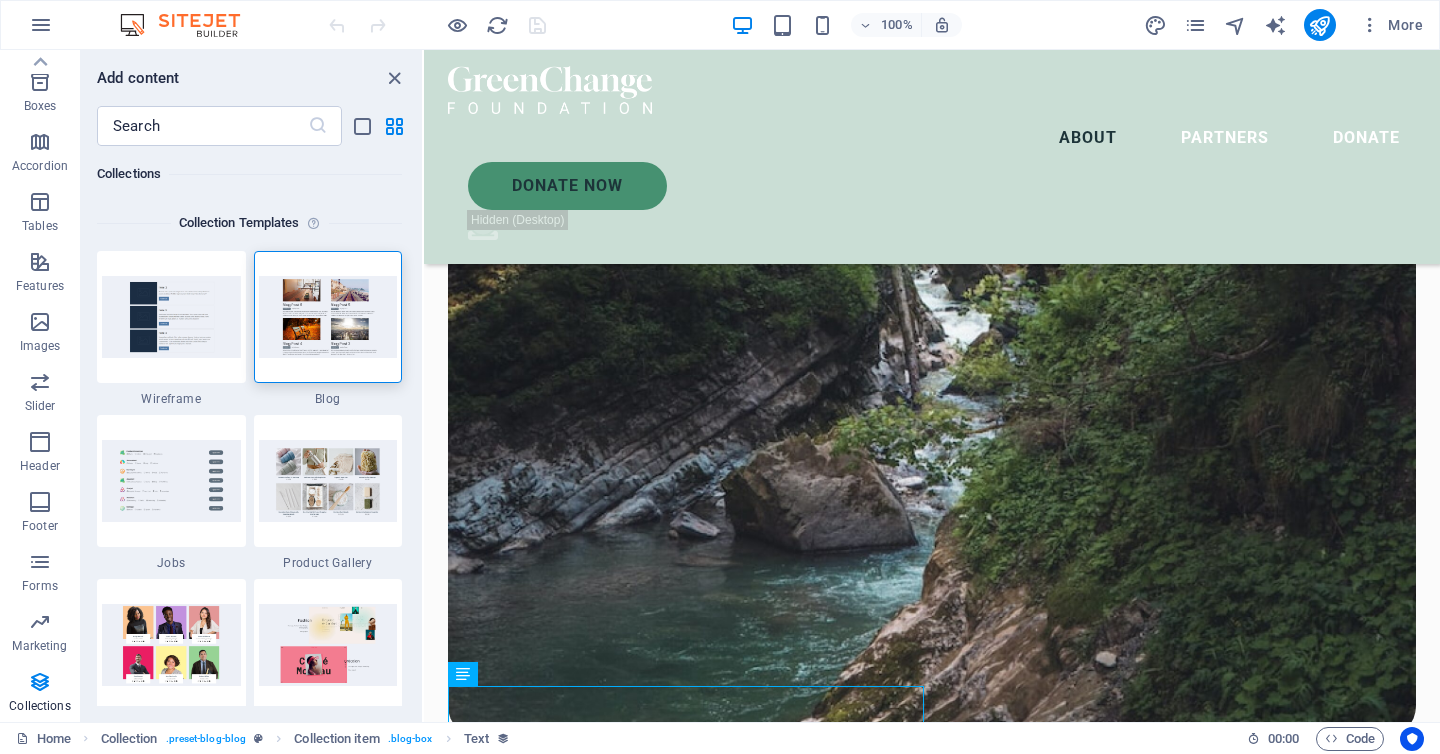 click on "Collection Templates" at bounding box center (249, 223) 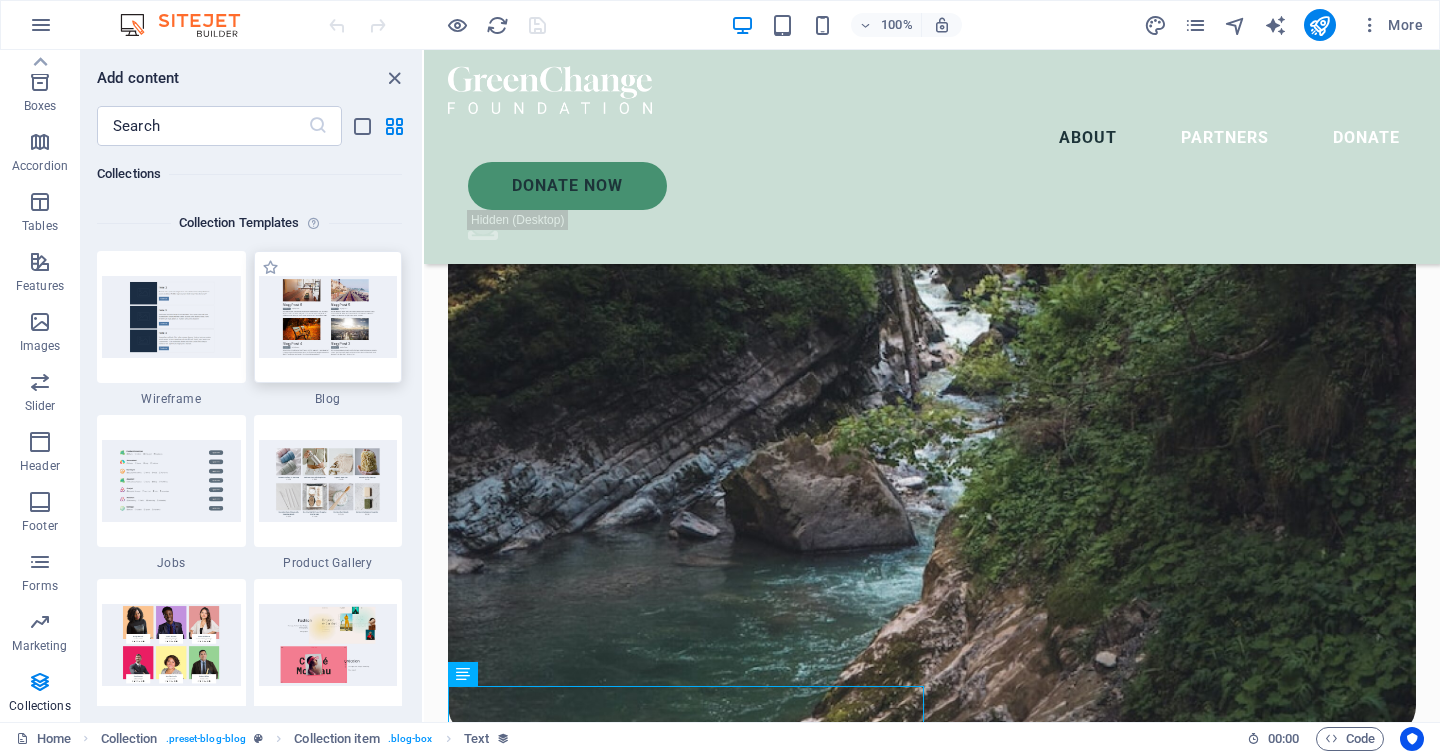 click at bounding box center [328, 316] 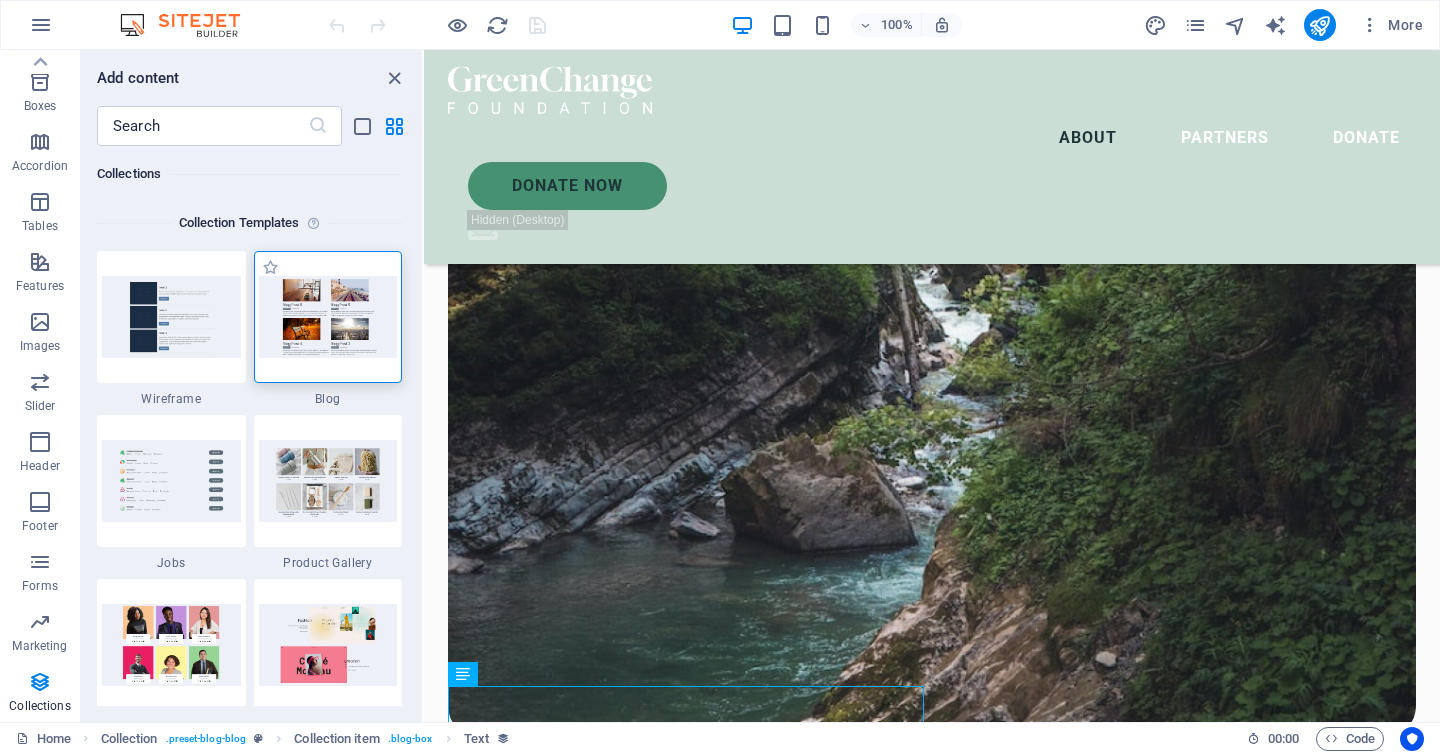 click at bounding box center [328, 316] 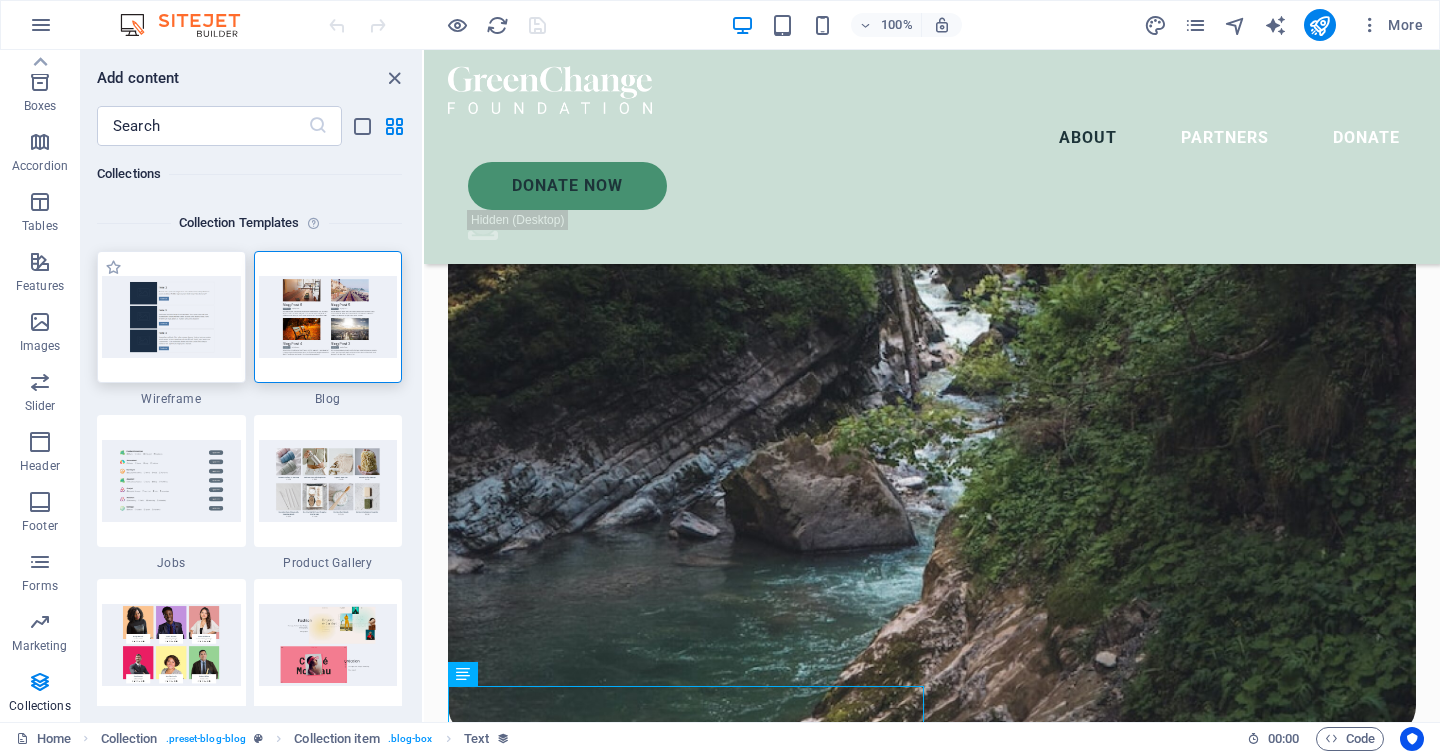 click at bounding box center (171, 316) 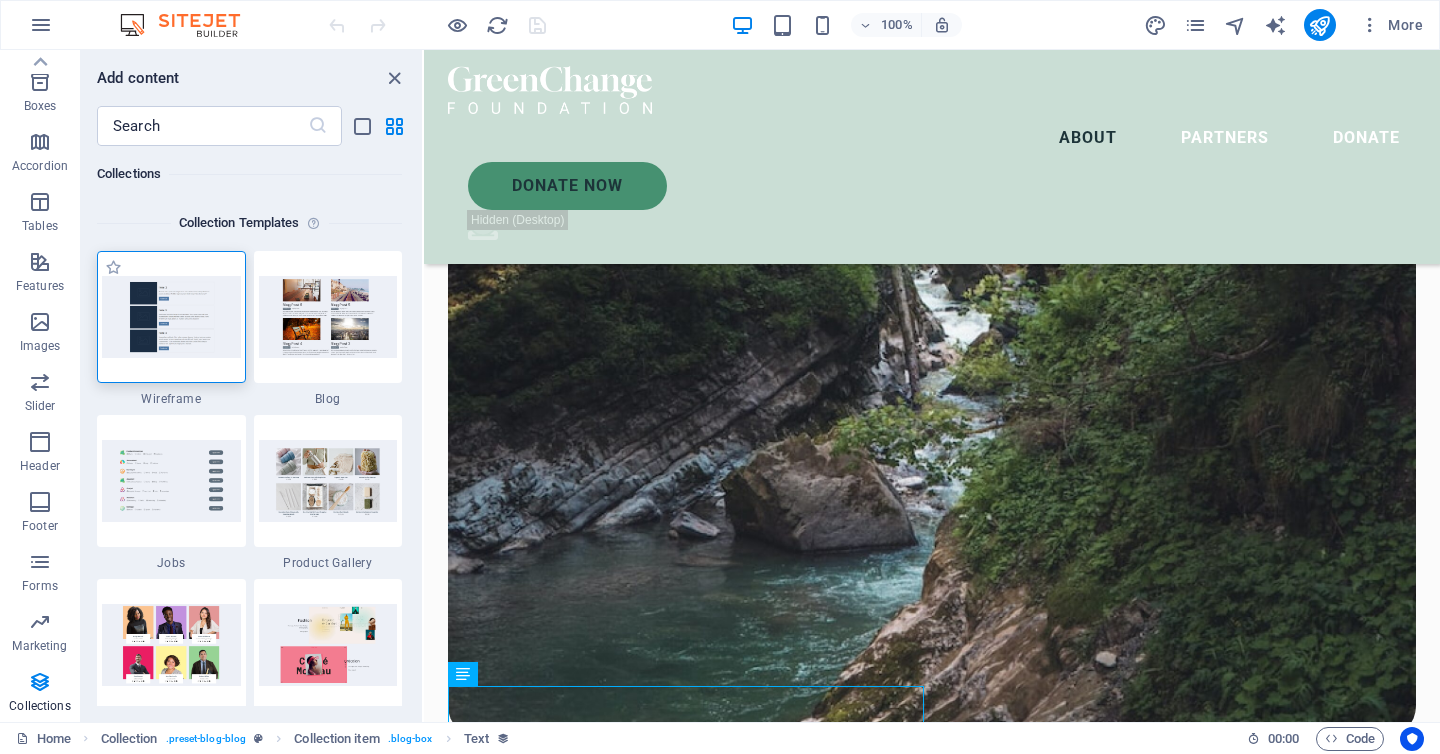 click at bounding box center [171, 316] 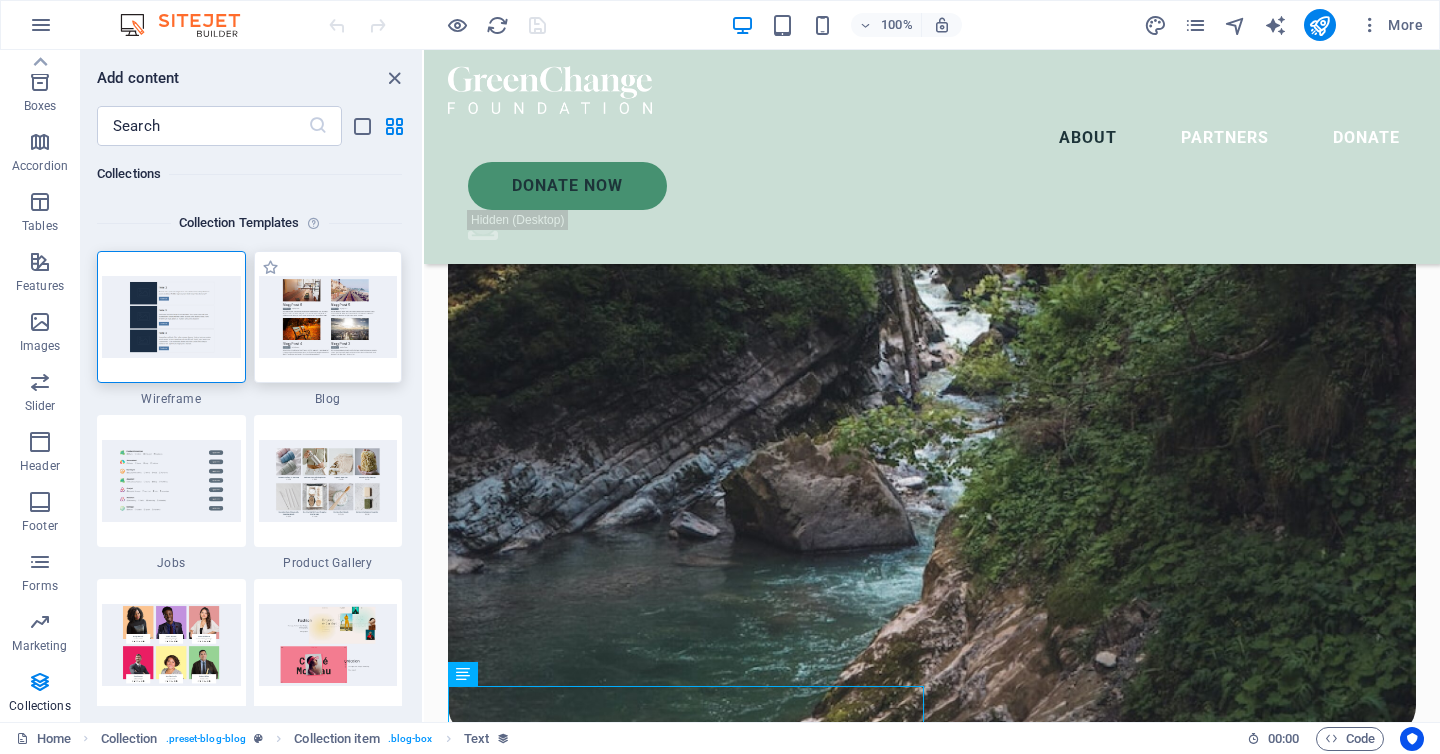 click at bounding box center [328, 316] 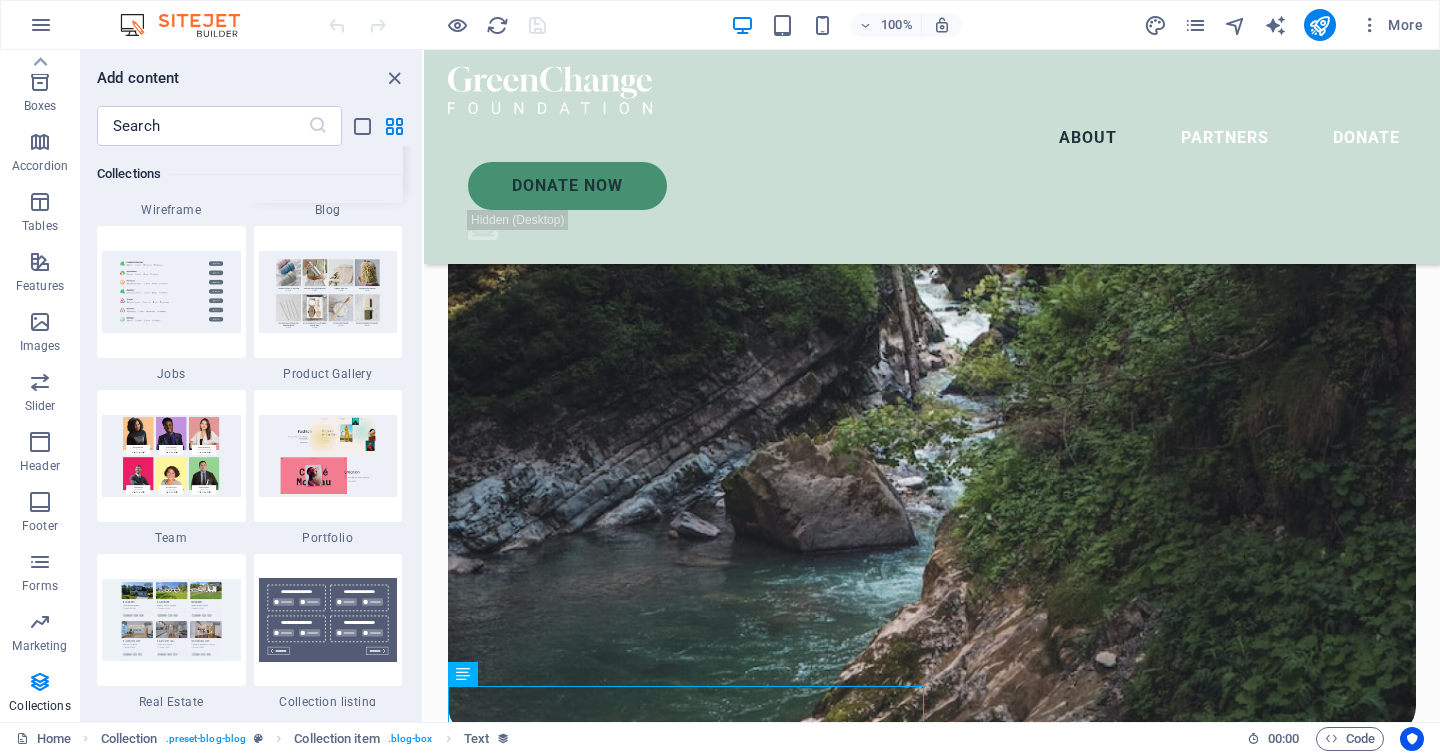 scroll, scrollTop: 18507, scrollLeft: 0, axis: vertical 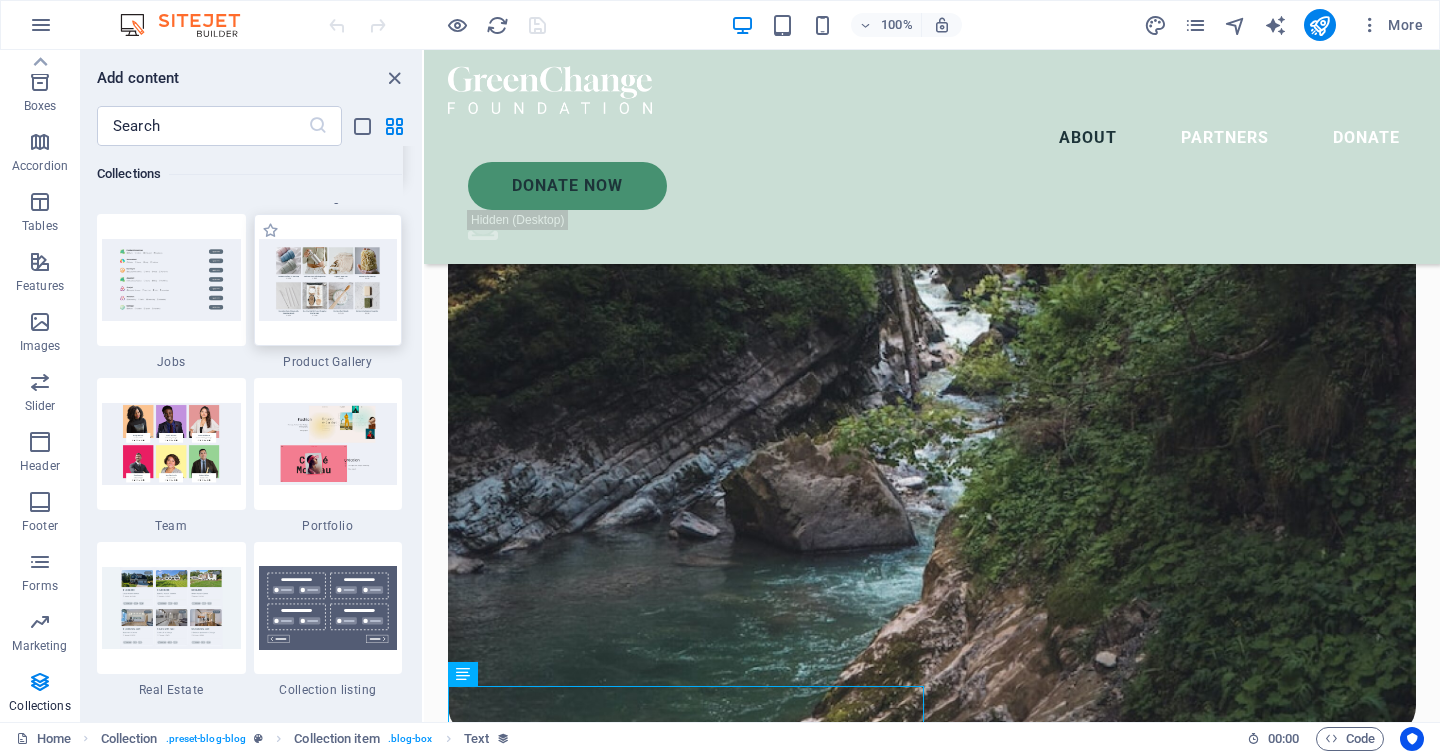 click at bounding box center [328, 280] 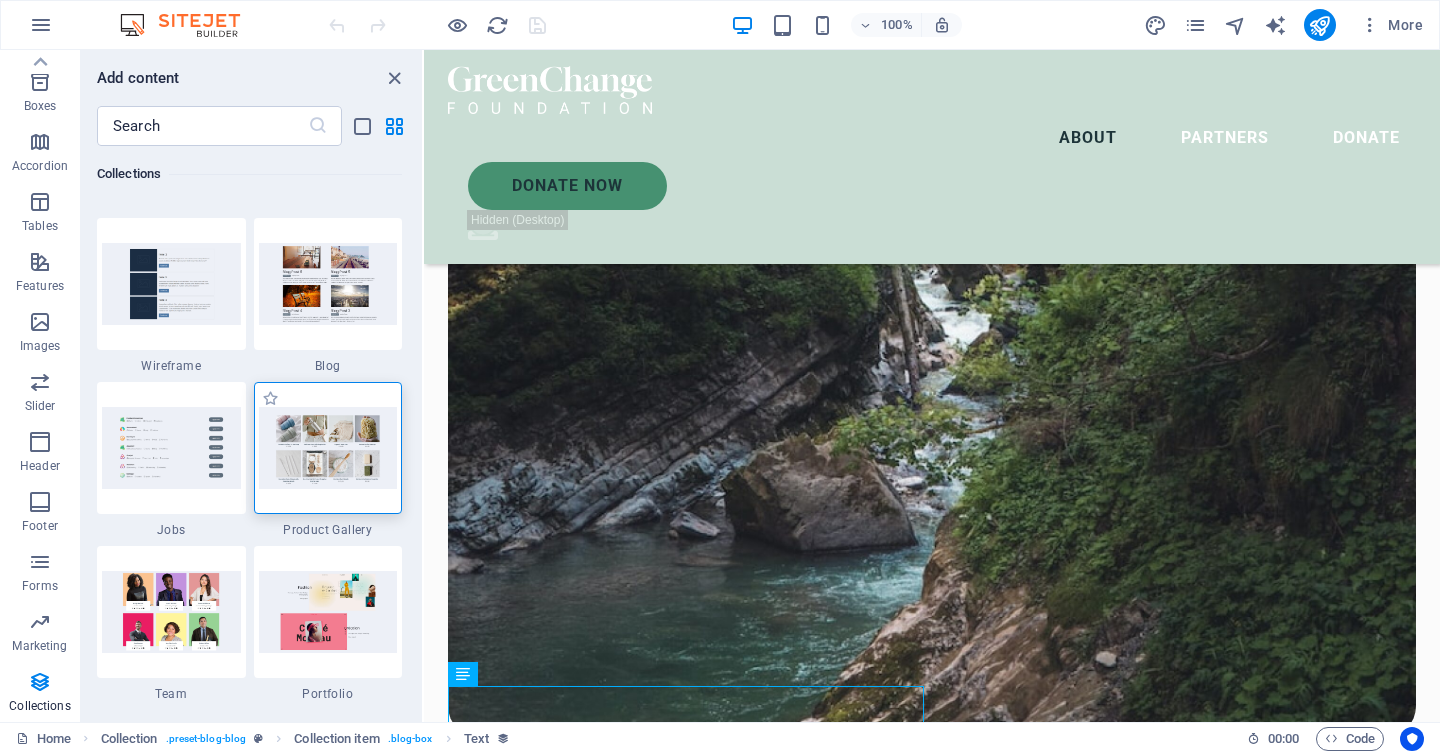 scroll, scrollTop: 18334, scrollLeft: 0, axis: vertical 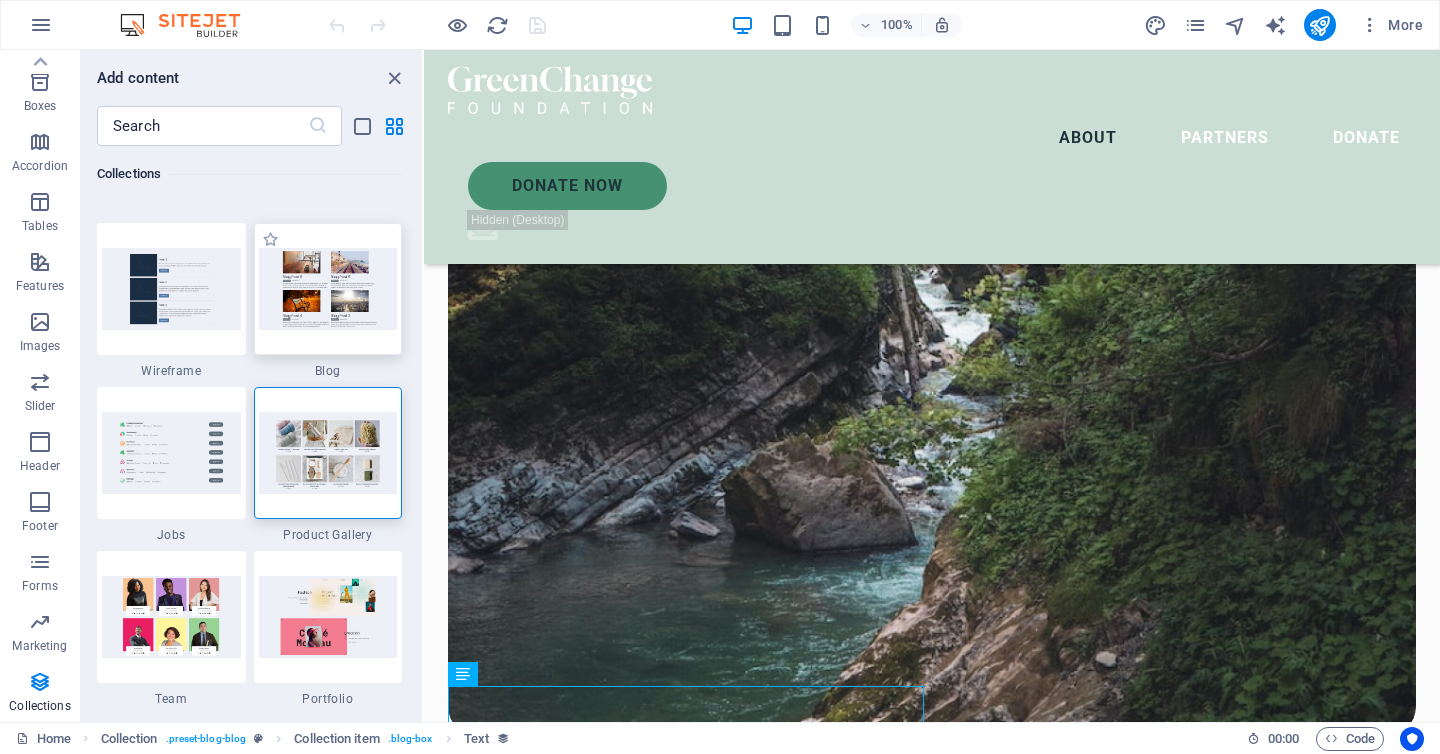 click at bounding box center (328, 288) 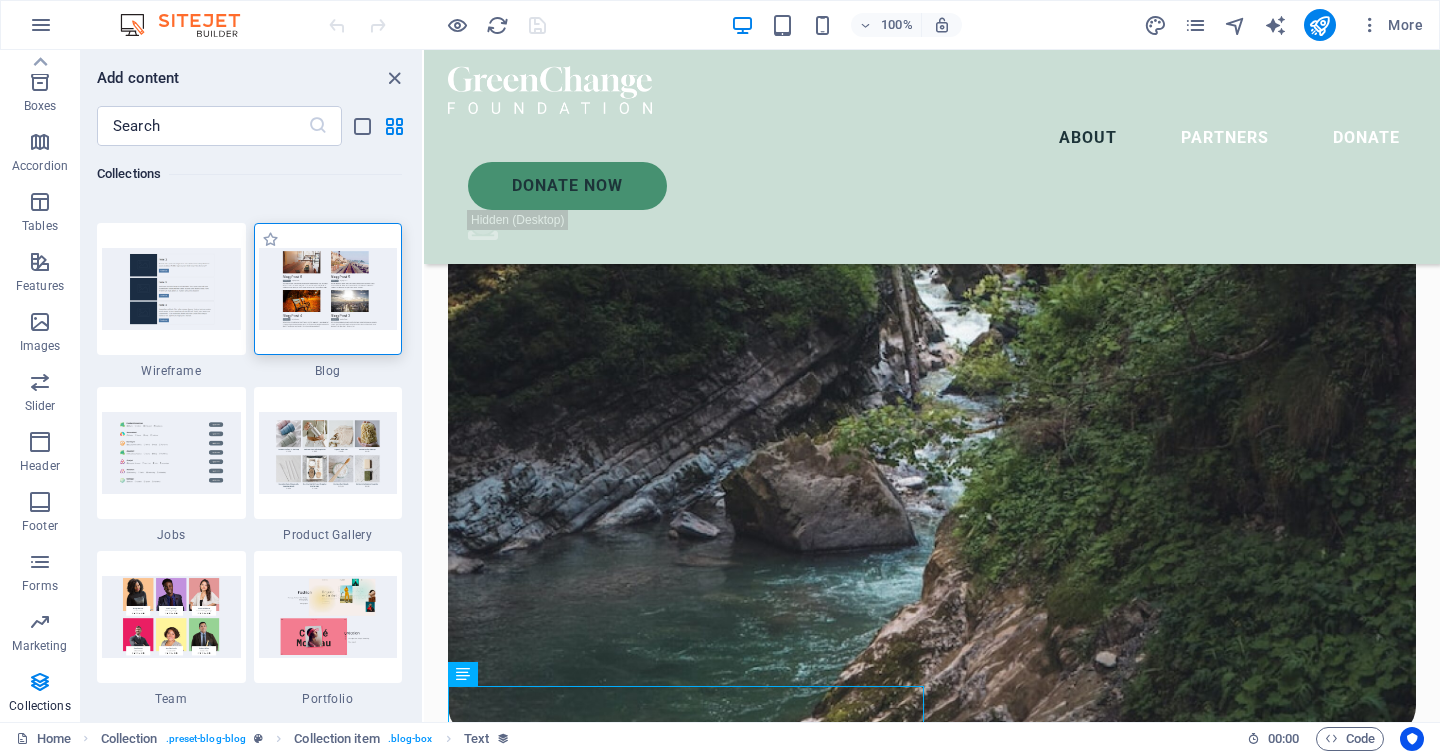 click at bounding box center (328, 288) 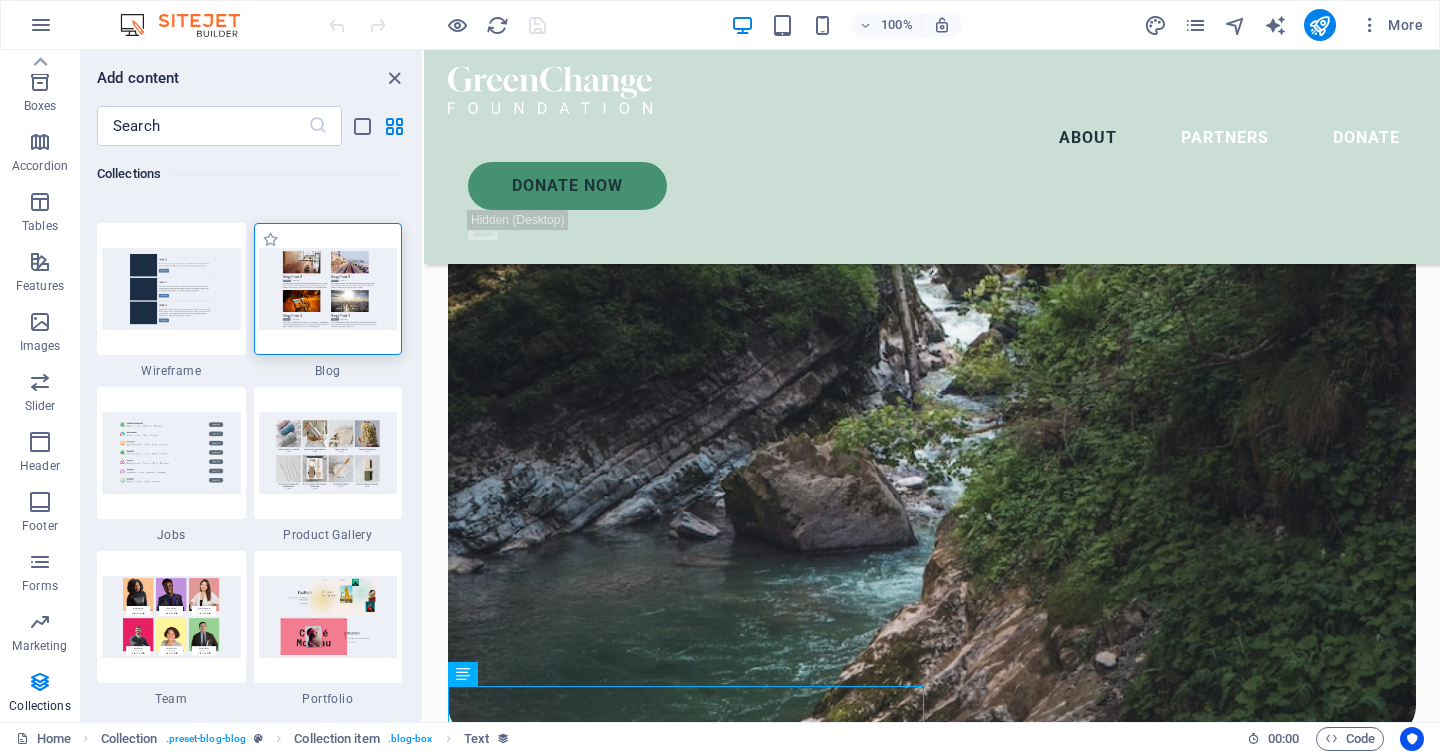 drag, startPoint x: 330, startPoint y: 320, endPoint x: 341, endPoint y: 274, distance: 47.296936 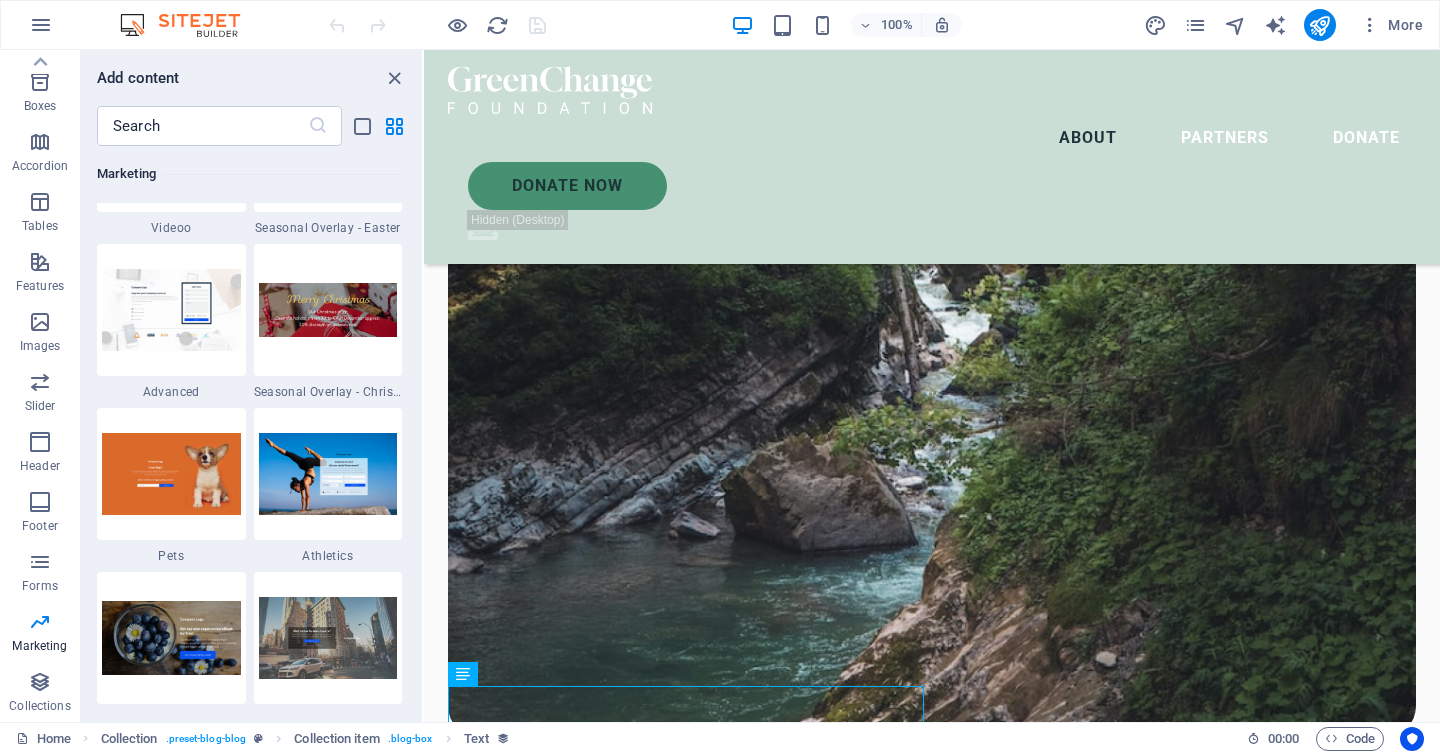 scroll, scrollTop: 16478, scrollLeft: 0, axis: vertical 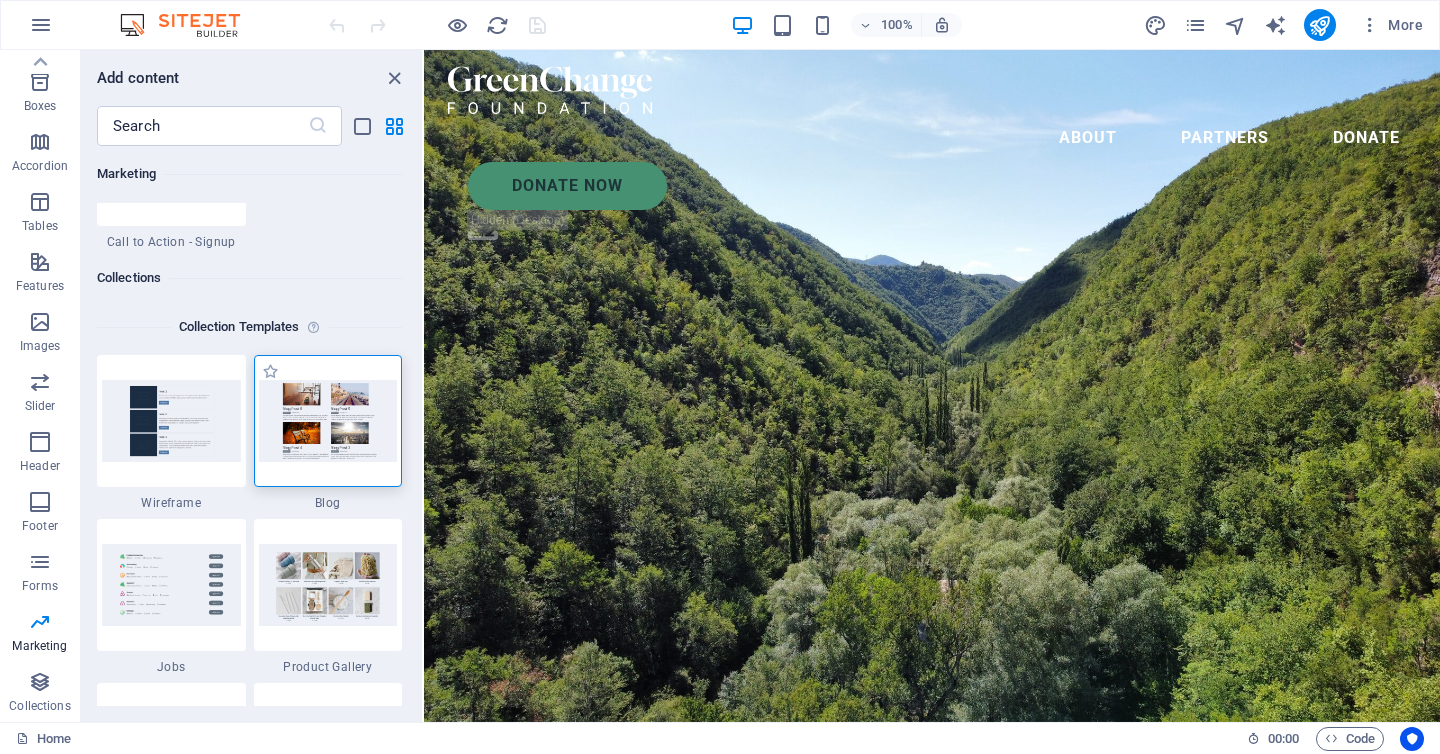click at bounding box center [328, 420] 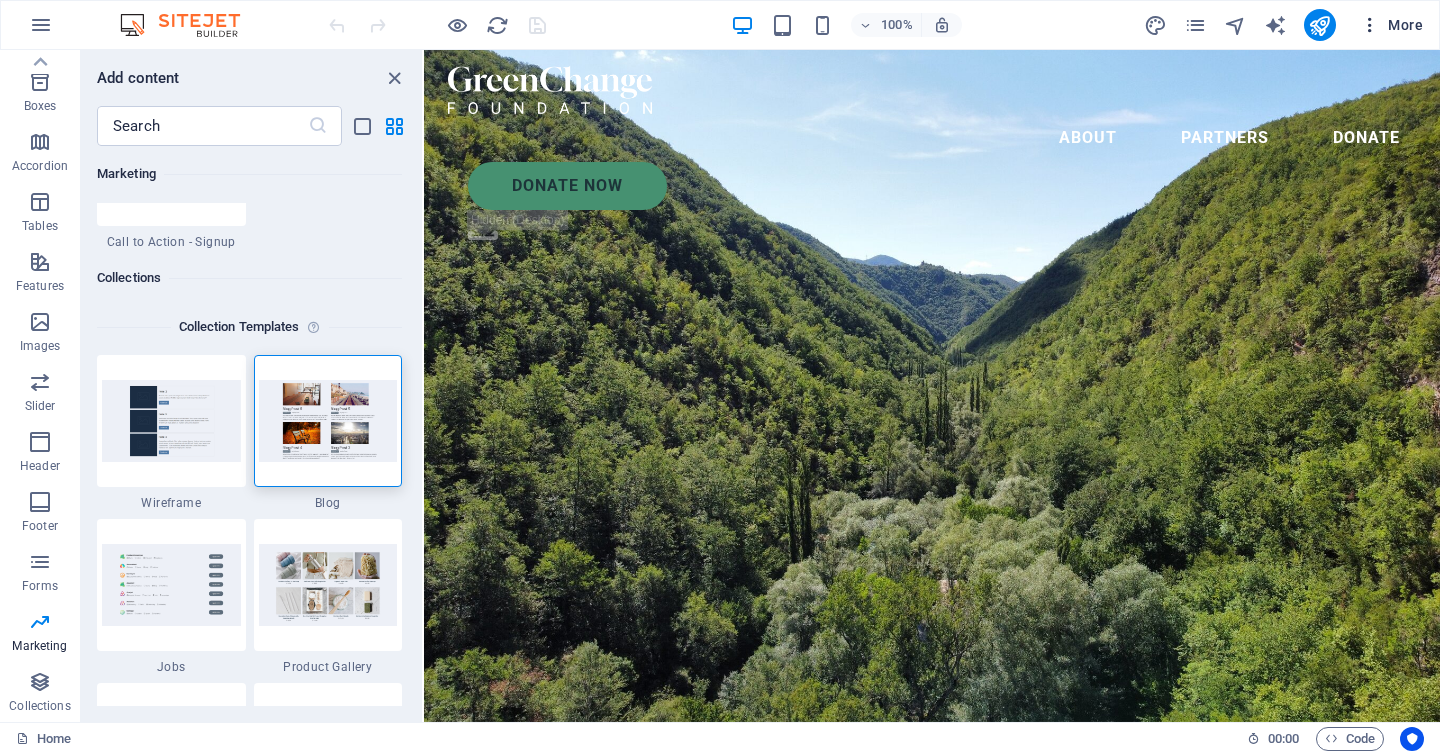 click at bounding box center (1370, 25) 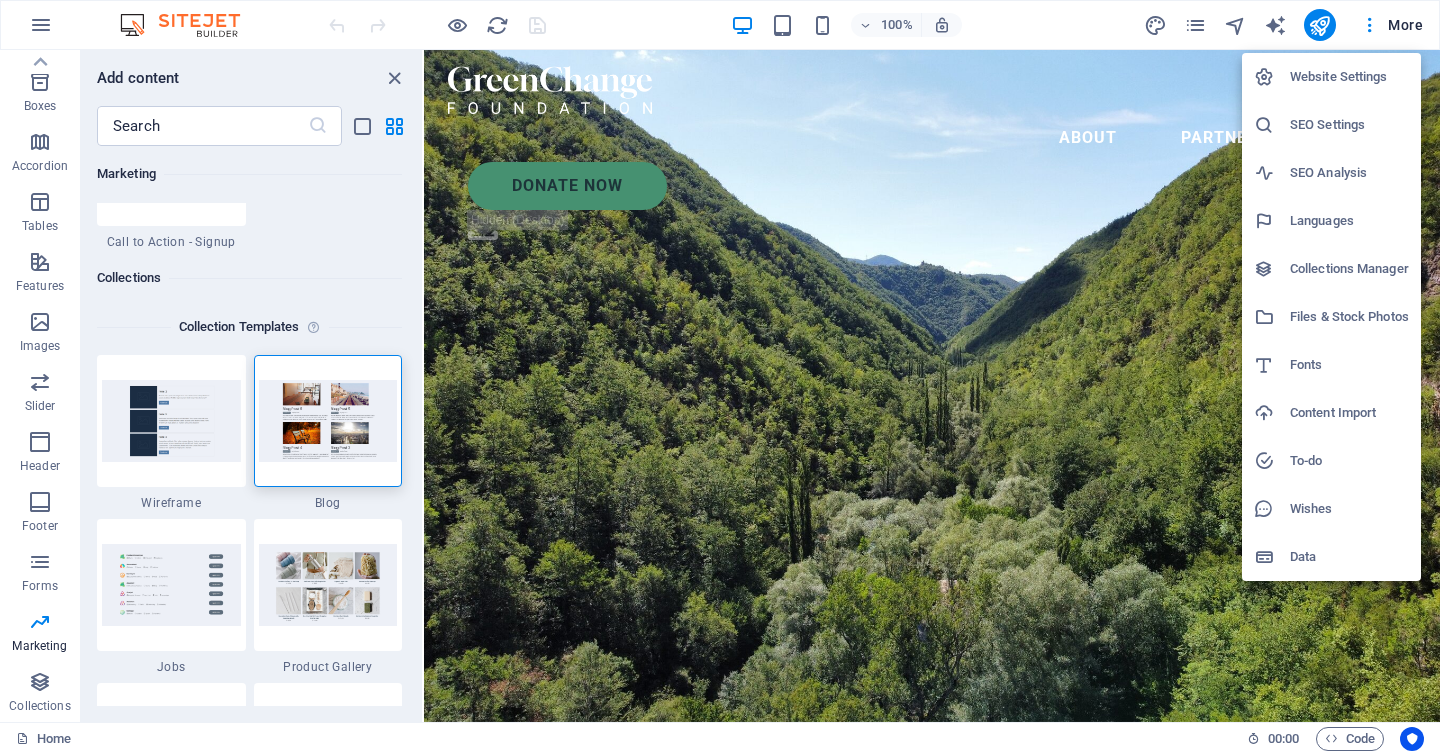 click on "Collections Manager" at bounding box center (1349, 269) 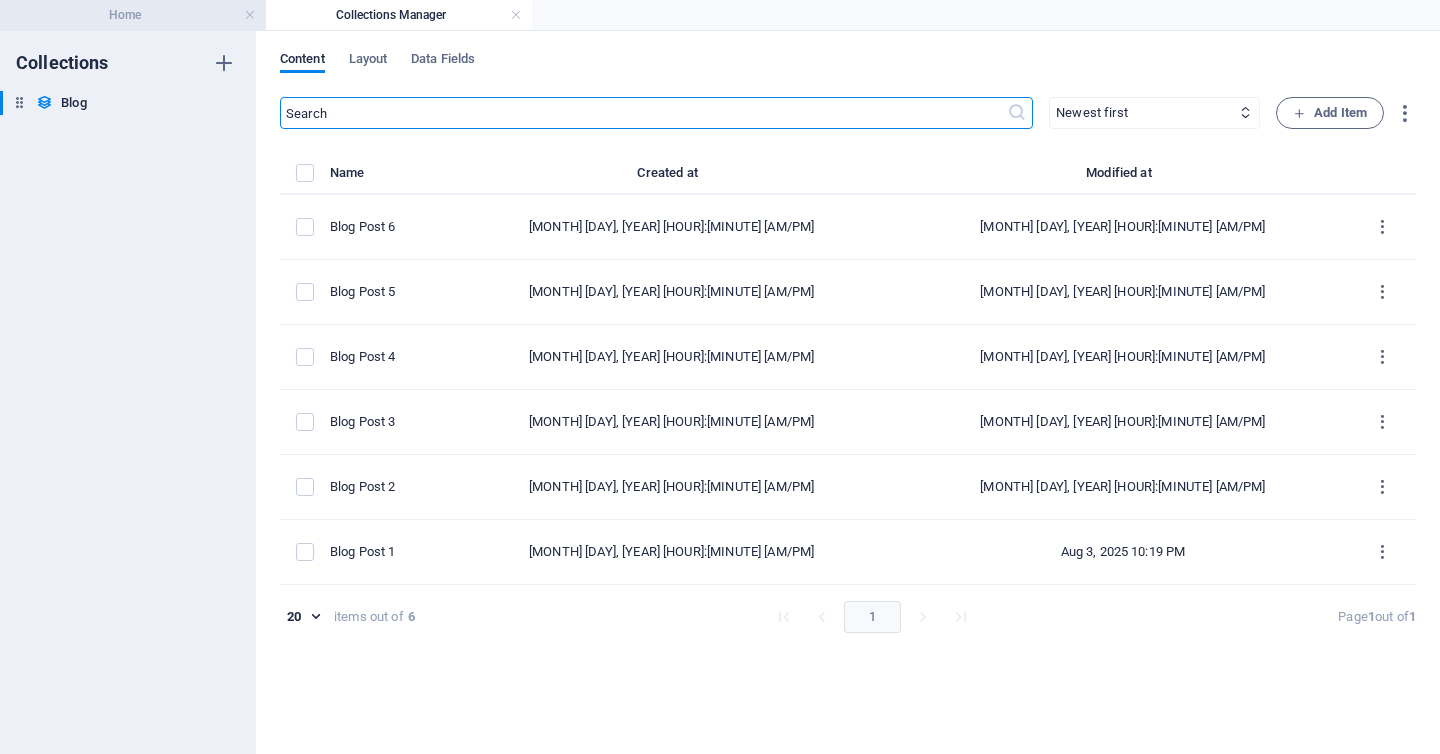 click on "Home" at bounding box center (133, 15) 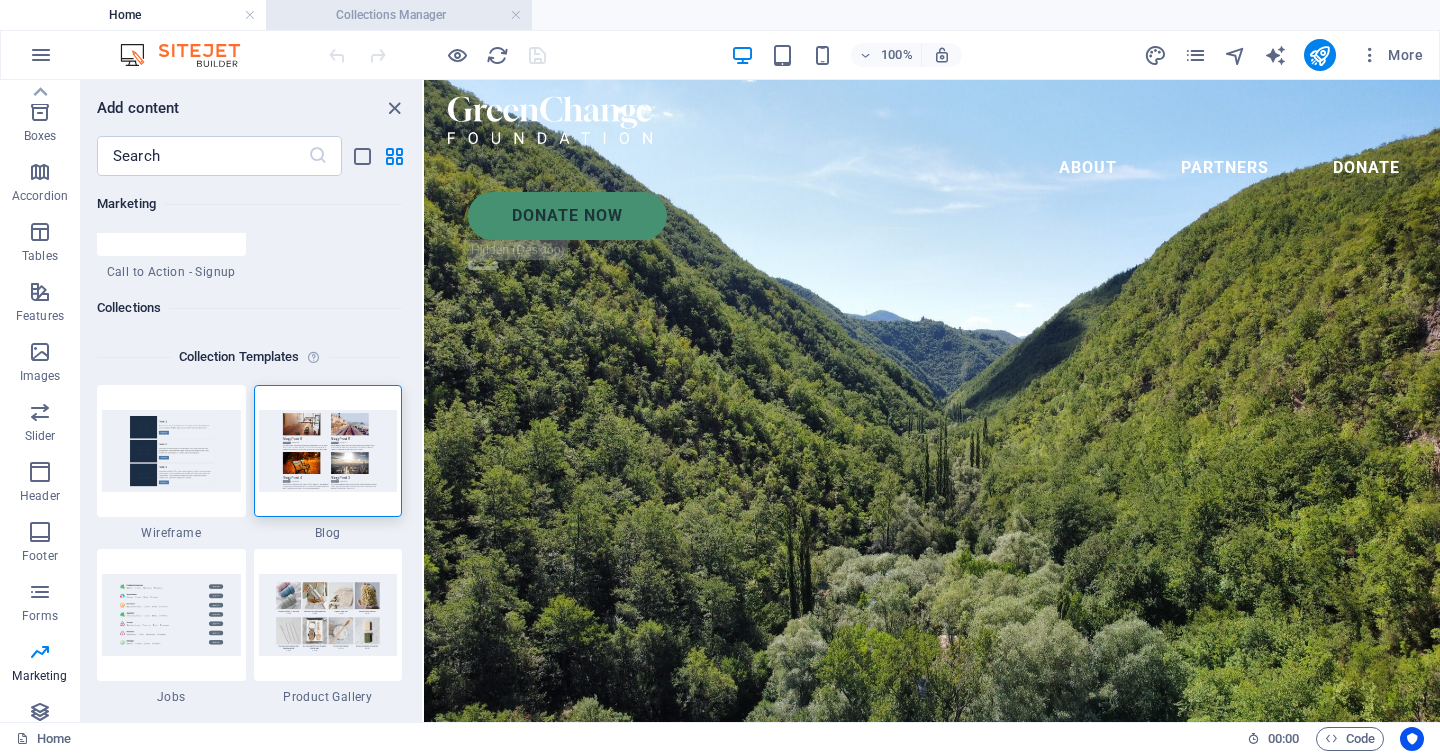 click on "Collections Manager" at bounding box center [399, 15] 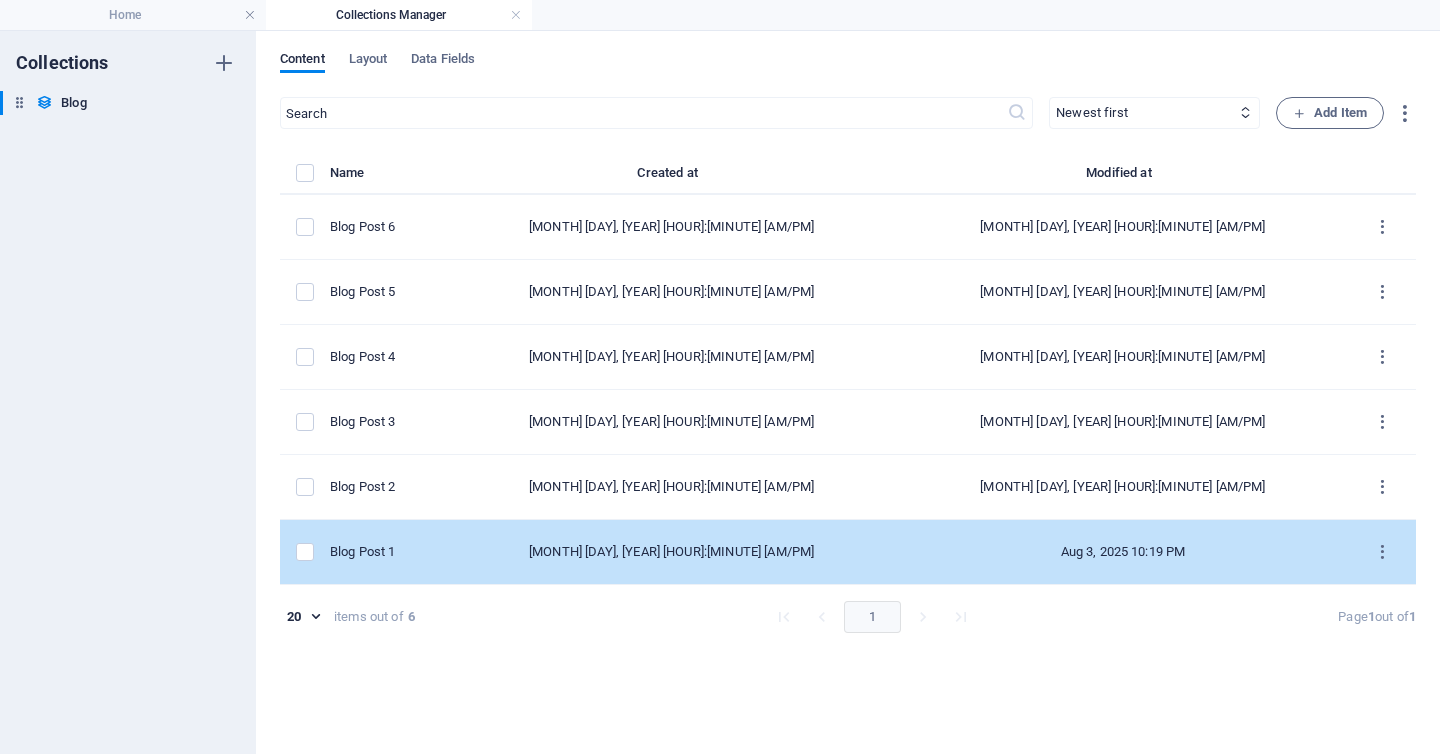 click on "Blog Post 1" at bounding box center [380, 552] 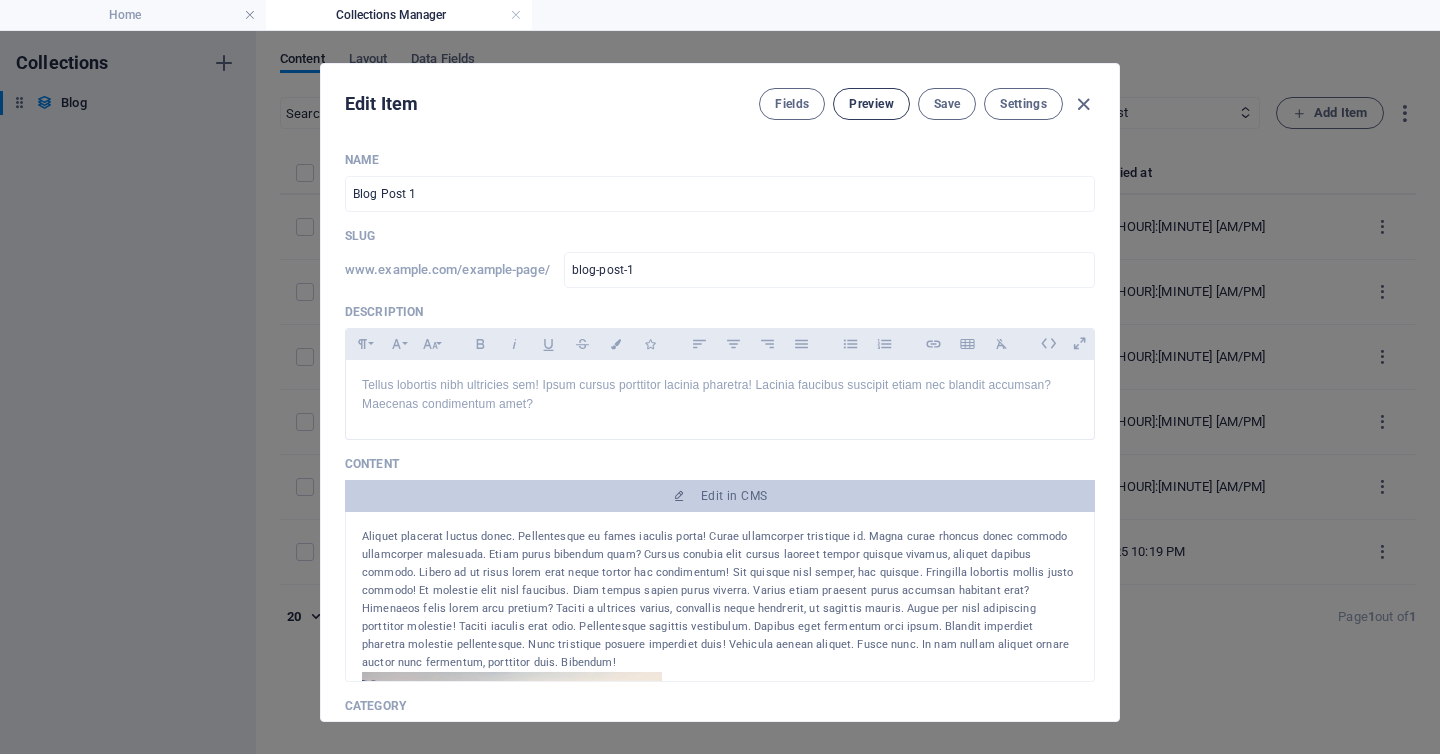 click on "Preview" at bounding box center (871, 104) 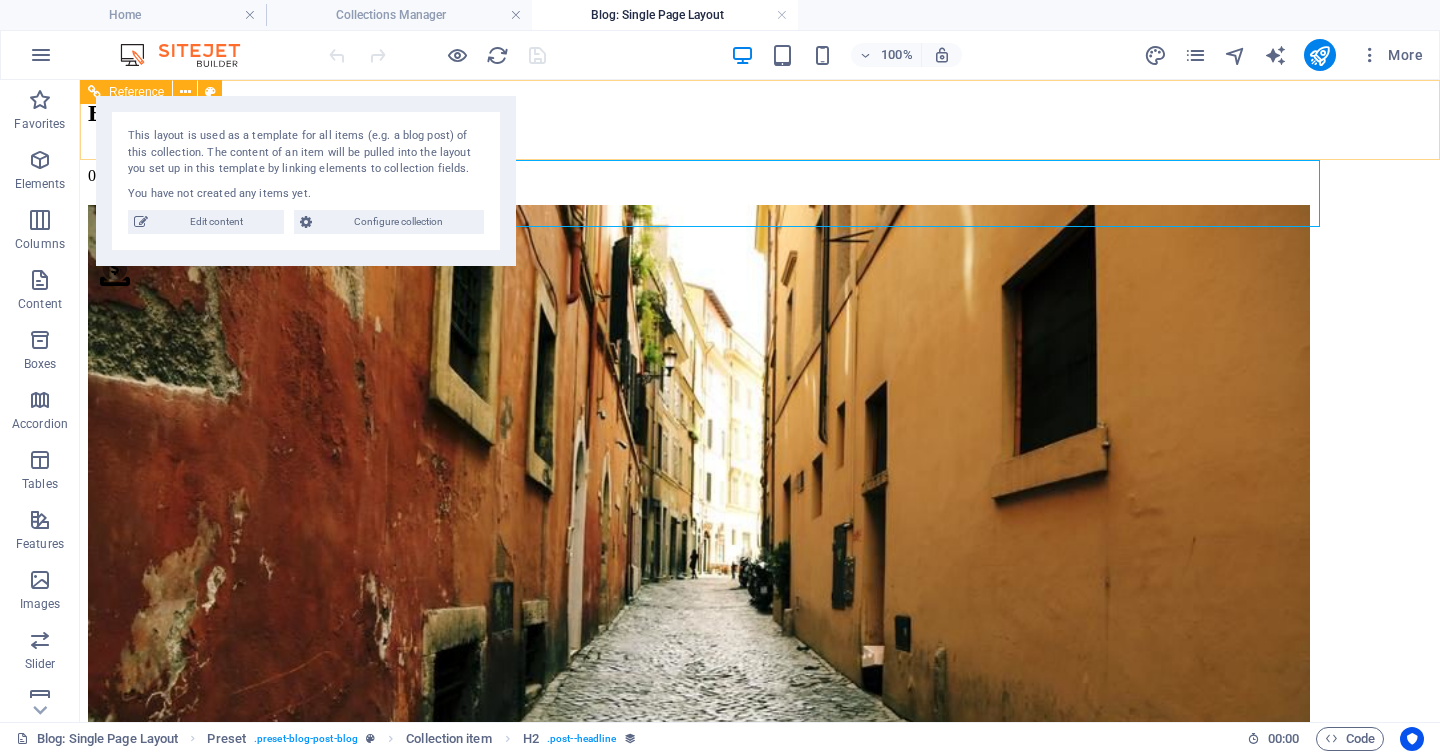 scroll, scrollTop: 0, scrollLeft: 0, axis: both 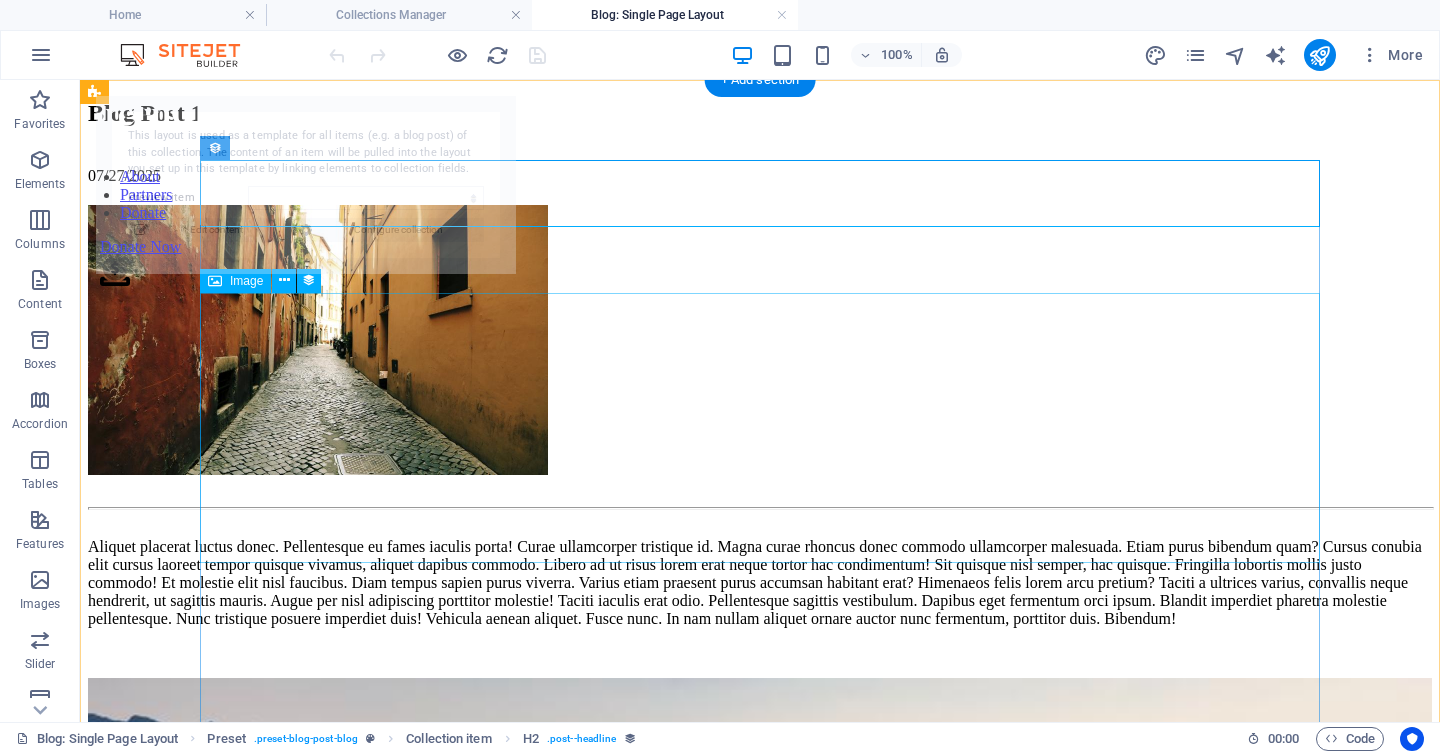select on "688fc382cc98f49fb10cd8ef" 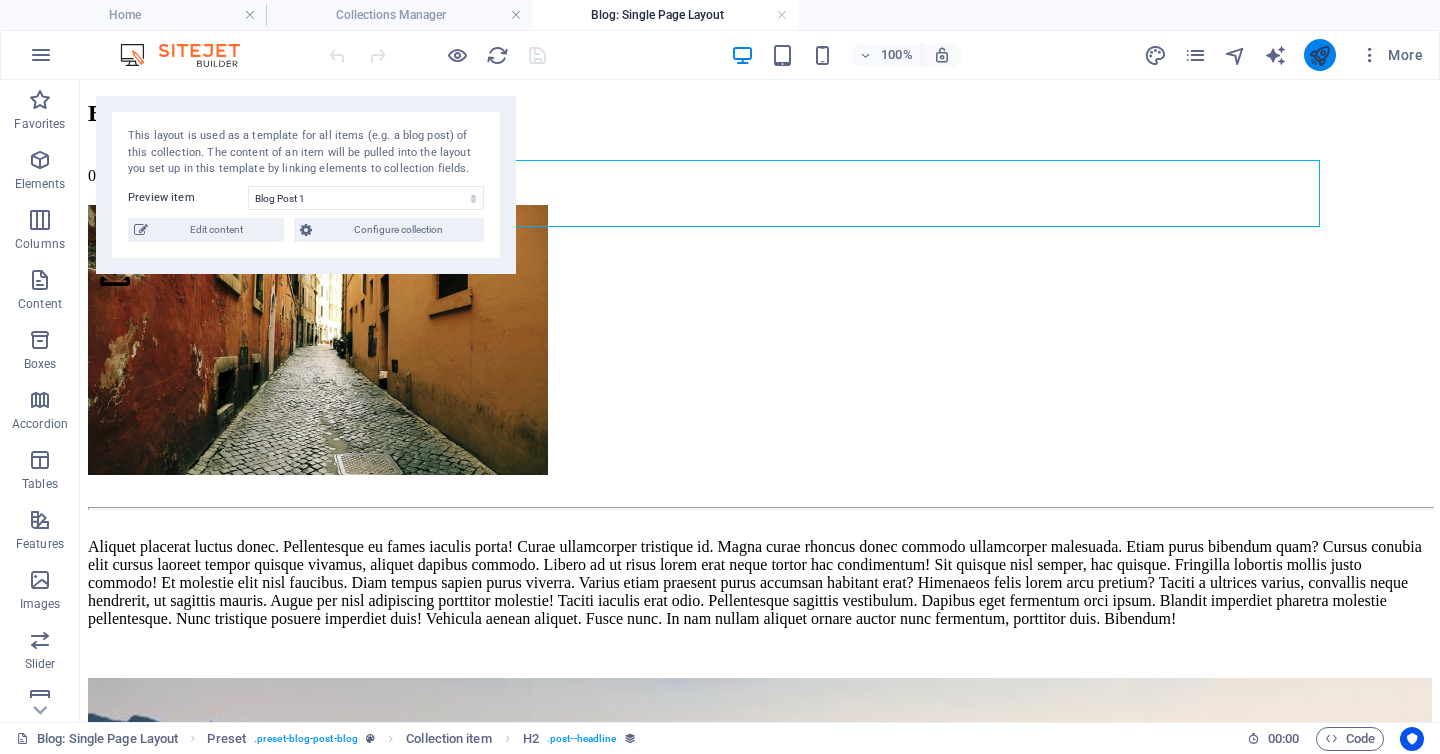 click at bounding box center [1319, 55] 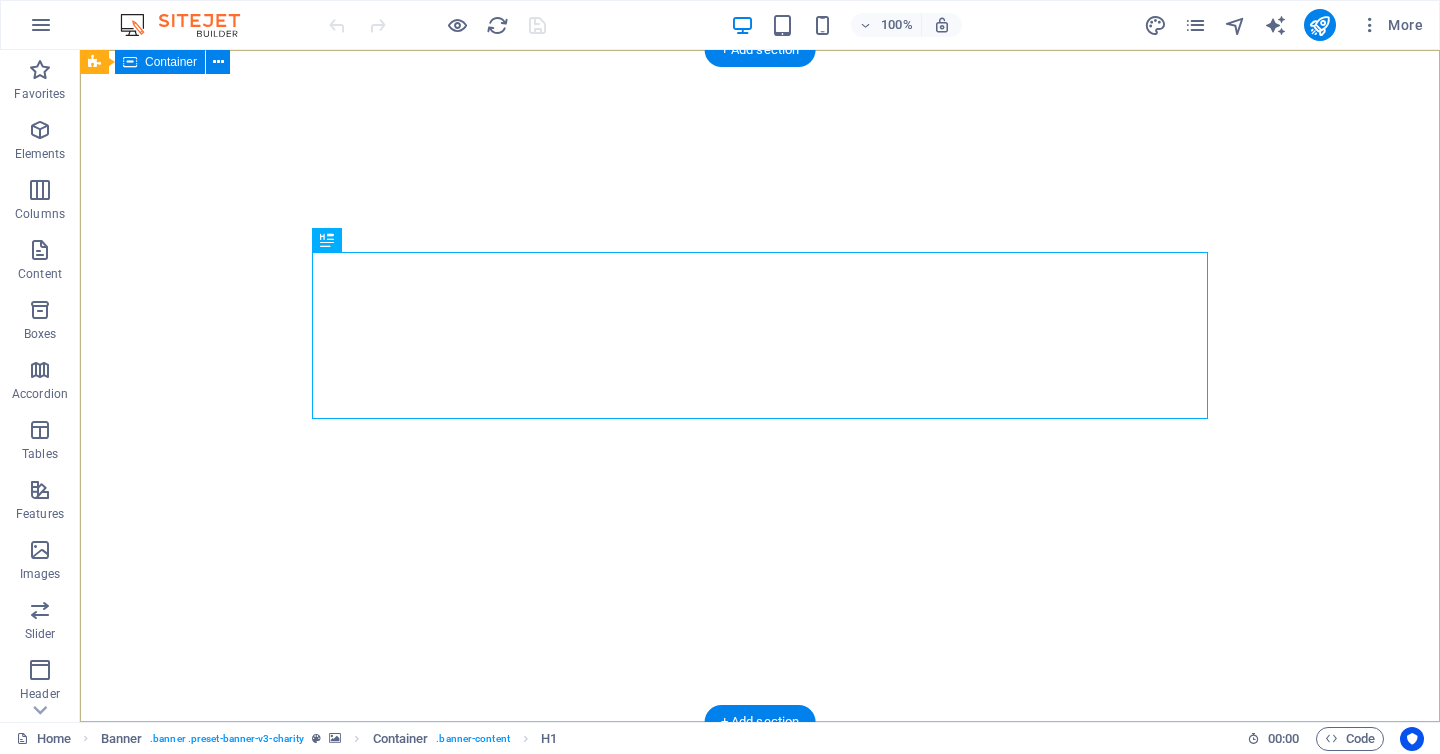 scroll, scrollTop: 0, scrollLeft: 0, axis: both 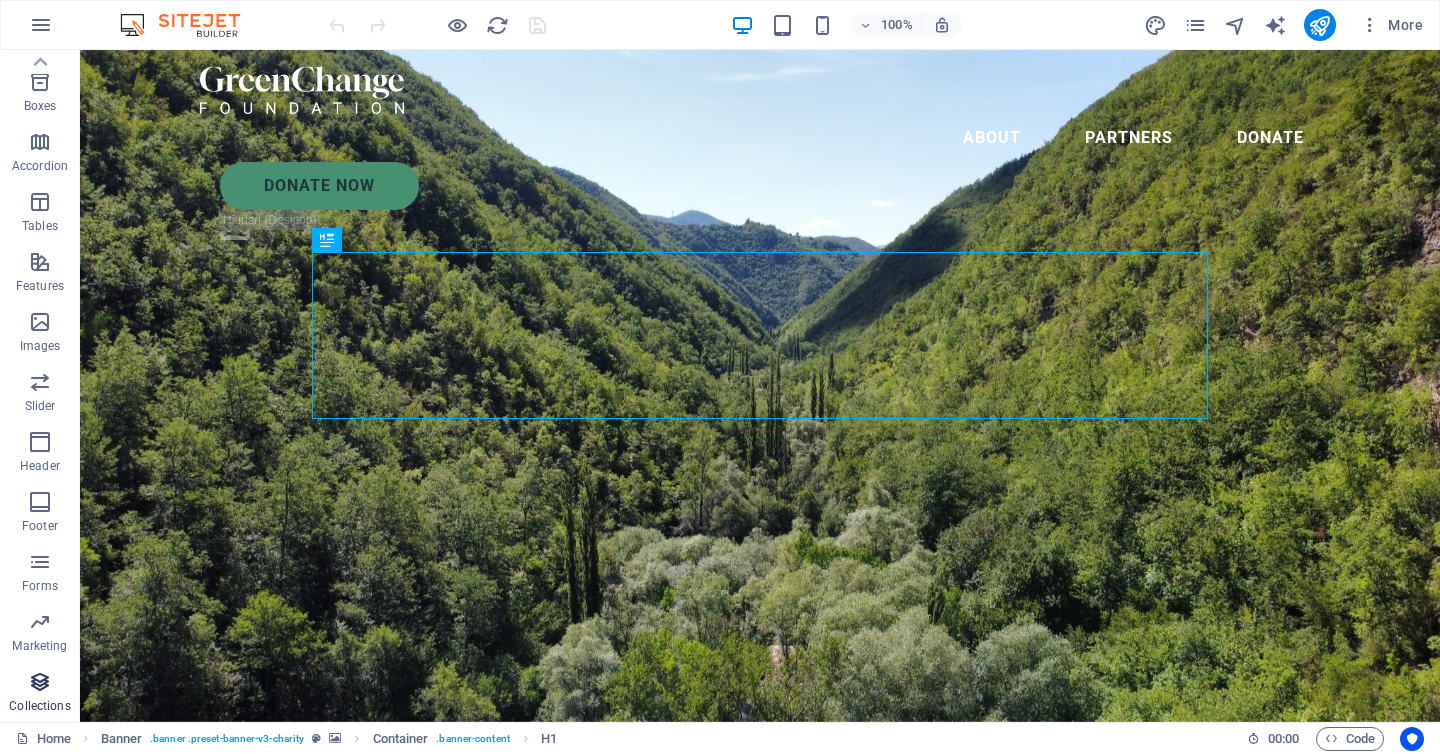 click at bounding box center [40, 682] 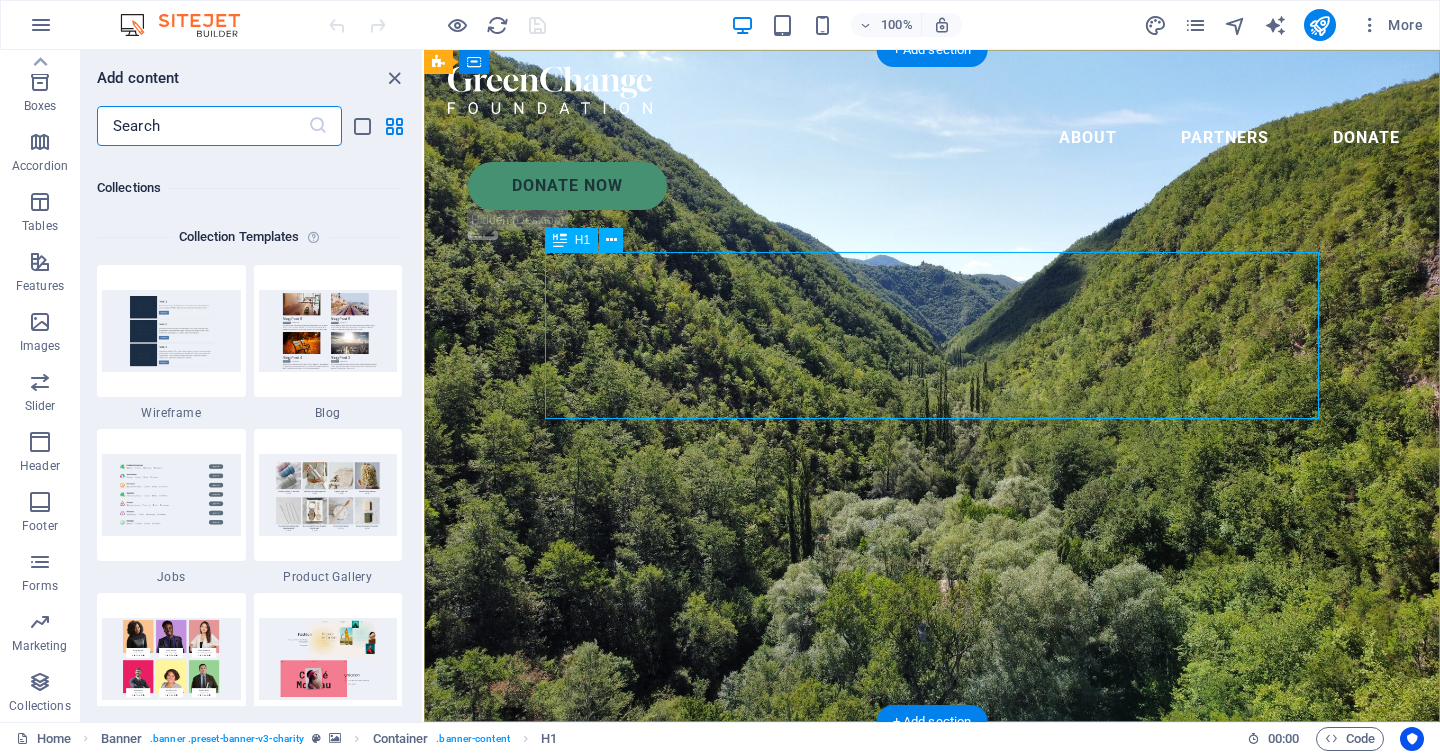 scroll, scrollTop: 18306, scrollLeft: 0, axis: vertical 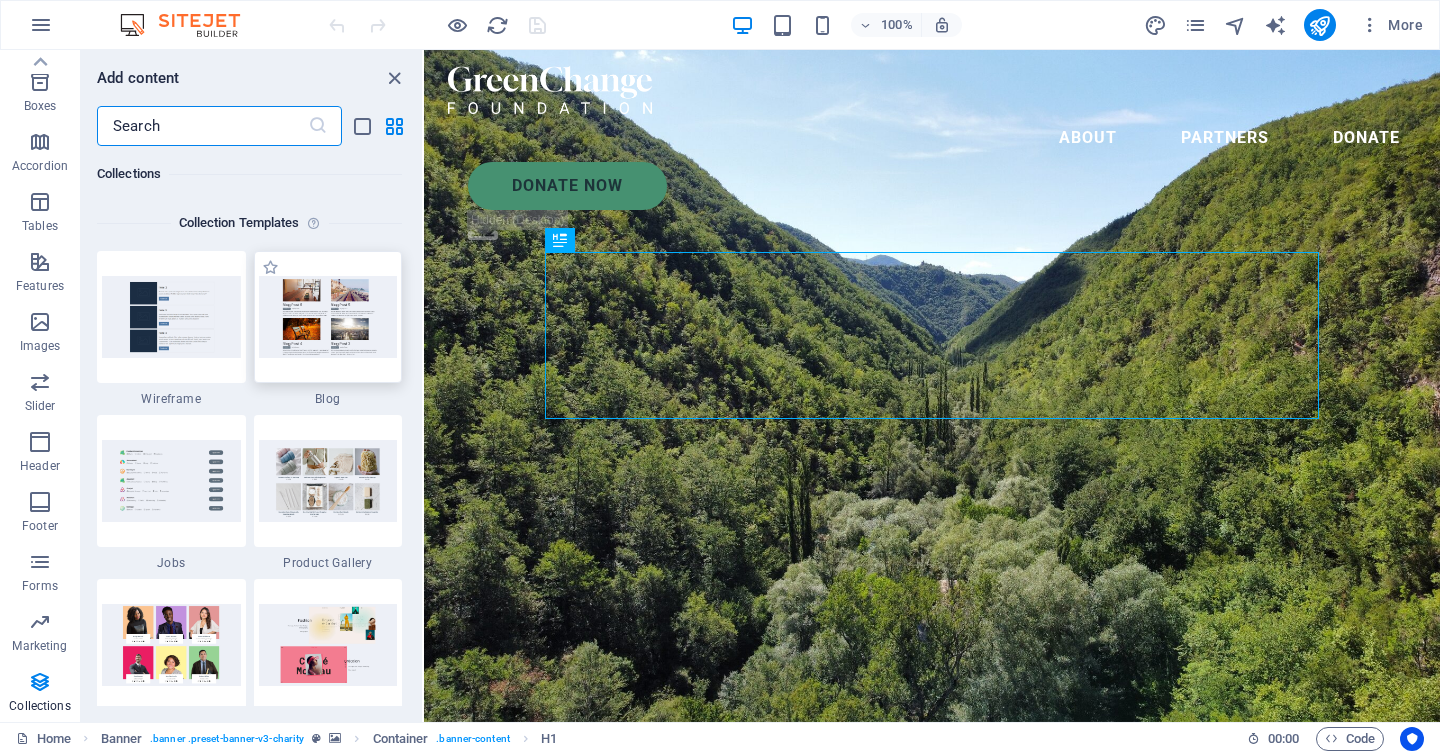 click at bounding box center [328, 316] 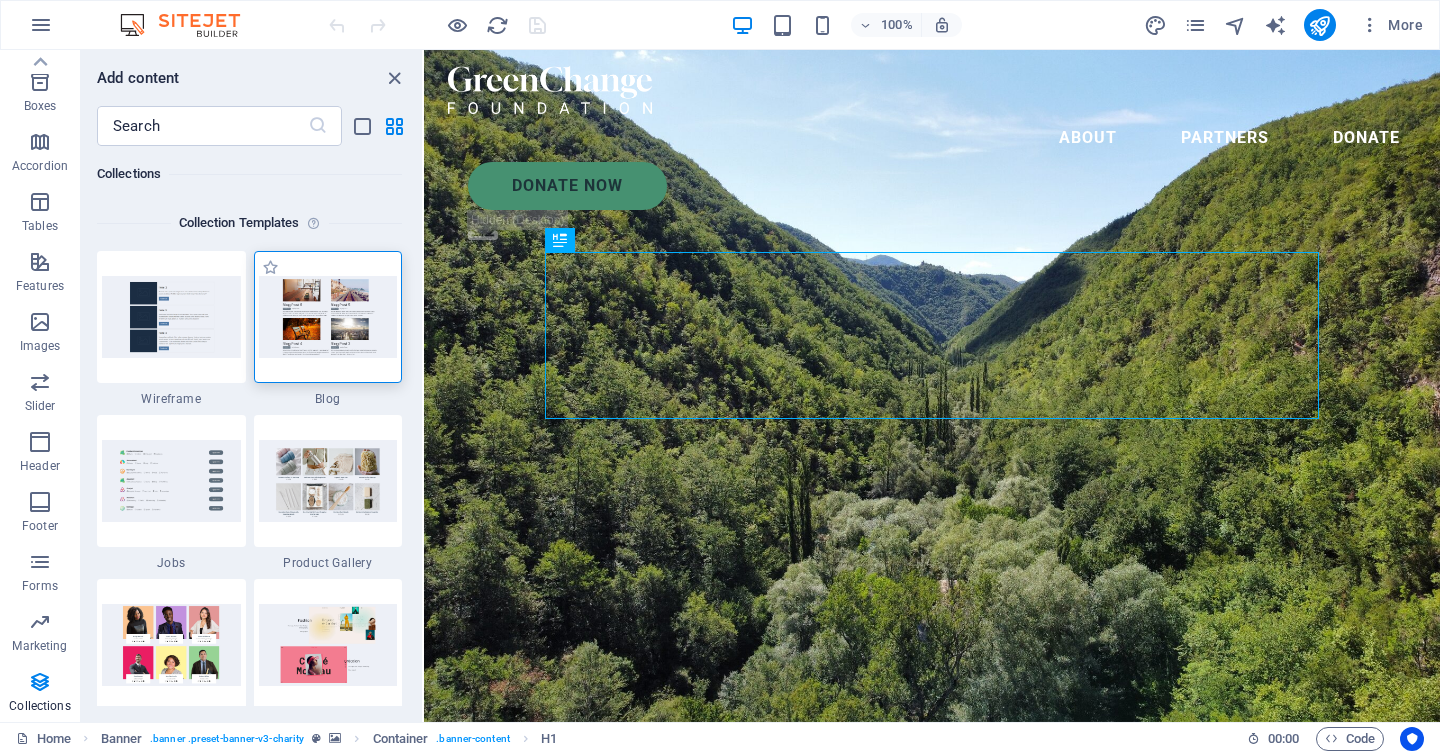 click at bounding box center (328, 316) 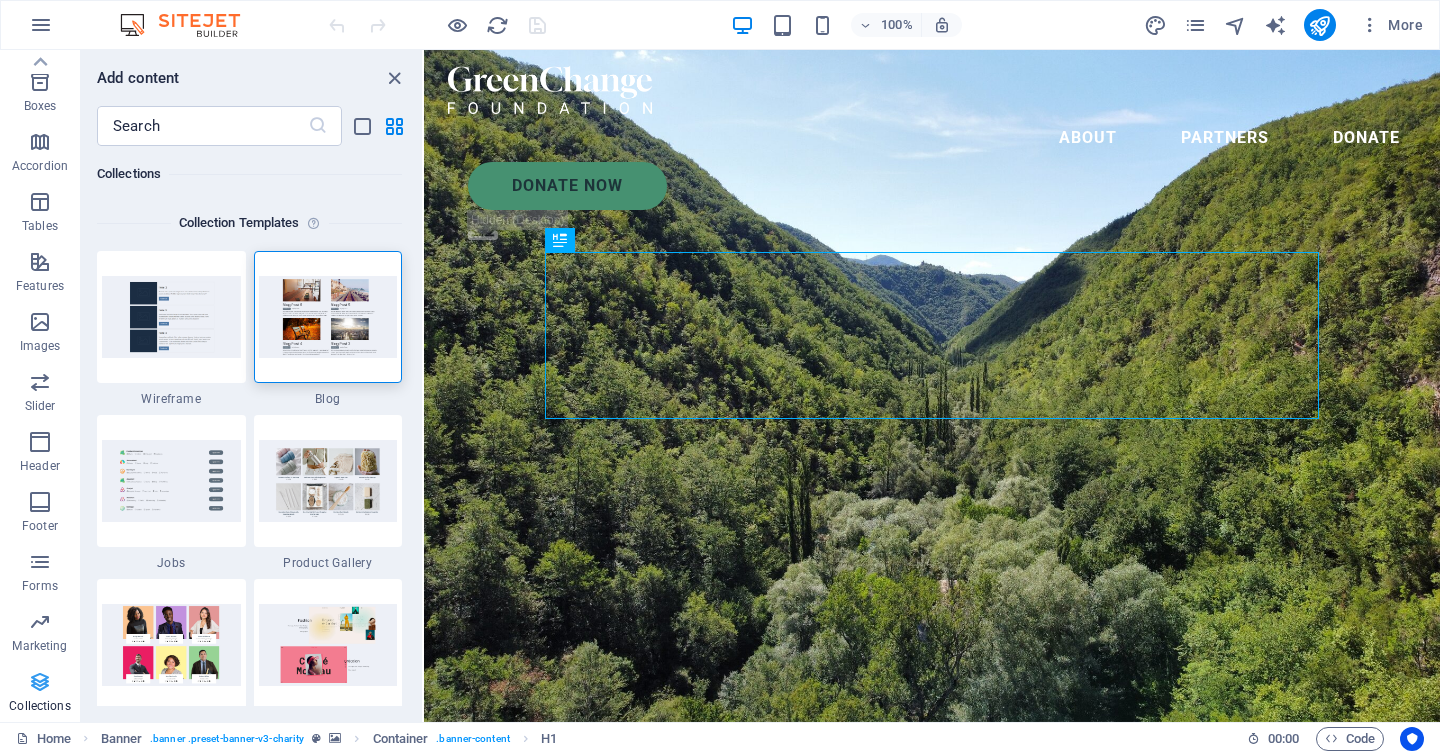 click on "Collections" at bounding box center (40, 694) 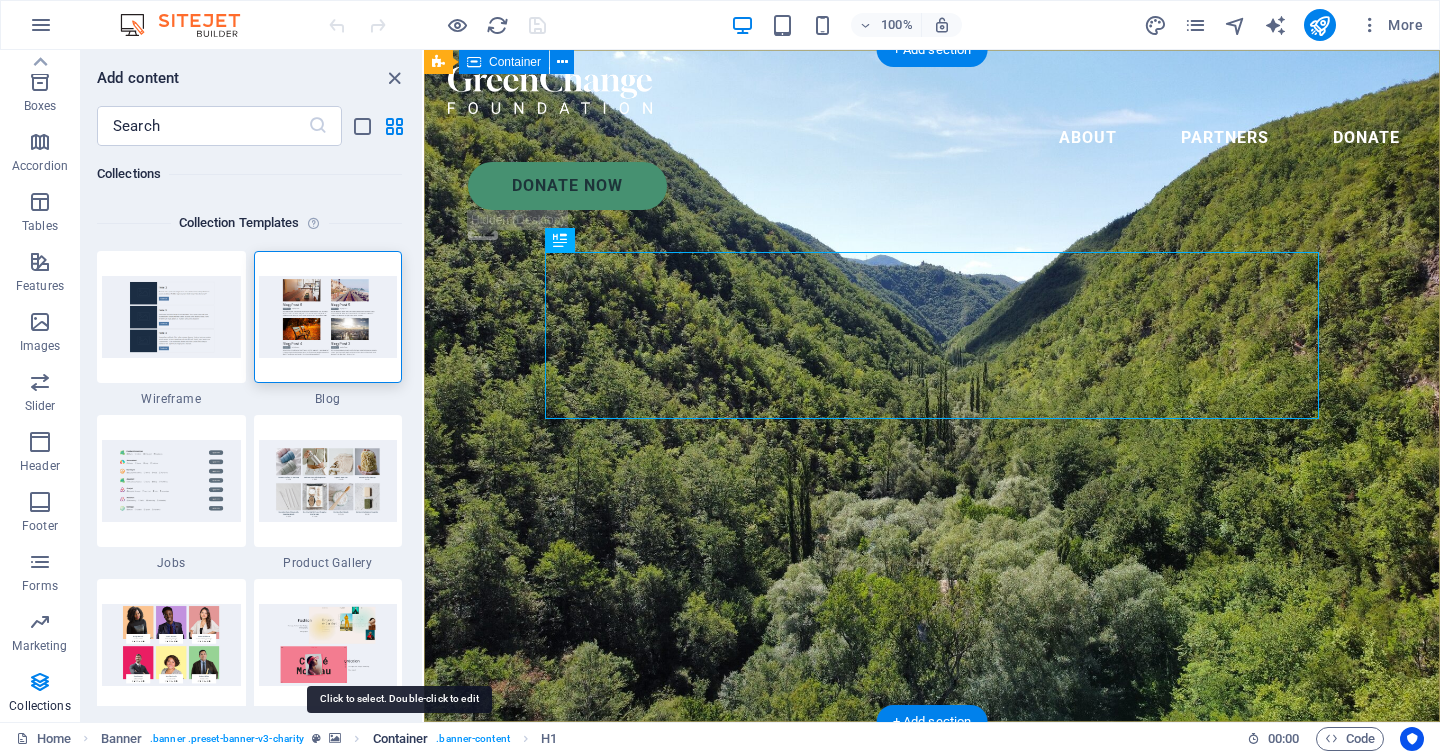 click on "Container" at bounding box center (401, 739) 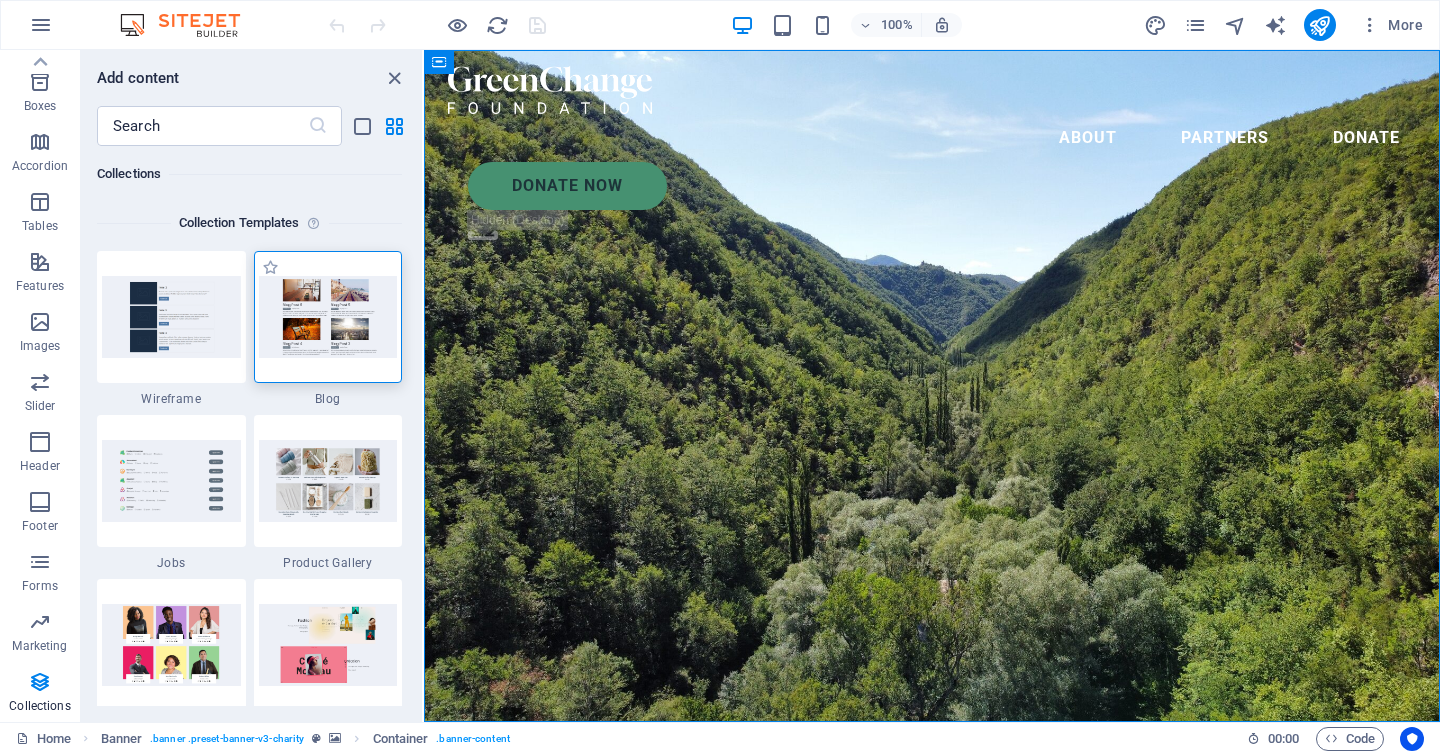 click at bounding box center (328, 316) 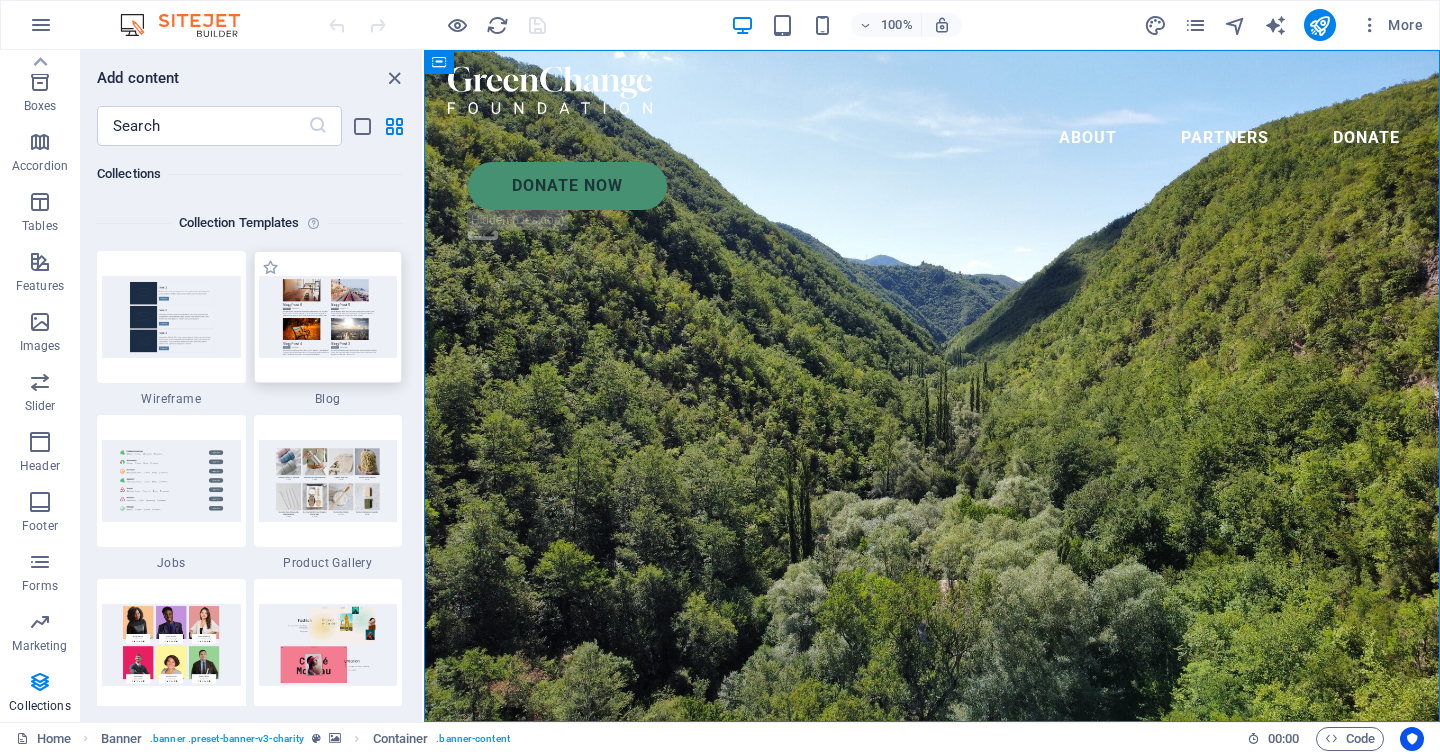 click at bounding box center [328, 316] 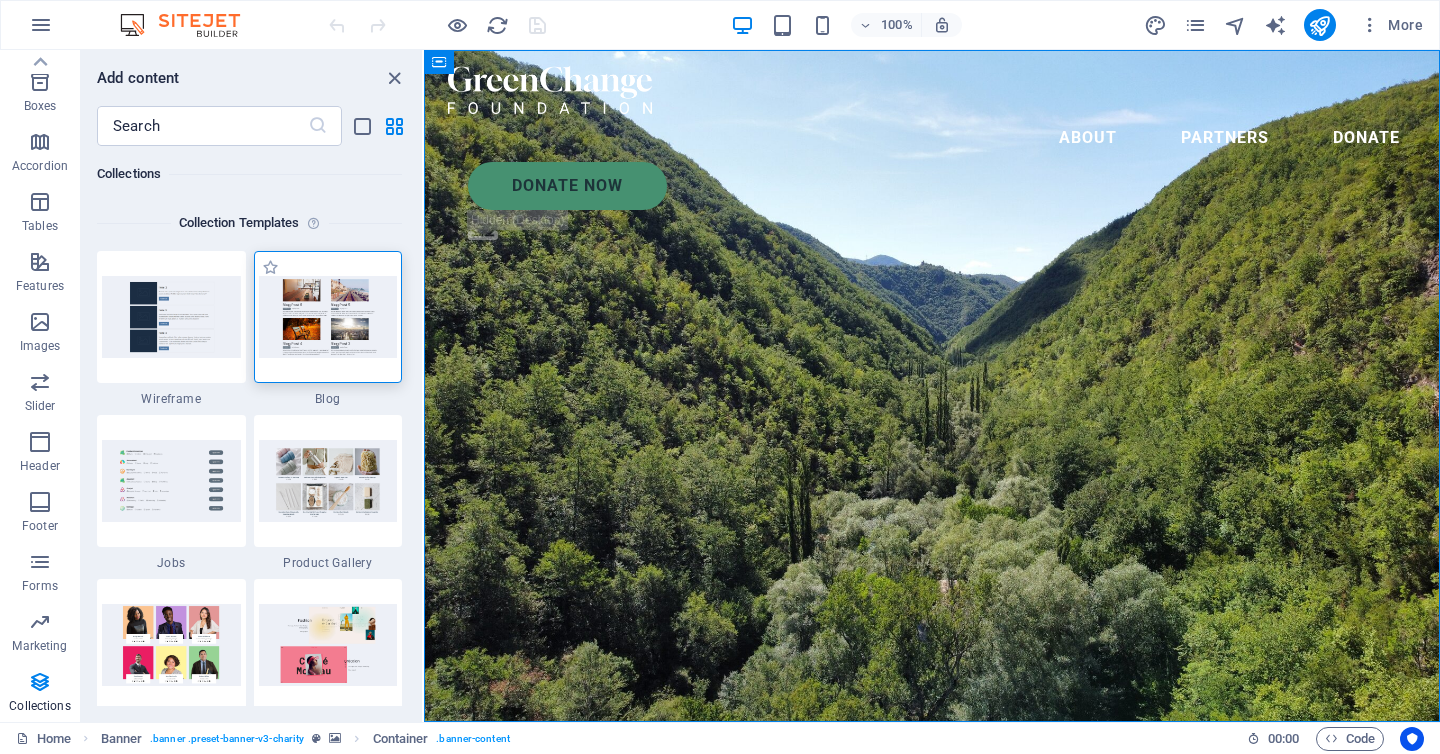 click at bounding box center (328, 316) 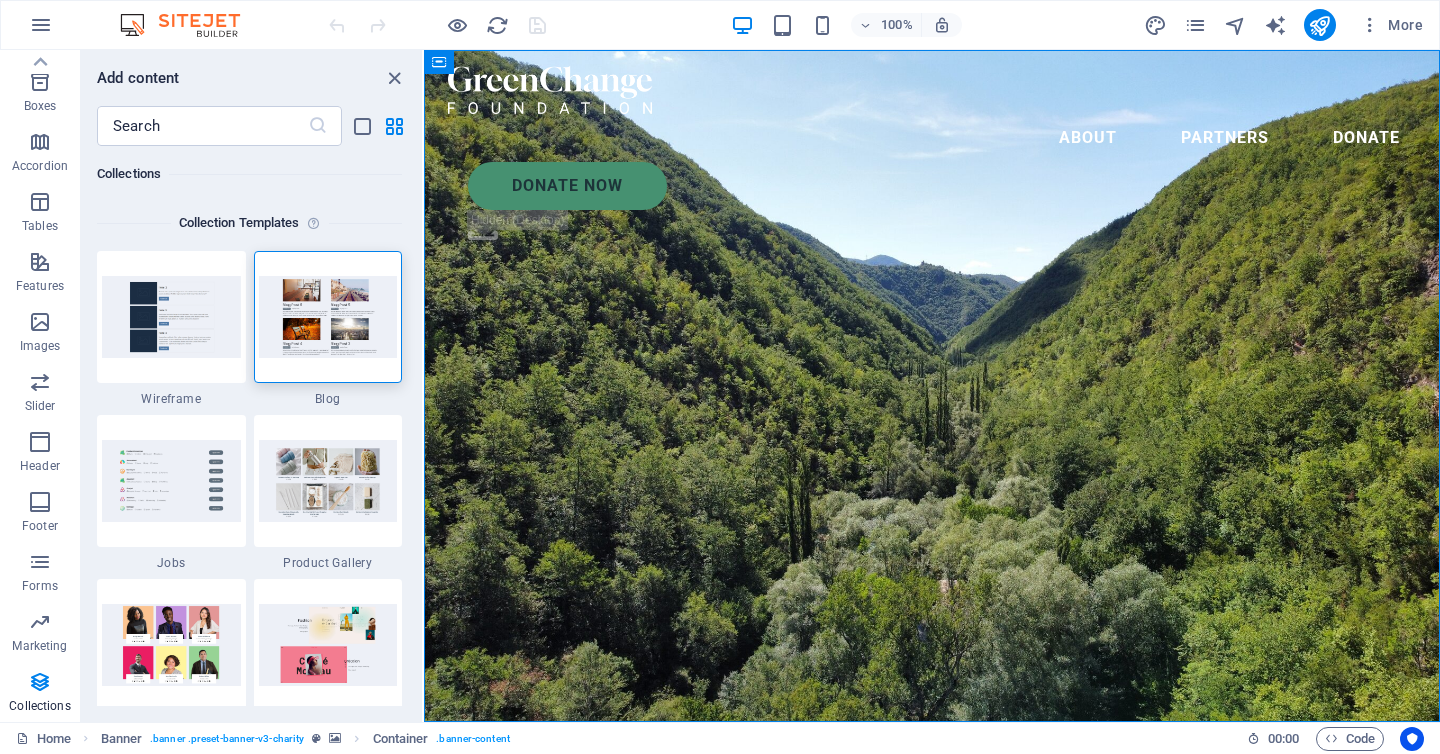 click on "Favorites 1 Star Headline 1 Star Container Elements 1 Star Headline 1 Star Text 1 Star Image 1 Star Container 1 Star Spacer 1 Star Separator 1 Star HTML 1 Star Icon 1 Star Button 1 Star Logo 1 Star SVG 1 Star Image slider 1 Star Slider 1 Star Gallery 1 Star Menu 1 Star Map 1 Star Facebook 1 Star Video 1 Star YouTube 1 Star Vimeo 1 Star Document 1 Star Audio 1 Star Iframe 1 Star Privacy 1 Star Languages Columns 1 Star Container 1 Star 2 columns 1 Star 3 columns 1 Star 4 columns 1 Star 5 columns 1 Star 6 columns 1 Star 40-60 1 Star 20-80 1 Star 80-20 1 Star 30-70 1 Star 70-30 1 Star Unequal Columns 1 Star 25-25-50 1 Star 25-50-25 1 Star 50-25-25 1 Star 20-60-20 1 Star 50-16-16-16 1 Star 16-16-16-50 1 Star Grid 2-1 1 Star Grid 1-2 1 Star Grid 3-1 1 Star Grid 1-3 1 Star Grid 4-1 1 Star Grid 1-4 1 Star Grid 1-2-1 1 Star Grid 1-1-2 1 Star Grid 2h-2v 1 Star Grid 2v-2h 1 Star Grid 2-1-2 1 Star Grid 3-4 Content 1 Star Text in columns 1 Star Text 1 Star Text with separator 1 Star Image with text box 1 Star 1 Star Boxes" at bounding box center (251, 426) 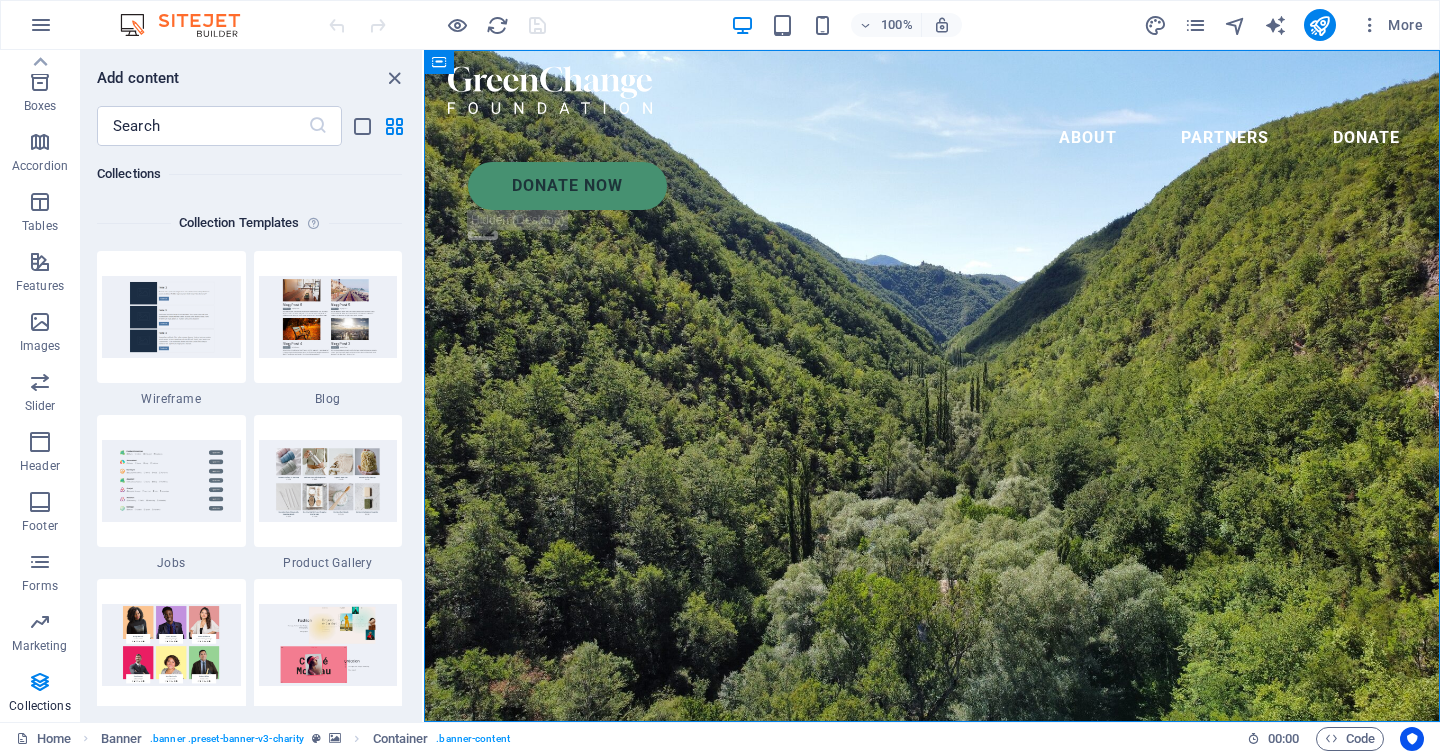 click on "Favorites 1 Star Headline 1 Star Container Elements 1 Star Headline 1 Star Text 1 Star Image 1 Star Container 1 Star Spacer 1 Star Separator 1 Star HTML 1 Star Icon 1 Star Button 1 Star Logo 1 Star SVG 1 Star Image slider 1 Star Slider 1 Star Gallery 1 Star Menu 1 Star Map 1 Star Facebook 1 Star Video 1 Star YouTube 1 Star Vimeo 1 Star Document 1 Star Audio 1 Star Iframe 1 Star Privacy 1 Star Languages Columns 1 Star Container 1 Star 2 columns 1 Star 3 columns 1 Star 4 columns 1 Star 5 columns 1 Star 6 columns 1 Star 40-60 1 Star 20-80 1 Star 80-20 1 Star 30-70 1 Star 70-30 1 Star Unequal Columns 1 Star 25-25-50 1 Star 25-50-25 1 Star 50-25-25 1 Star 20-60-20 1 Star 50-16-16-16 1 Star 16-16-16-50 1 Star Grid 2-1 1 Star Grid 1-2 1 Star Grid 3-1 1 Star Grid 1-3 1 Star Grid 4-1 1 Star Grid 1-4 1 Star Grid 1-2-1 1 Star Grid 1-1-2 1 Star Grid 2h-2v 1 Star Grid 2v-2h 1 Star Grid 2-1-2 1 Star Grid 3-4 Content 1 Star Text in columns 1 Star Text 1 Star Text with separator 1 Star Image with text box 1 Star 1 Star Boxes" at bounding box center [251, 426] 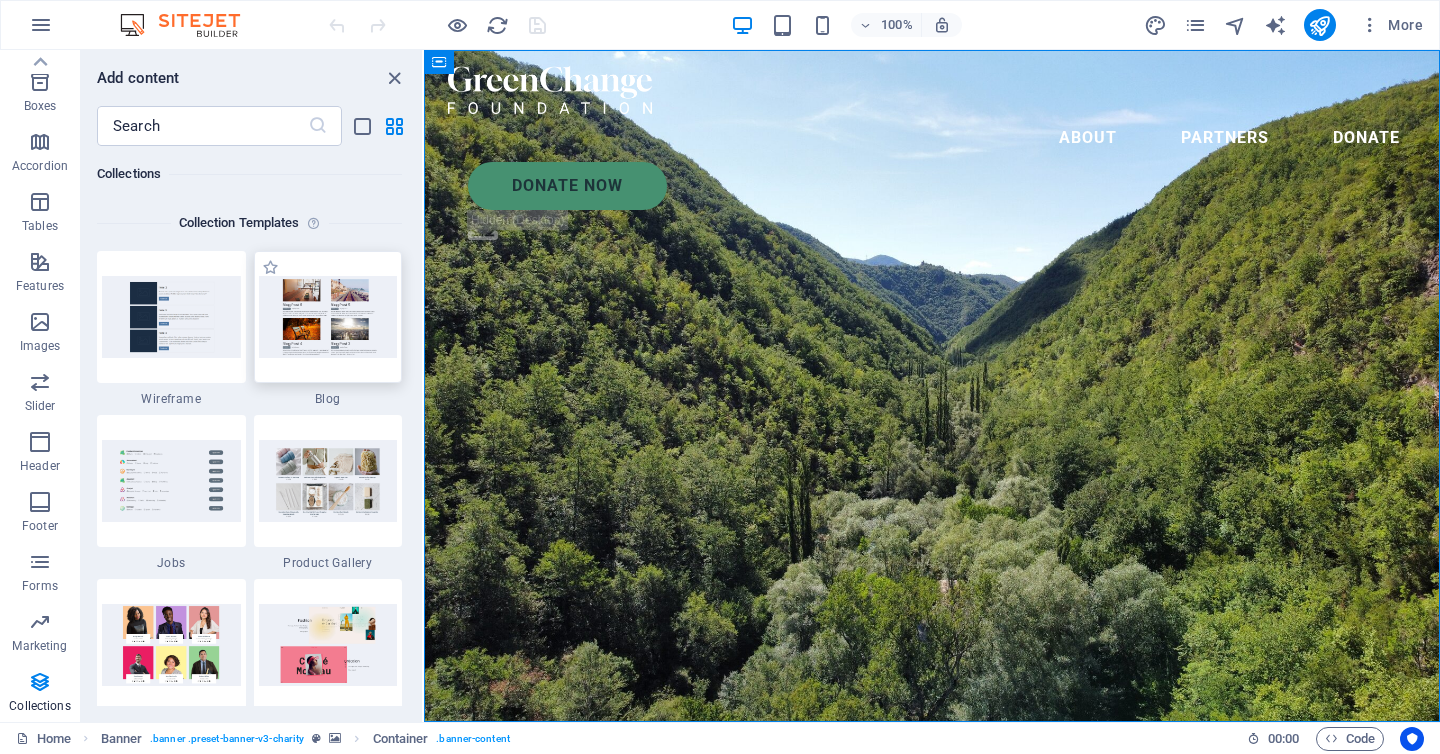 click at bounding box center [328, 316] 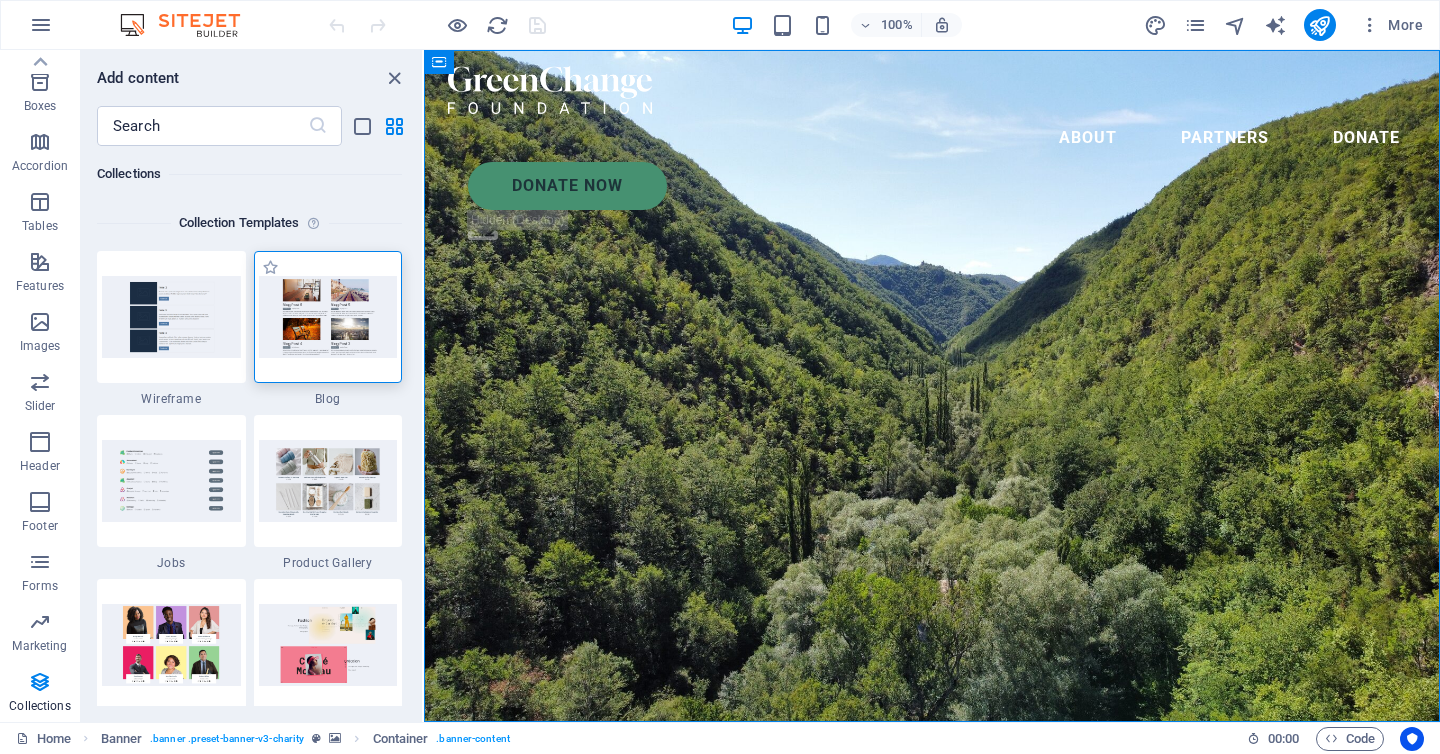 click at bounding box center (328, 316) 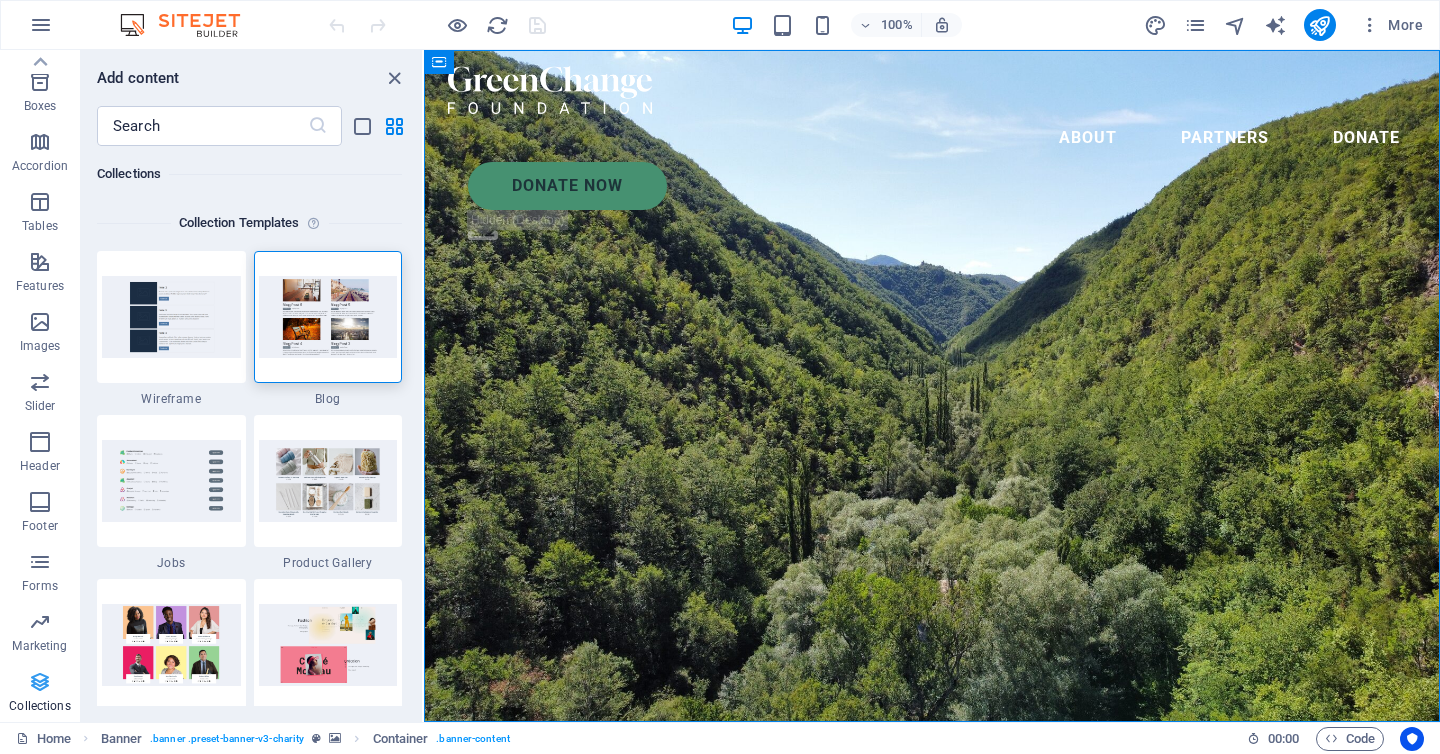 click on "Collections" at bounding box center [40, 694] 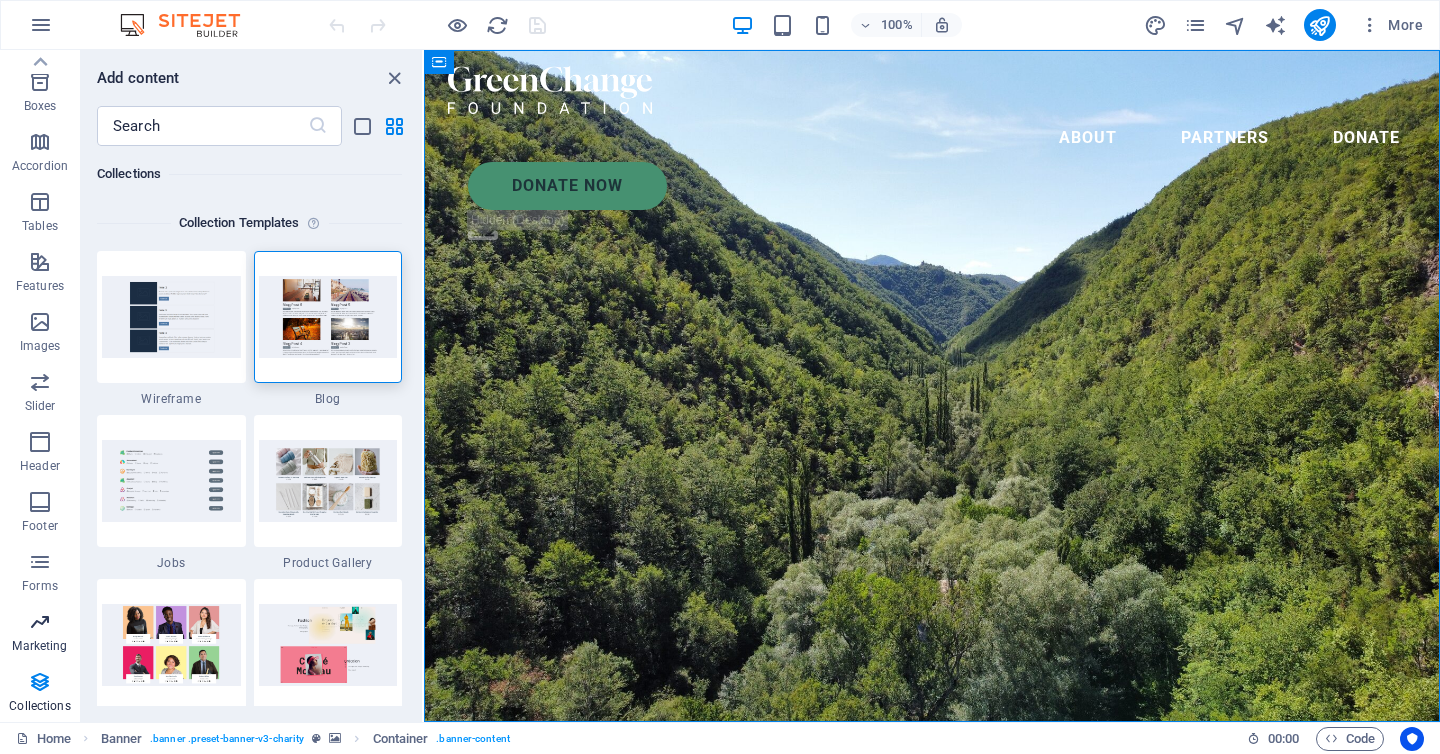 click at bounding box center (40, 622) 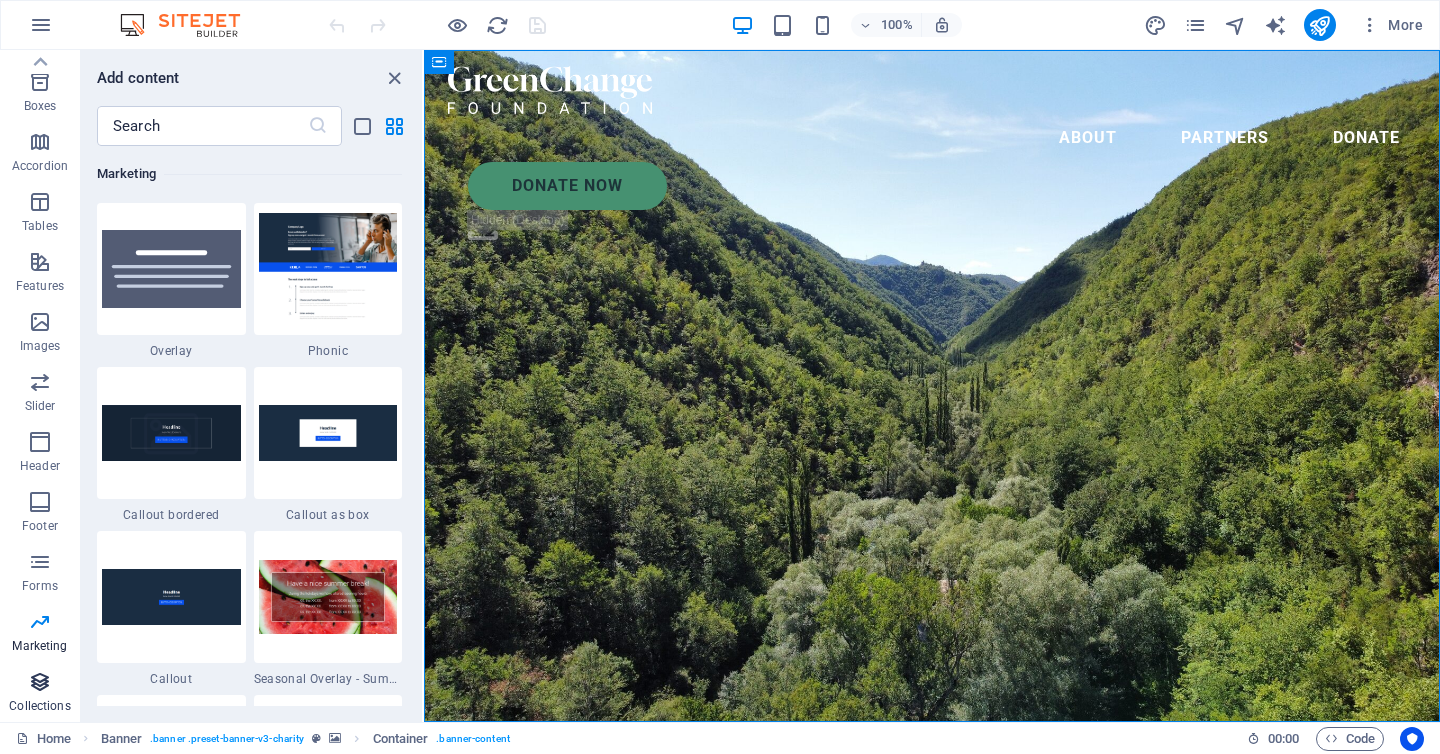 click on "Collections" at bounding box center [40, 694] 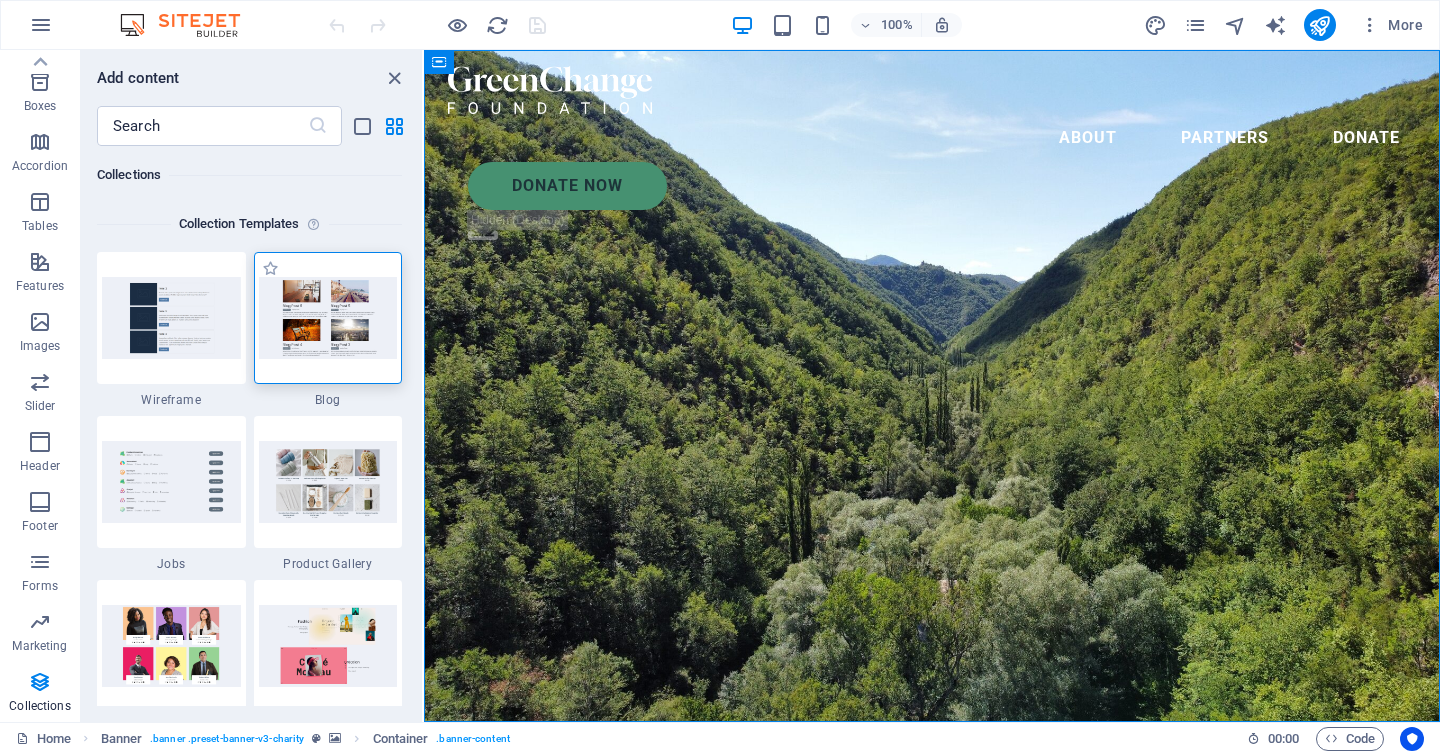 scroll, scrollTop: 18306, scrollLeft: 0, axis: vertical 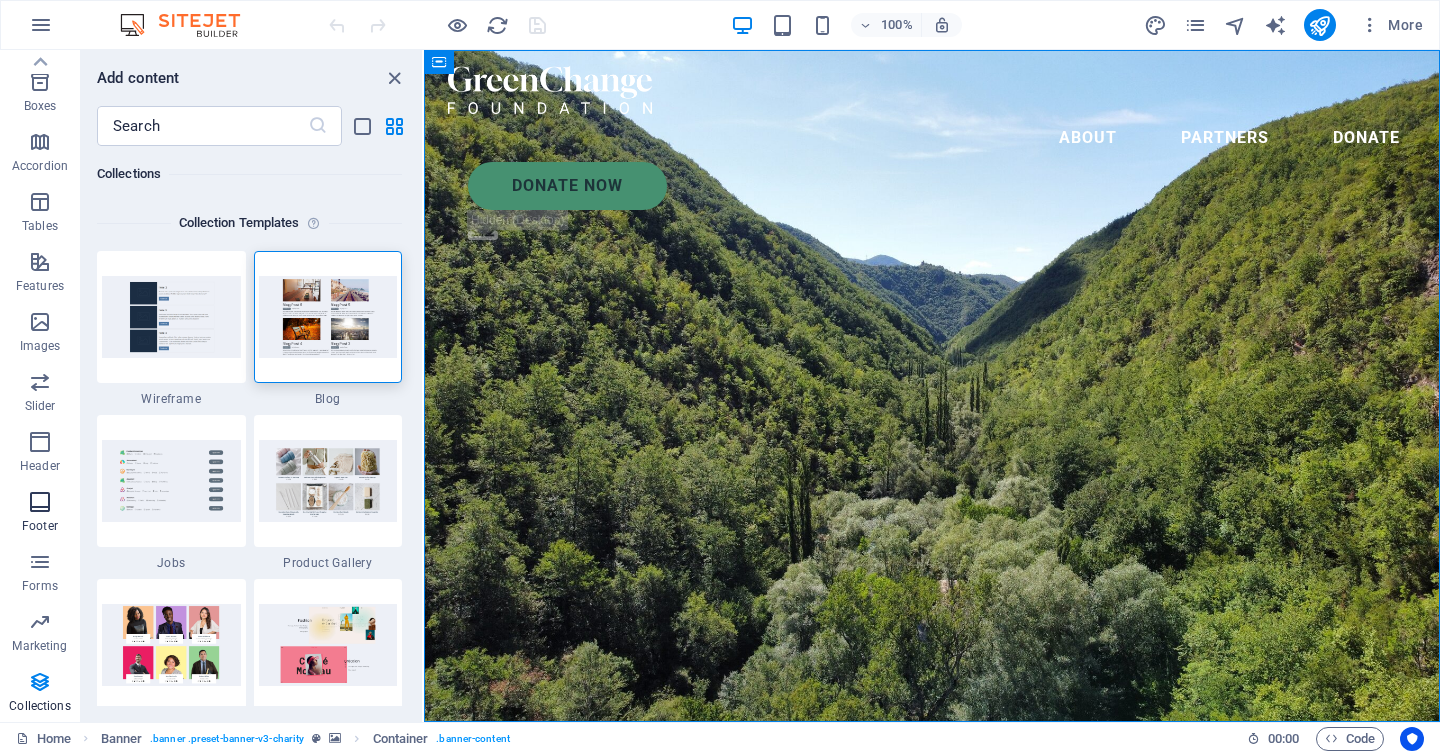 click on "Footer" at bounding box center (40, 526) 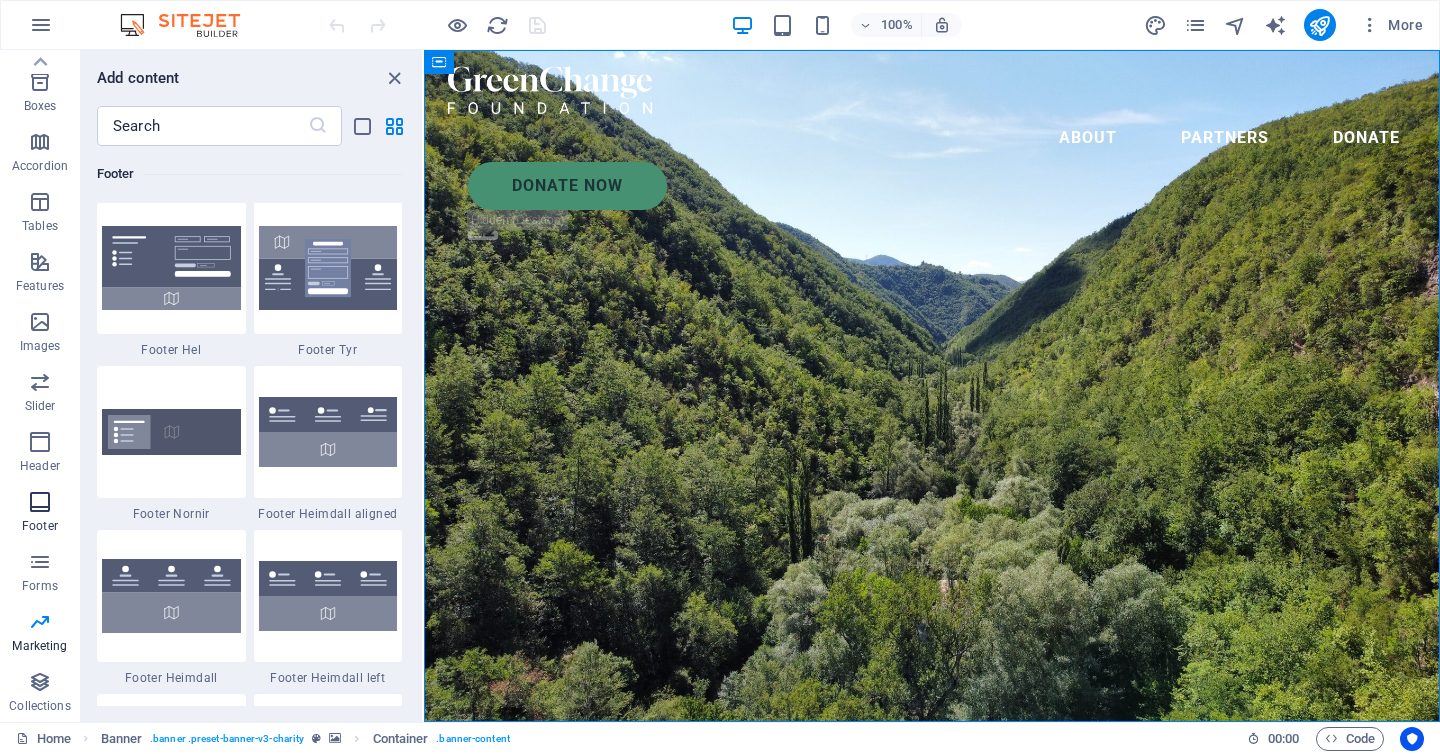 scroll, scrollTop: 13239, scrollLeft: 0, axis: vertical 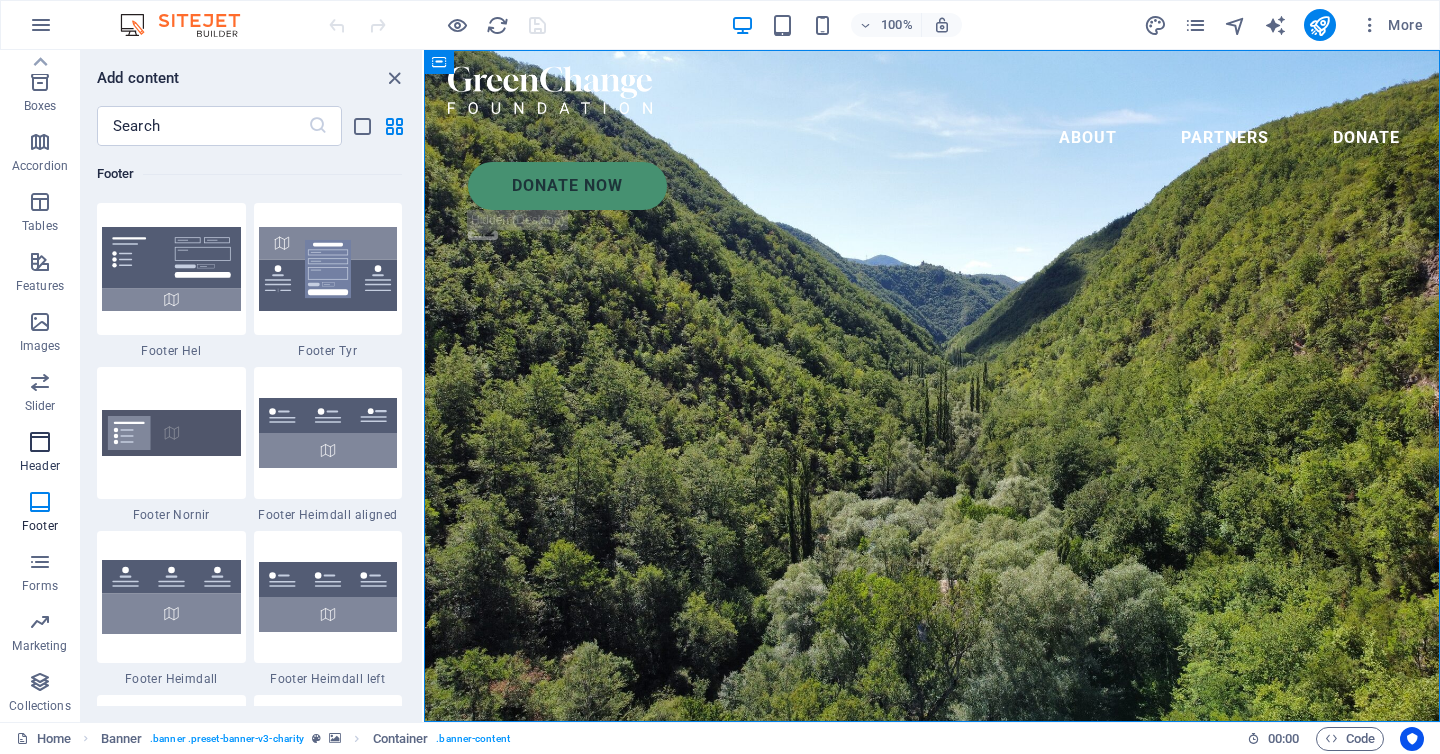 click at bounding box center [40, 442] 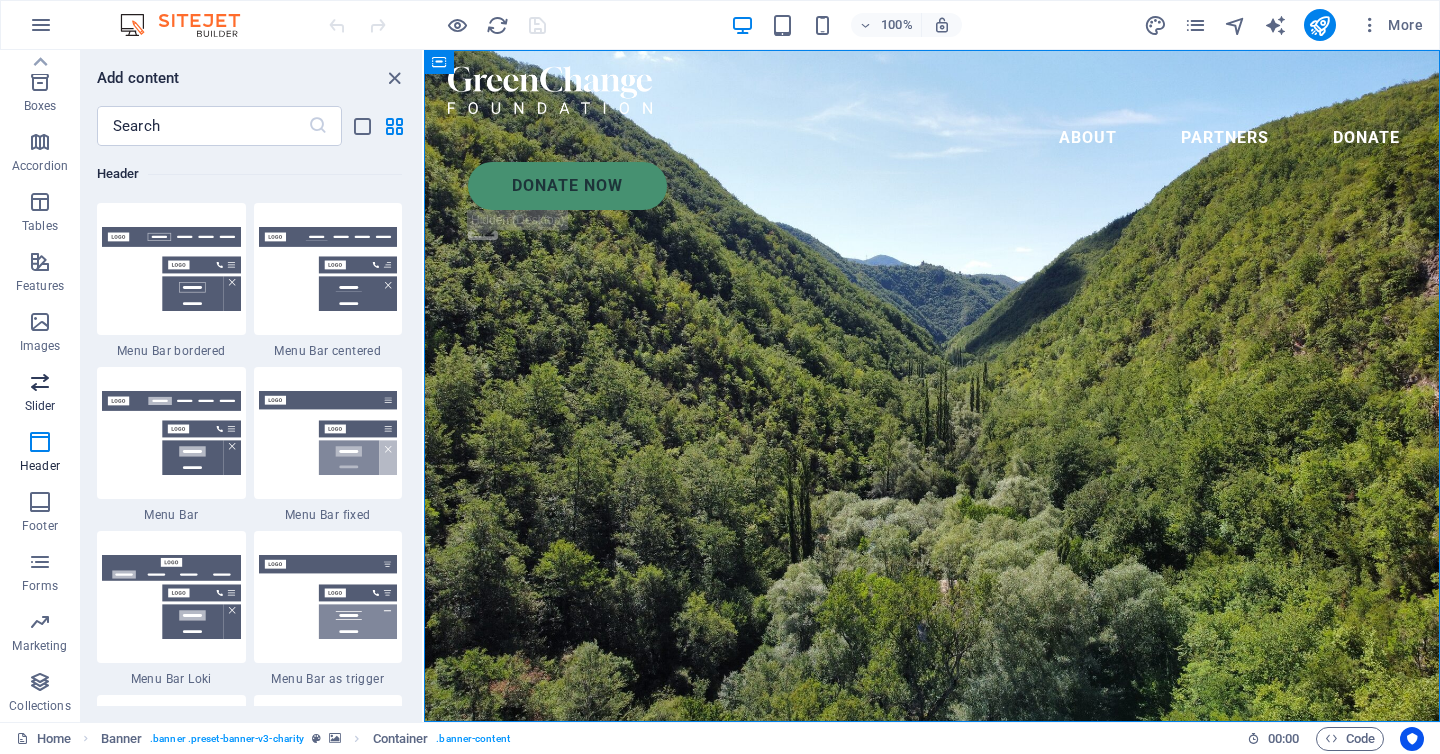 click at bounding box center (40, 382) 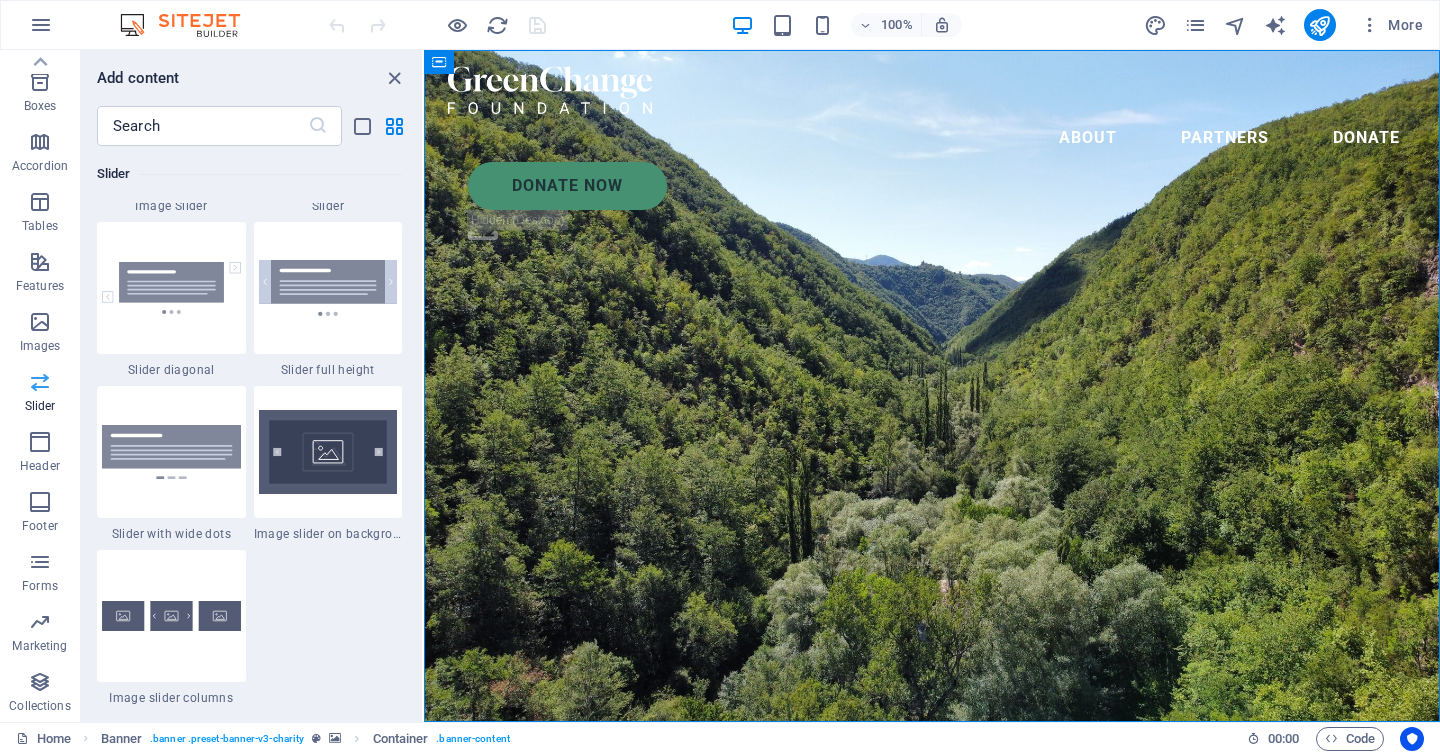 scroll, scrollTop: 11337, scrollLeft: 0, axis: vertical 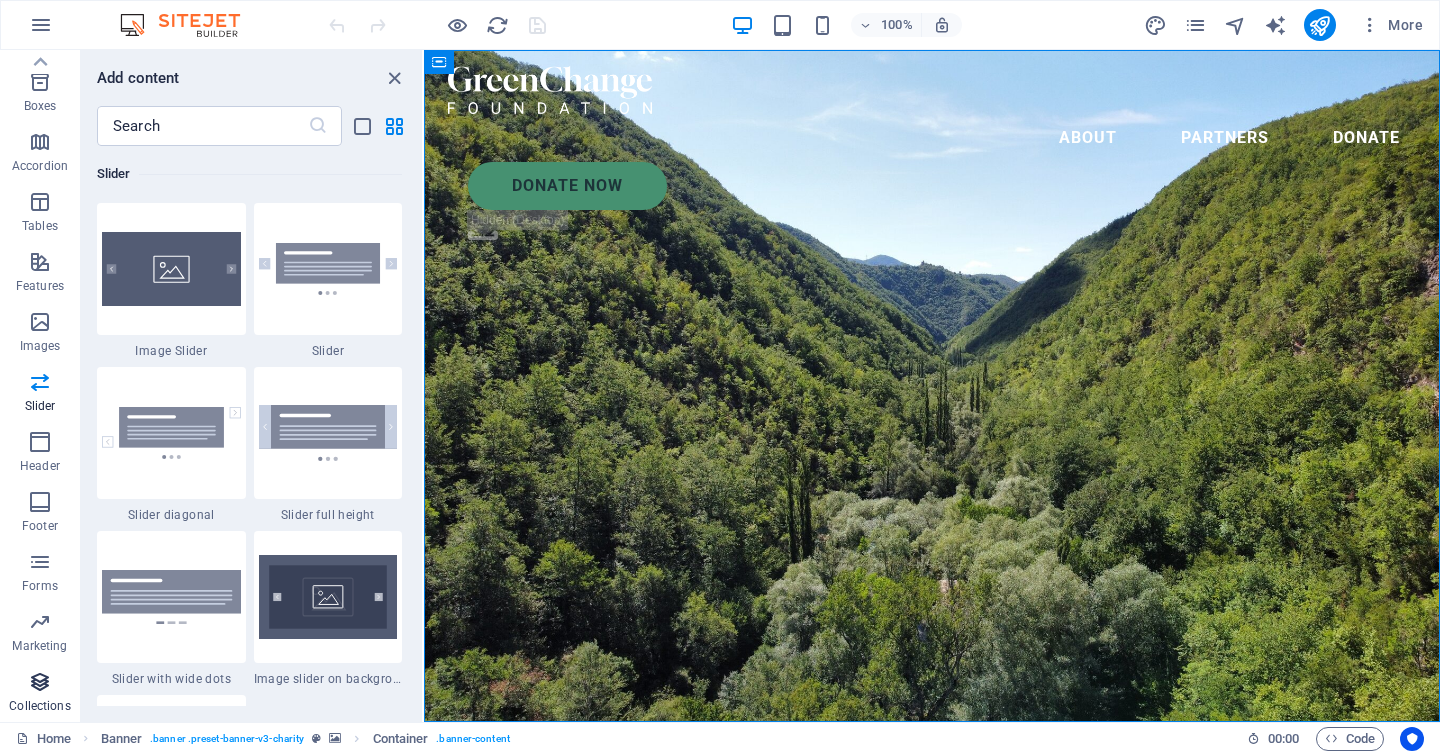 click at bounding box center [40, 682] 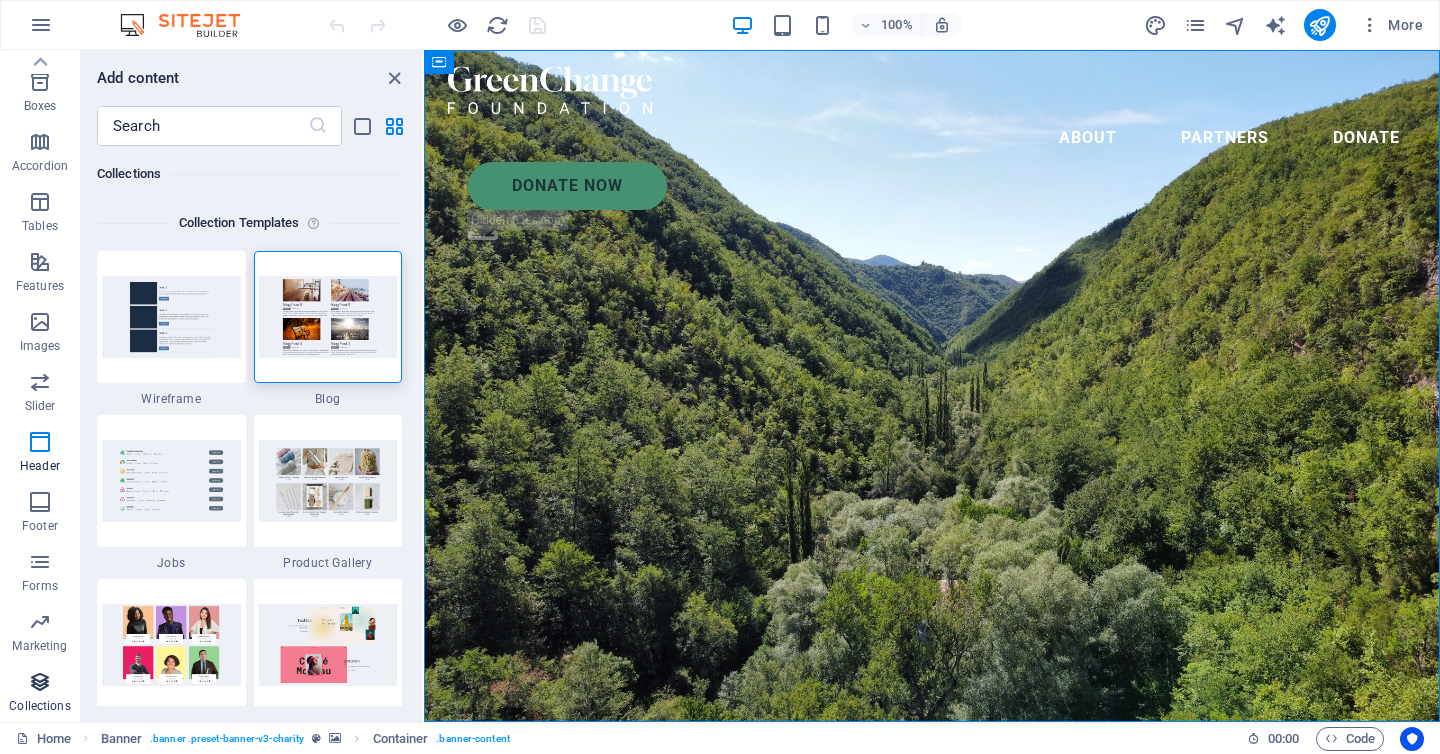 scroll, scrollTop: 18306, scrollLeft: 0, axis: vertical 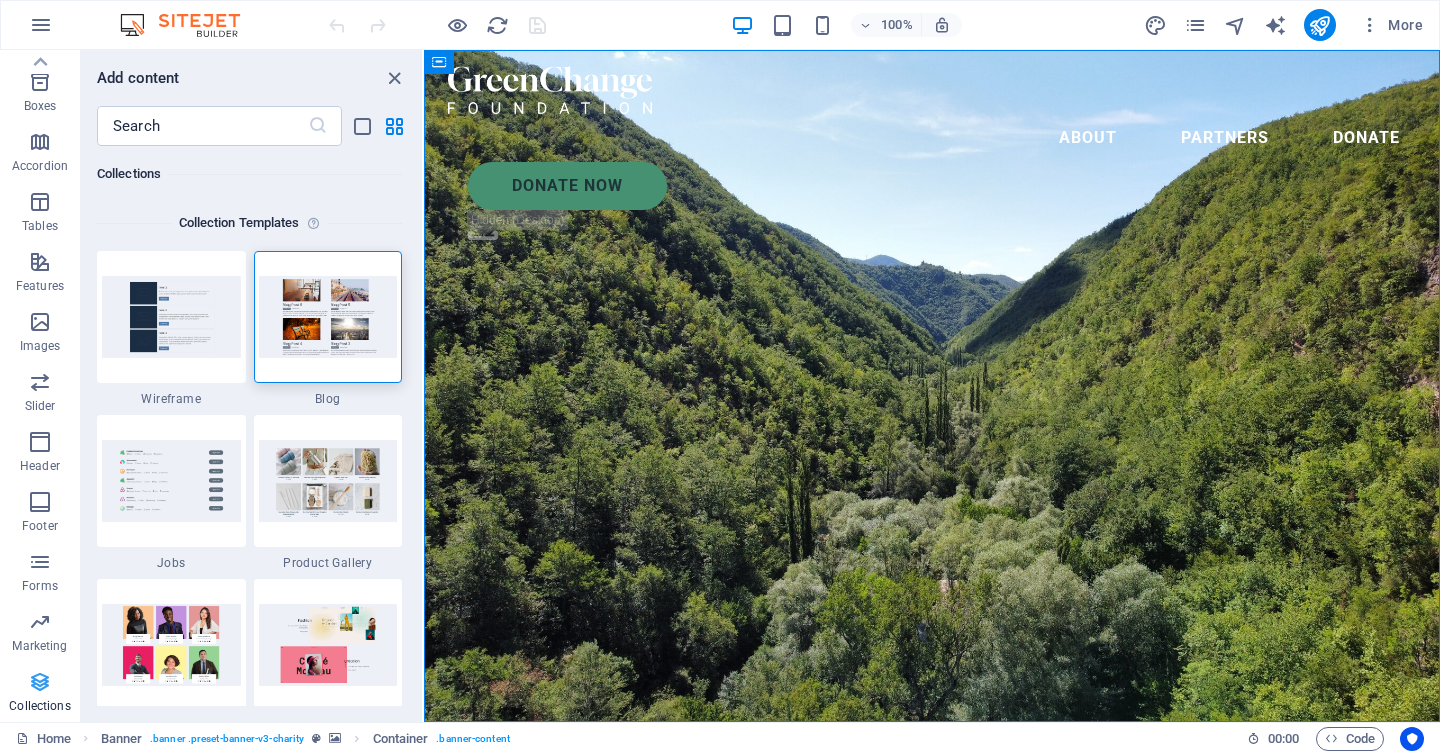 click on "Collections" at bounding box center (40, 694) 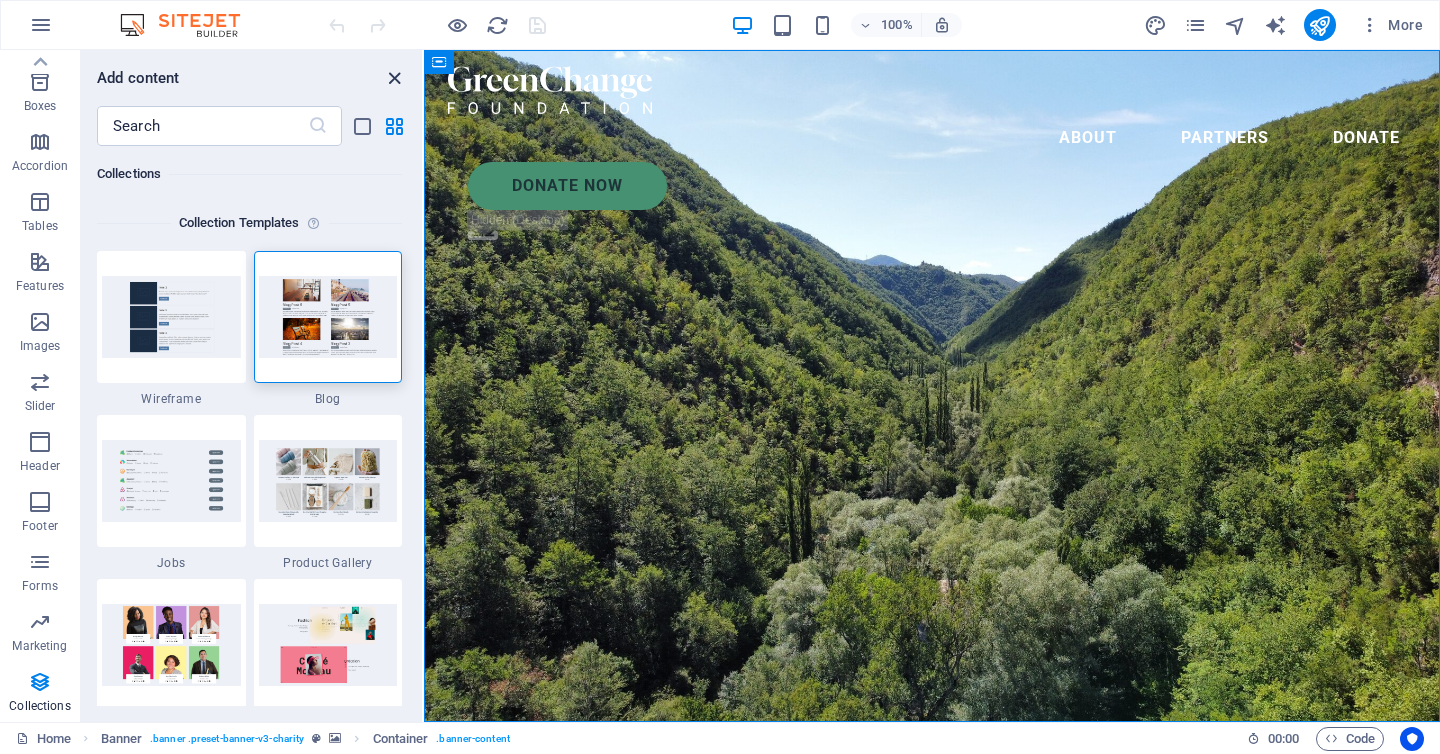 click at bounding box center [394, 78] 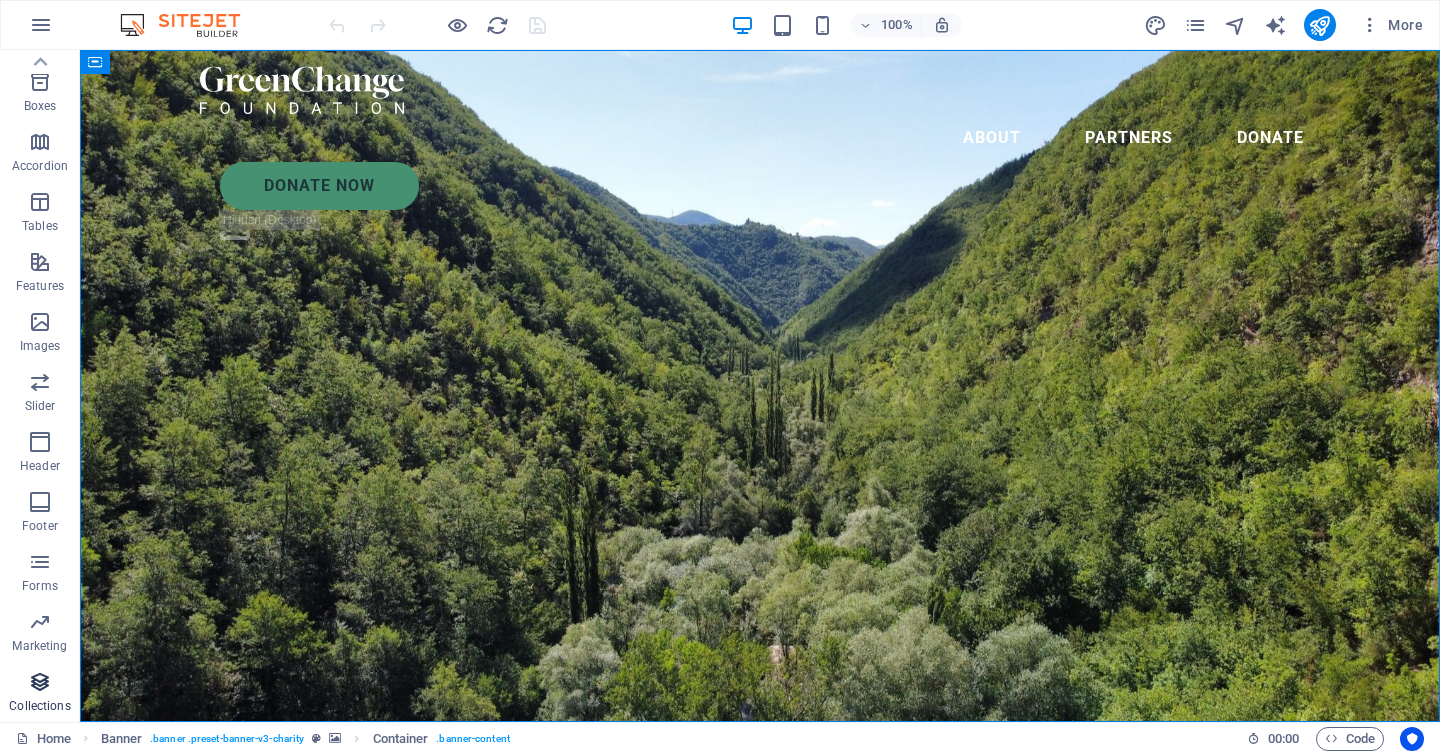 click at bounding box center (40, 682) 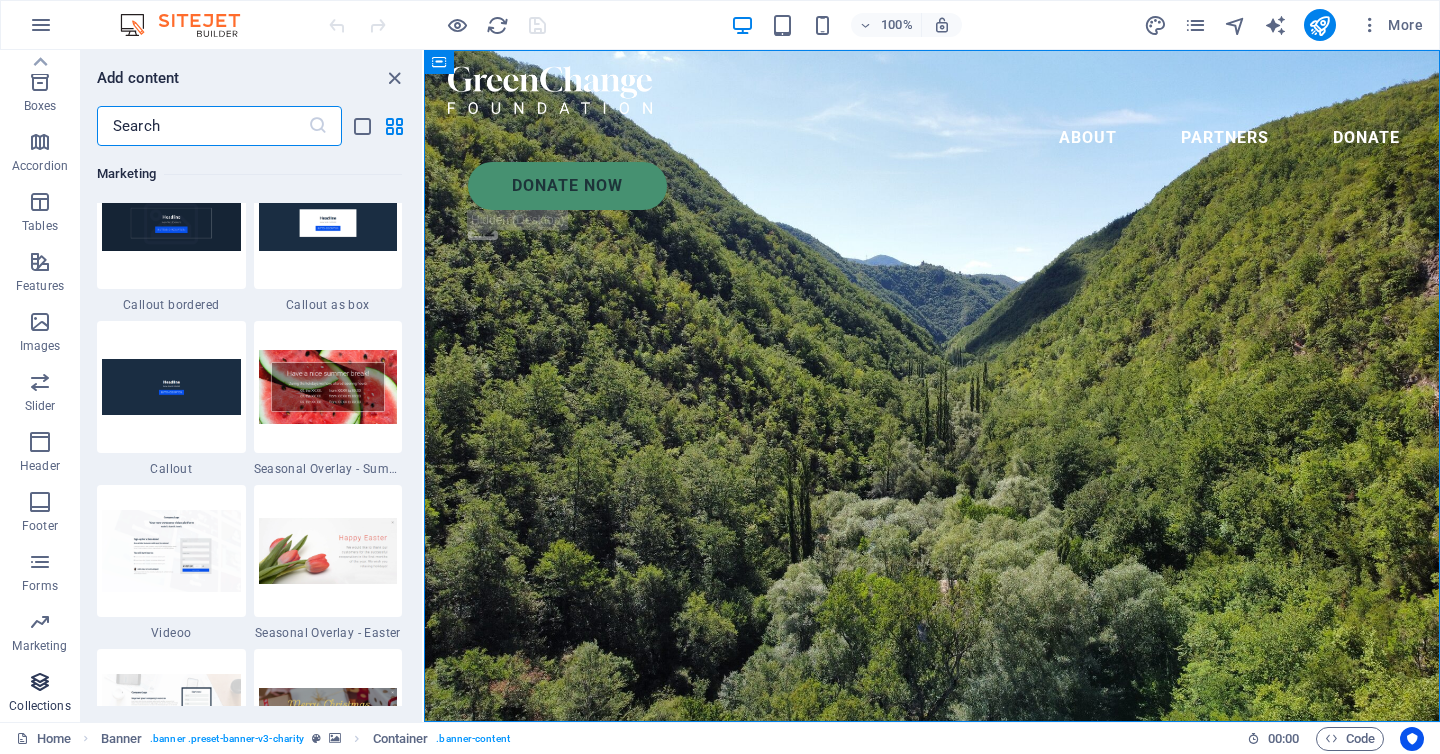 scroll, scrollTop: 18306, scrollLeft: 0, axis: vertical 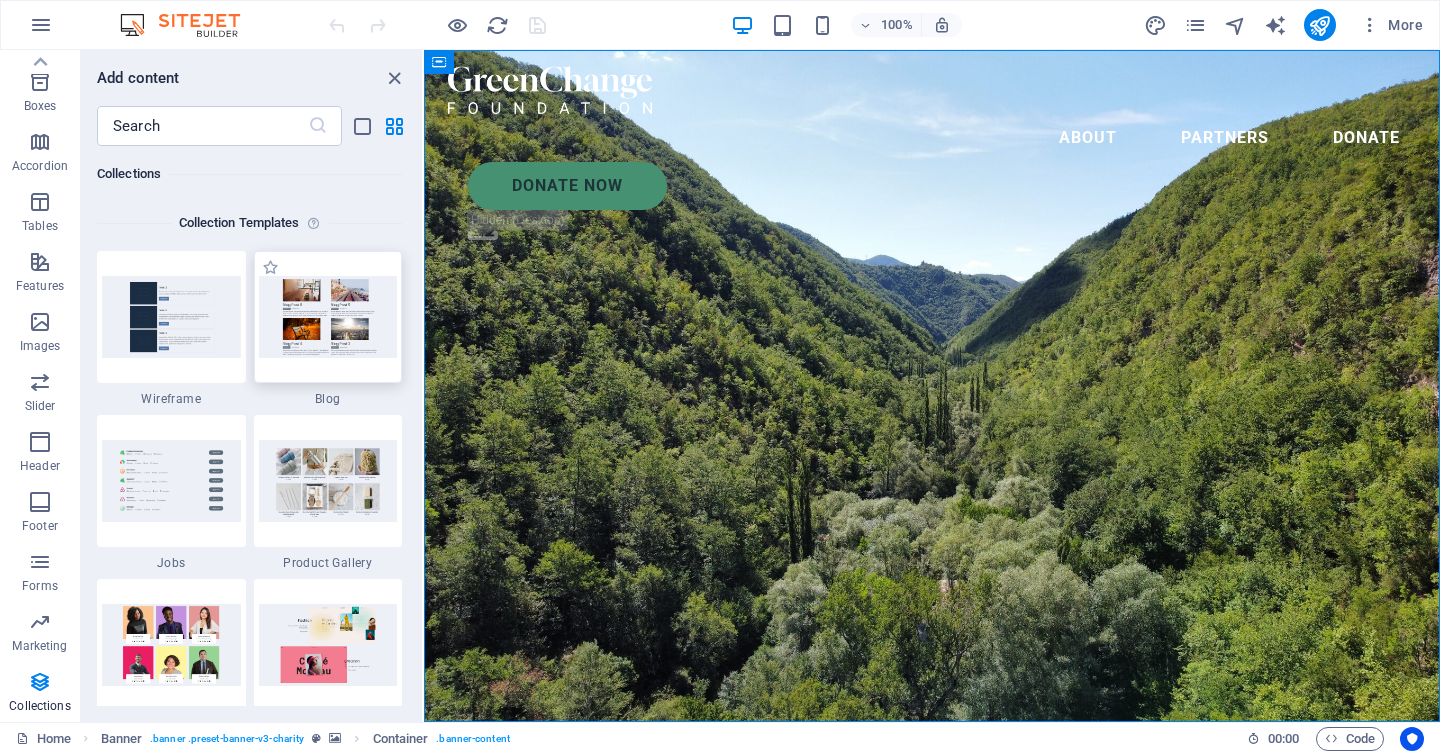 click at bounding box center (328, 316) 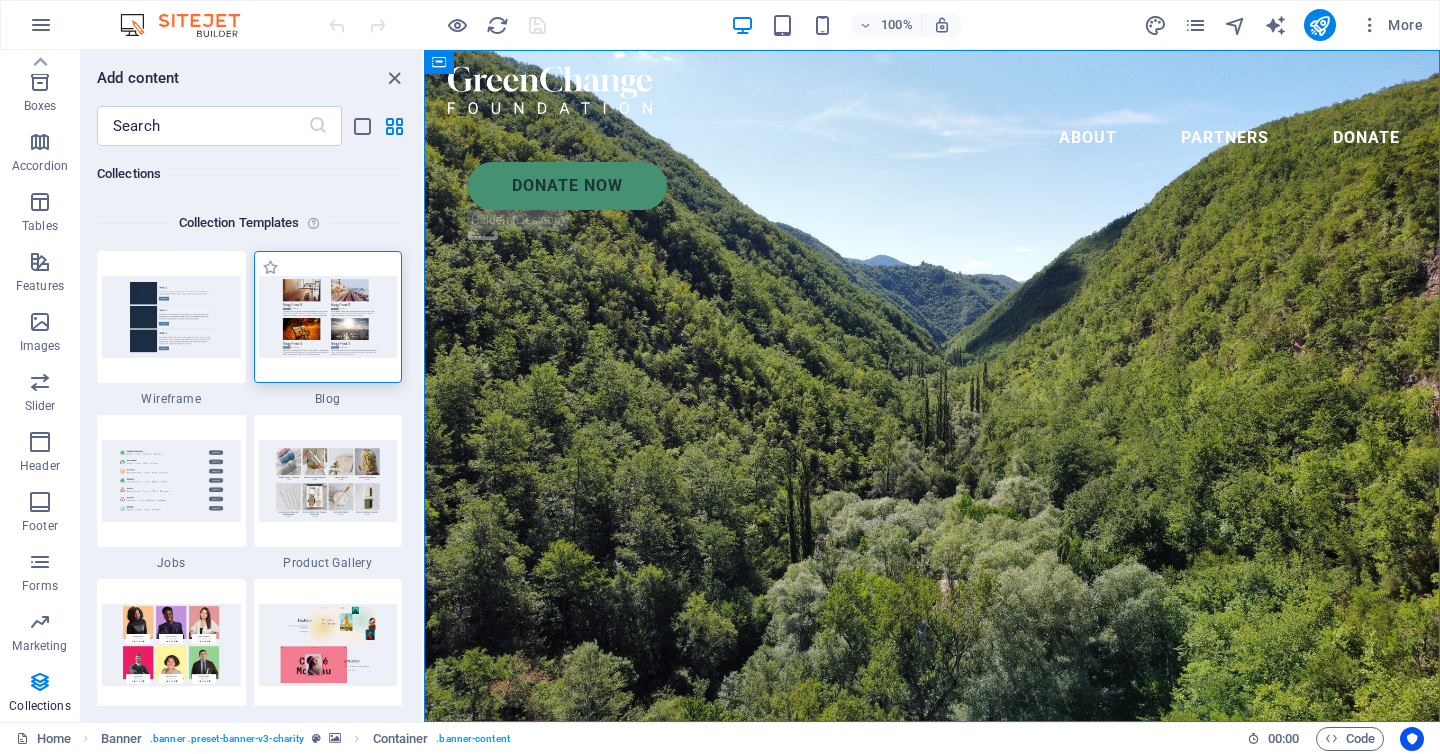 click at bounding box center (328, 316) 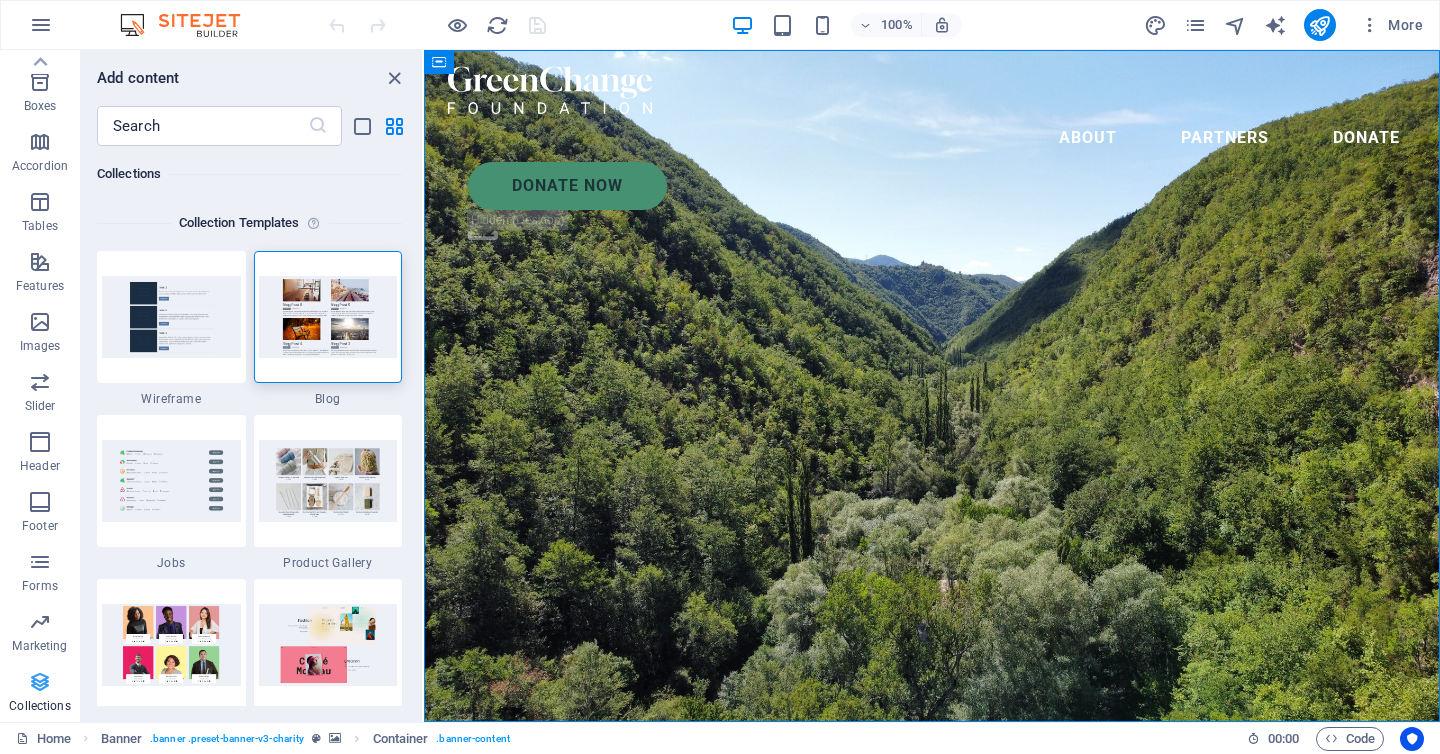 click at bounding box center [40, 682] 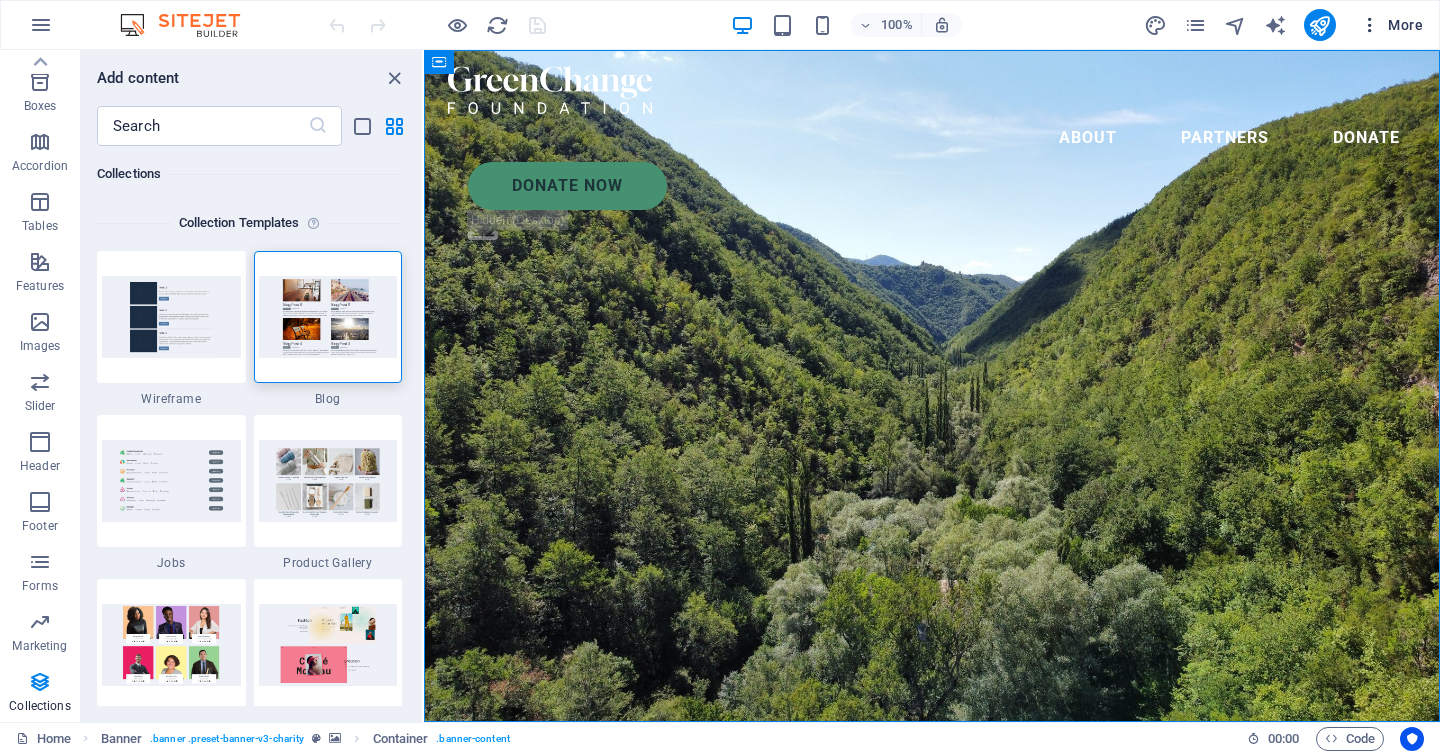 click at bounding box center (1370, 25) 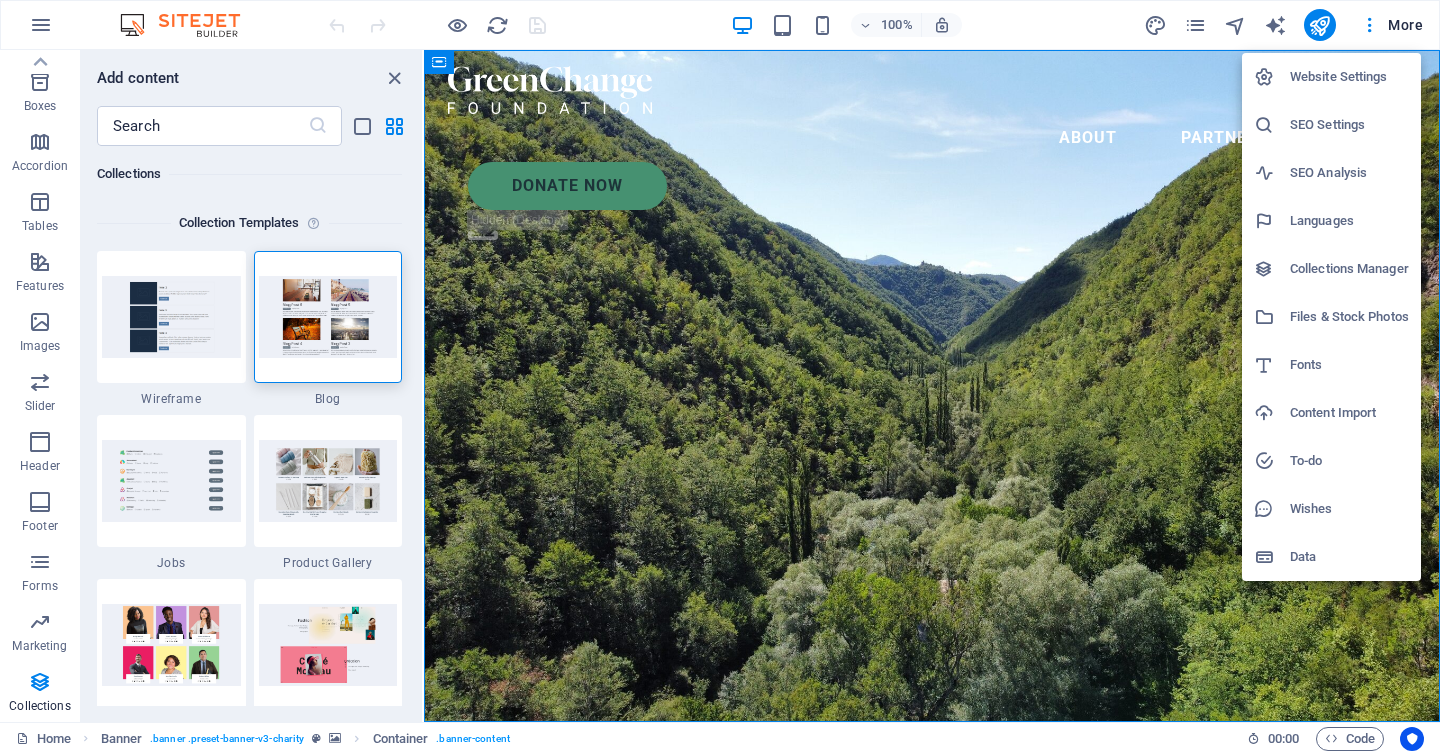 click on "Collections Manager" at bounding box center [1349, 269] 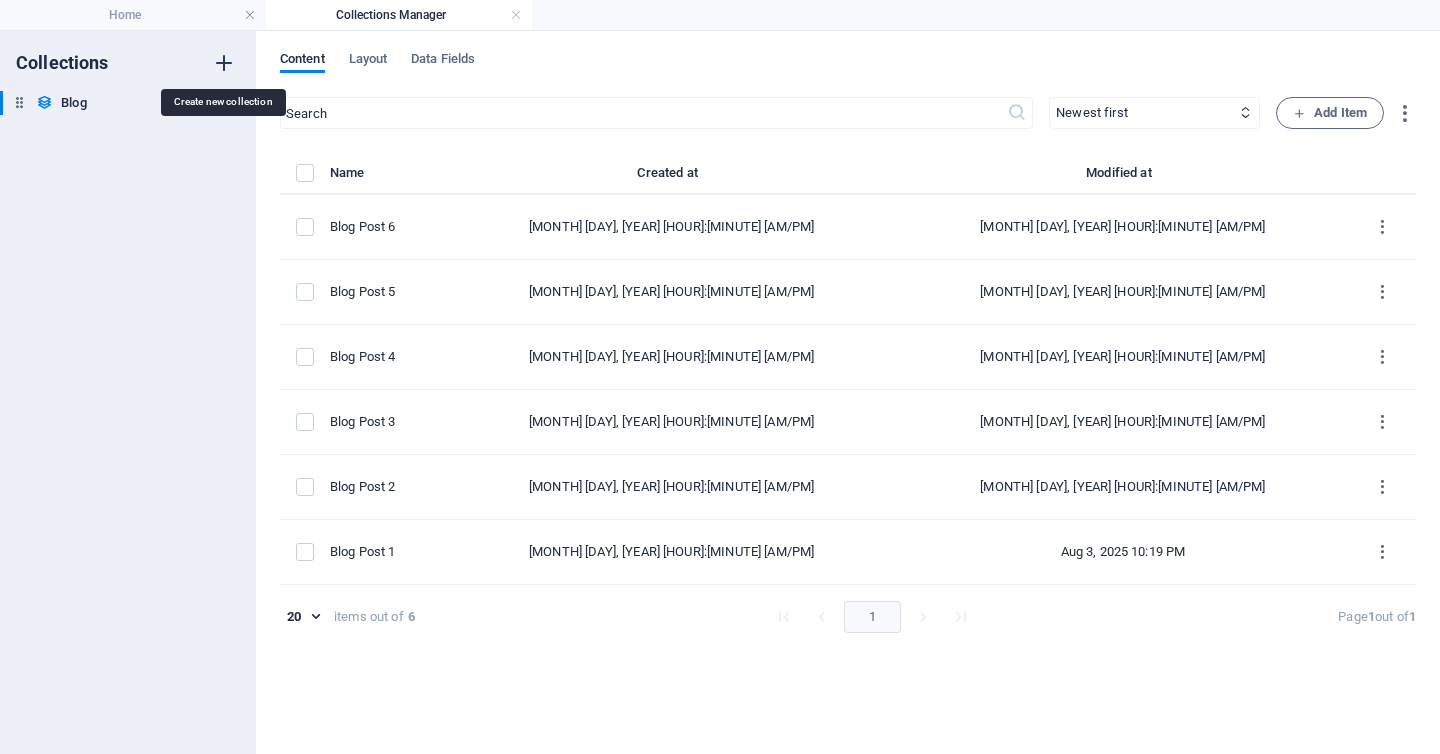 click at bounding box center (224, 63) 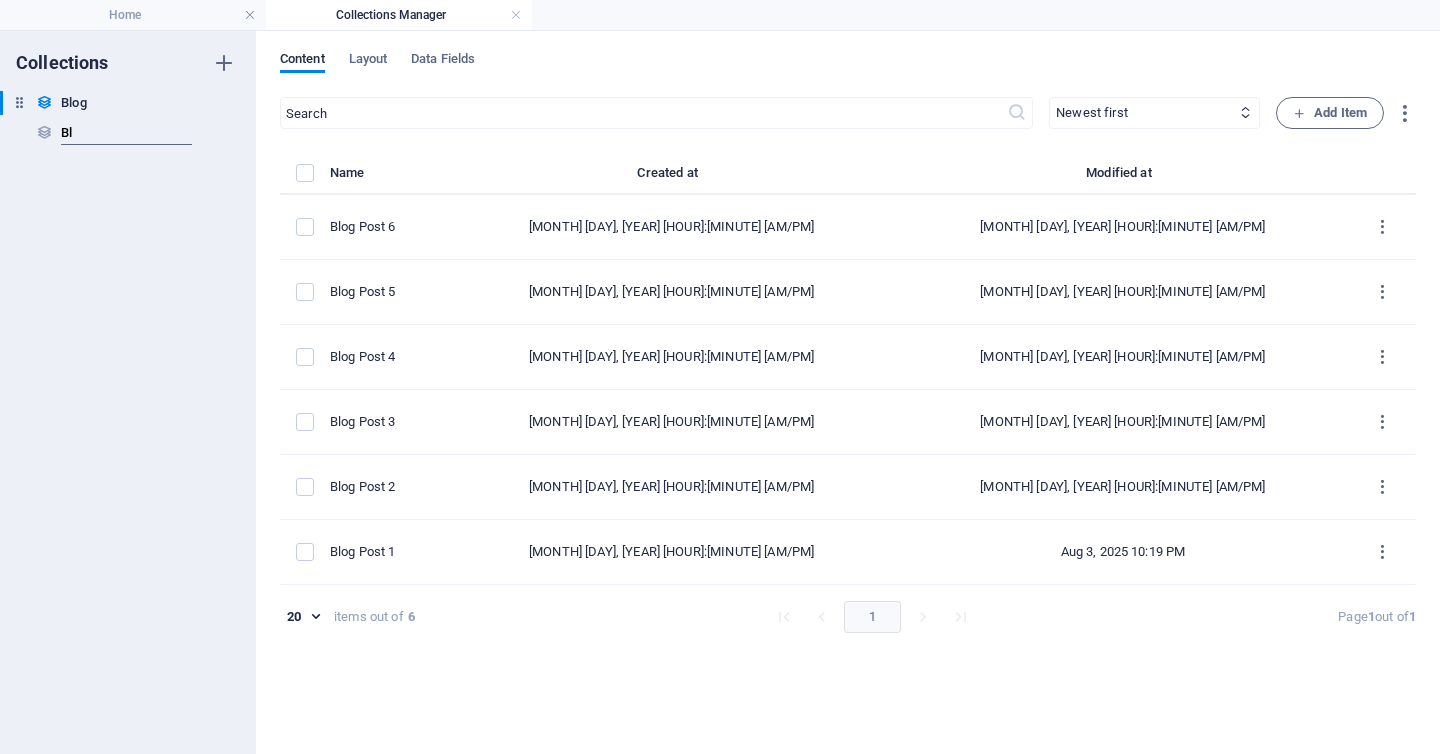 type on "B" 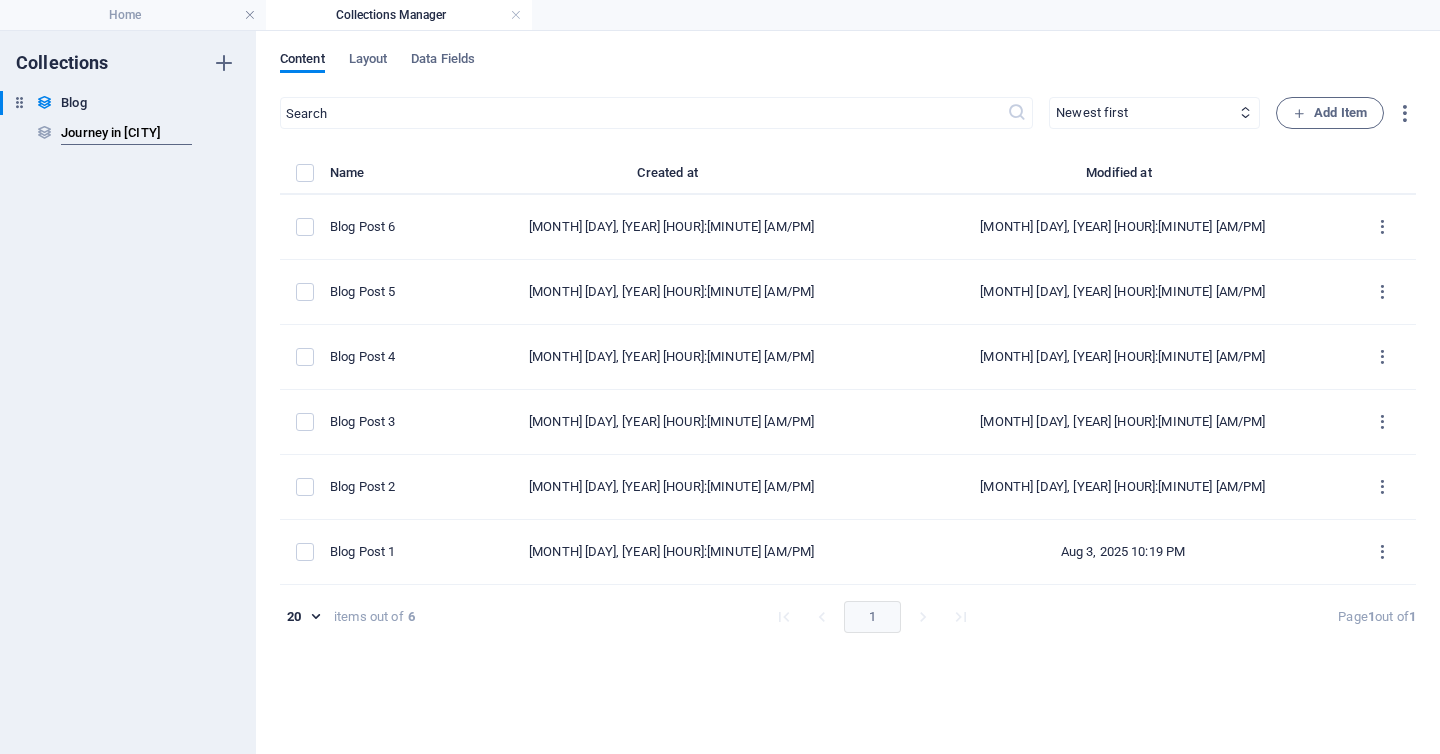 type on "Journey in [CITY]" 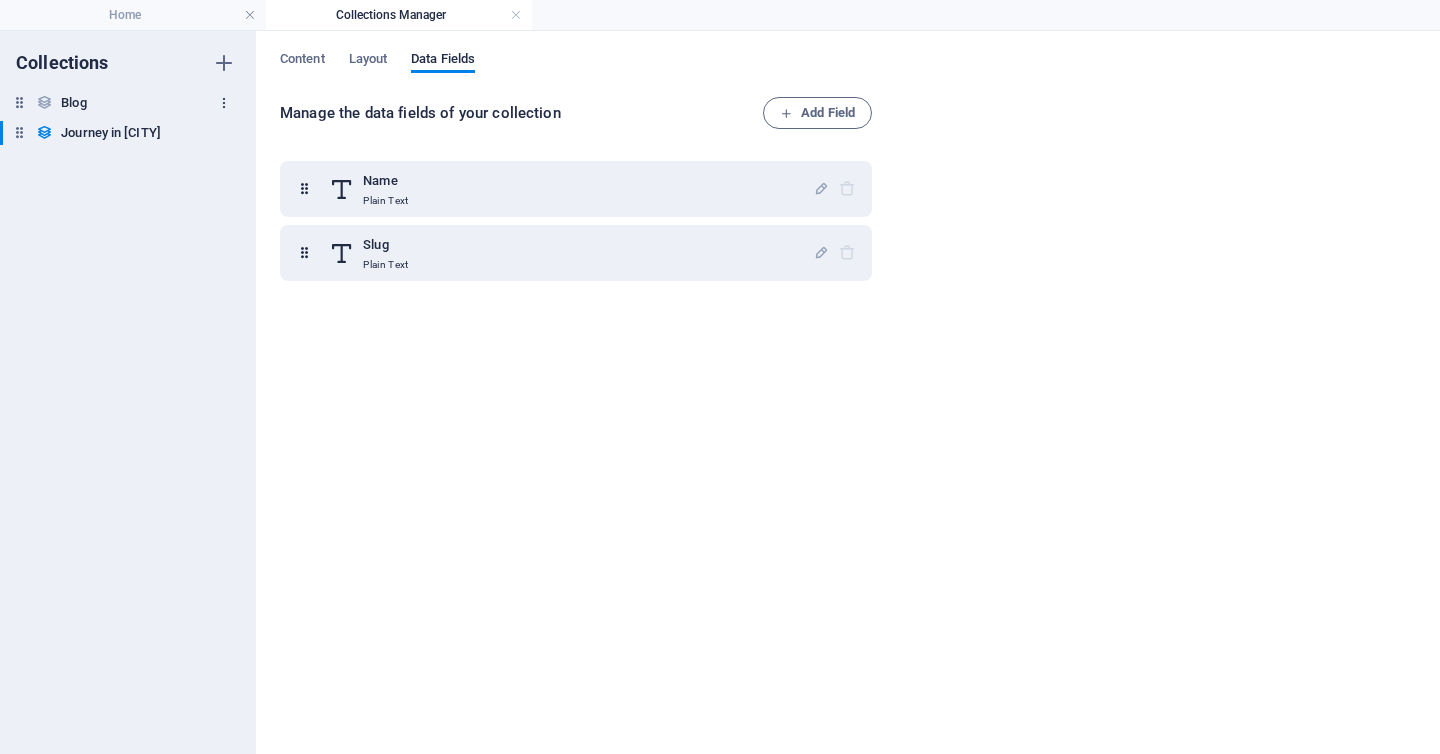 click at bounding box center (224, 103) 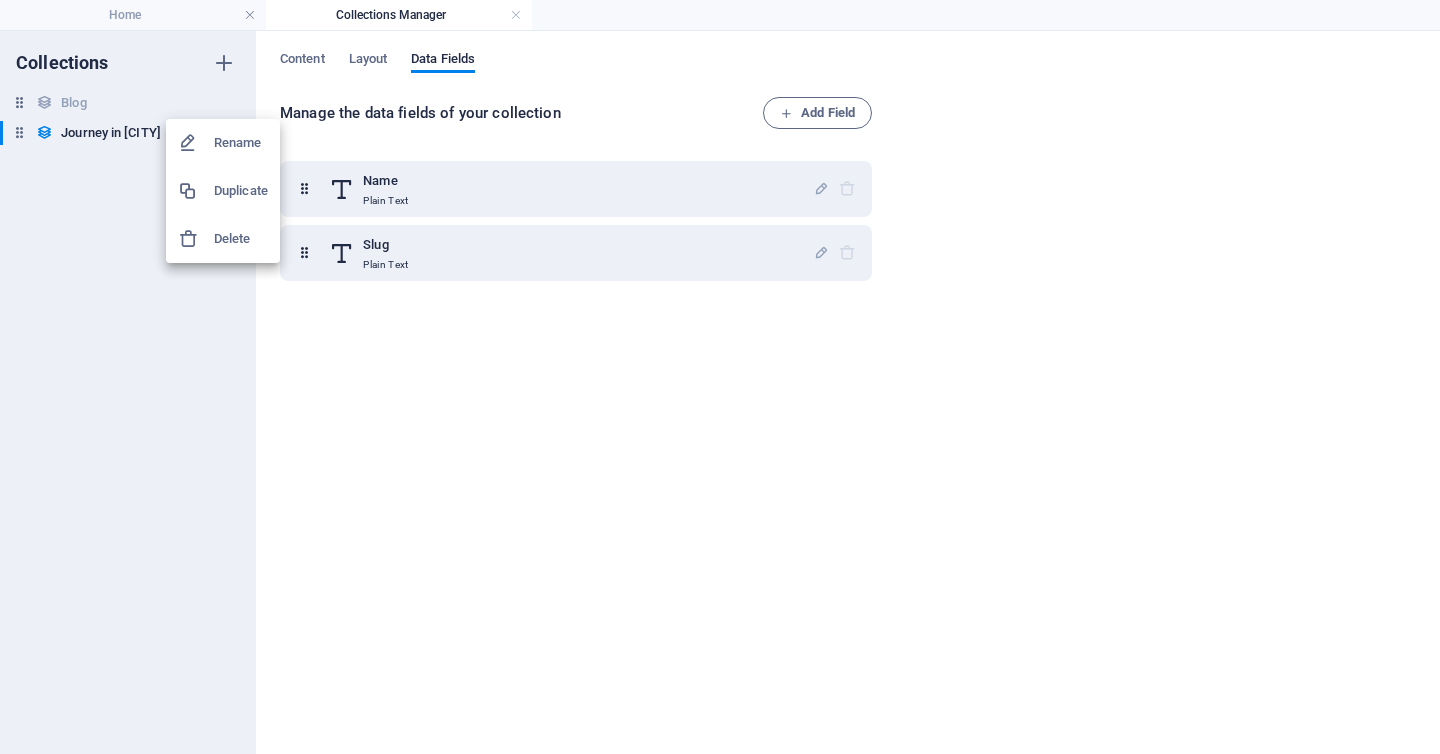click on "Rename" at bounding box center [241, 143] 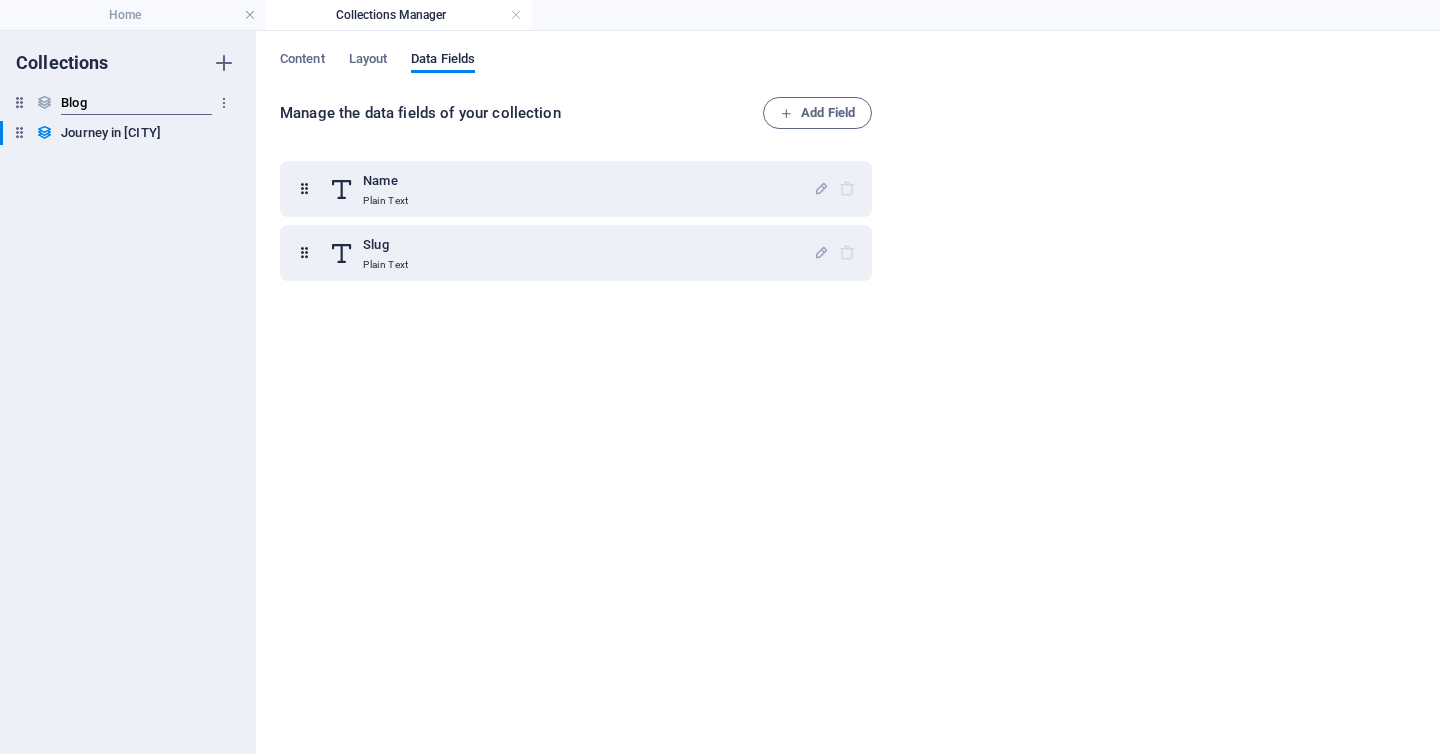 click on "Blog" at bounding box center [136, 103] 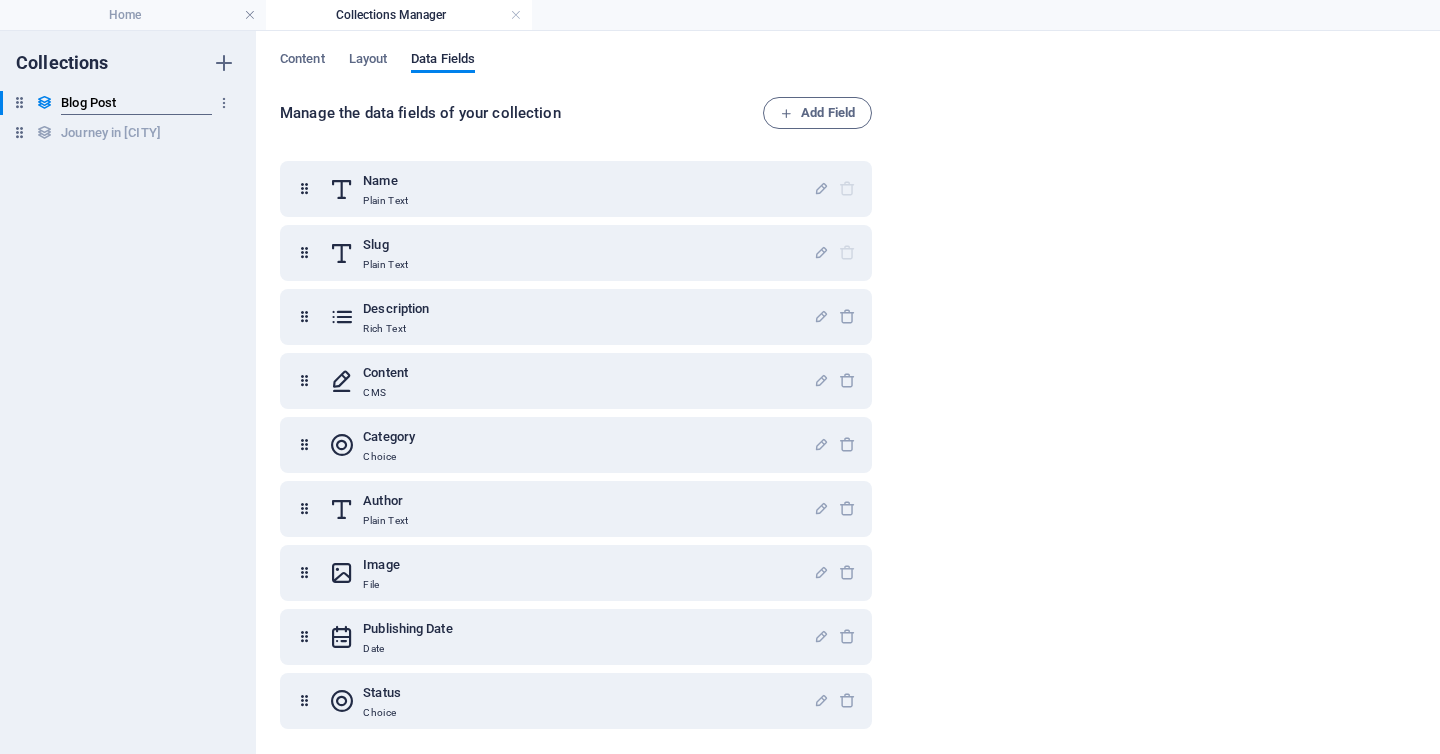 type on "Blog Posts" 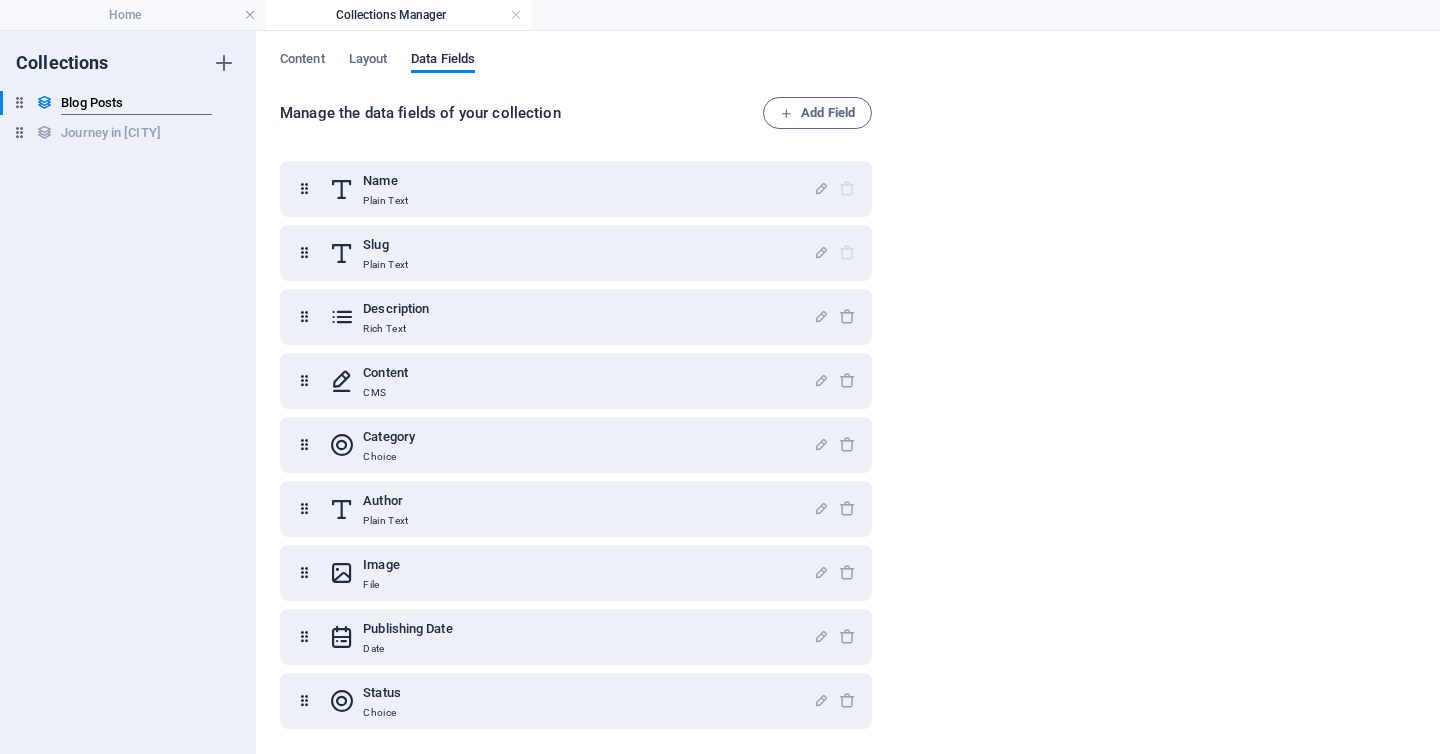 click on "Collections Blog Posts Blog Journey in [CITY] Journey in [CITY]" at bounding box center [128, 392] 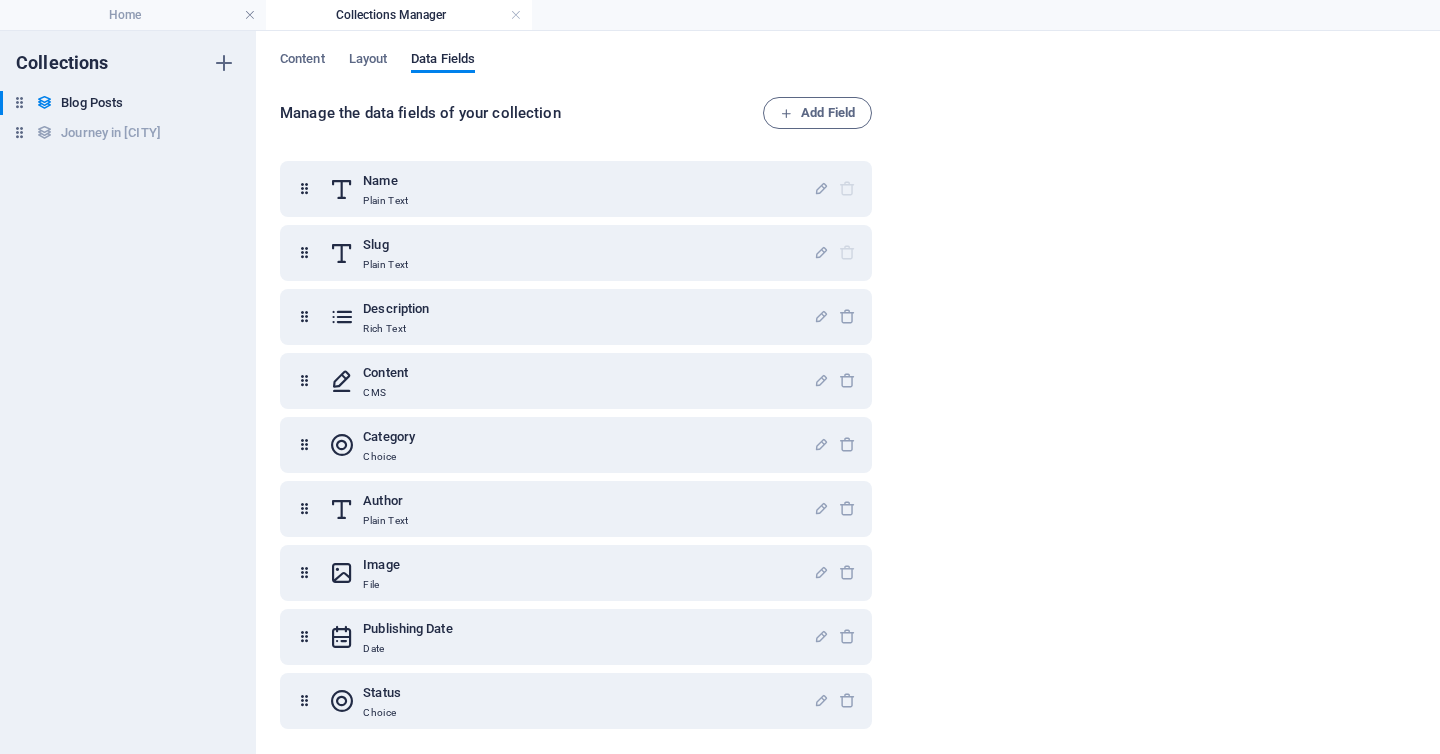 click on "Collections Blog Posts Blog Posts Journey in [CITY] Journey in [CITY]" at bounding box center (128, 392) 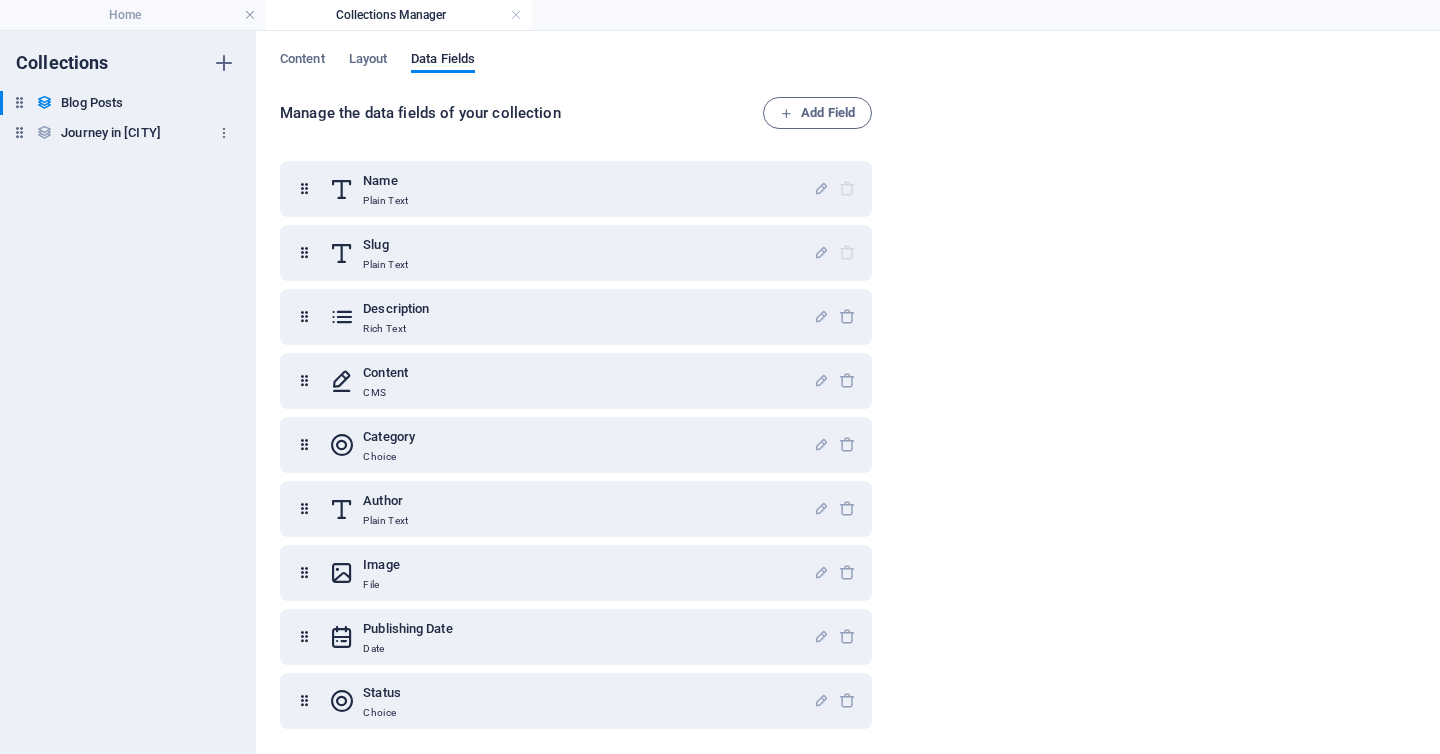 click on "Journey in [CITY]" at bounding box center (111, 133) 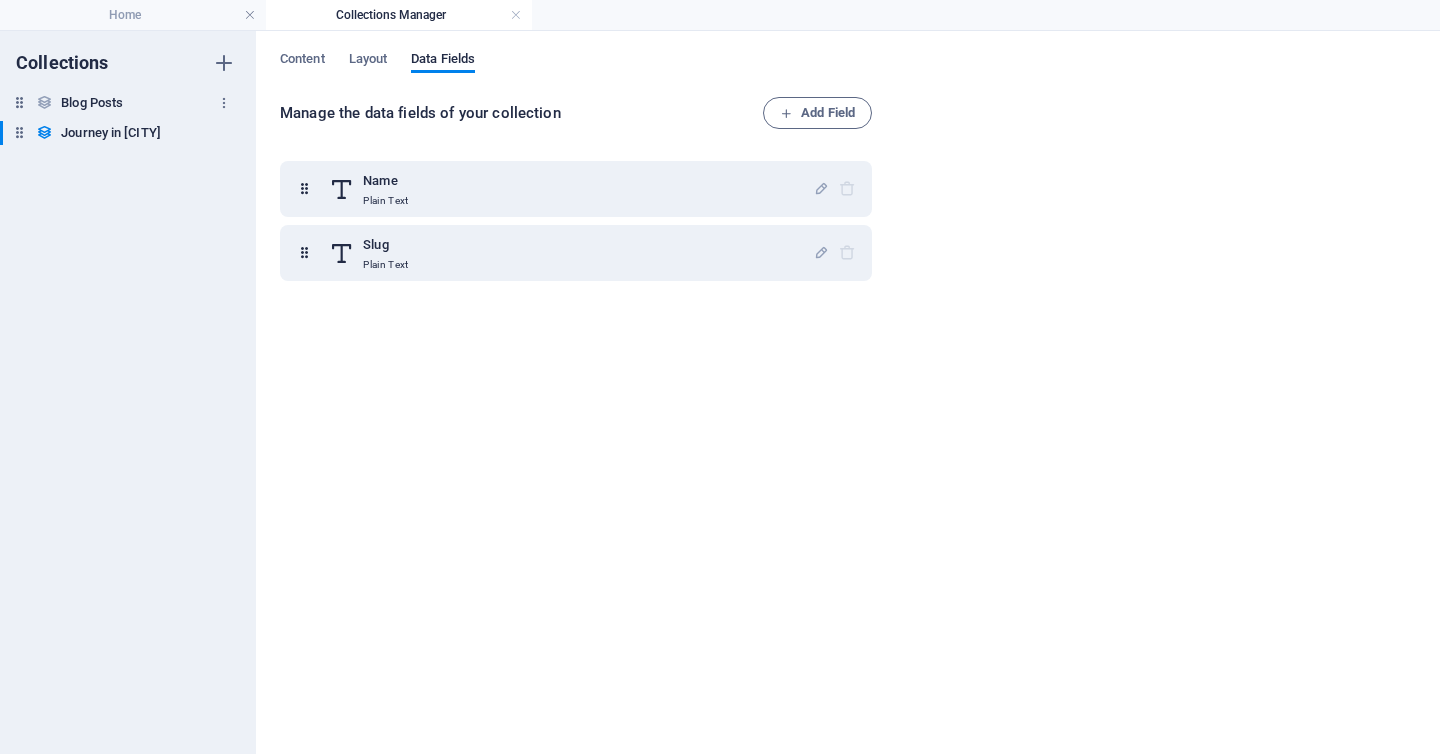 click on "Blog Posts" at bounding box center (92, 103) 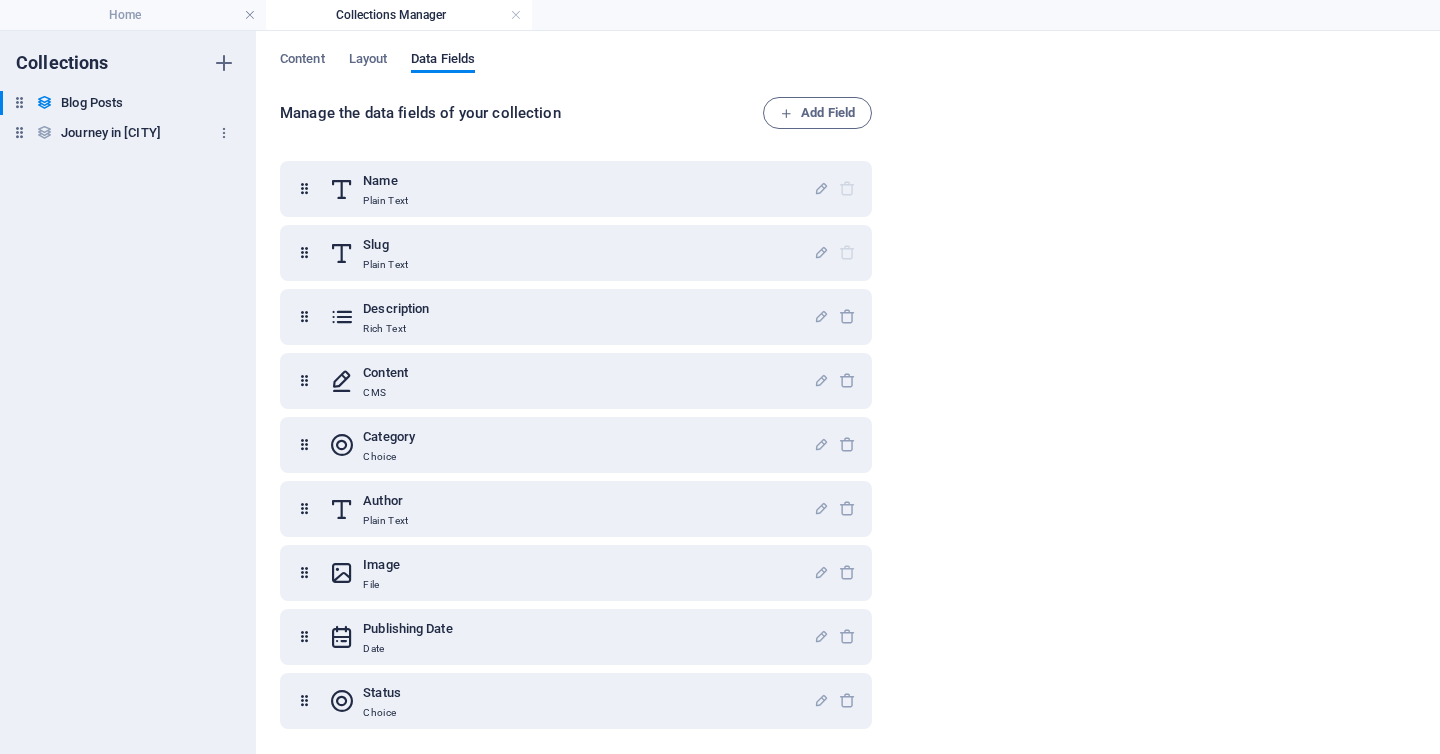 click on "Journey in [CITY]" at bounding box center [111, 133] 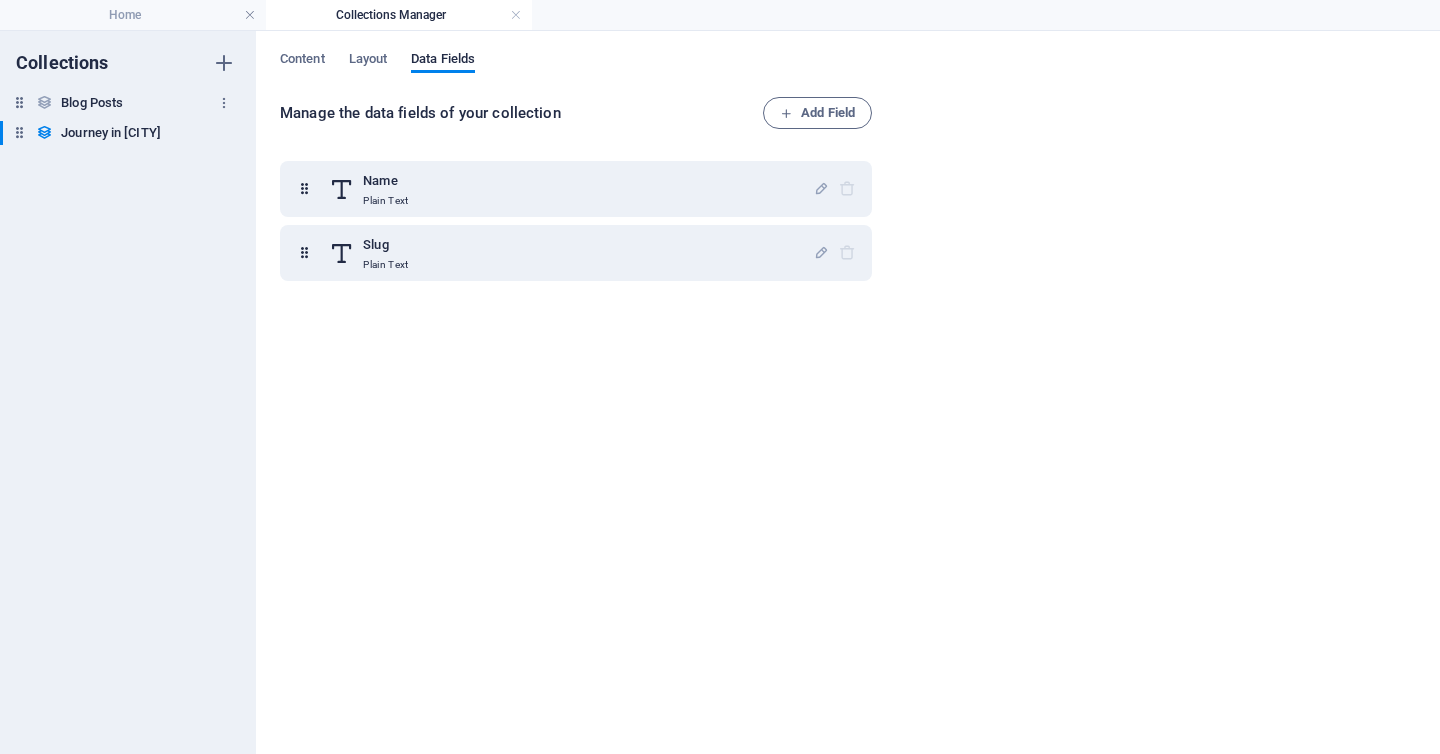 click on "Blog Posts" at bounding box center (92, 103) 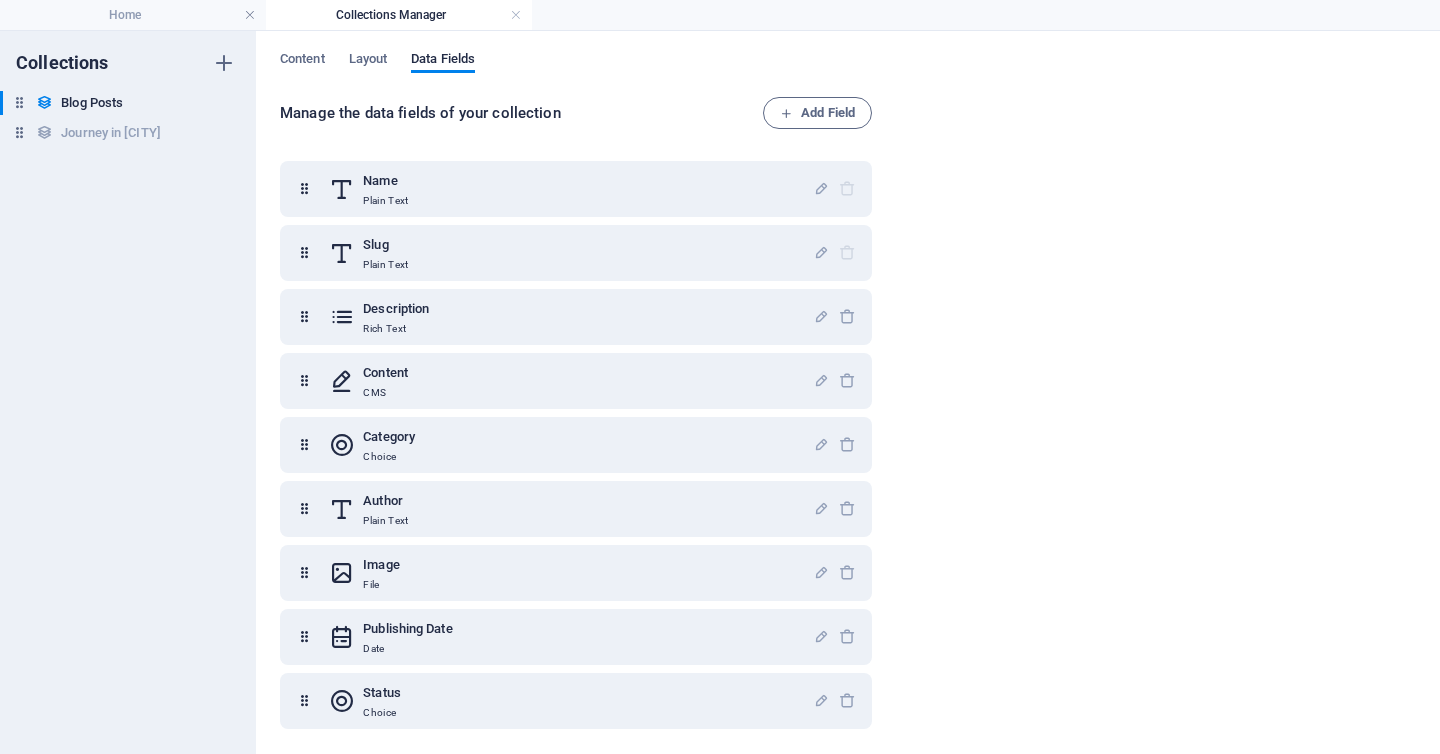 click on "Collections Blog Posts Blog Posts Journey in [CITY] Journey in [CITY]" at bounding box center [128, 392] 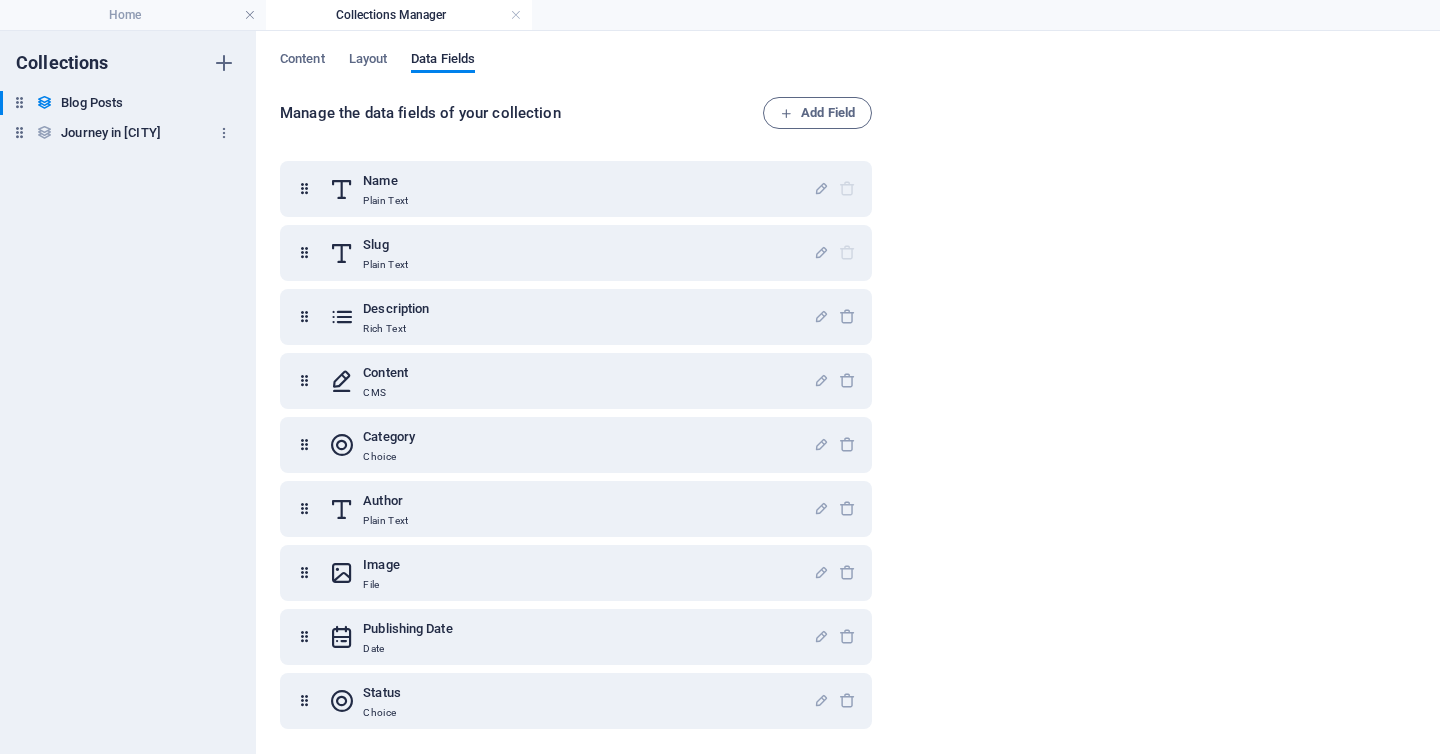 click on "Journey in [CITY]" at bounding box center [111, 133] 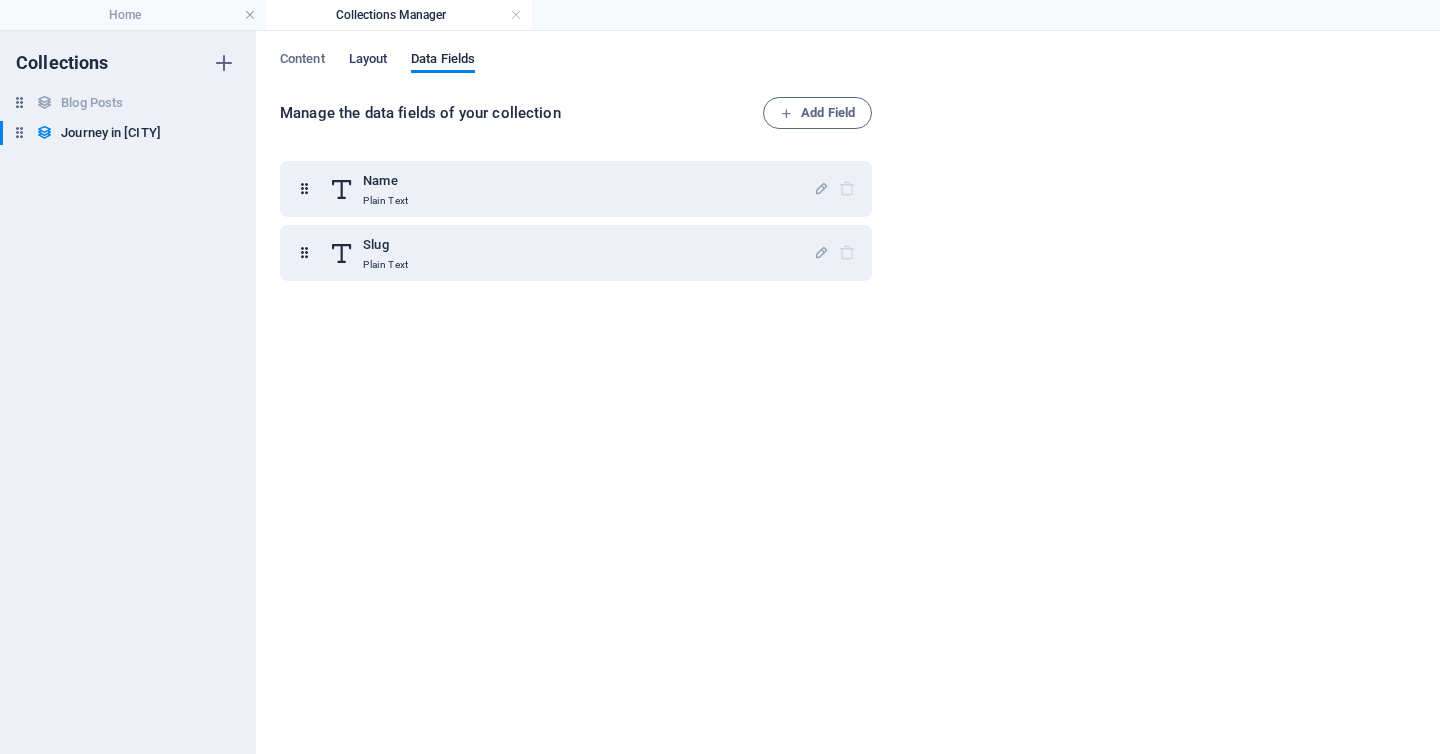 click on "Layout" at bounding box center (368, 61) 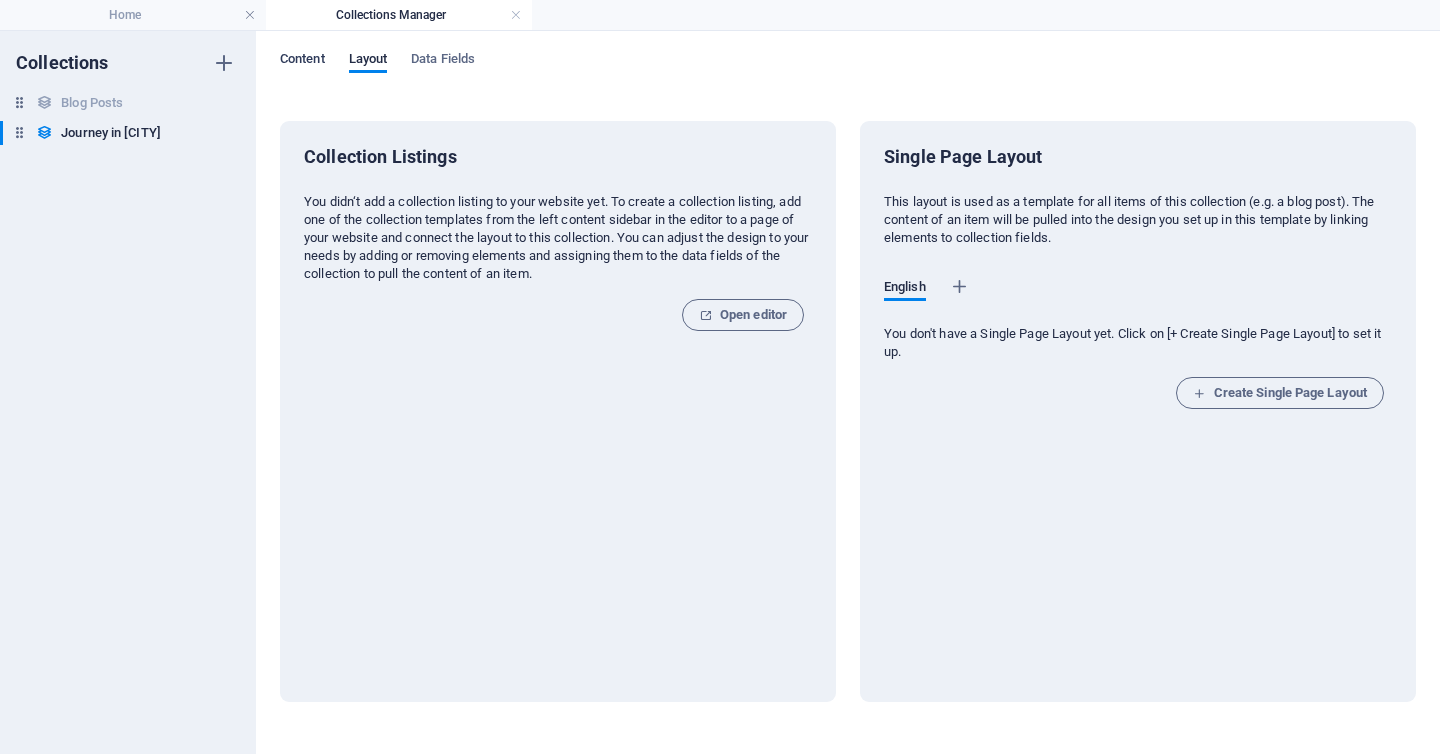 click on "Content" at bounding box center [302, 61] 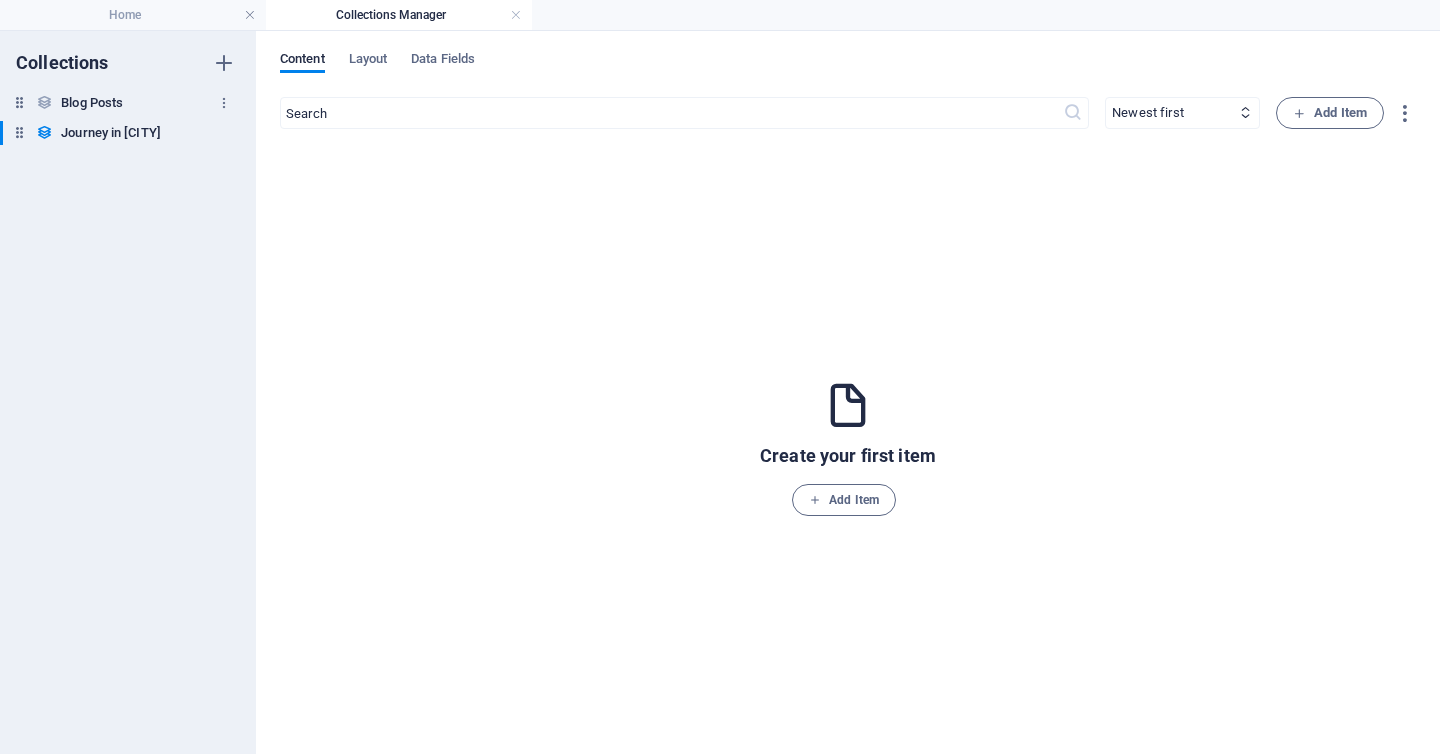 click on "Blog Posts" at bounding box center [92, 103] 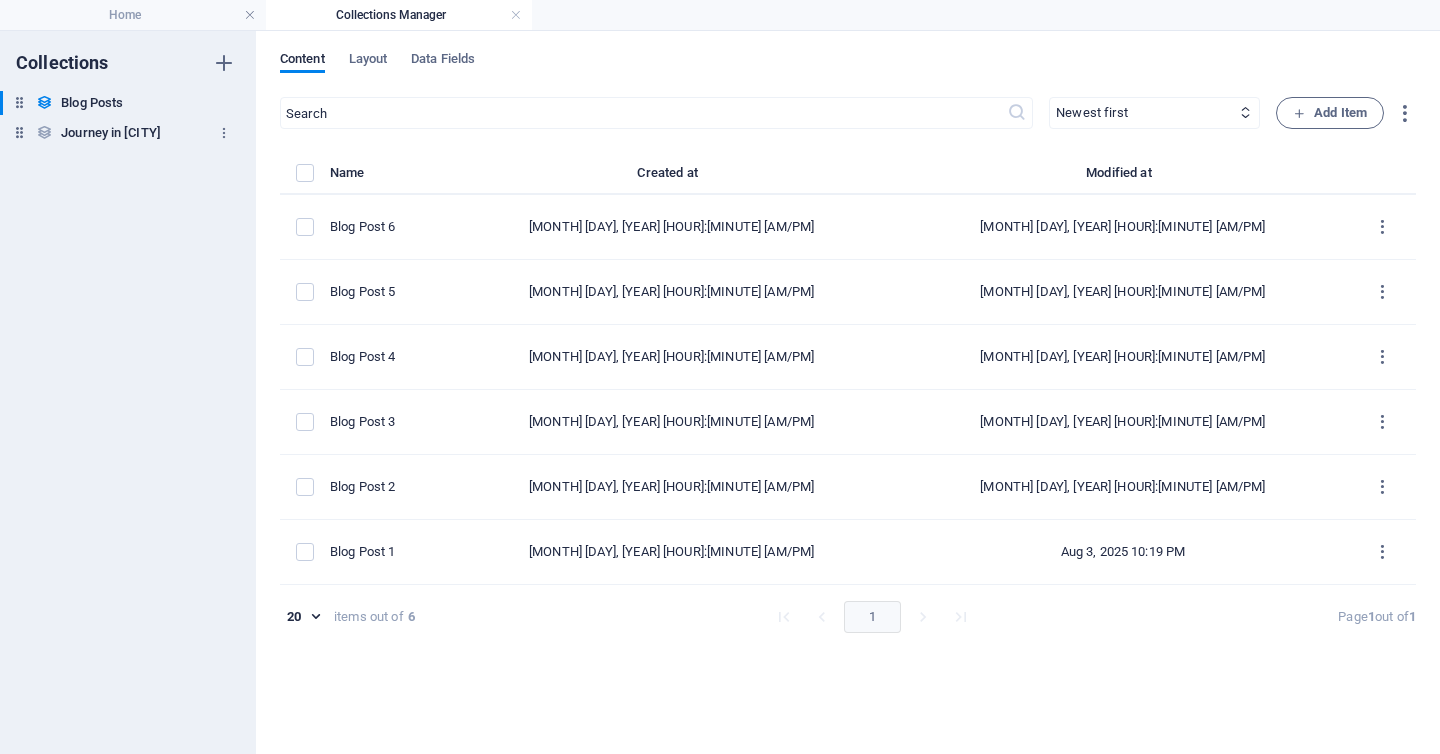 click on "Journey in [CITY]" at bounding box center (111, 133) 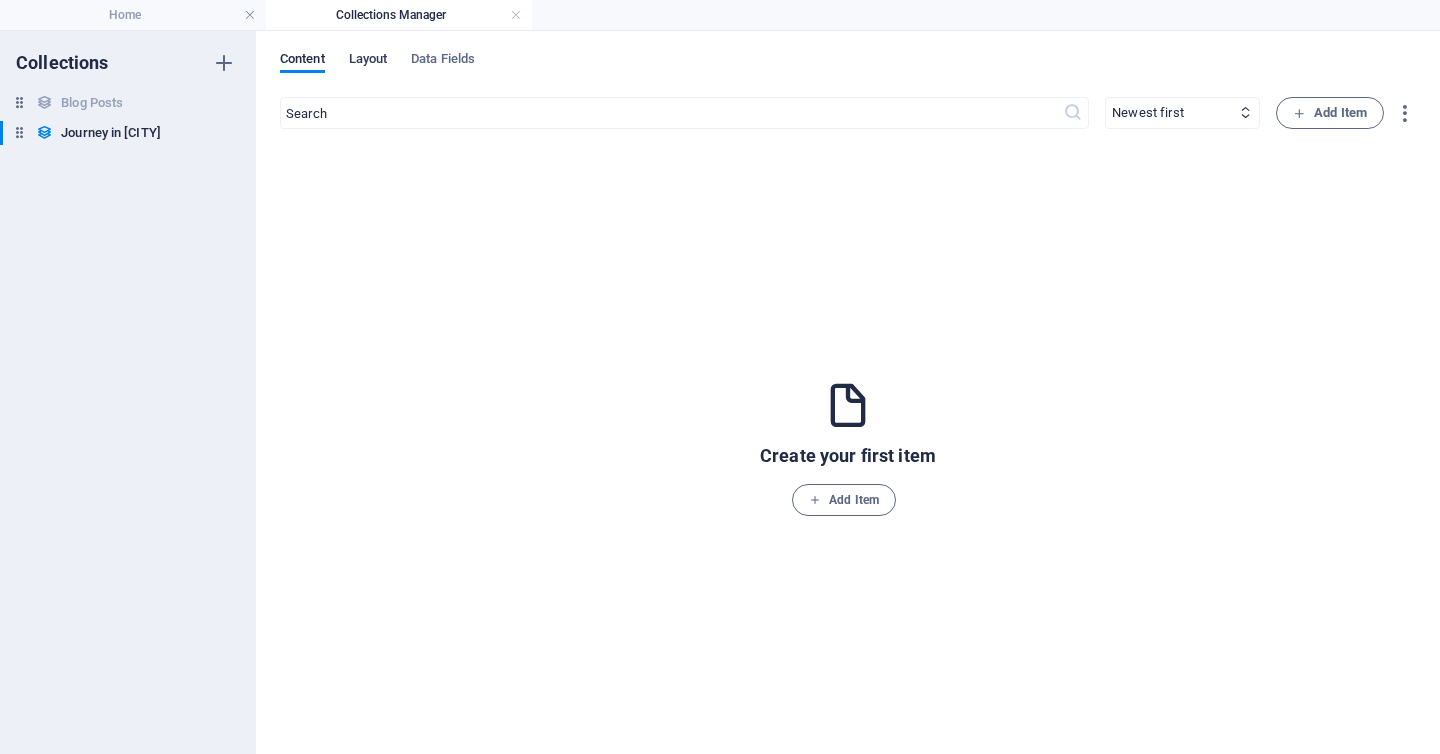 click on "Layout" at bounding box center (368, 61) 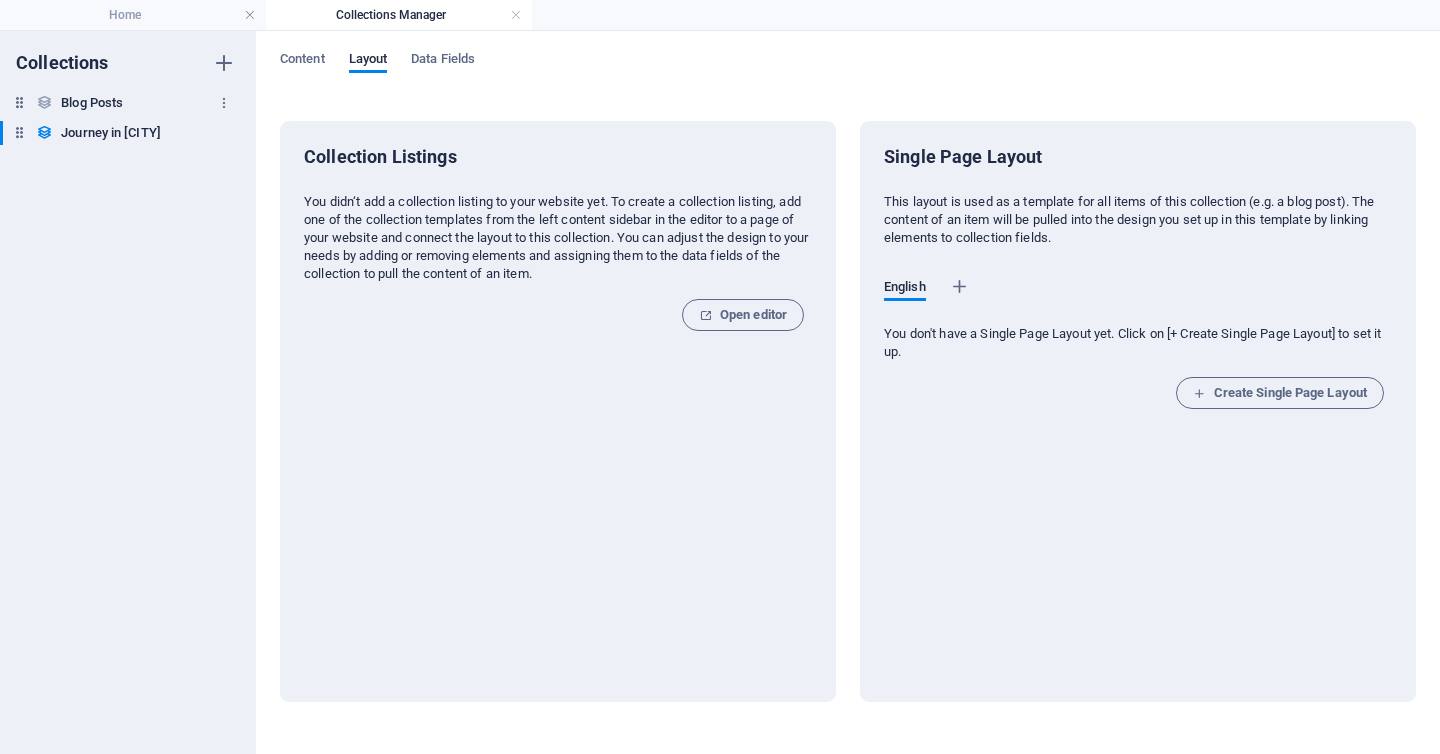 click on "Blog Posts" at bounding box center [92, 103] 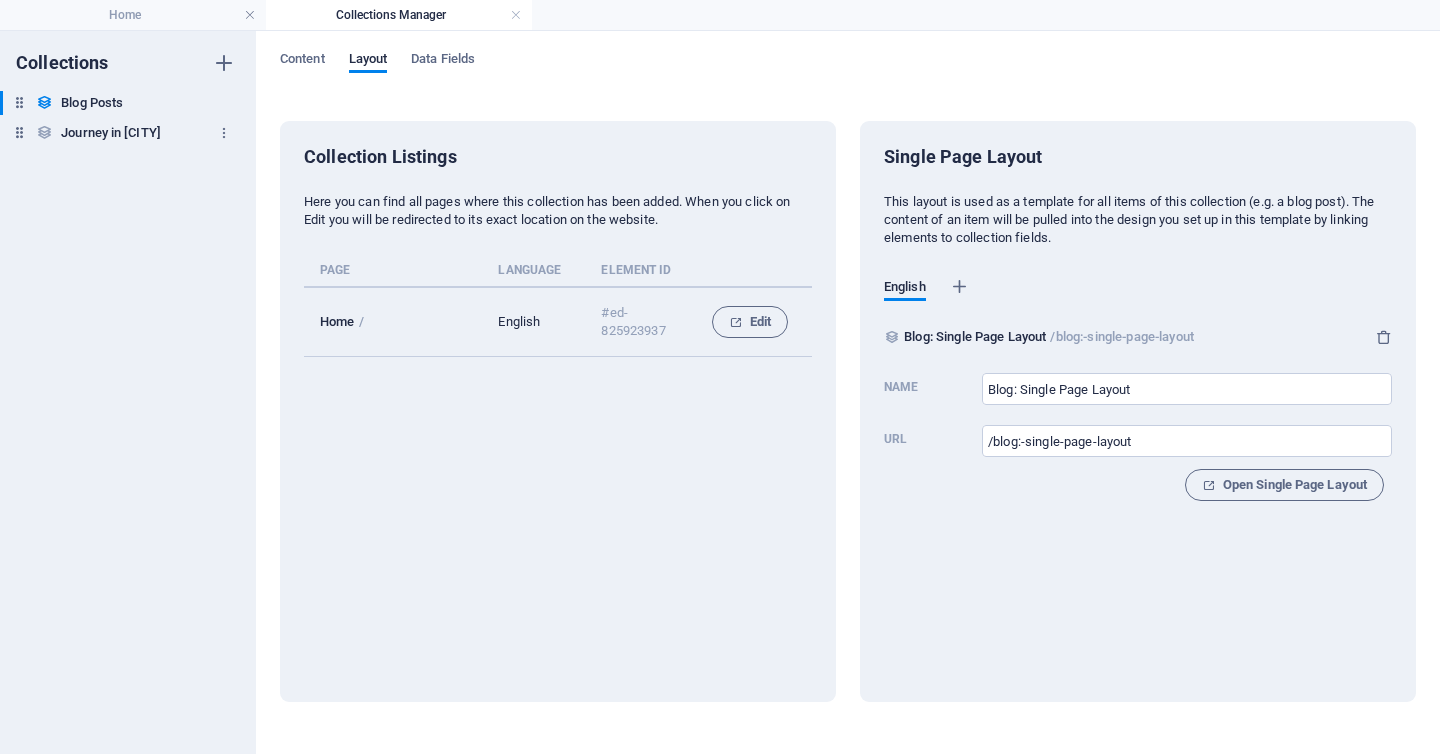 click on "Journey in [CITY]" at bounding box center (111, 133) 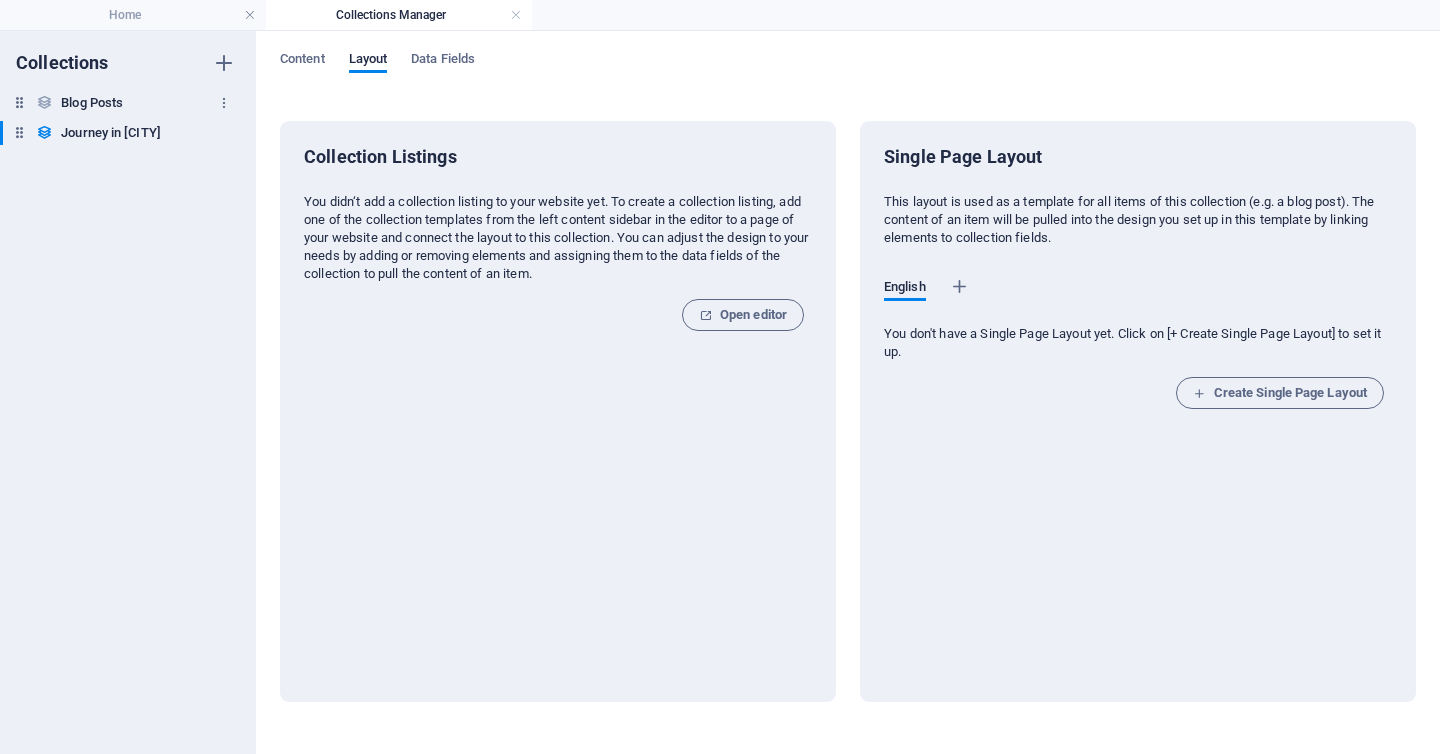click on "Blog Posts" at bounding box center [92, 103] 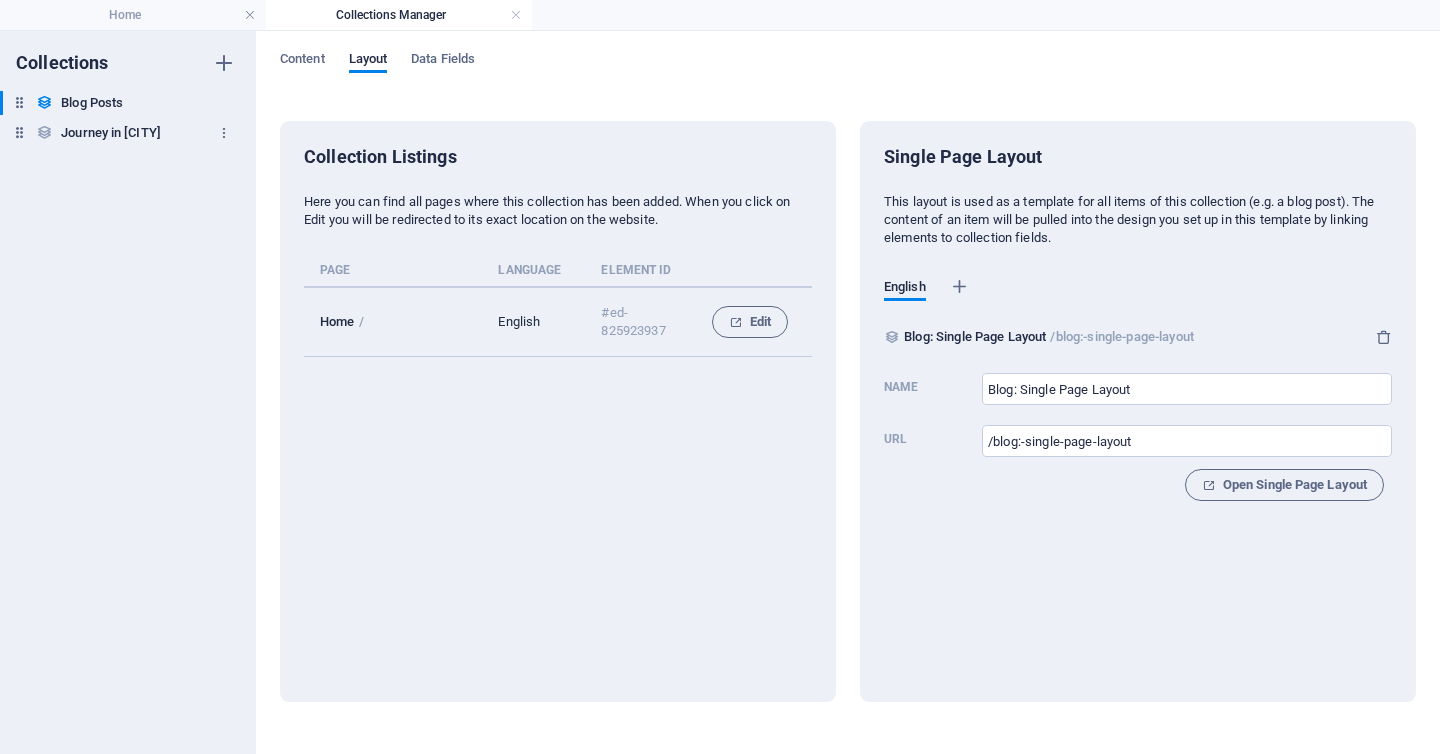 click on "Journey in [CITY]" at bounding box center (111, 133) 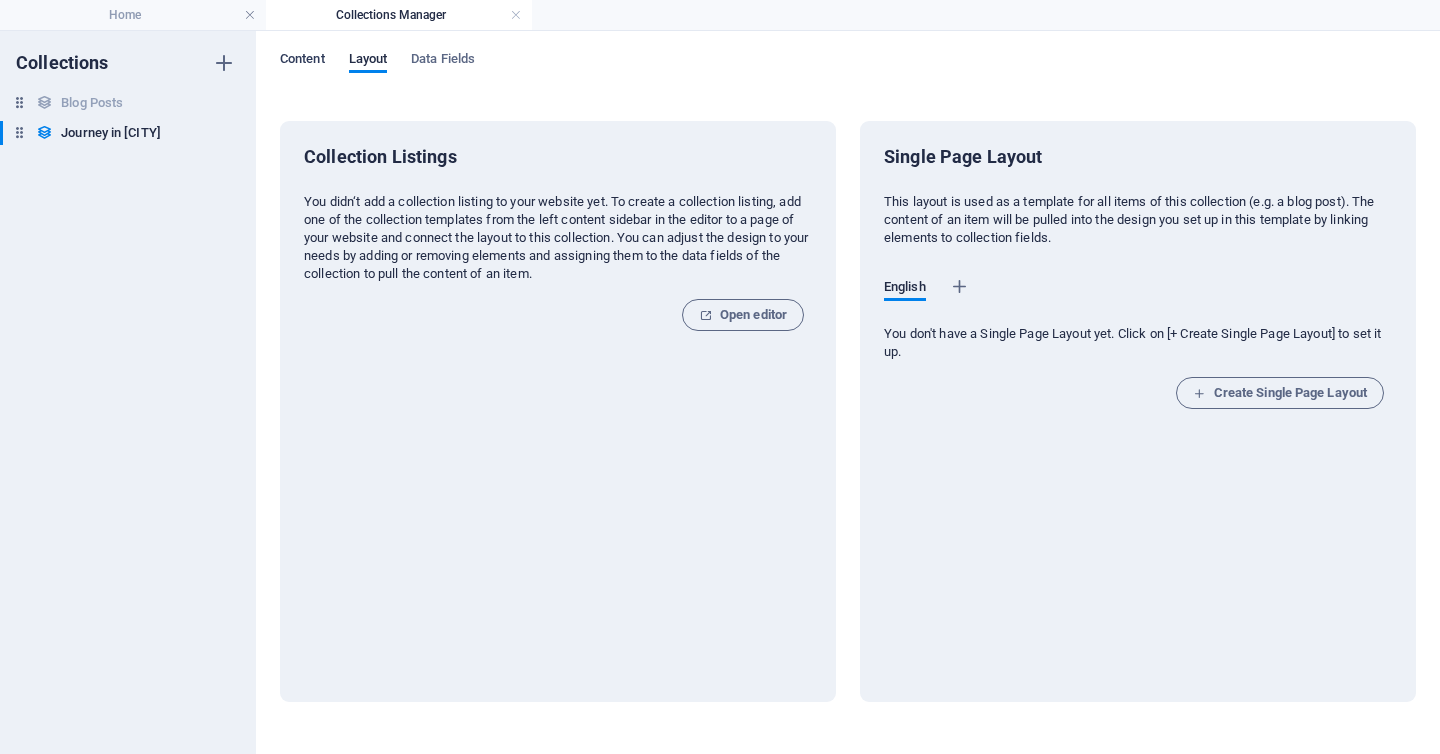 click on "Content" at bounding box center (302, 61) 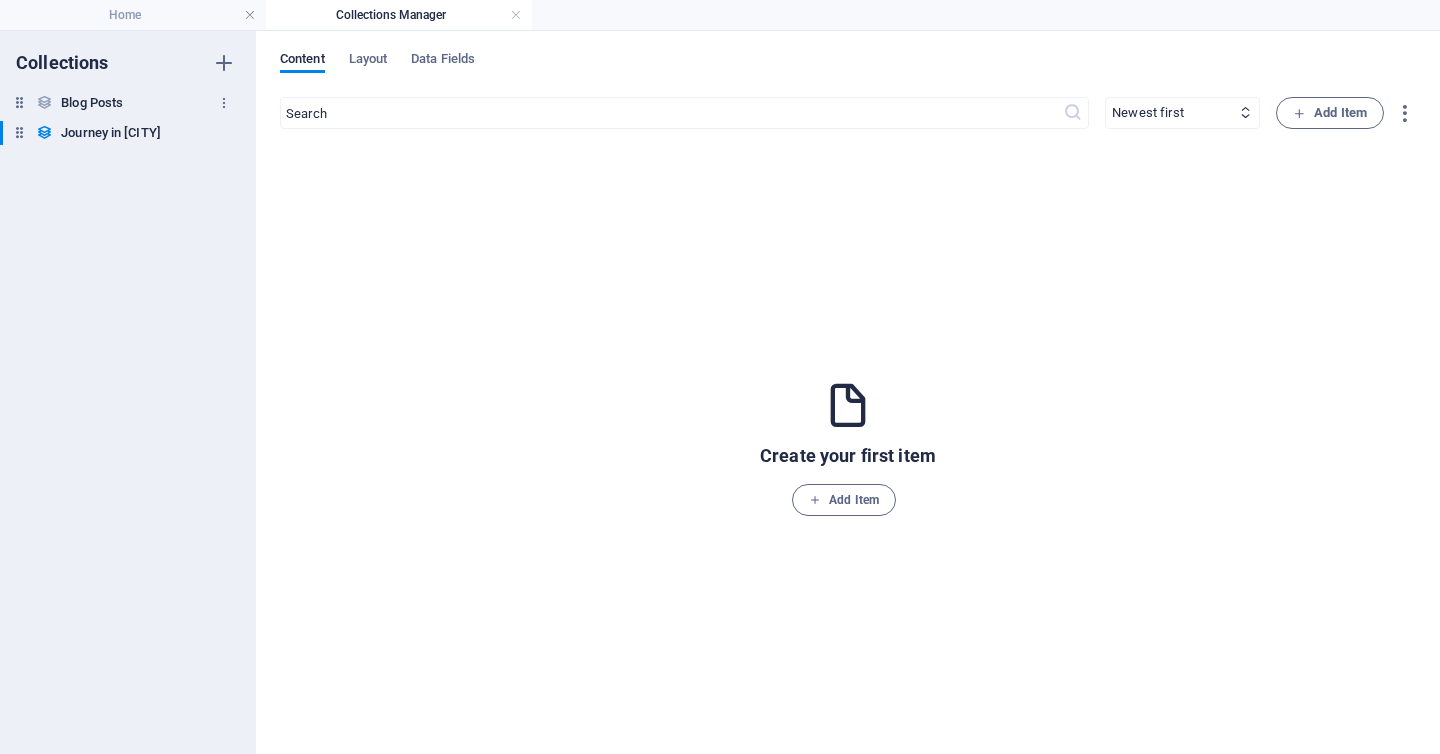 click on "Blog Posts" at bounding box center [92, 103] 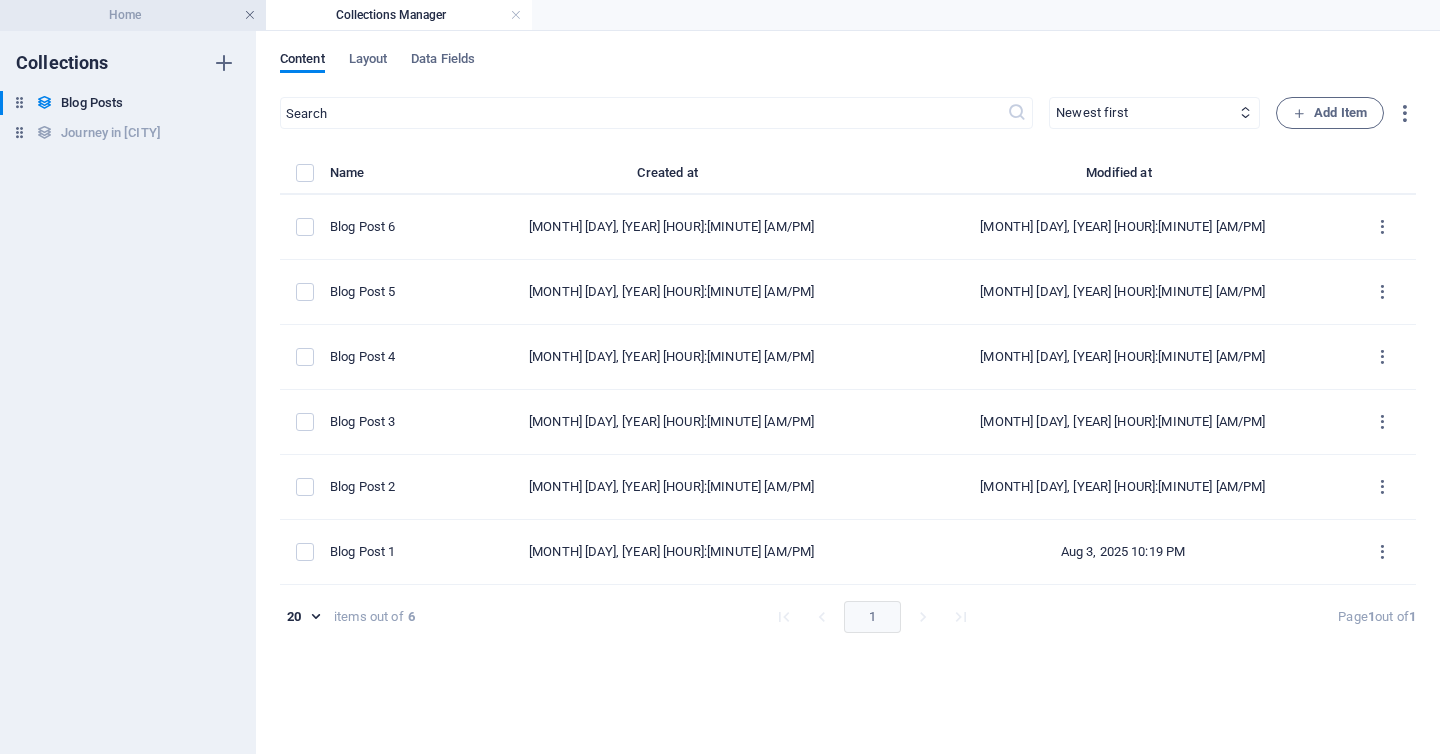 click at bounding box center [250, 15] 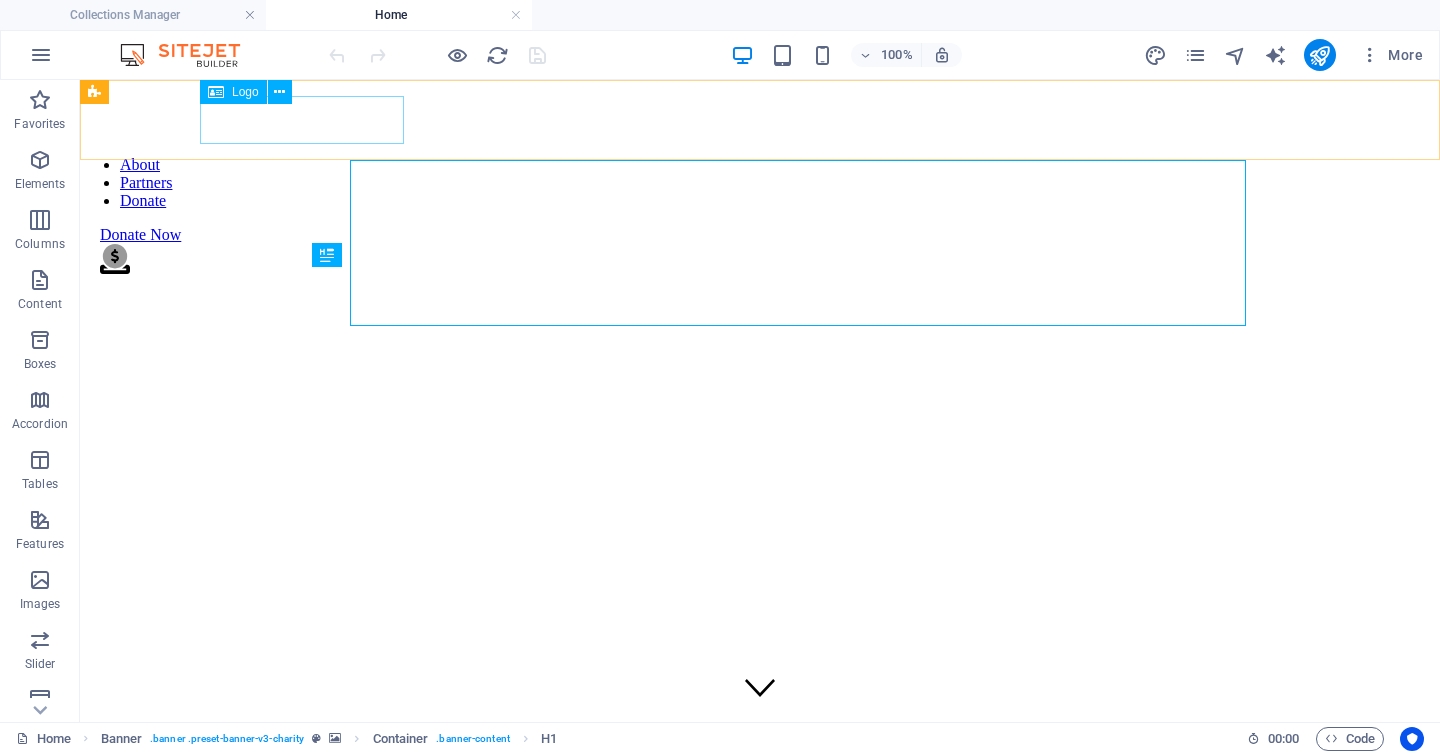 scroll, scrollTop: 0, scrollLeft: 0, axis: both 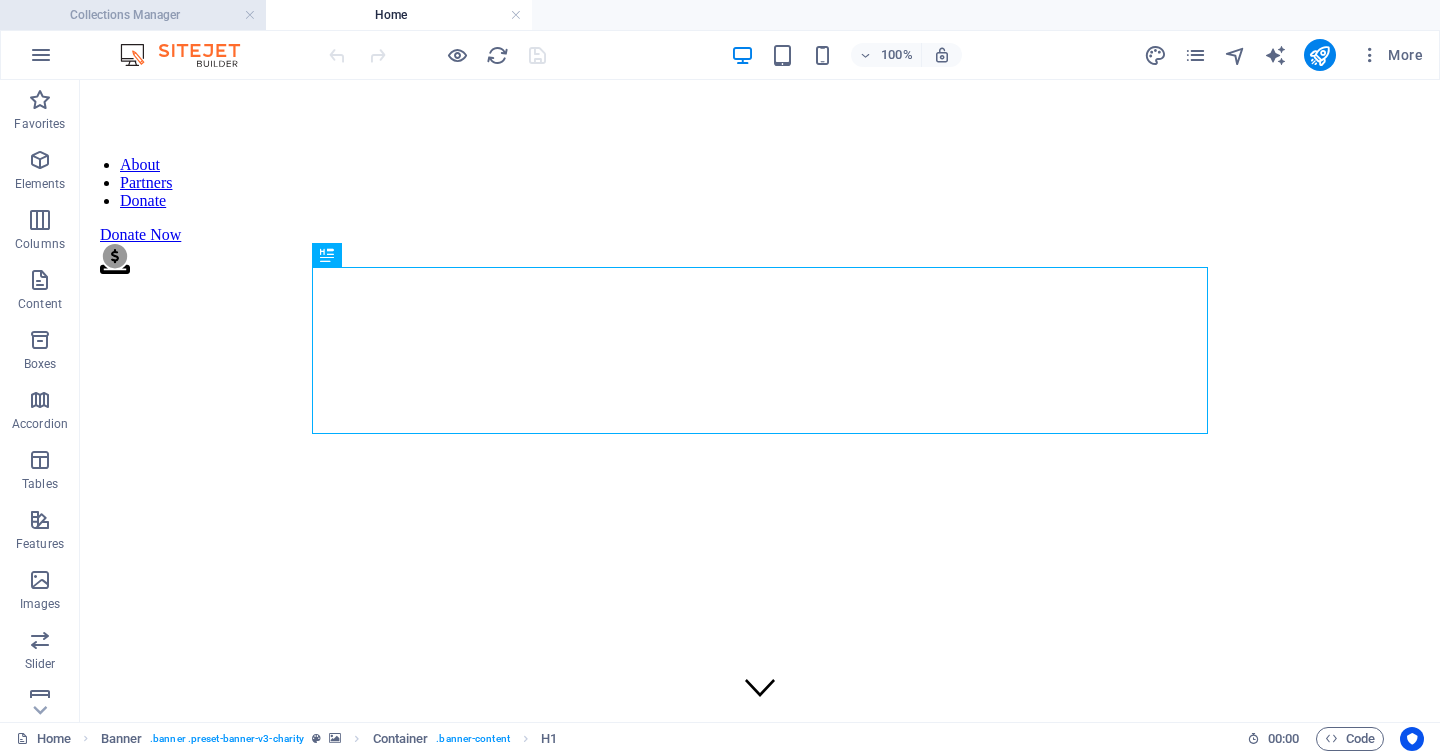 click on "Collections Manager" at bounding box center [133, 15] 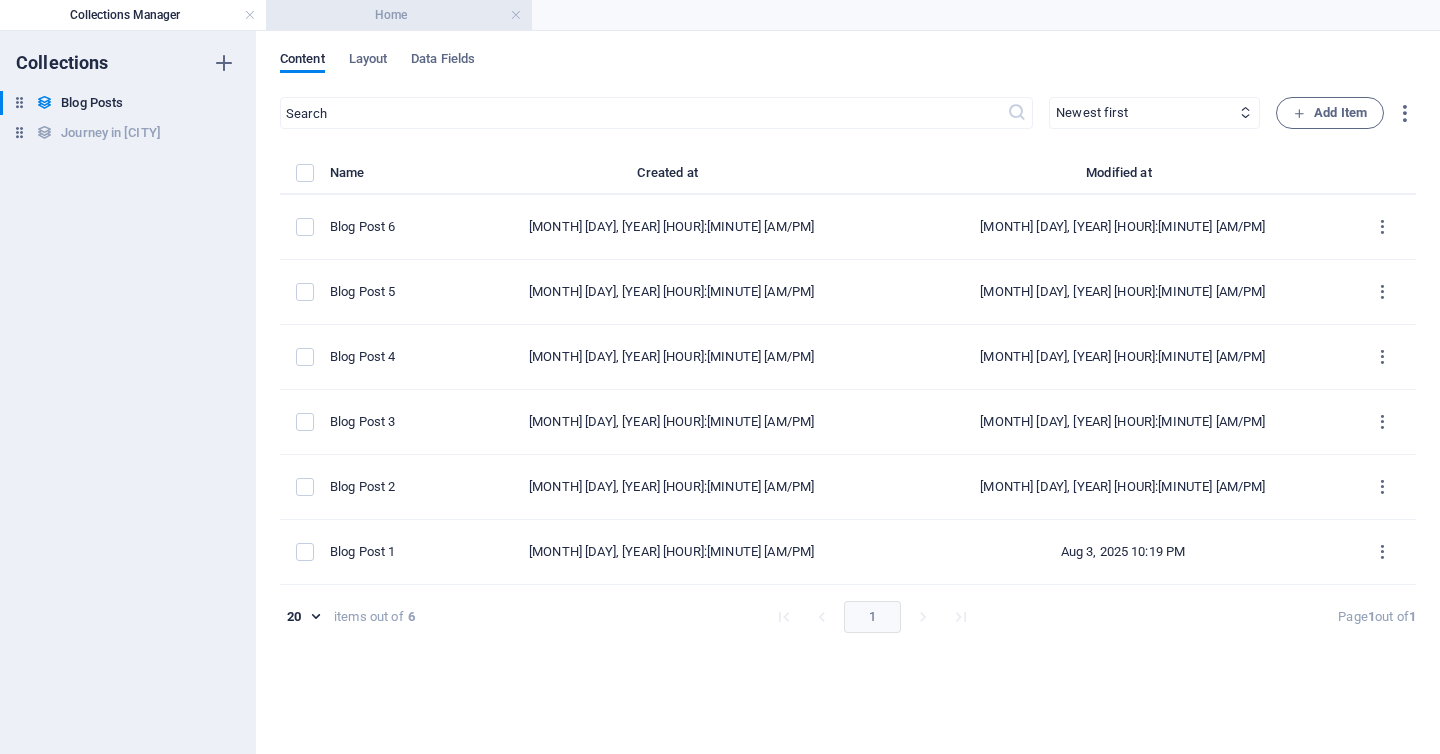 click on "Home" at bounding box center [399, 15] 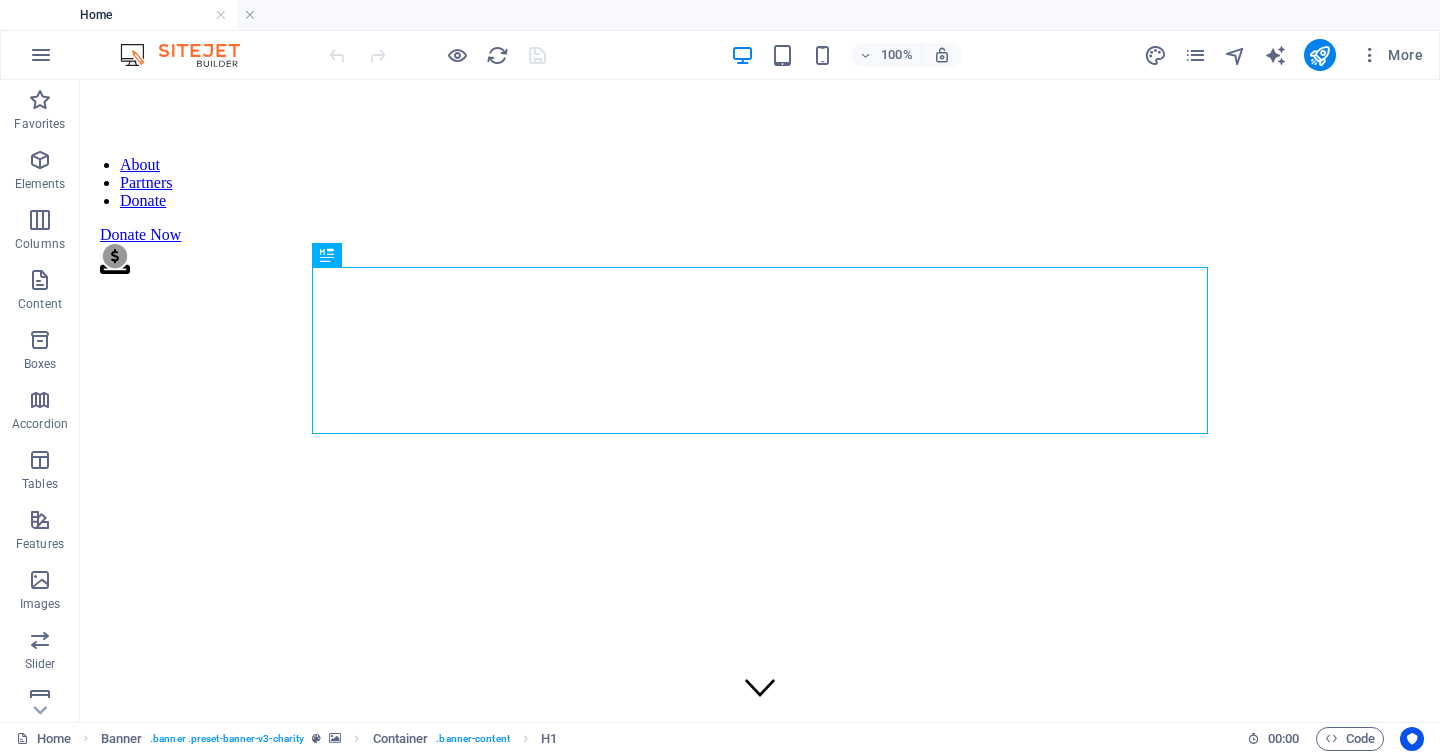 drag, startPoint x: 435, startPoint y: 20, endPoint x: 140, endPoint y: 13, distance: 295.08304 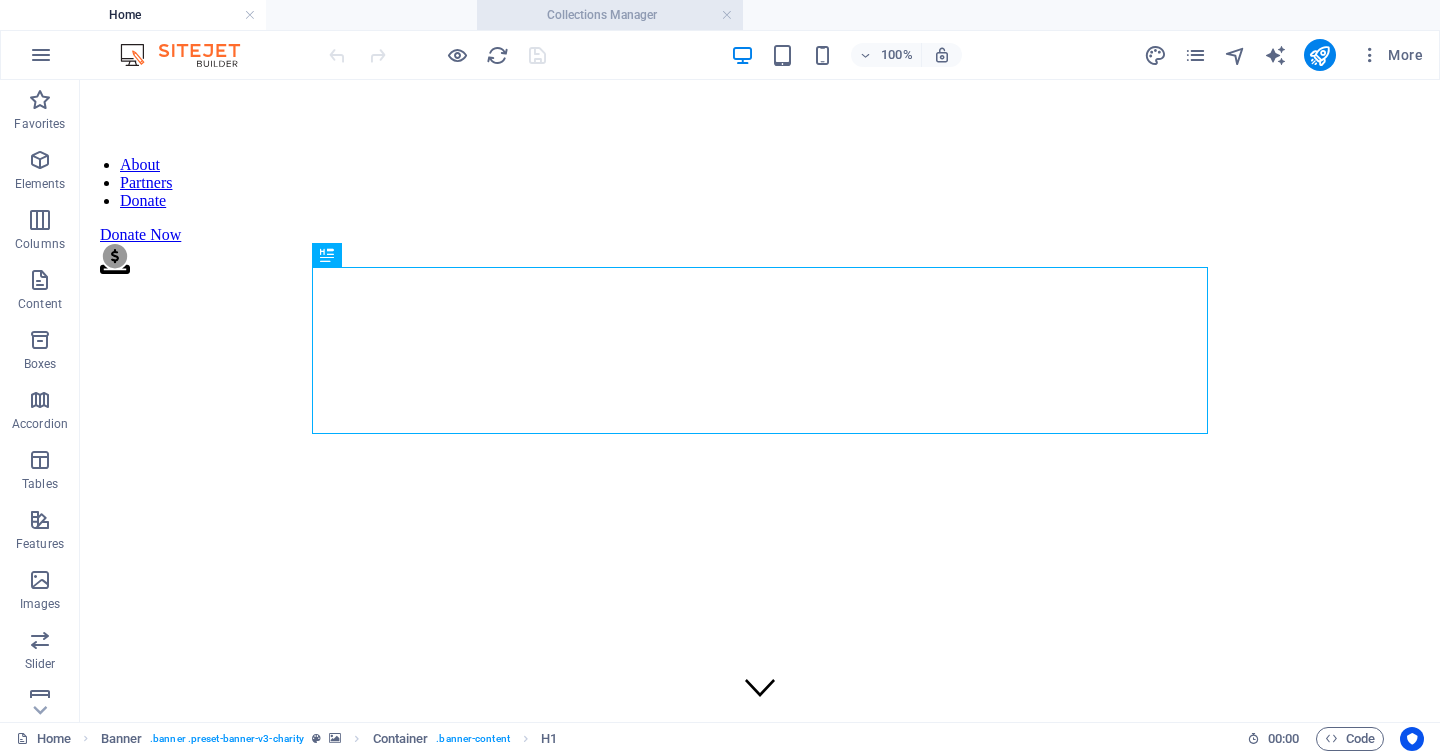 drag, startPoint x: 109, startPoint y: 4, endPoint x: 586, endPoint y: 8, distance: 477.01678 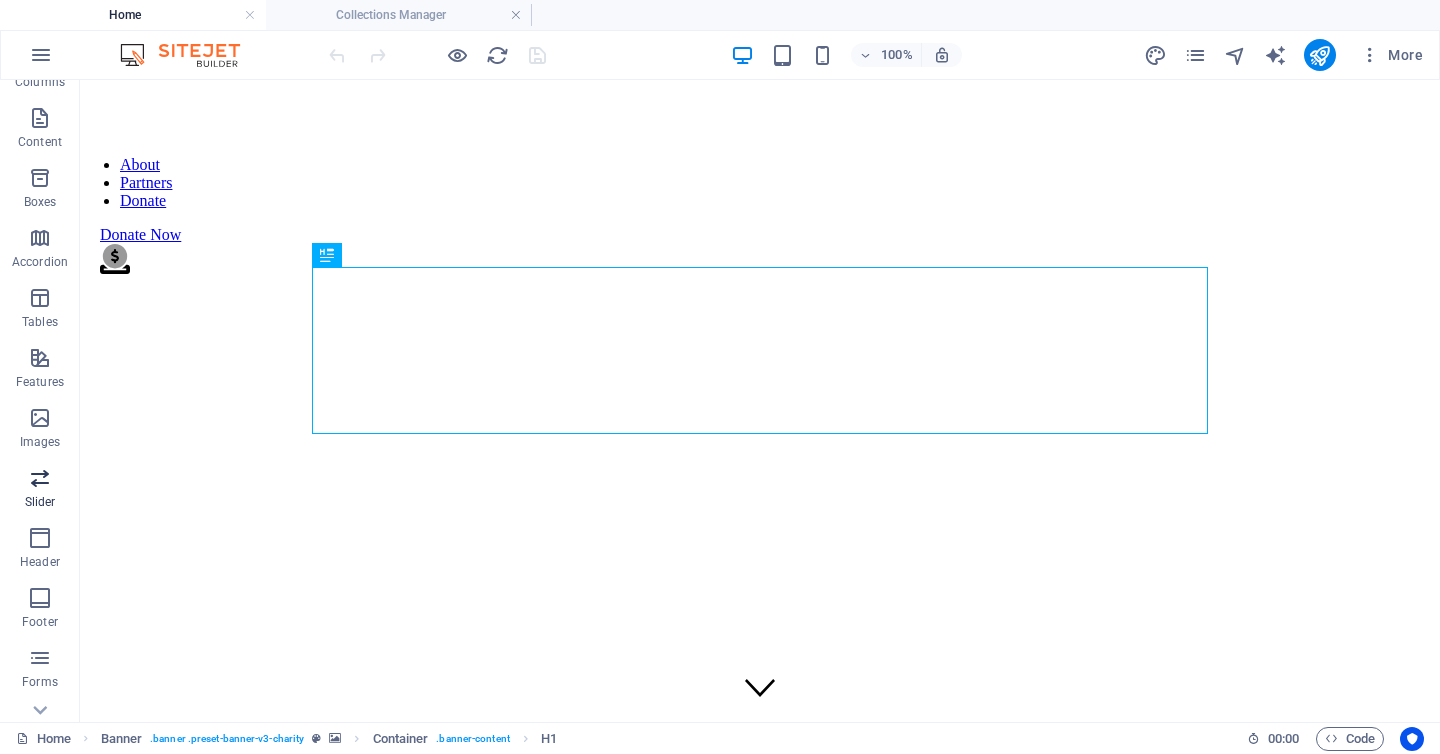 scroll, scrollTop: 258, scrollLeft: 0, axis: vertical 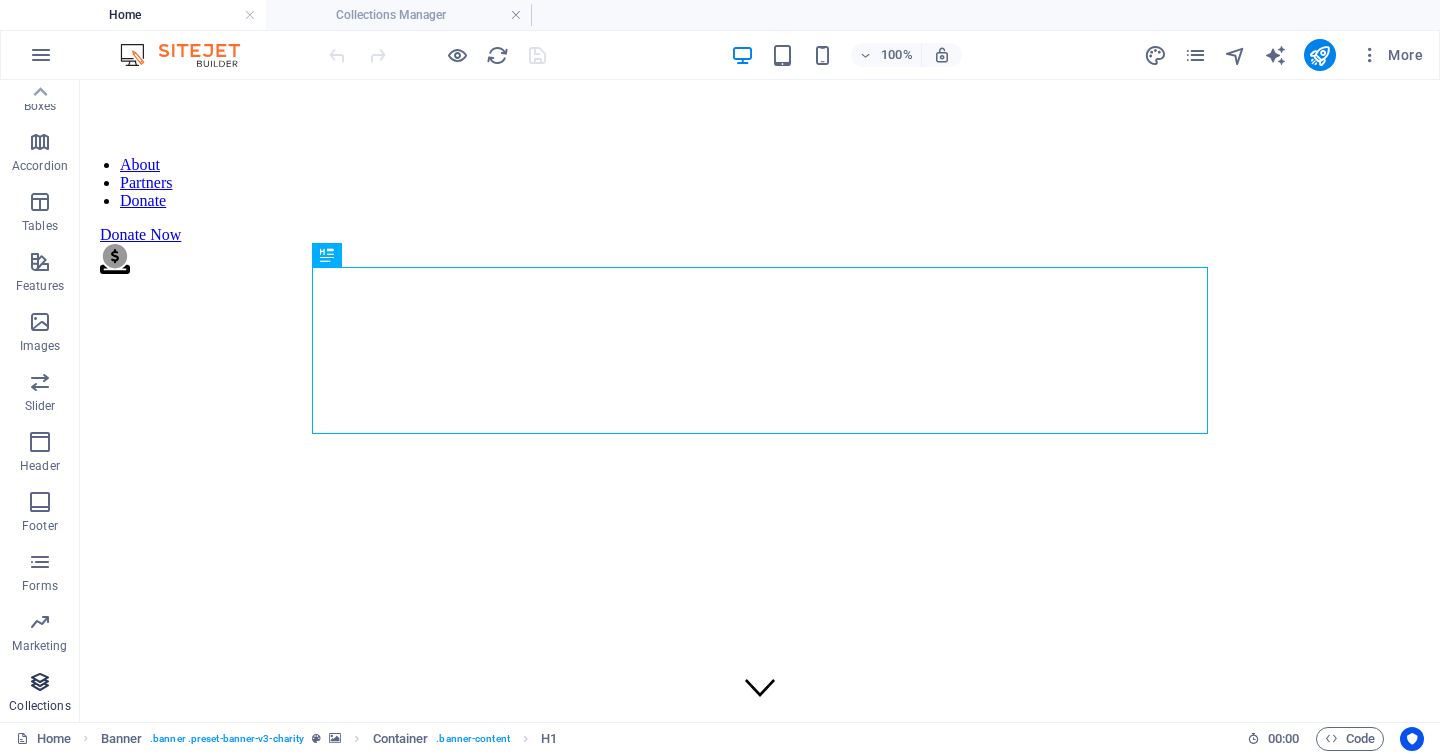 click at bounding box center (40, 682) 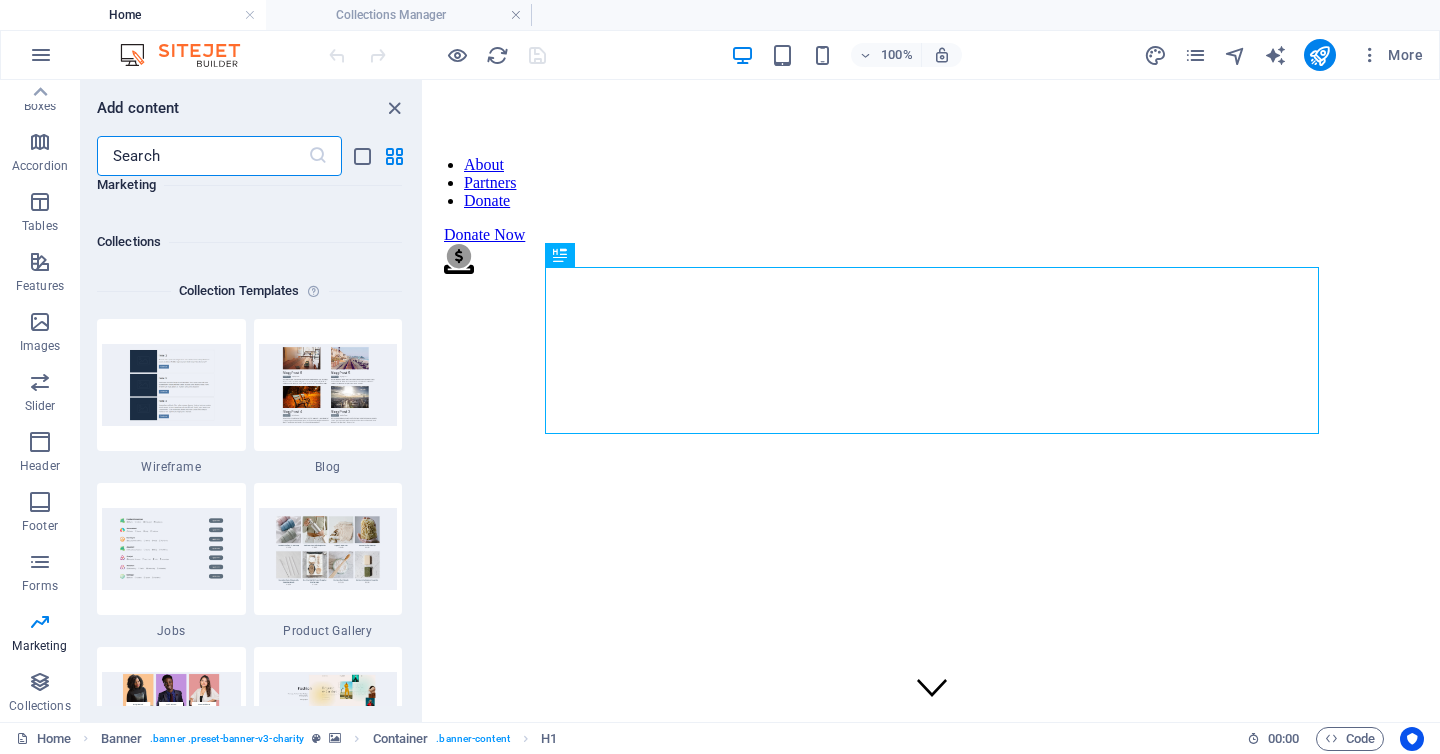 scroll, scrollTop: 18238, scrollLeft: 0, axis: vertical 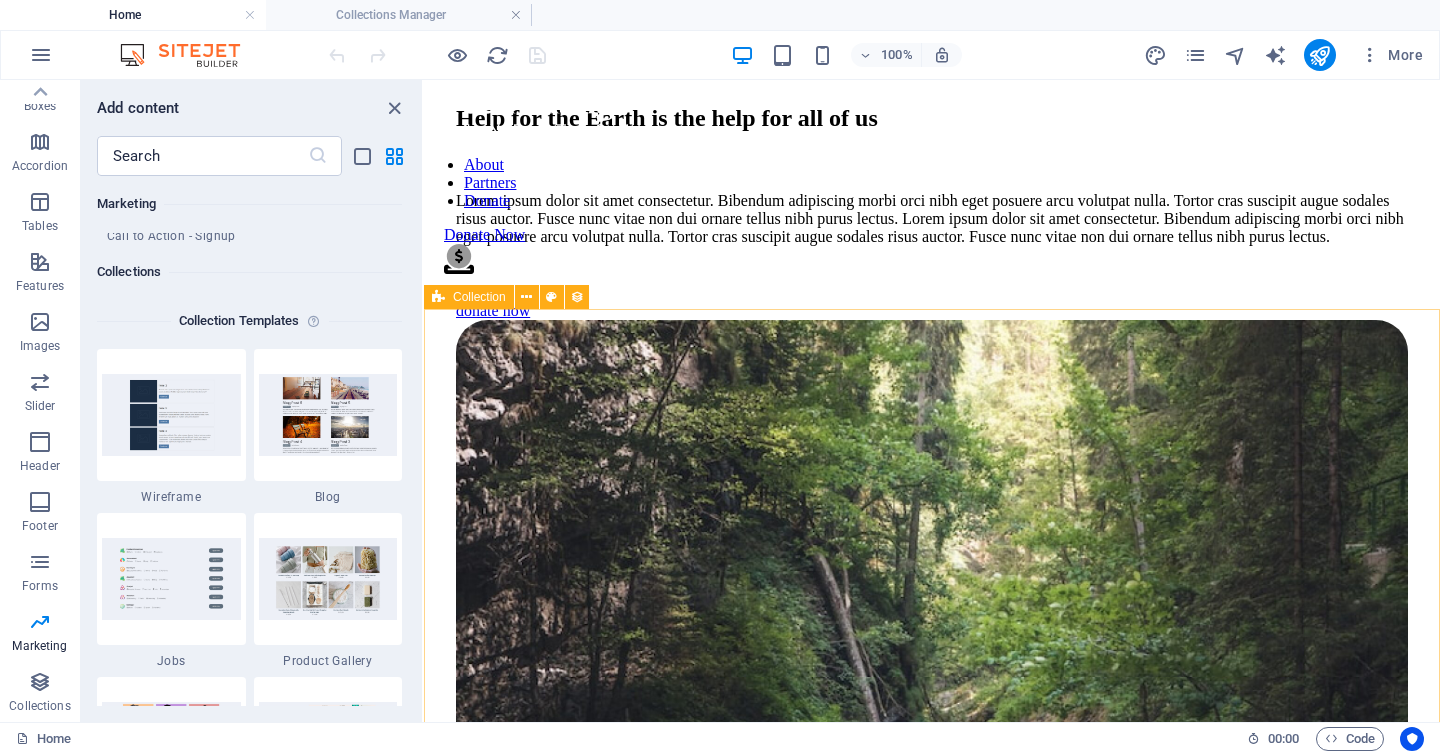 click on "Collection" at bounding box center (479, 297) 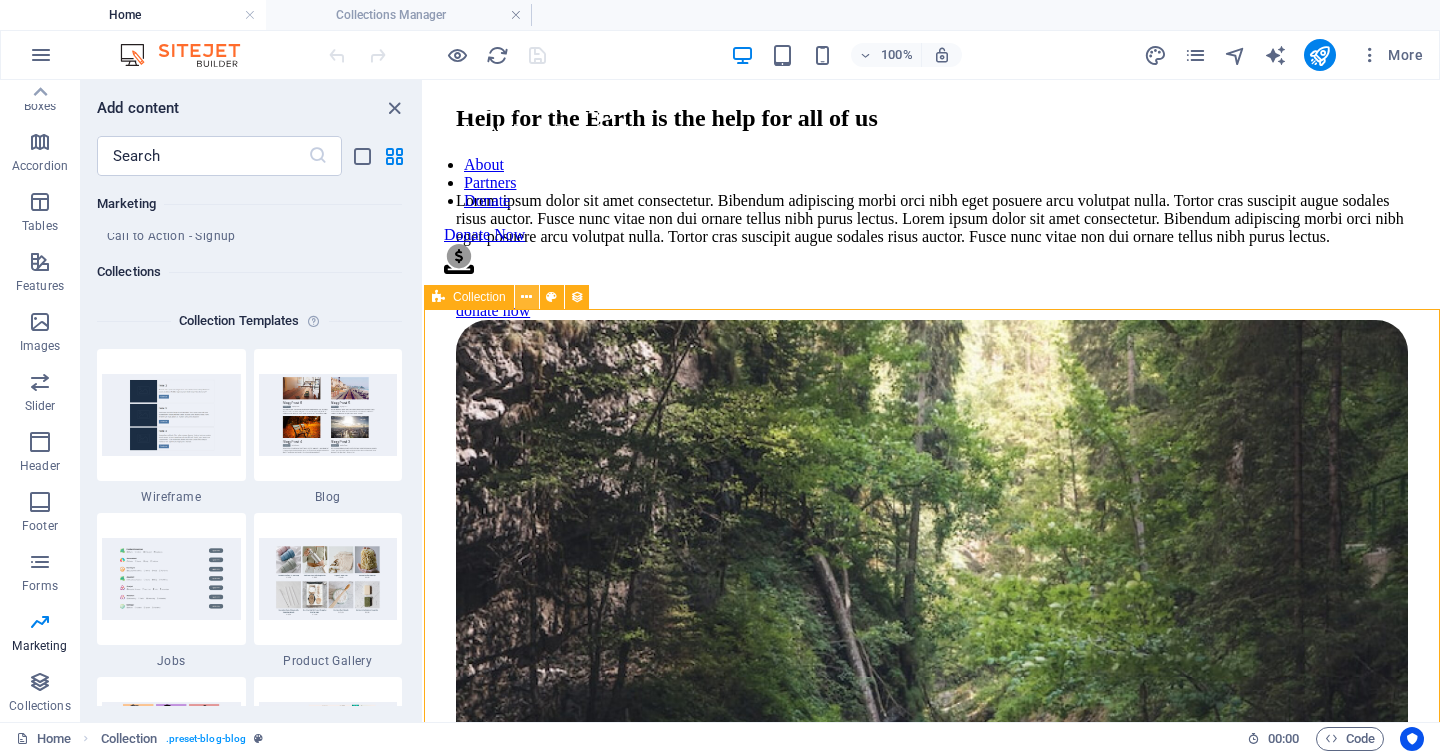 click at bounding box center [527, 297] 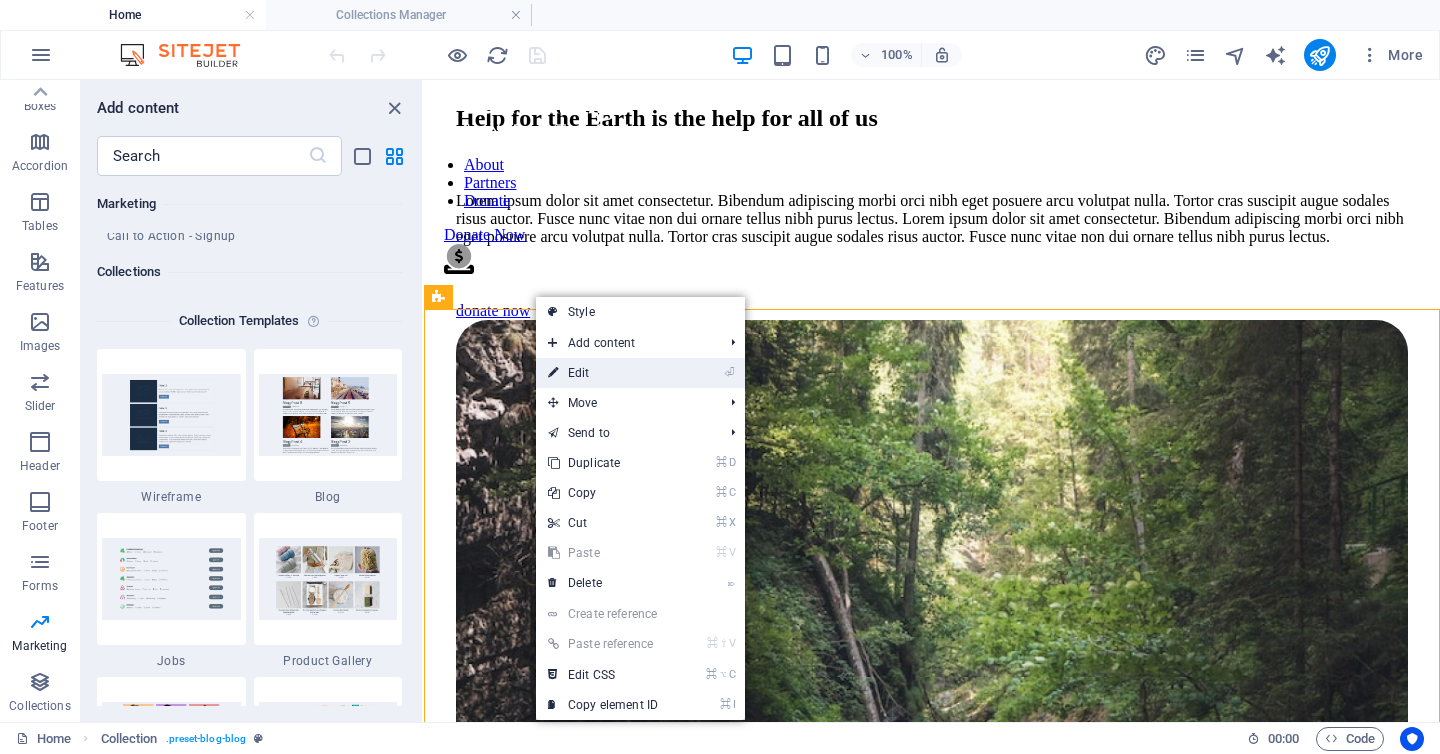 click on "⏎  Edit" at bounding box center (603, 373) 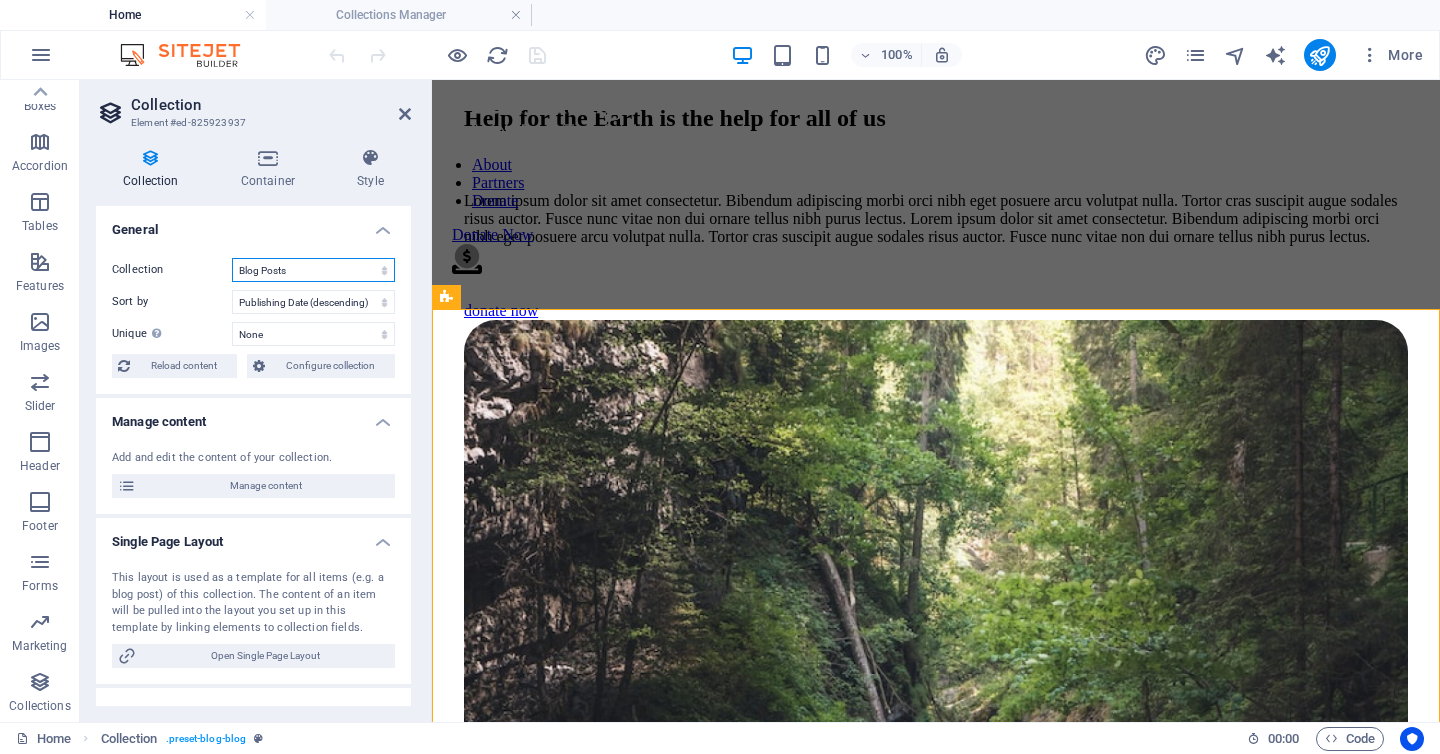 click on "Blog Posts Journey in [CITY]" at bounding box center [313, 270] 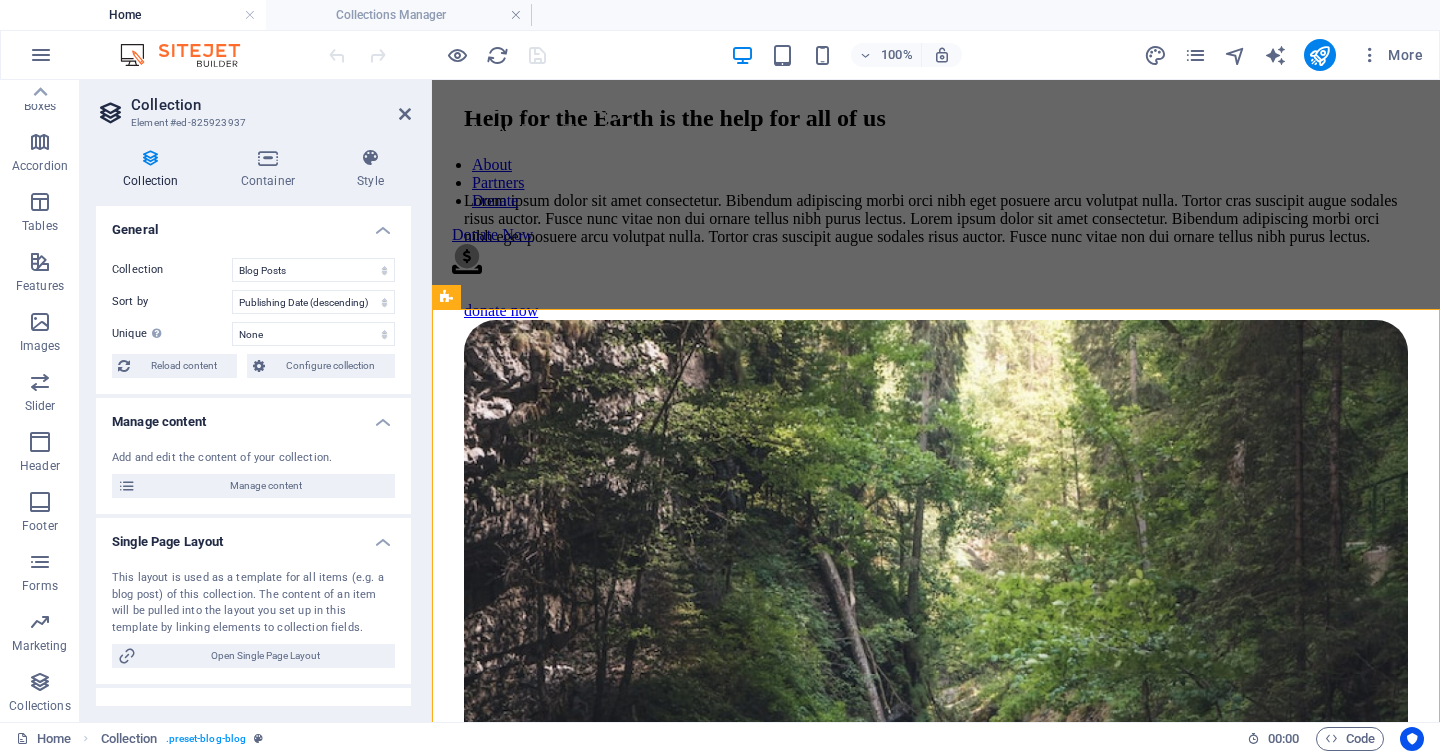 click on "General" at bounding box center (253, 224) 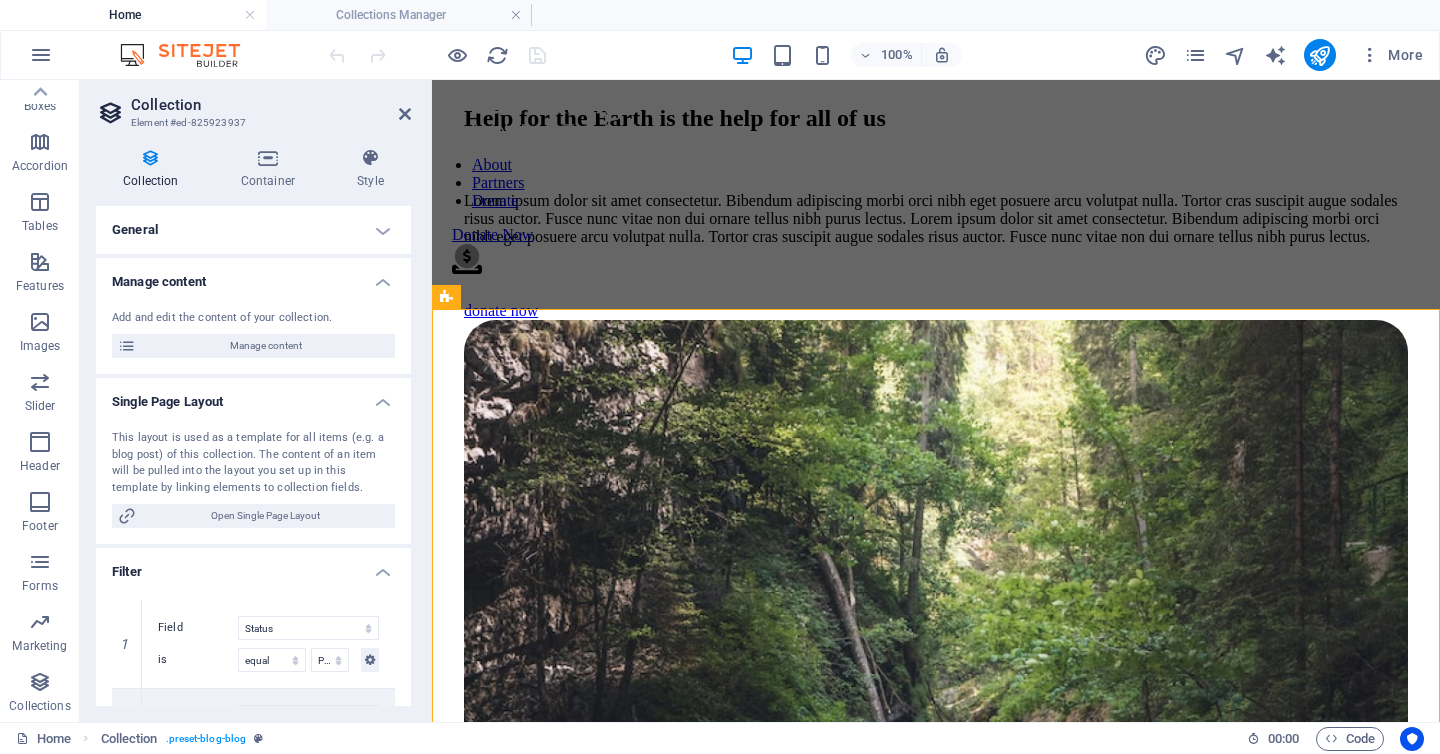 click on "Collection Container Style General Collection Blog Posts Journey in [CITY] Sort by Created at (ascending) Created at (descending) Updated at (ascending) Updated at (descending) Name (ascending) Name (descending) Slug (ascending) Slug (descending) Category (ascending) Category (descending) Author (ascending) Author (descending) Publishing Date (ascending) Publishing Date (descending) Status (ascending) Status (descending) Random Unique Display only unique values. Leave disabled if unclear. None Name Slug Description Content Category Author Image Publishing Date Status Reload content Configure collection Please add a collection first Collections Manage content Add and edit the content of your collection. Manage content Single Page Layout This layout is used as a template for all items (e.g. a blog post) of this collection. The content of an item will be pulled into the layout you set up in this template by linking elements to collection fields. Open Single Page Layout Filter 1 Field Created at Name" at bounding box center [253, 427] 